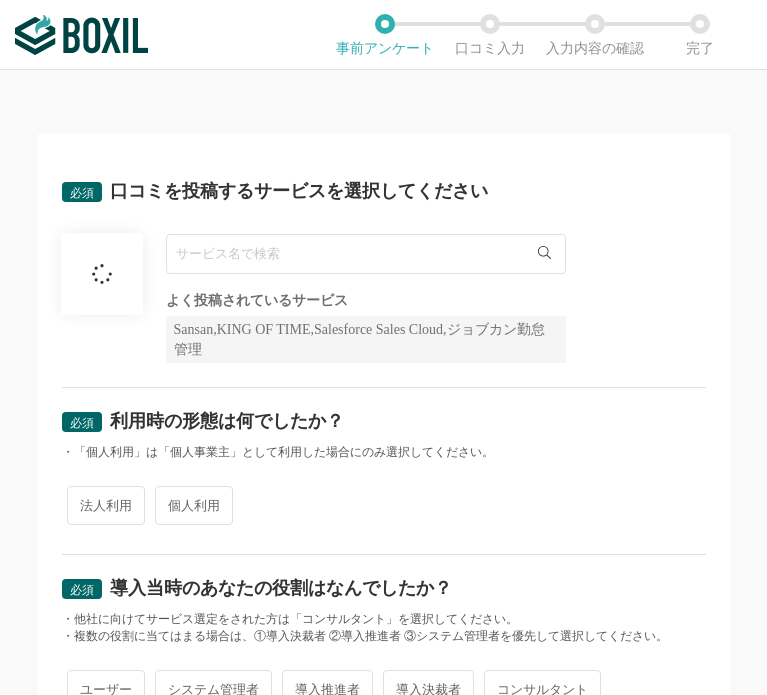 scroll, scrollTop: 0, scrollLeft: 0, axis: both 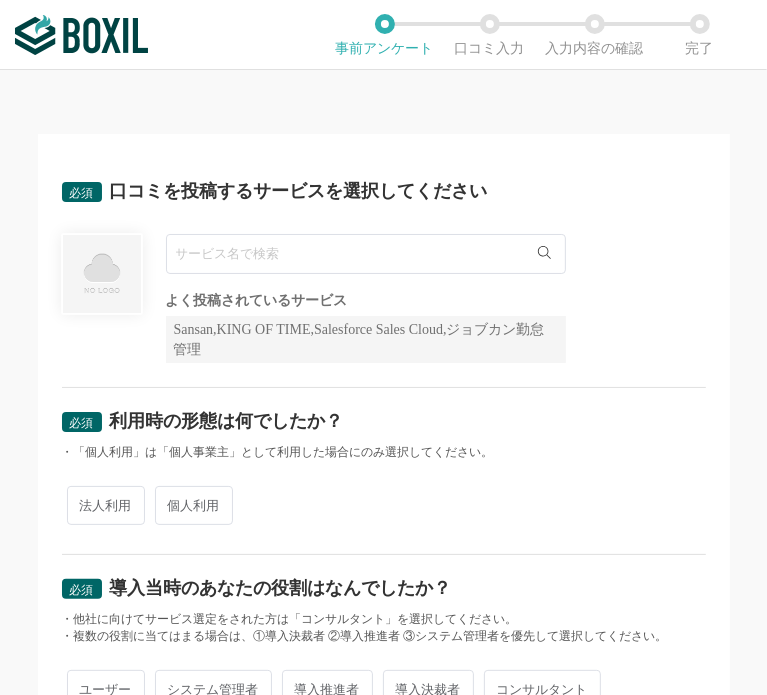 click at bounding box center (366, 254) 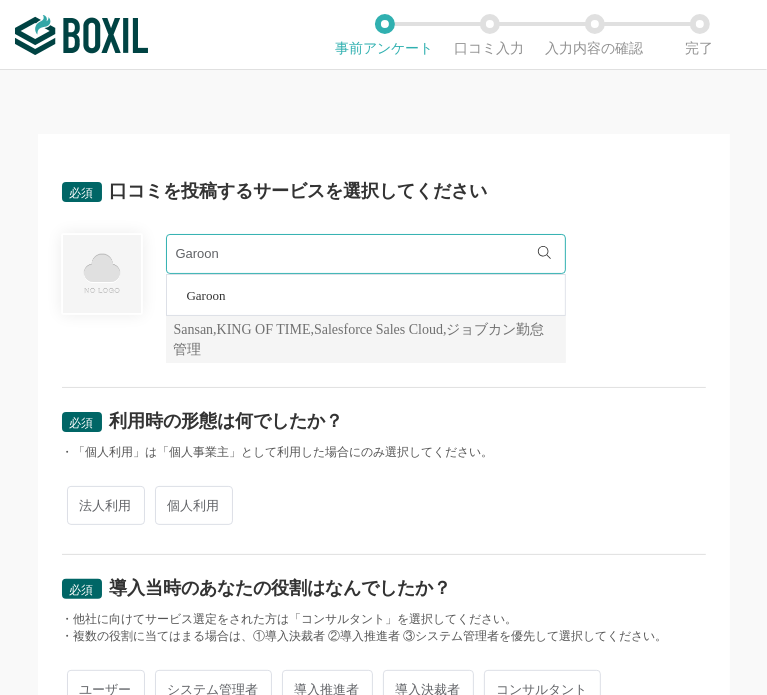 type on "Garoon" 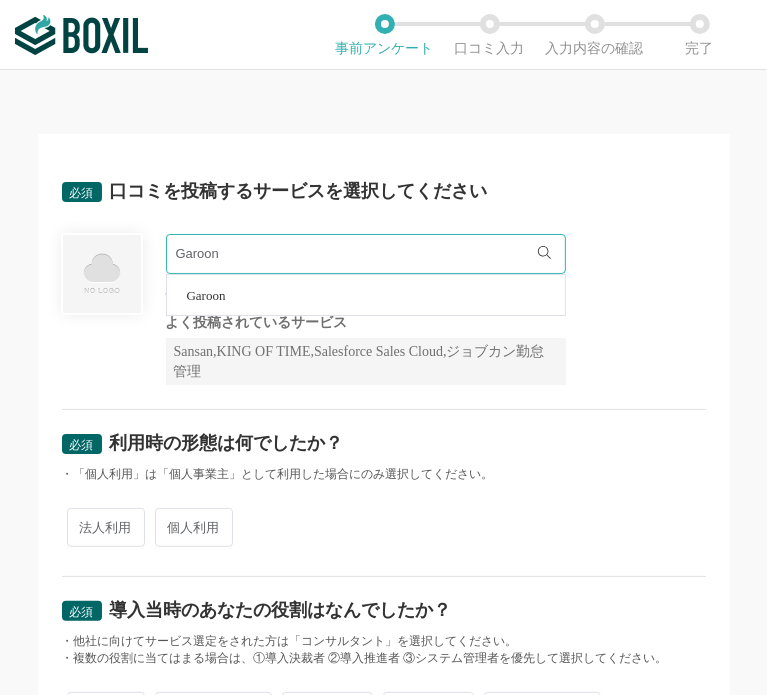 click on "Garoon" at bounding box center [206, 295] 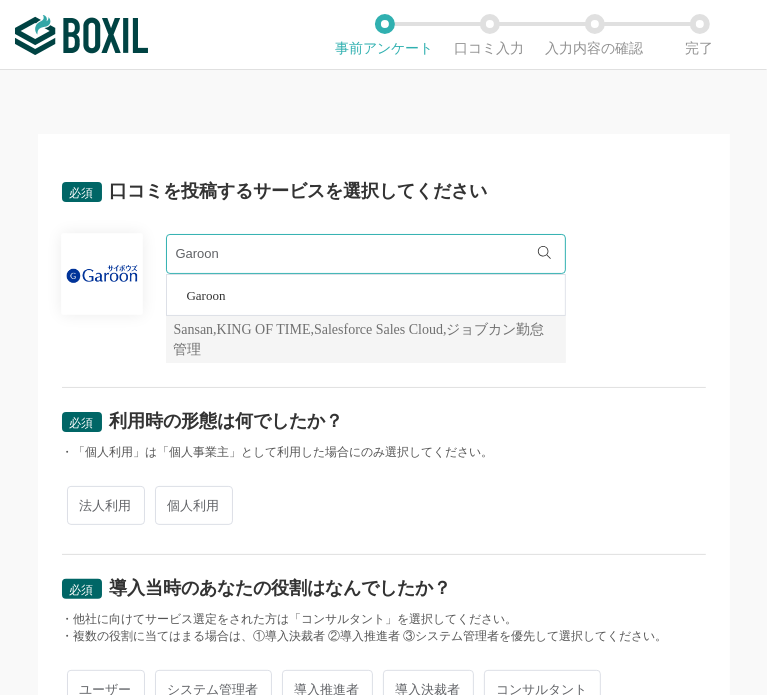 click on "法人利用" at bounding box center (106, 505) 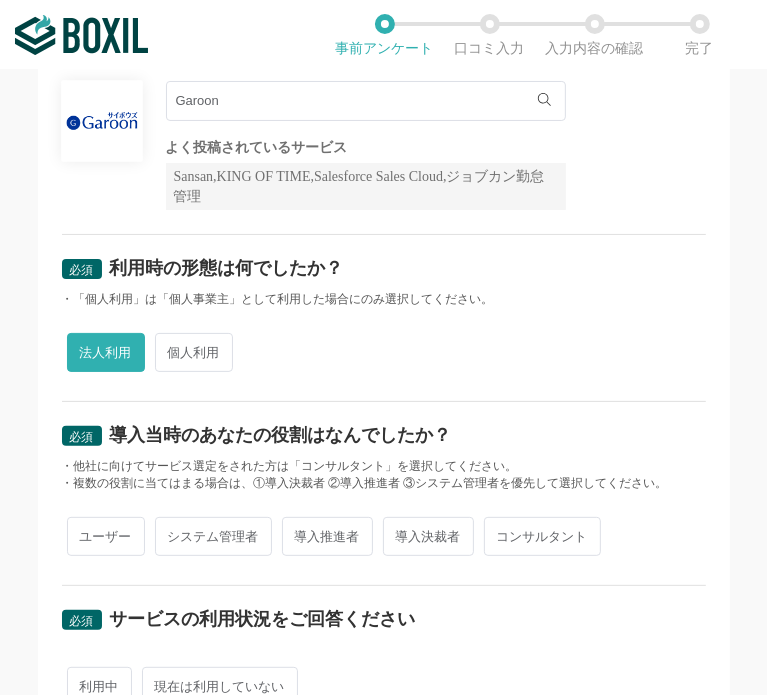 scroll, scrollTop: 400, scrollLeft: 0, axis: vertical 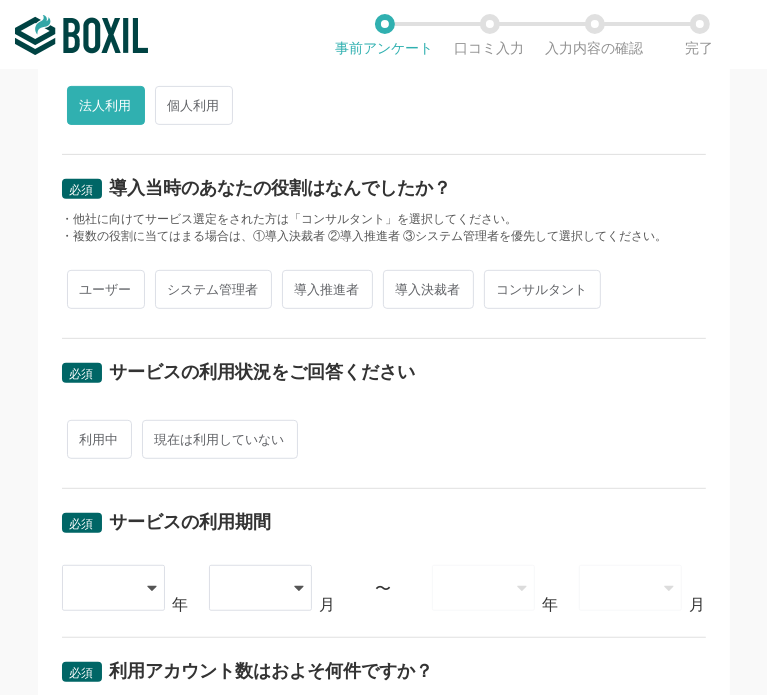 click on "ユーザー" at bounding box center (106, 289) 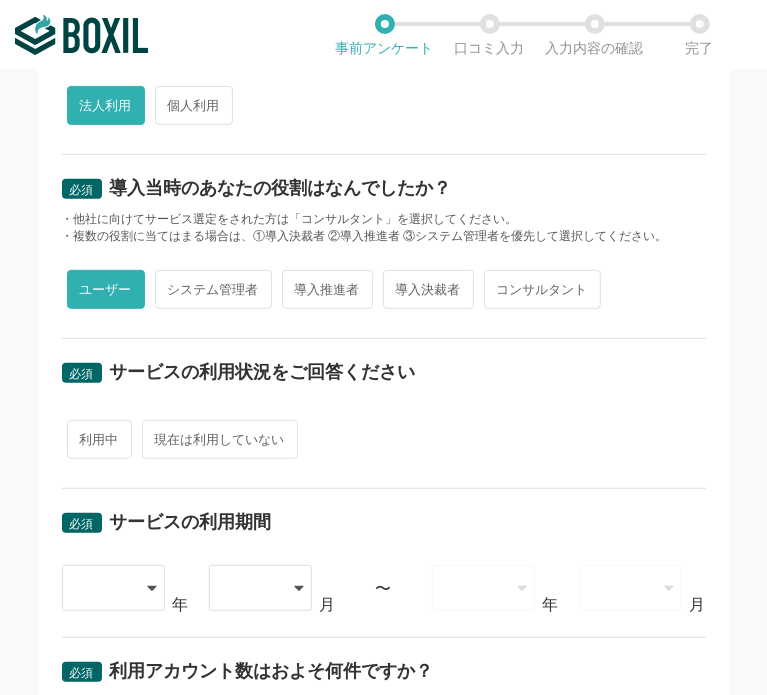 click on "利用中" at bounding box center (99, 439) 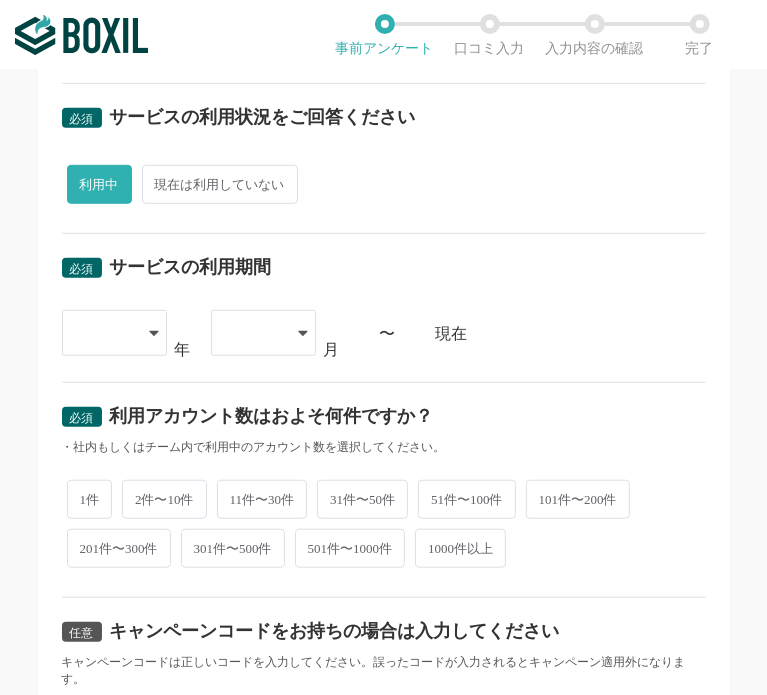 scroll, scrollTop: 700, scrollLeft: 0, axis: vertical 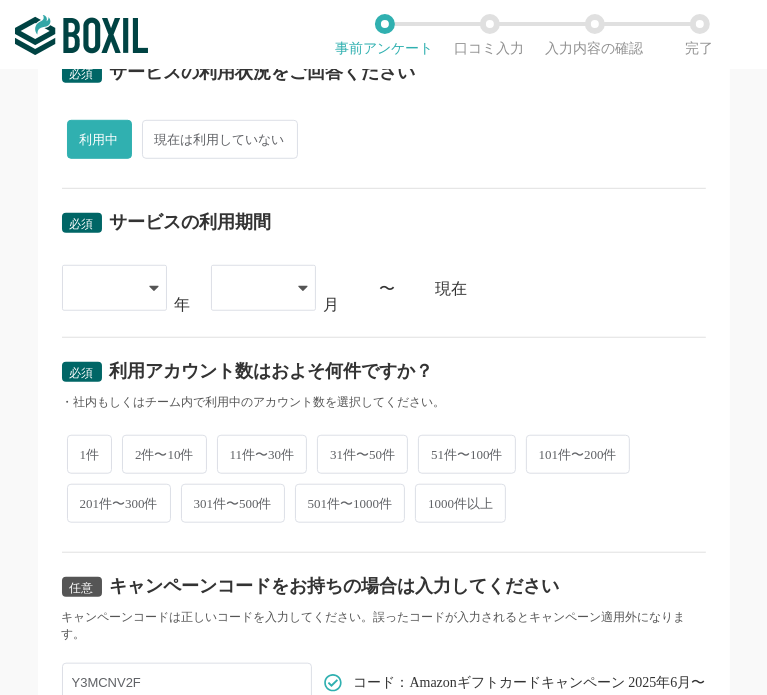 click at bounding box center [114, 288] 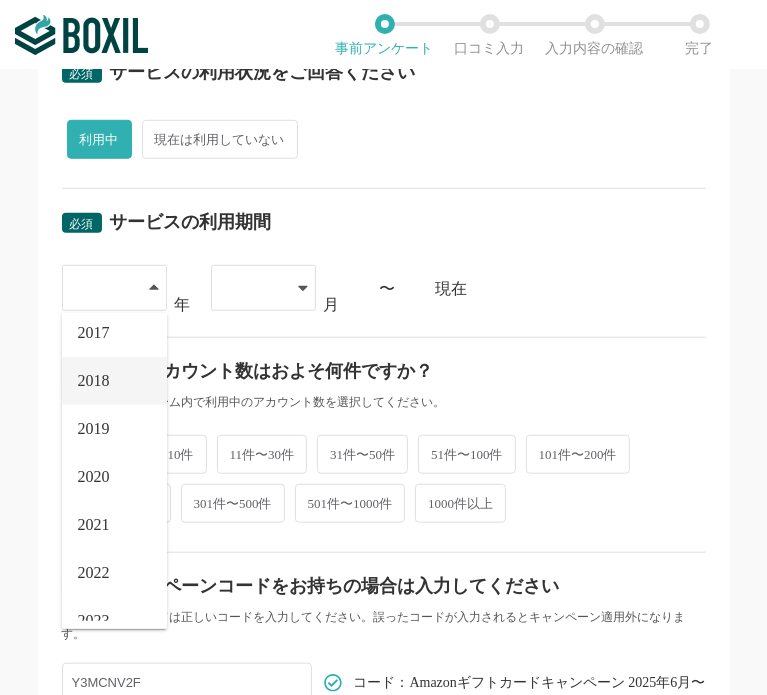 scroll, scrollTop: 228, scrollLeft: 0, axis: vertical 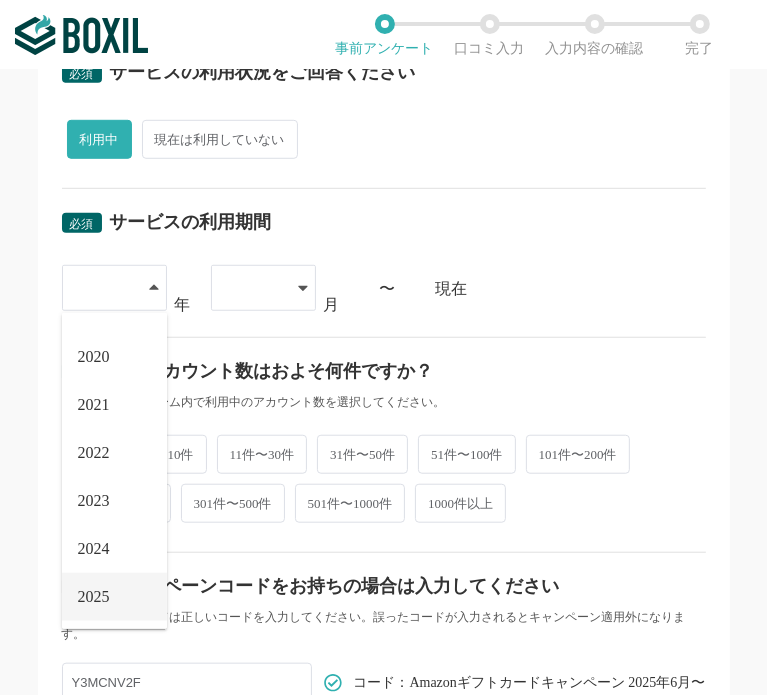 click on "2025" at bounding box center (114, 597) 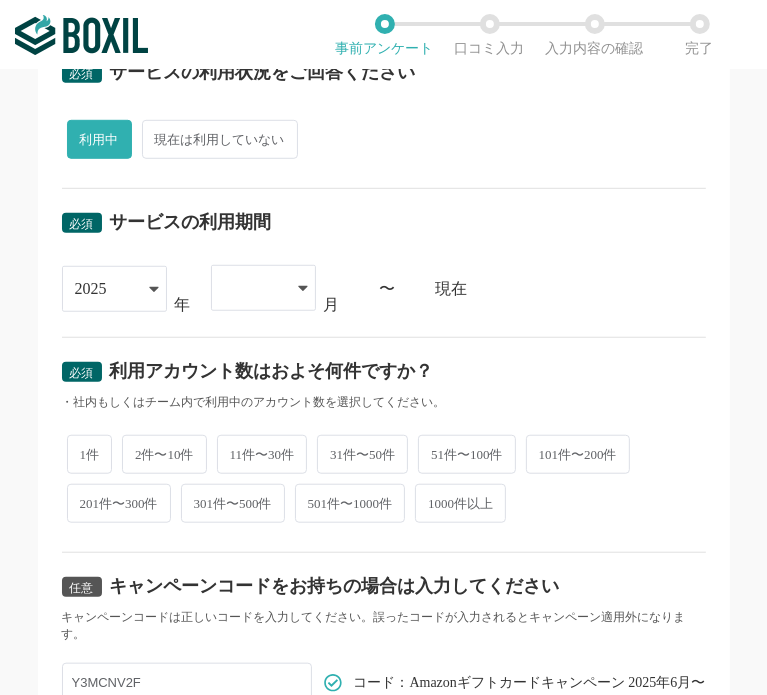 click at bounding box center (263, 288) 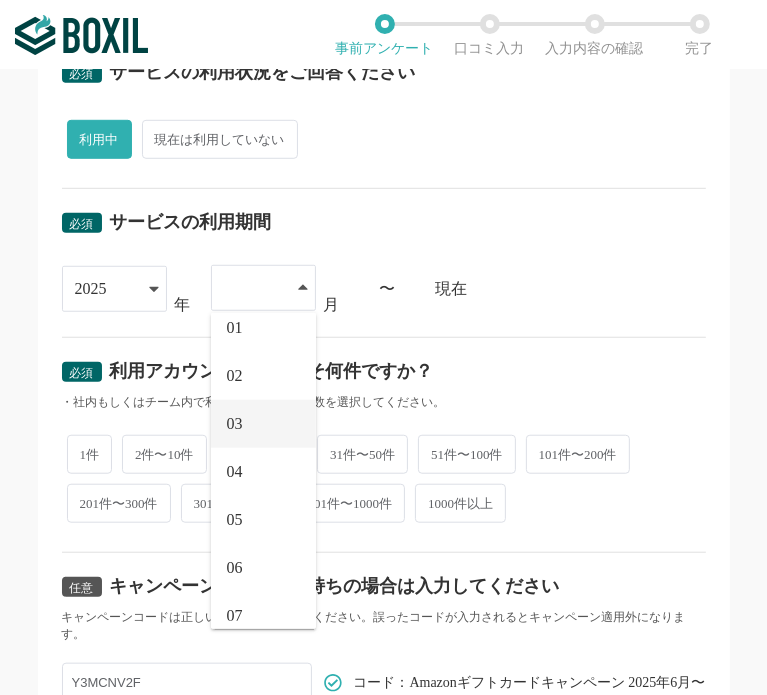 scroll, scrollTop: 0, scrollLeft: 0, axis: both 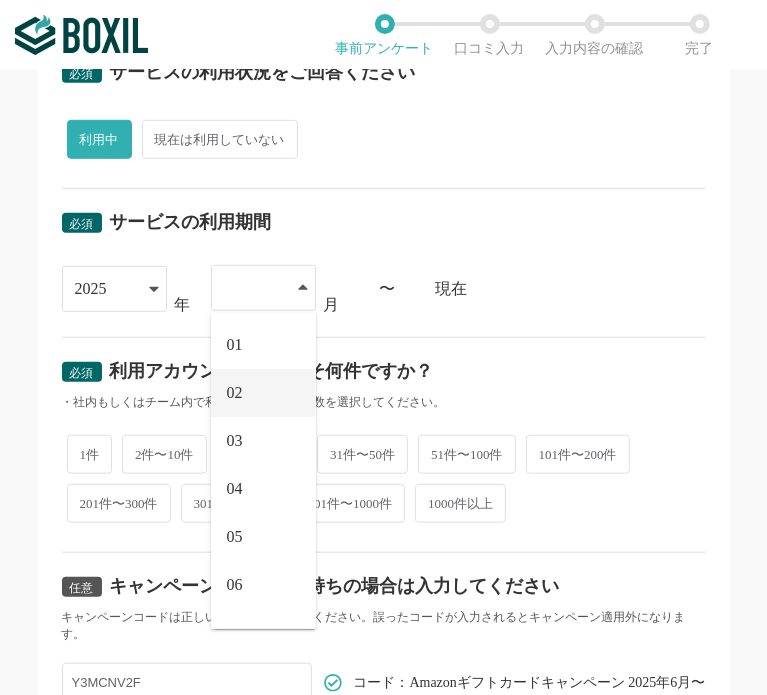 click on "02" at bounding box center [263, 393] 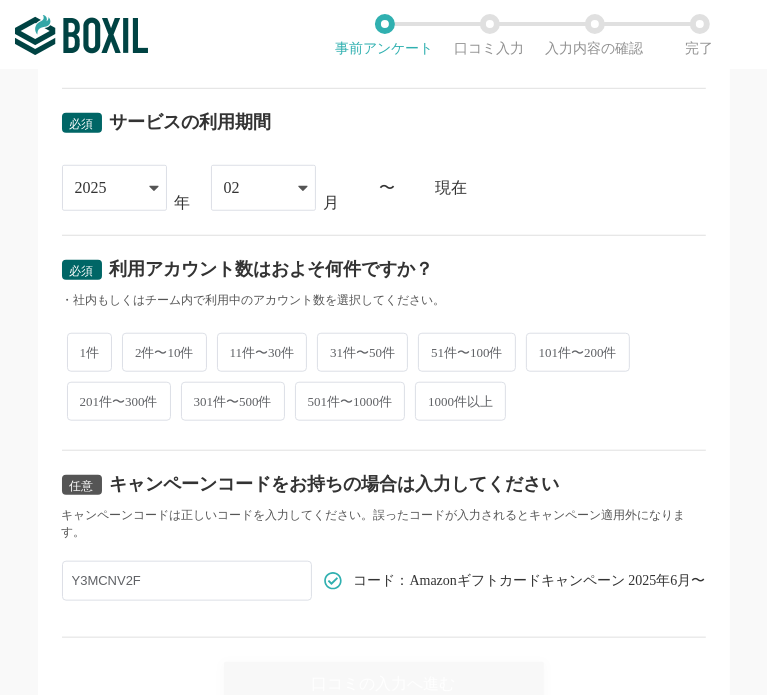 click on "2件〜10件" at bounding box center (164, 352) 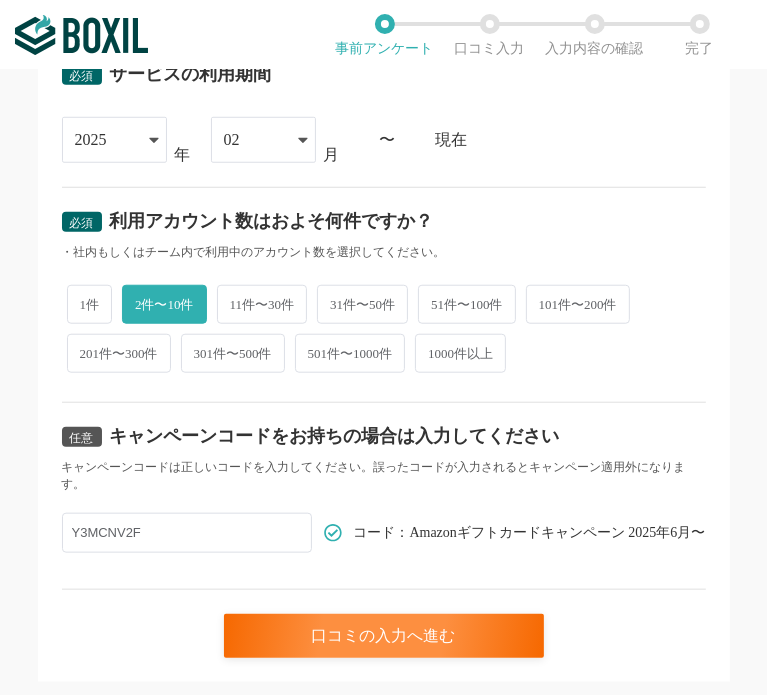 scroll, scrollTop: 894, scrollLeft: 0, axis: vertical 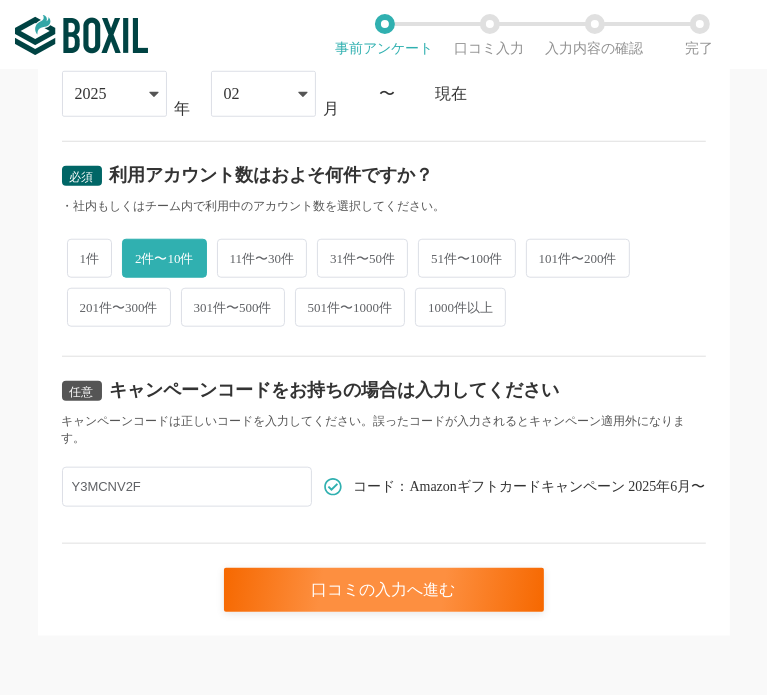 click on "11件〜30件" at bounding box center [262, 258] 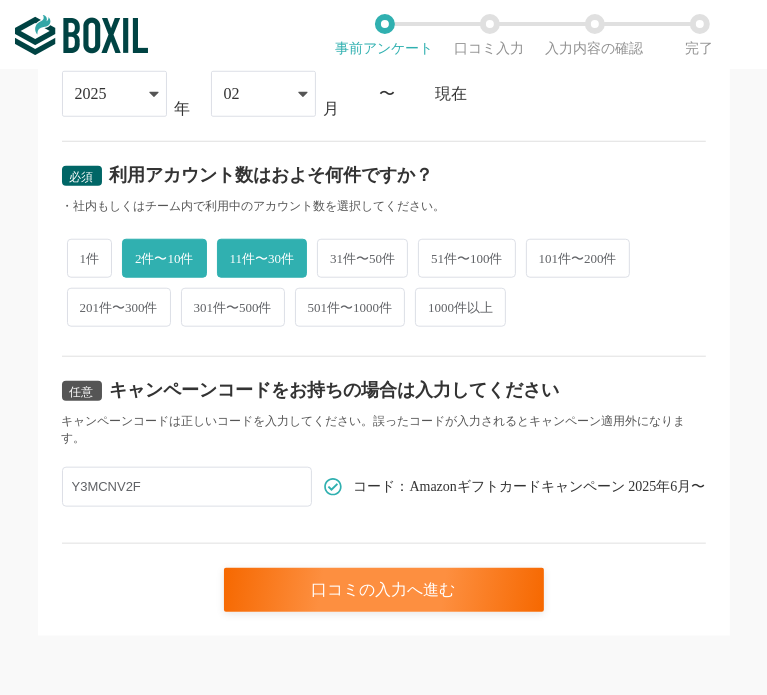 radio on "false" 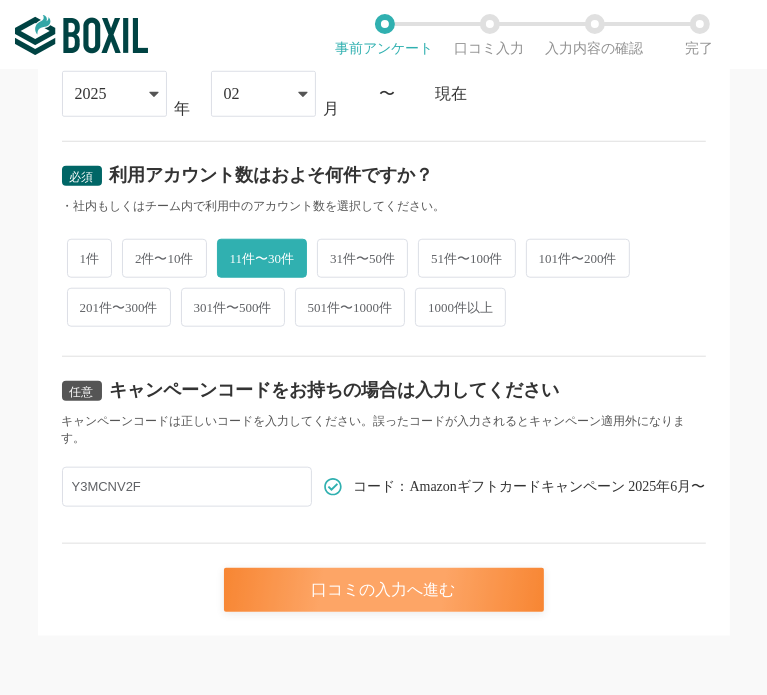 click on "口コミの入力へ進む" at bounding box center (384, 590) 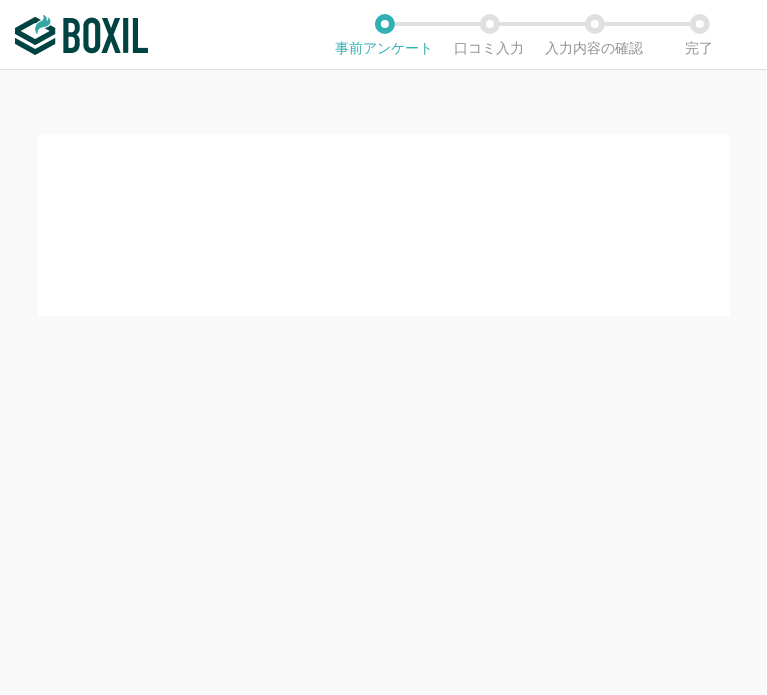scroll, scrollTop: 0, scrollLeft: 0, axis: both 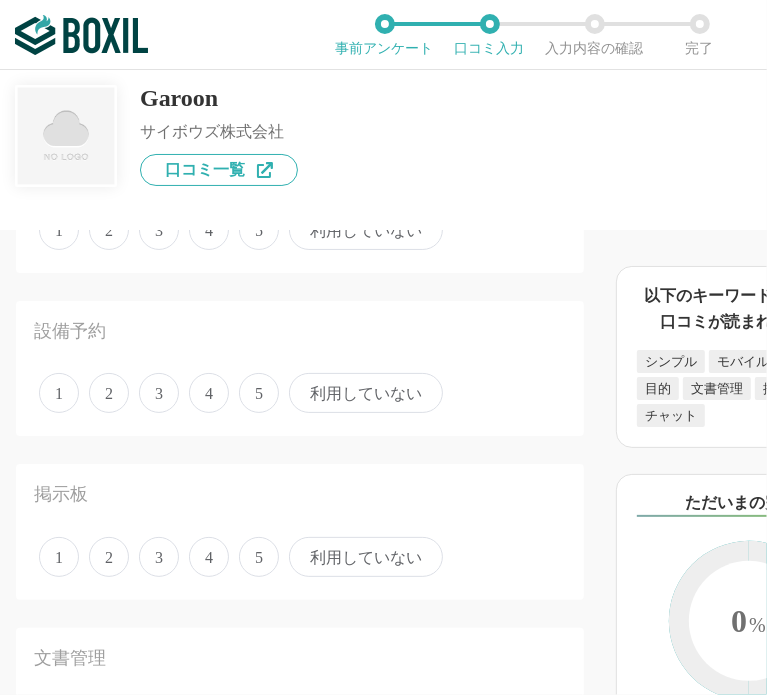 click on "5" at bounding box center (259, 230) 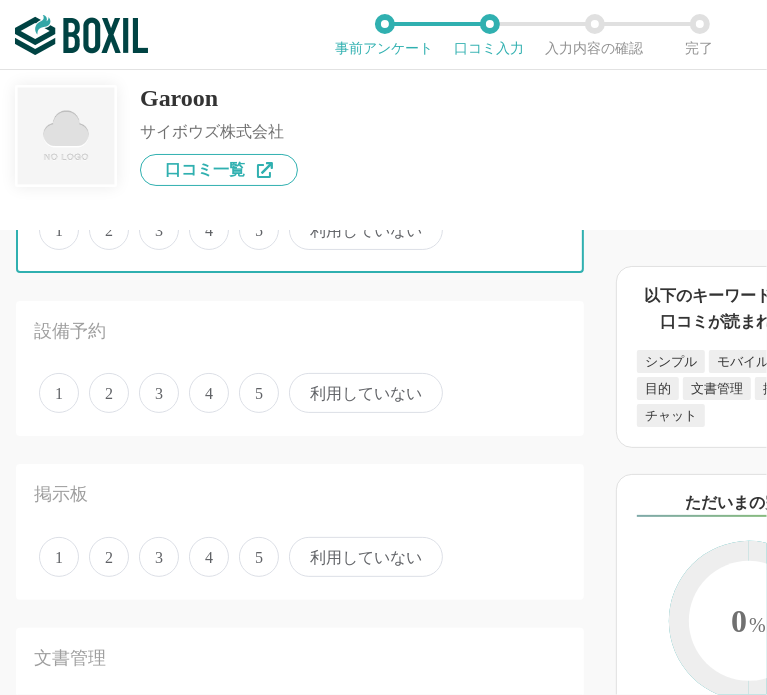 click on "5" at bounding box center (250, 219) 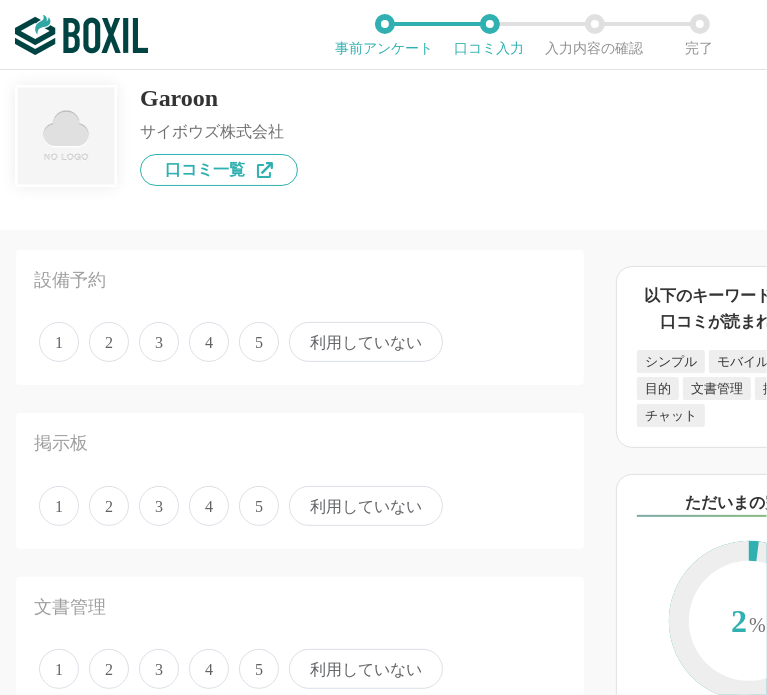 scroll, scrollTop: 300, scrollLeft: 0, axis: vertical 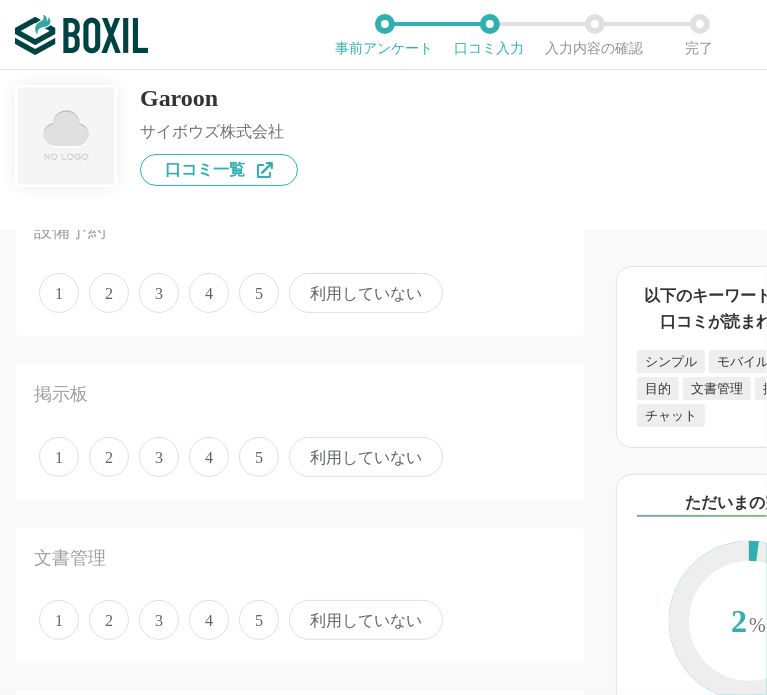 click on "4" at bounding box center [209, 293] 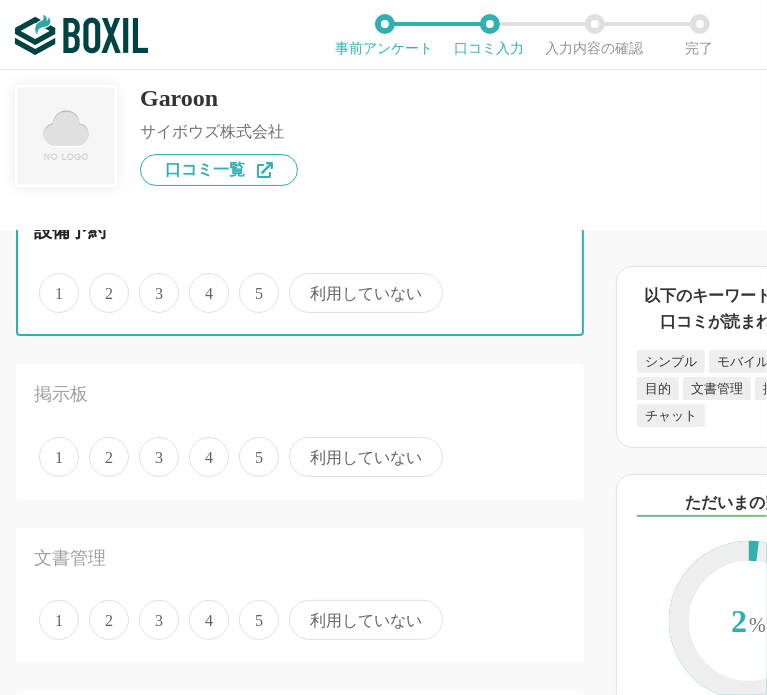 click on "4" at bounding box center [200, 282] 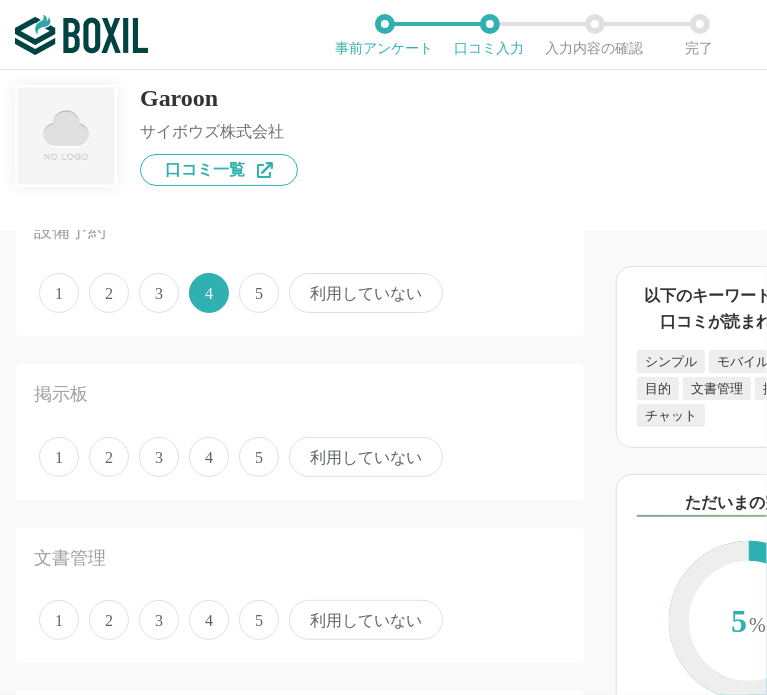 click on "4" at bounding box center [209, 457] 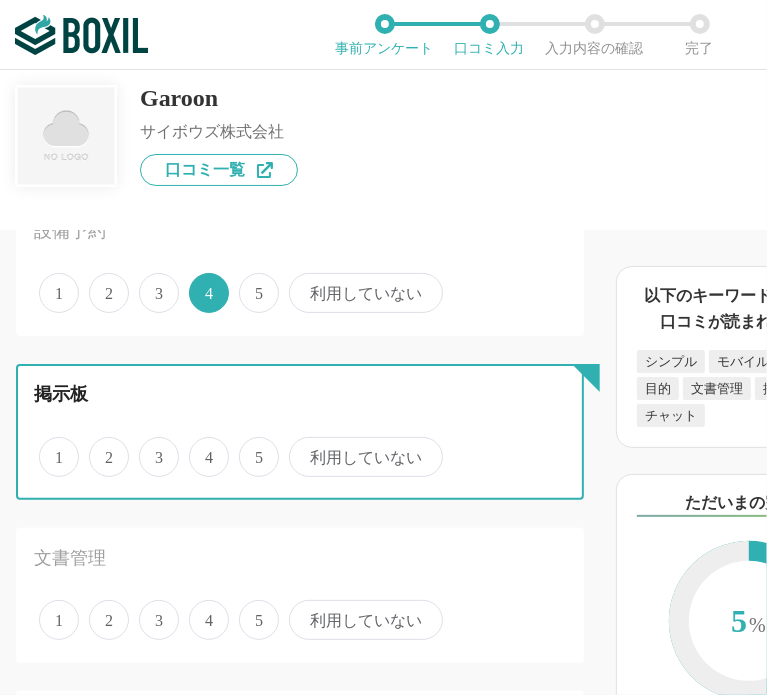 click on "4" at bounding box center [200, 446] 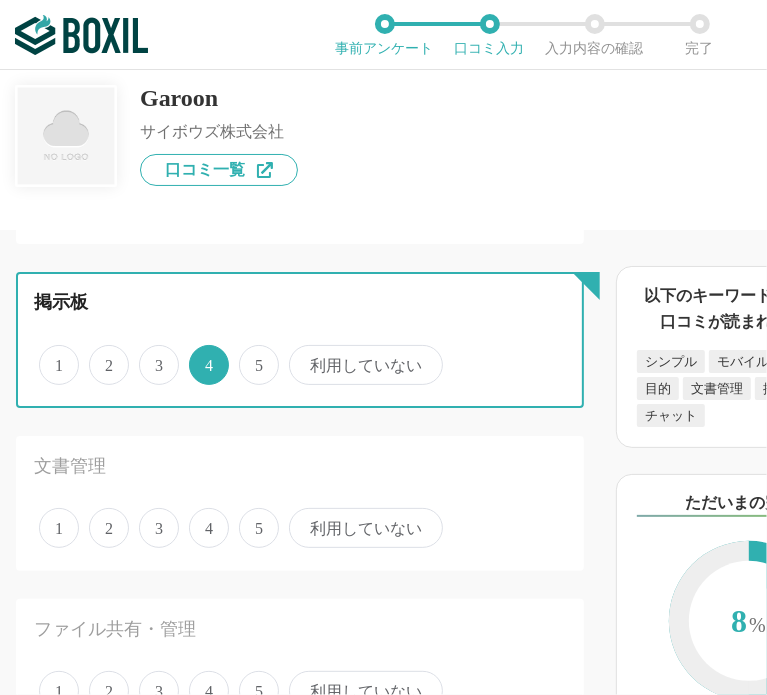 scroll, scrollTop: 500, scrollLeft: 0, axis: vertical 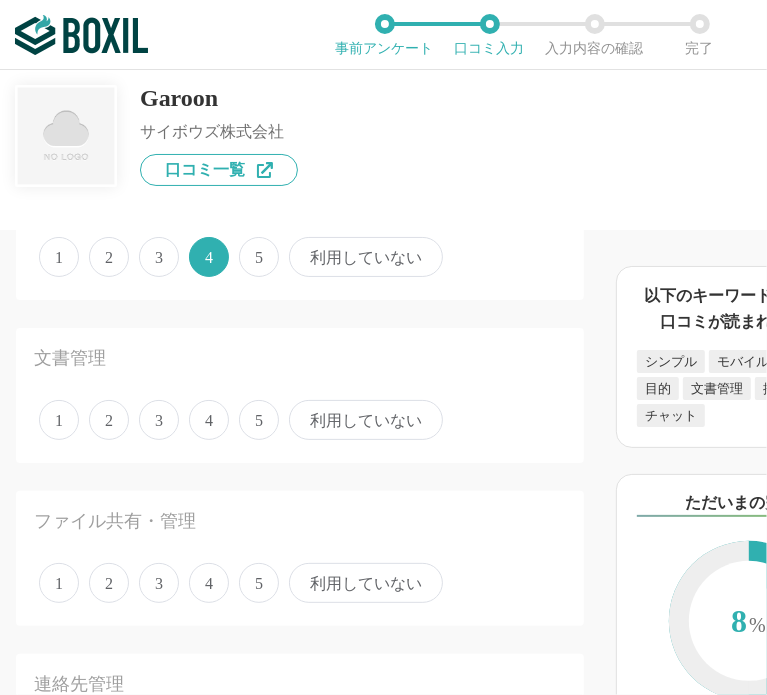 drag, startPoint x: 204, startPoint y: 399, endPoint x: 227, endPoint y: 431, distance: 39.40812 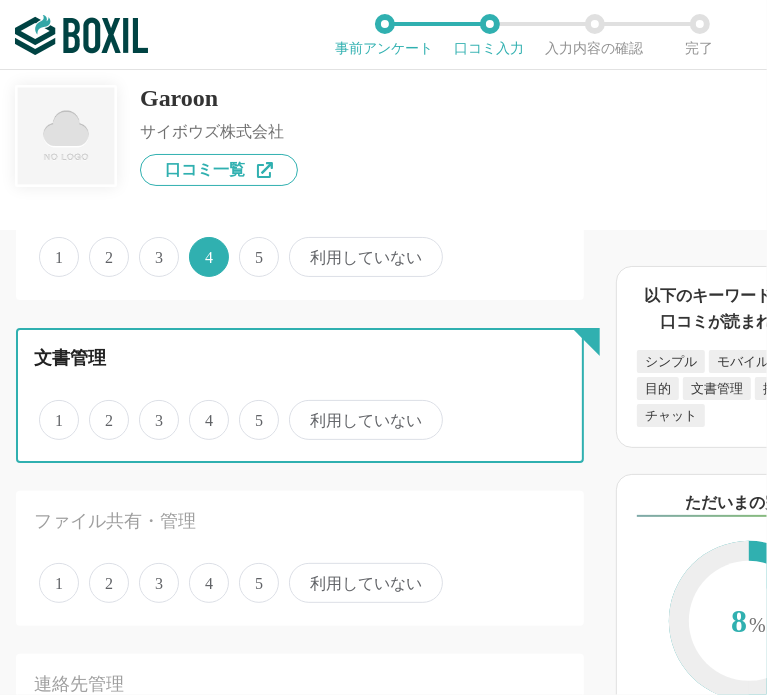 click on "4" at bounding box center (200, 409) 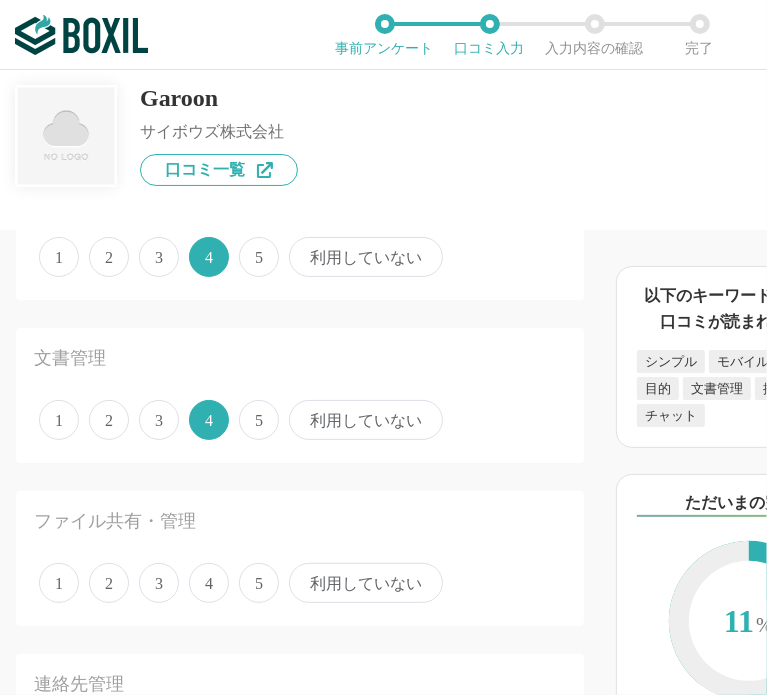 click on "5" at bounding box center [259, 583] 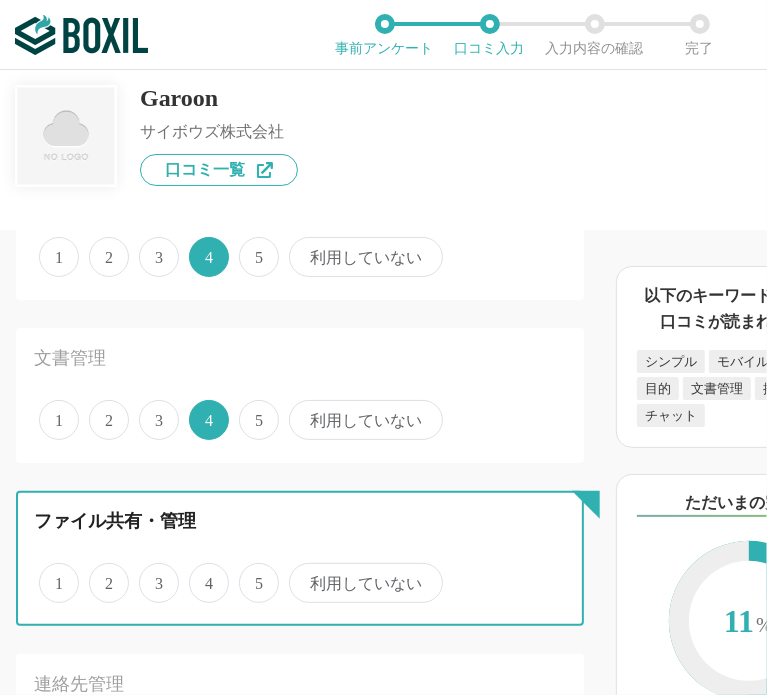 click on "5" at bounding box center [250, 572] 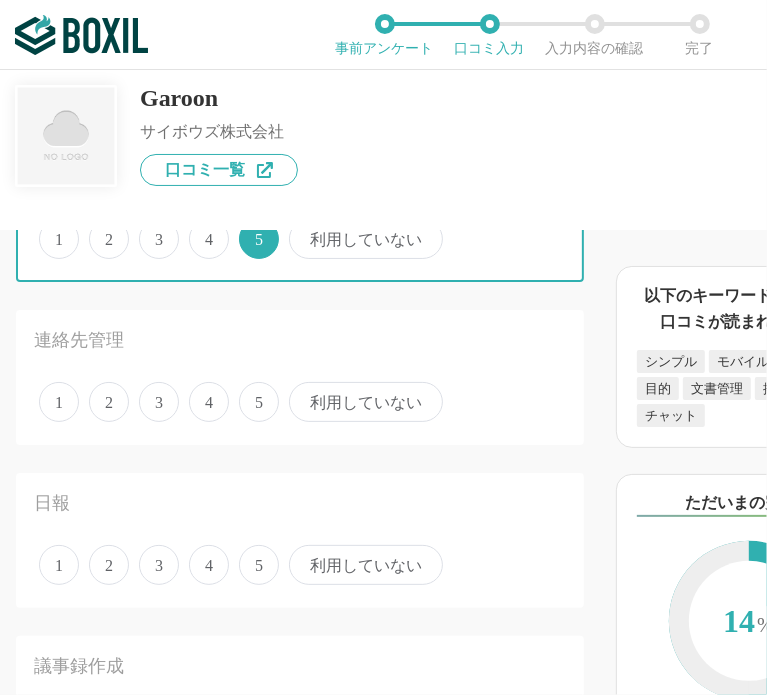 scroll, scrollTop: 900, scrollLeft: 0, axis: vertical 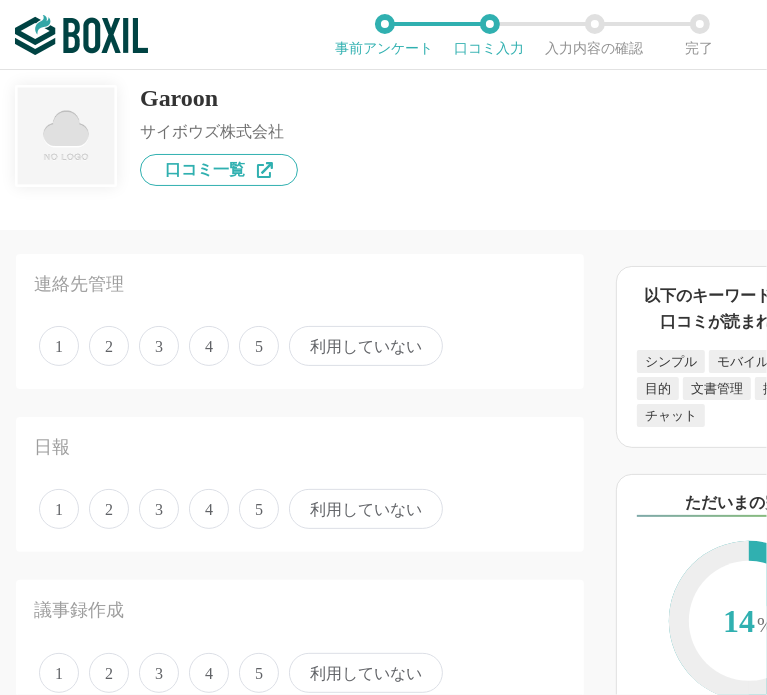 click on "5" at bounding box center (259, 346) 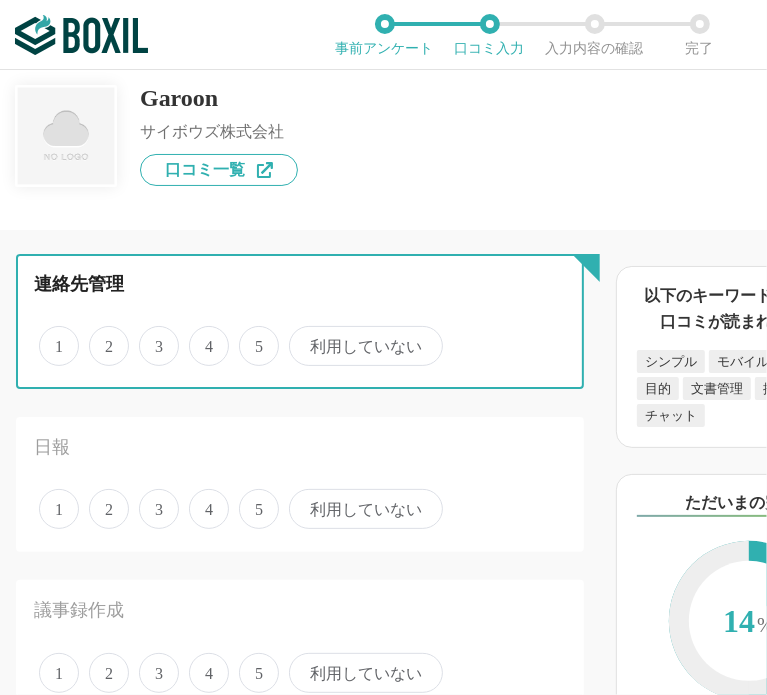 click on "5" at bounding box center [250, 335] 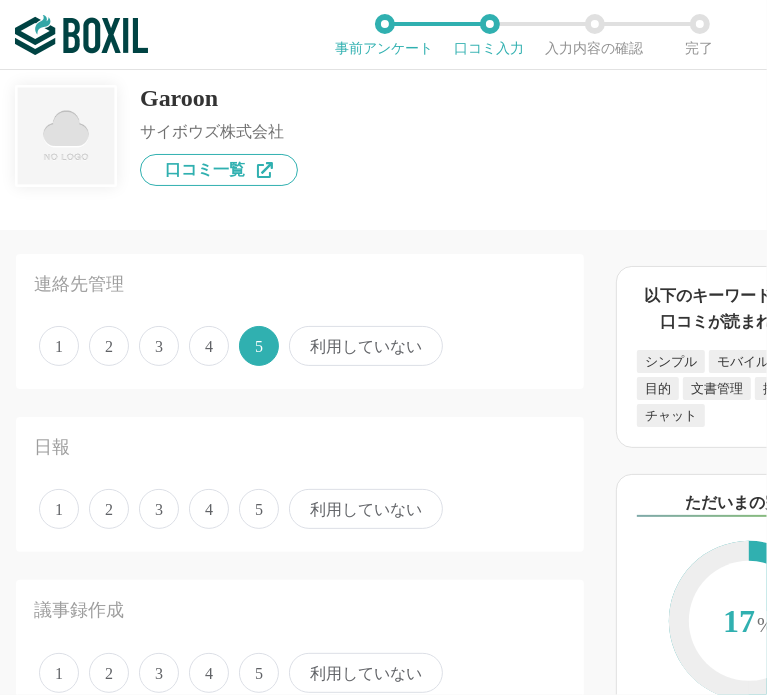 click on "4" at bounding box center (209, 509) 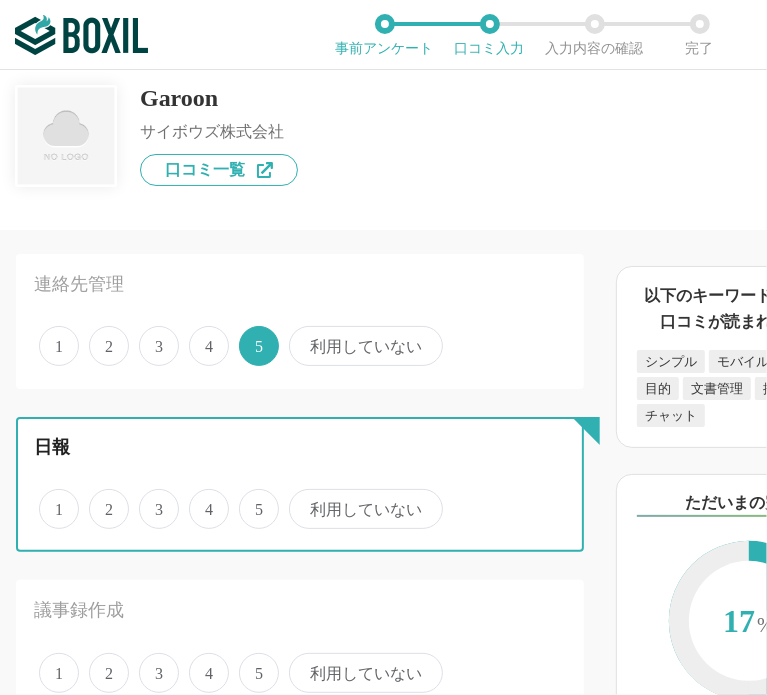 click on "4" at bounding box center (200, 498) 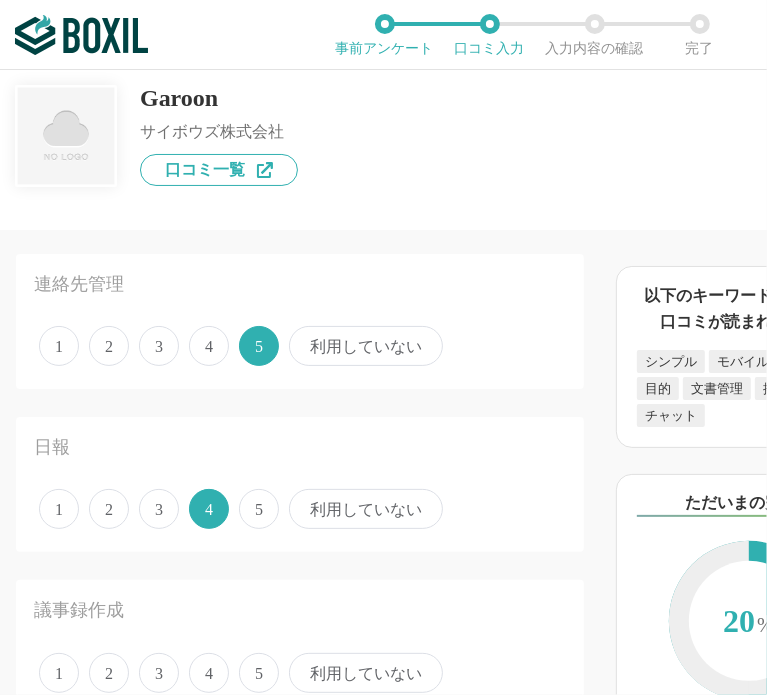 click on "4" at bounding box center [209, 673] 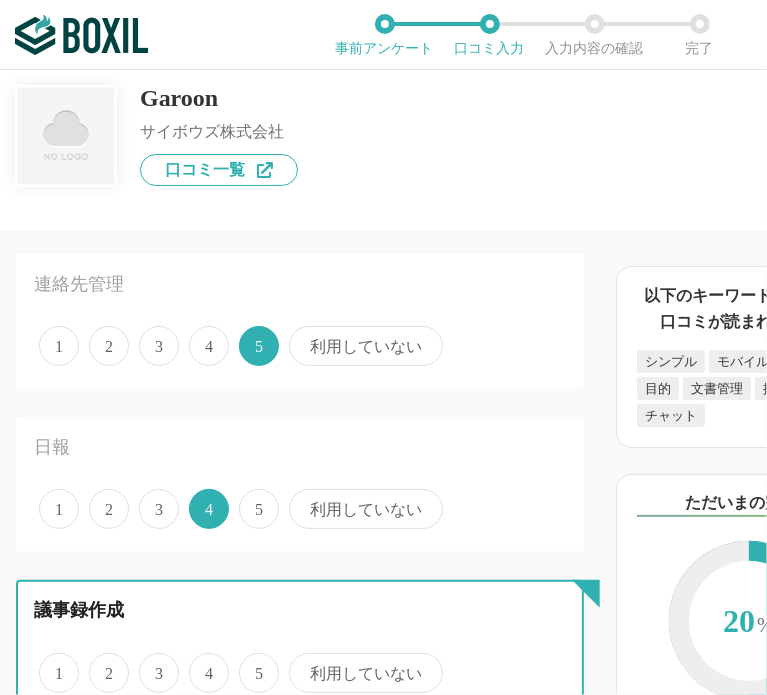 click on "4" at bounding box center [200, 662] 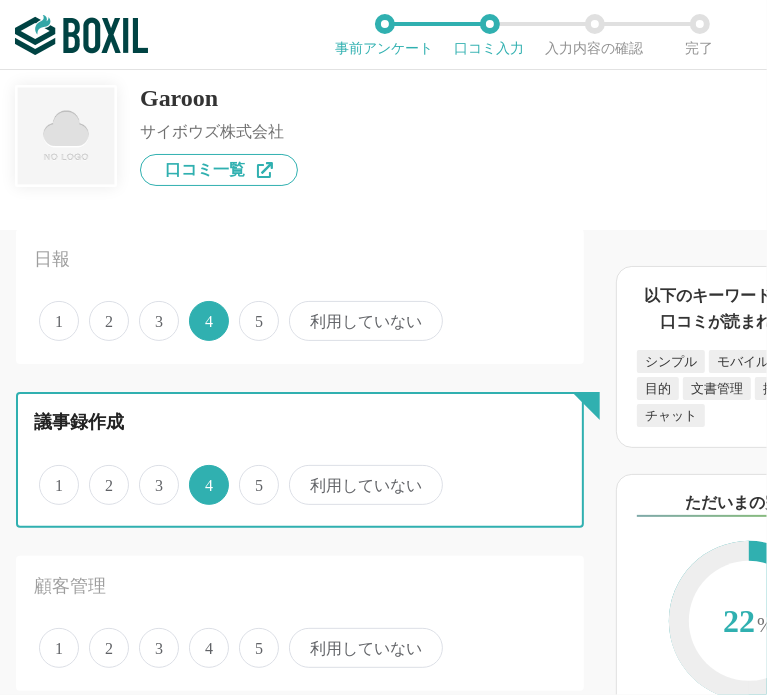 scroll, scrollTop: 1300, scrollLeft: 0, axis: vertical 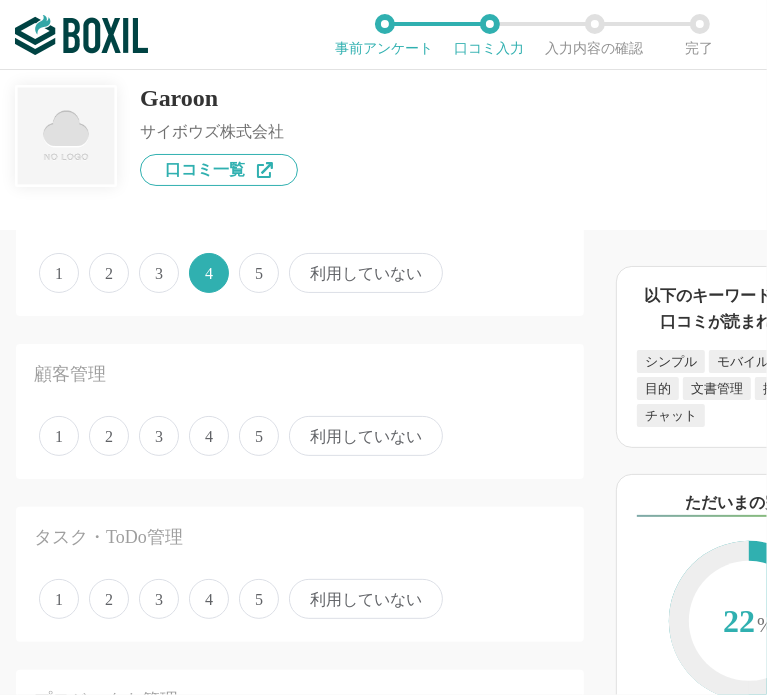 click on "3" at bounding box center [159, 436] 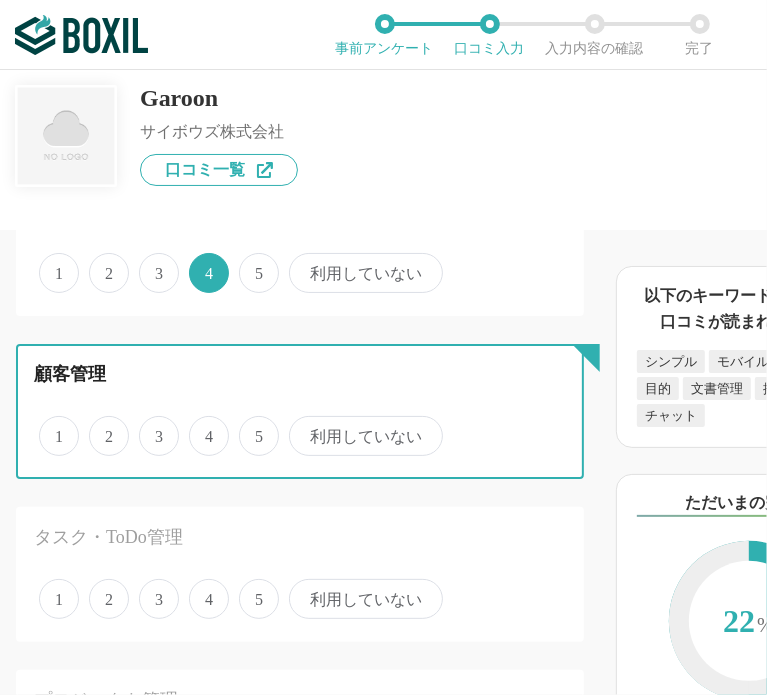 click on "3" at bounding box center [150, 425] 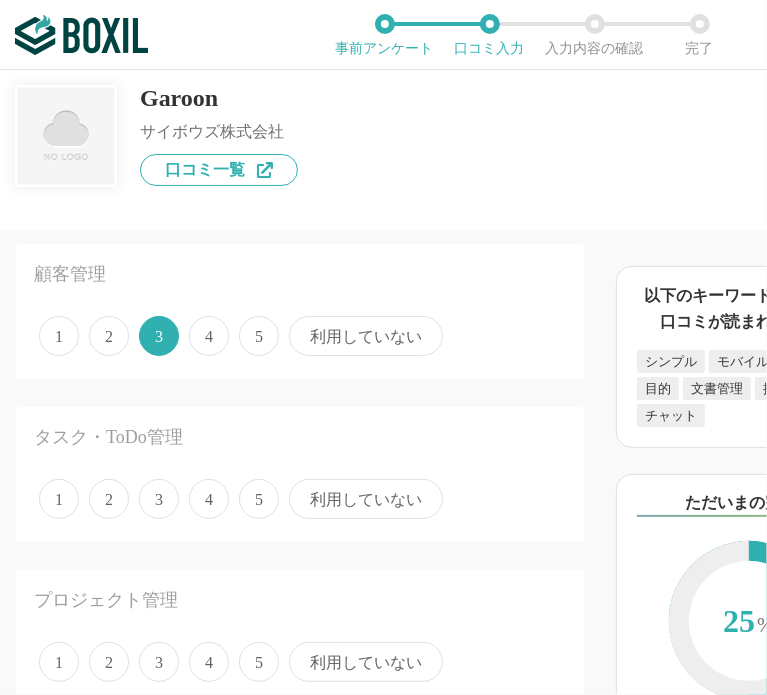 click on "5" at bounding box center (259, 499) 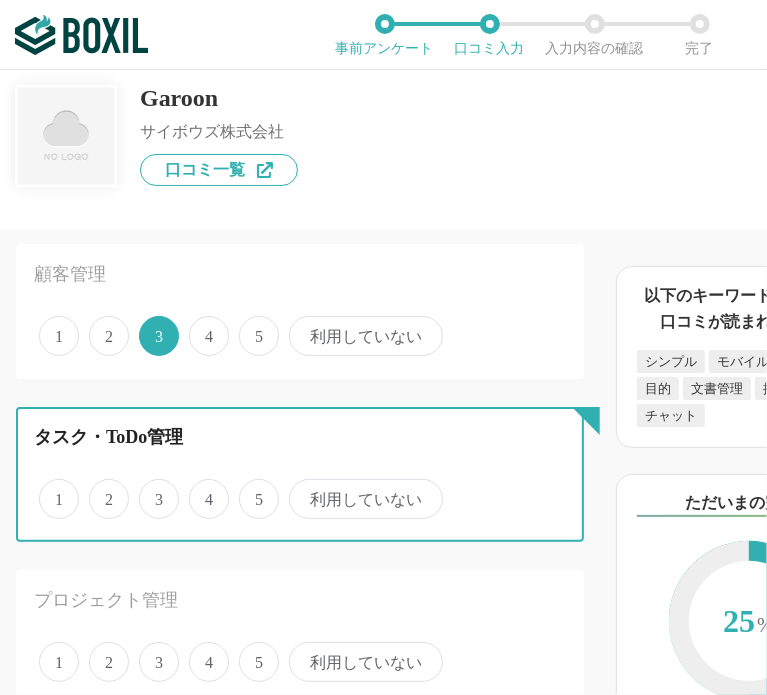 click on "5" at bounding box center (250, 488) 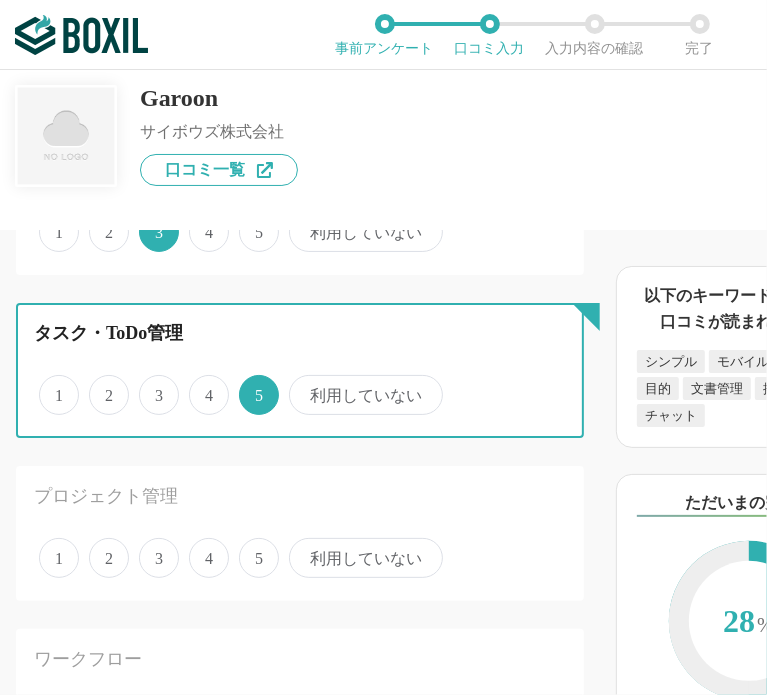 scroll, scrollTop: 1600, scrollLeft: 0, axis: vertical 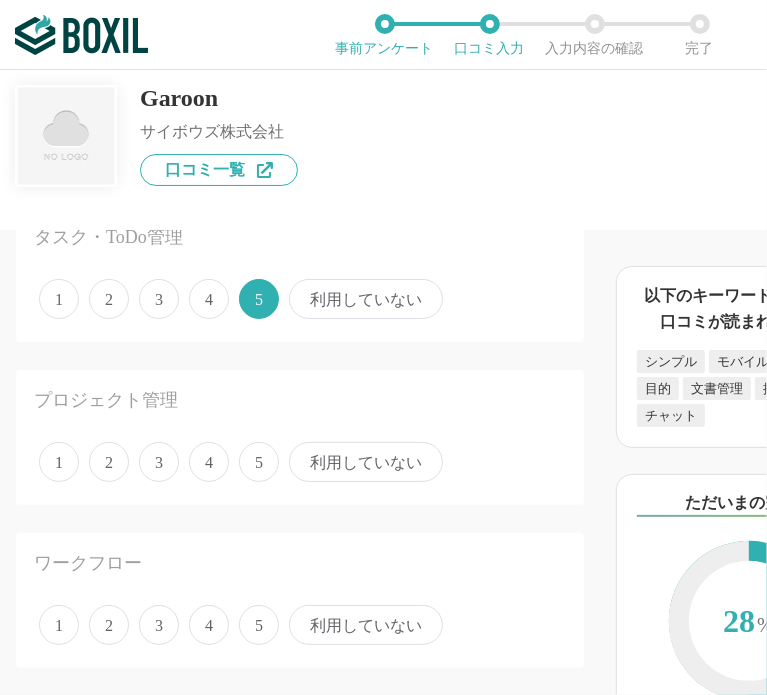 click on "4" at bounding box center [209, 462] 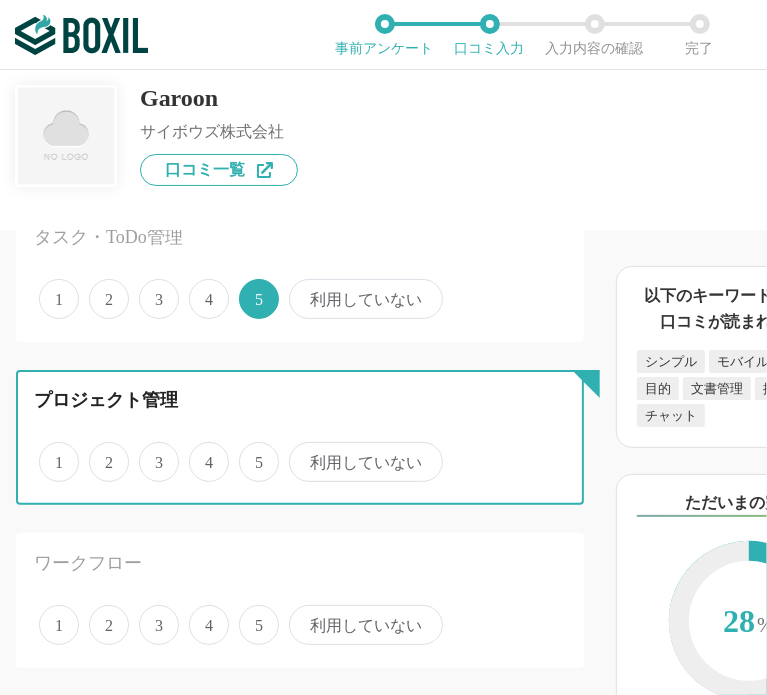 click on "4" at bounding box center [200, 451] 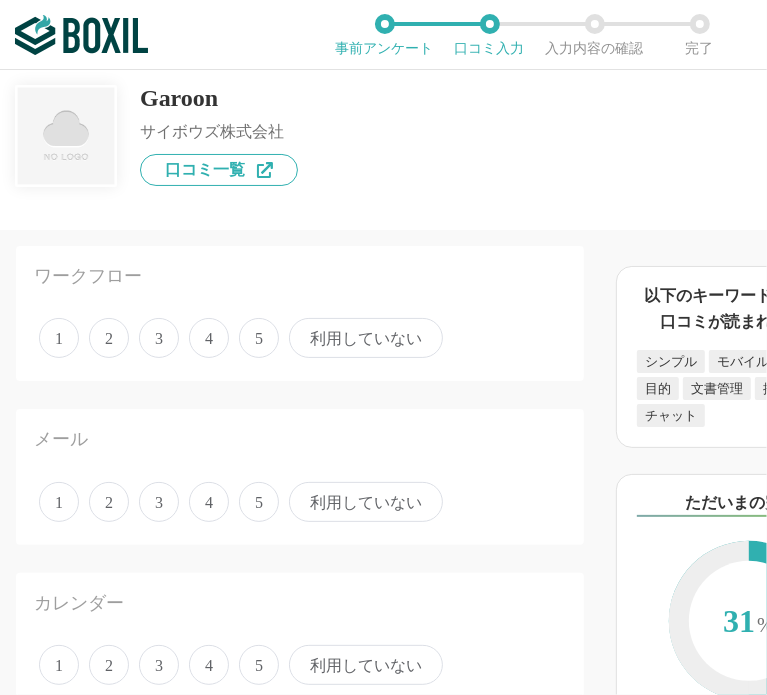 scroll, scrollTop: 1900, scrollLeft: 0, axis: vertical 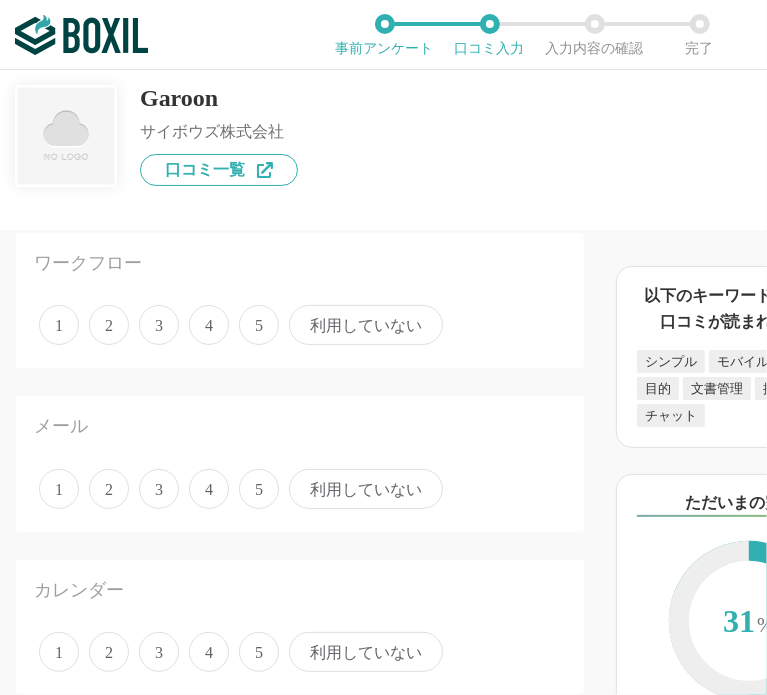 click on "5" at bounding box center [259, 325] 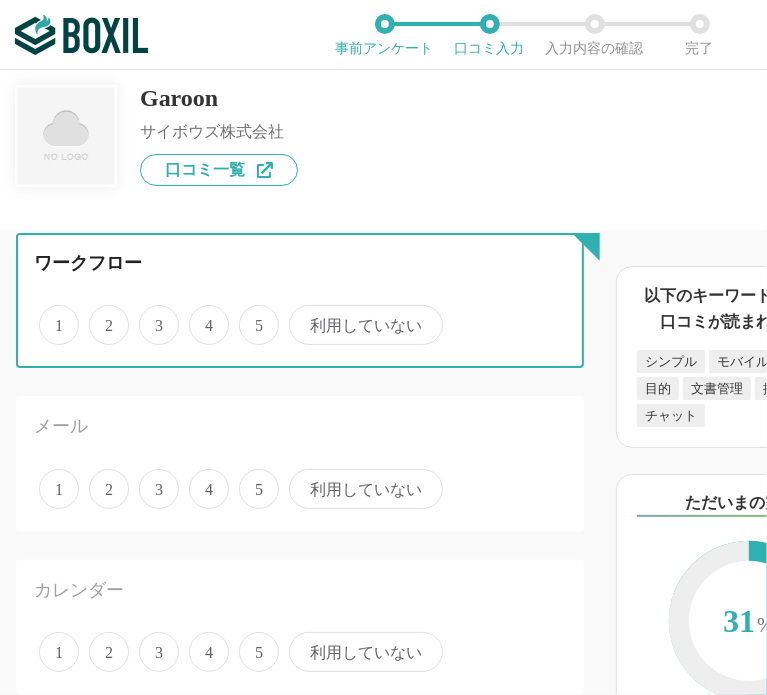click on "5" at bounding box center (250, 314) 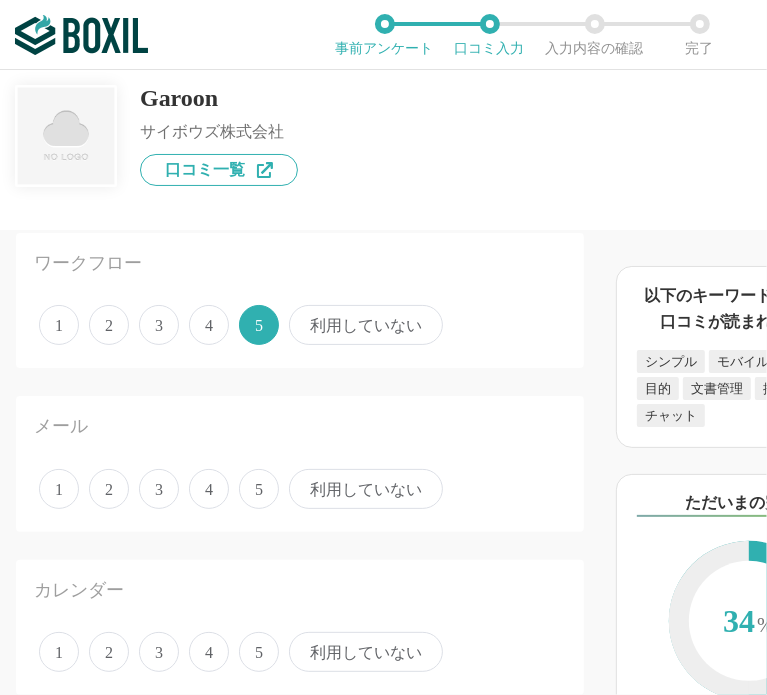 click on "3" at bounding box center (159, 489) 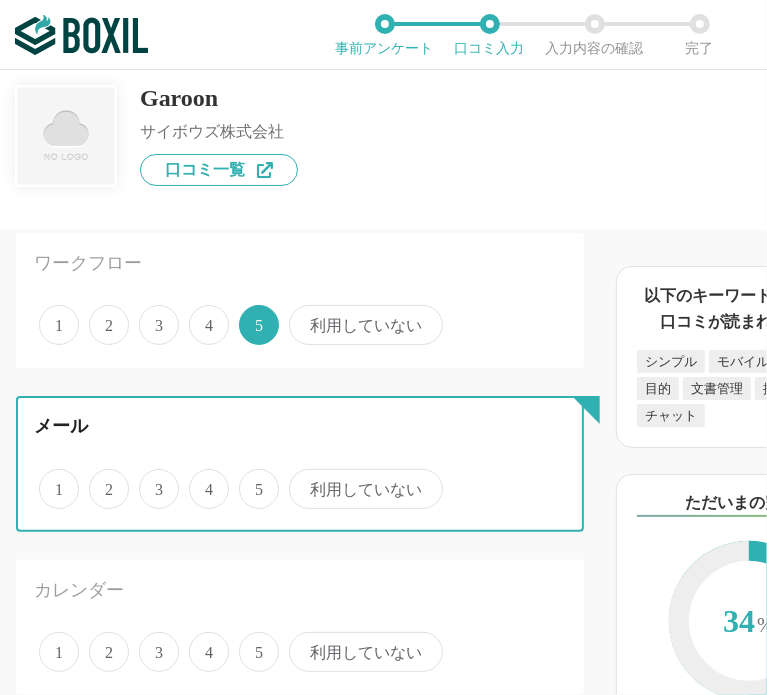 click on "3" at bounding box center (150, 478) 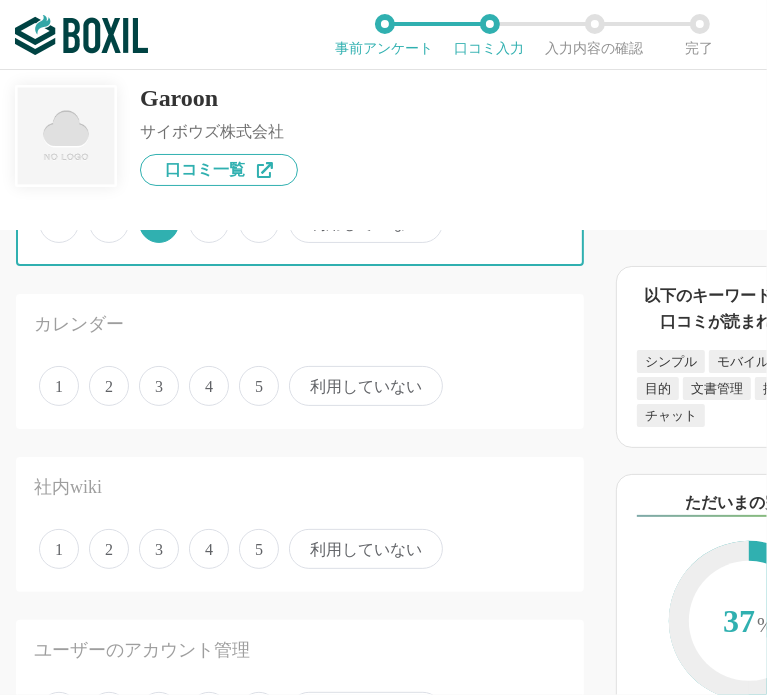 scroll, scrollTop: 2200, scrollLeft: 0, axis: vertical 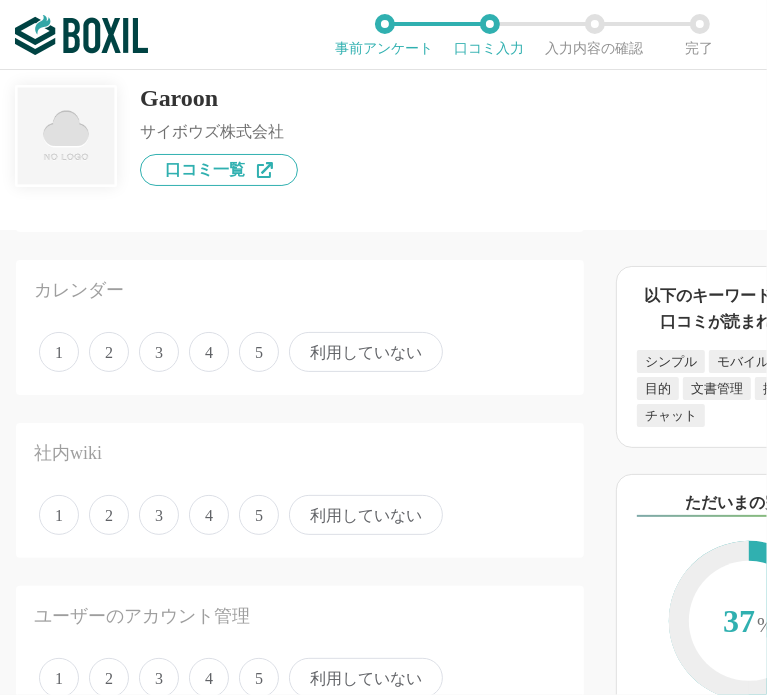 click on "3" at bounding box center (159, 352) 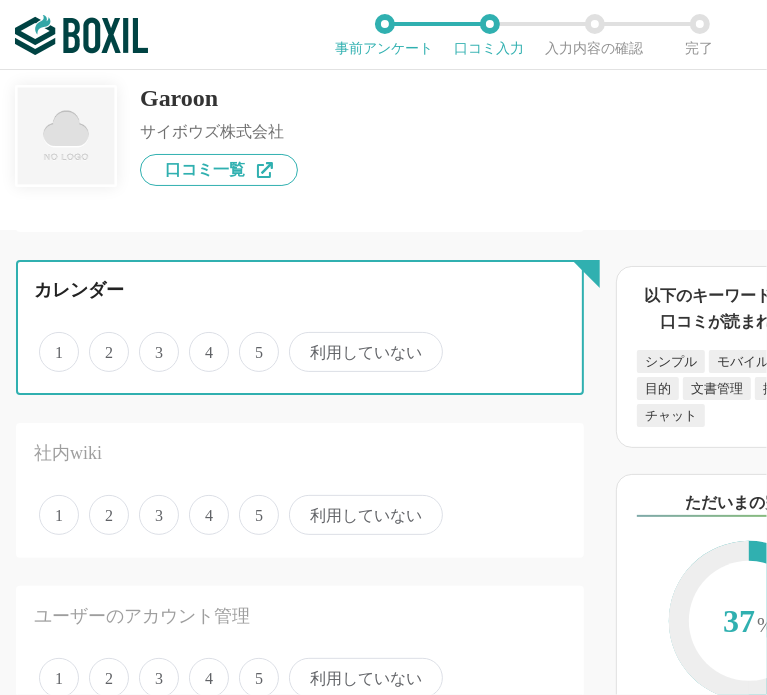 click on "3" at bounding box center (150, 341) 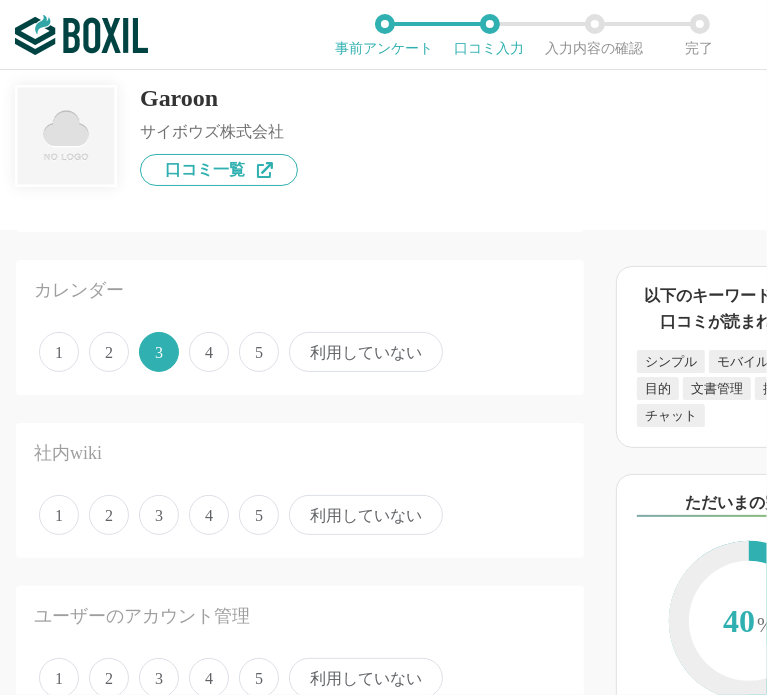 click on "4" at bounding box center [209, 515] 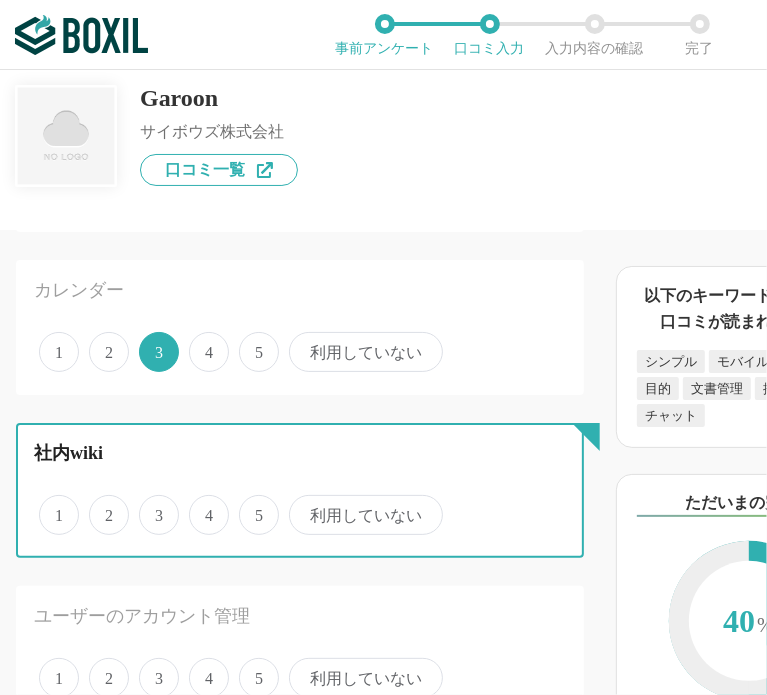 click on "4" at bounding box center (200, 504) 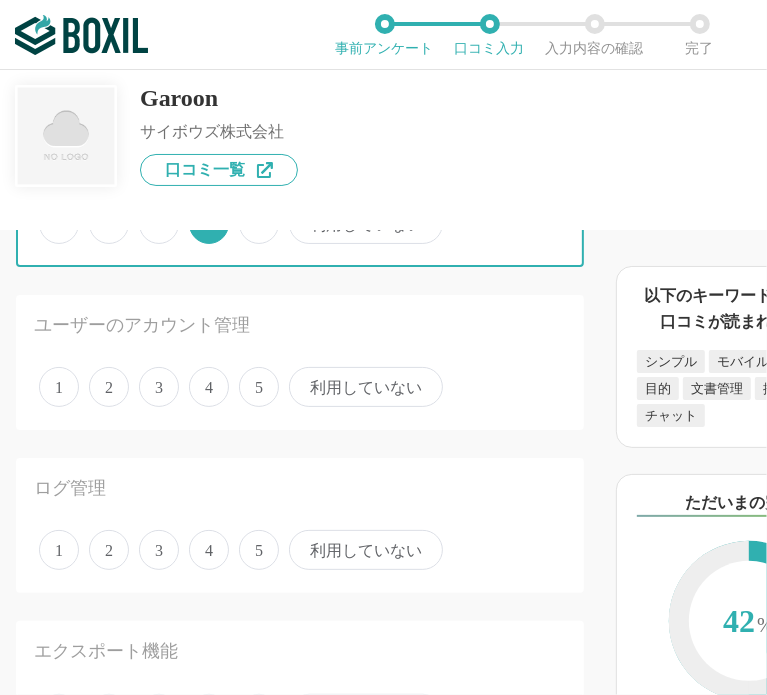 scroll, scrollTop: 2500, scrollLeft: 0, axis: vertical 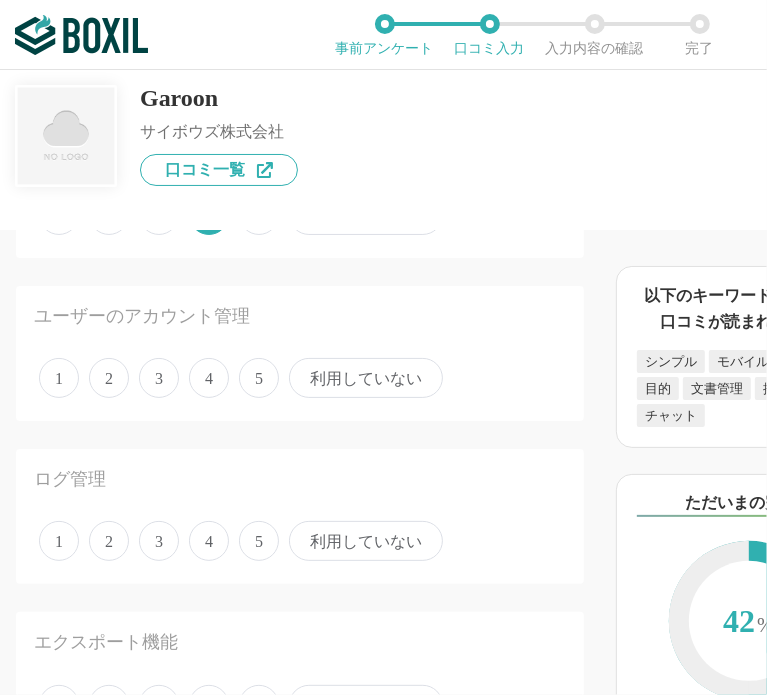 click on "4" at bounding box center (209, 378) 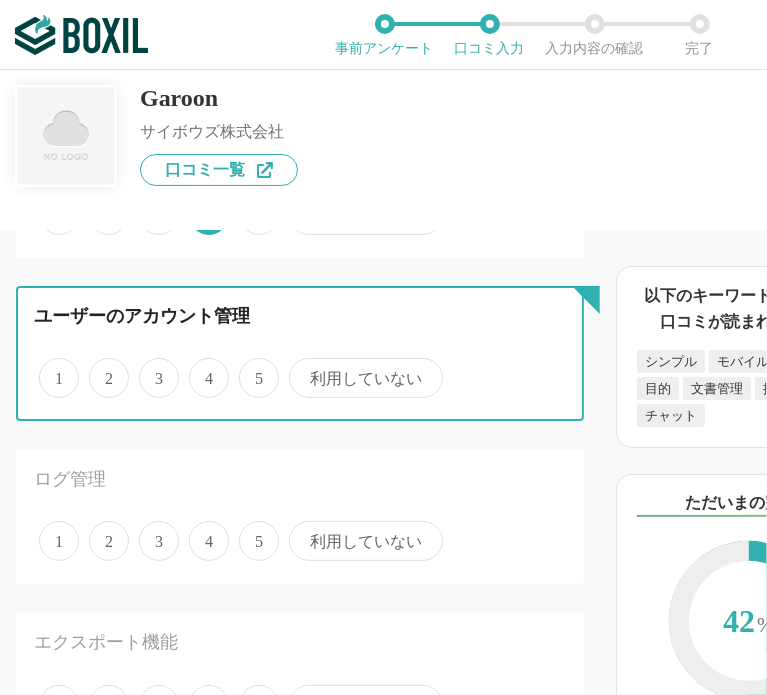 click on "4" at bounding box center [200, 367] 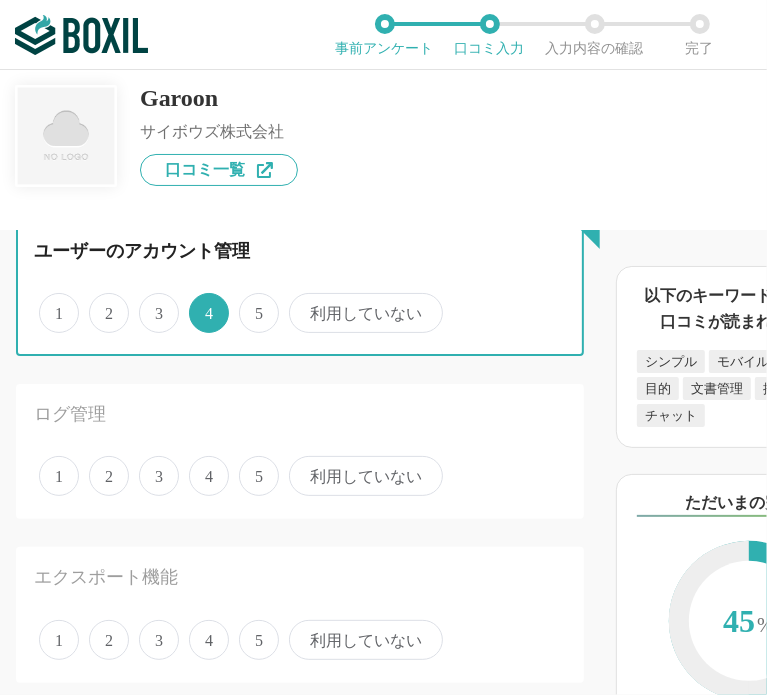 scroll, scrollTop: 2600, scrollLeft: 0, axis: vertical 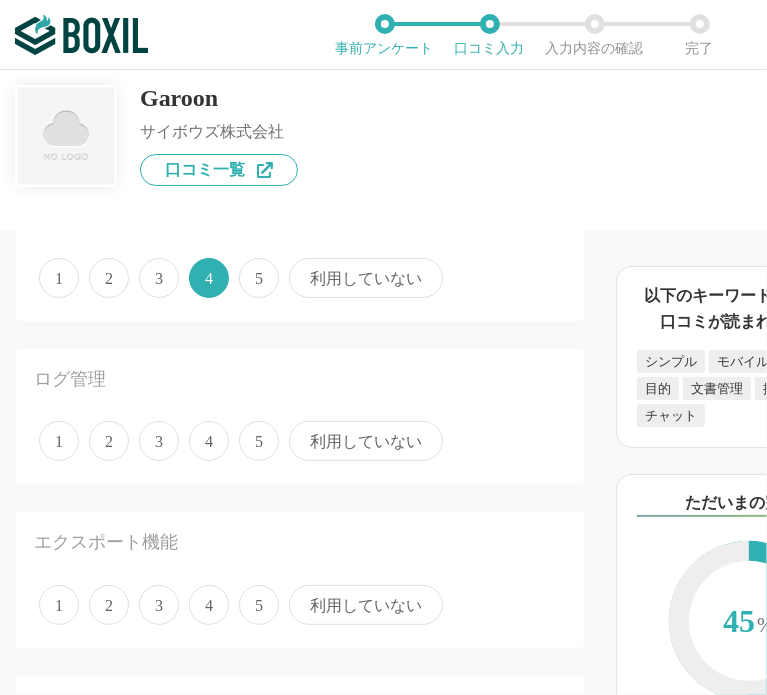 click on "1 2 3 4 5 利用していない" at bounding box center [300, 441] 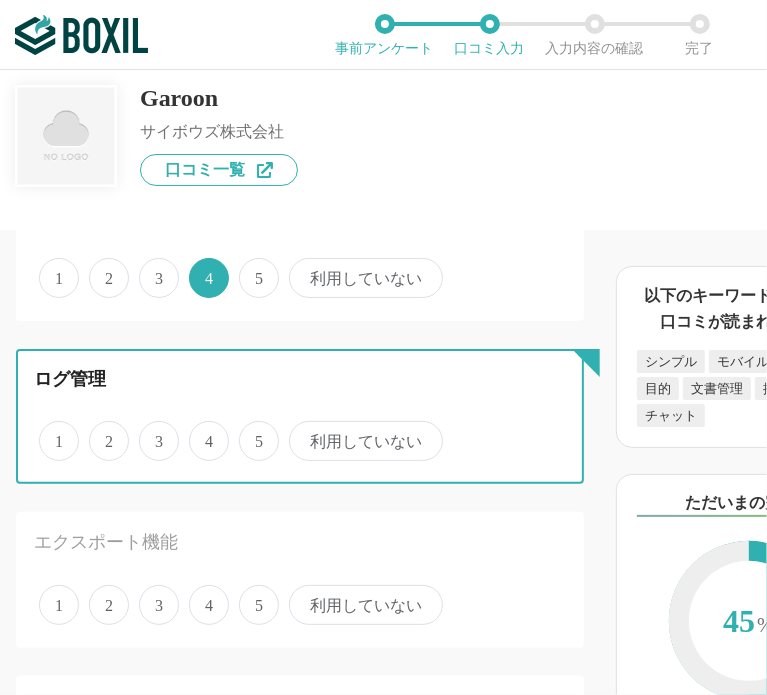 click on "3" at bounding box center (150, 430) 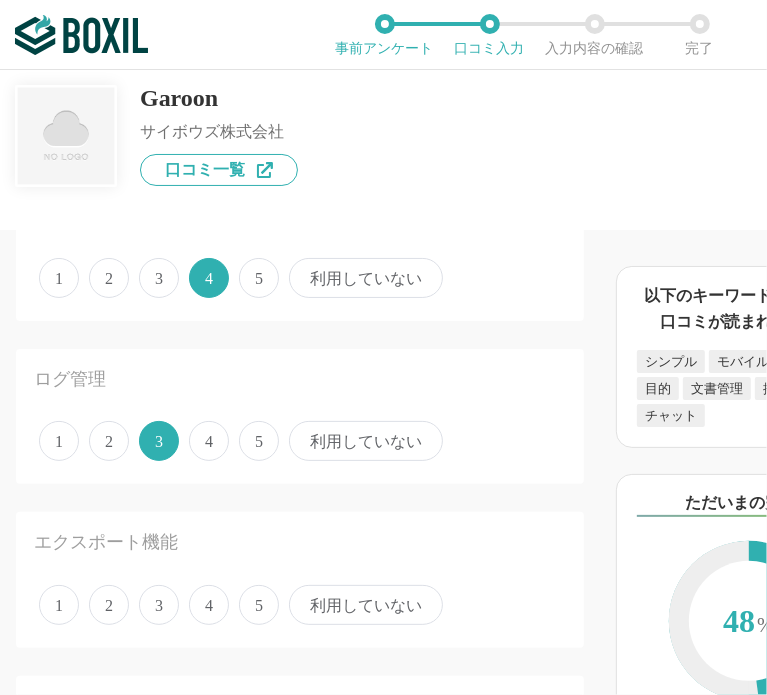click on "5" at bounding box center (259, 605) 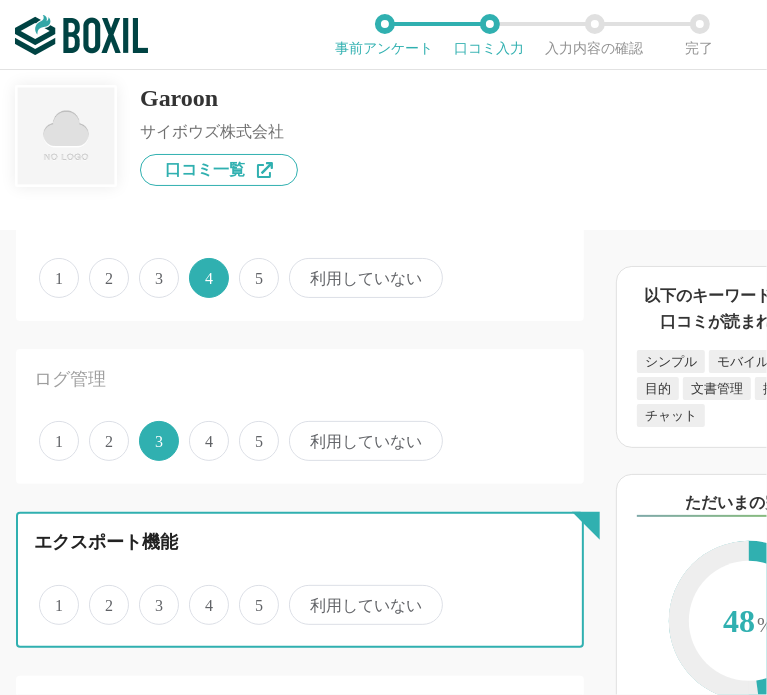 click on "5" at bounding box center (250, 594) 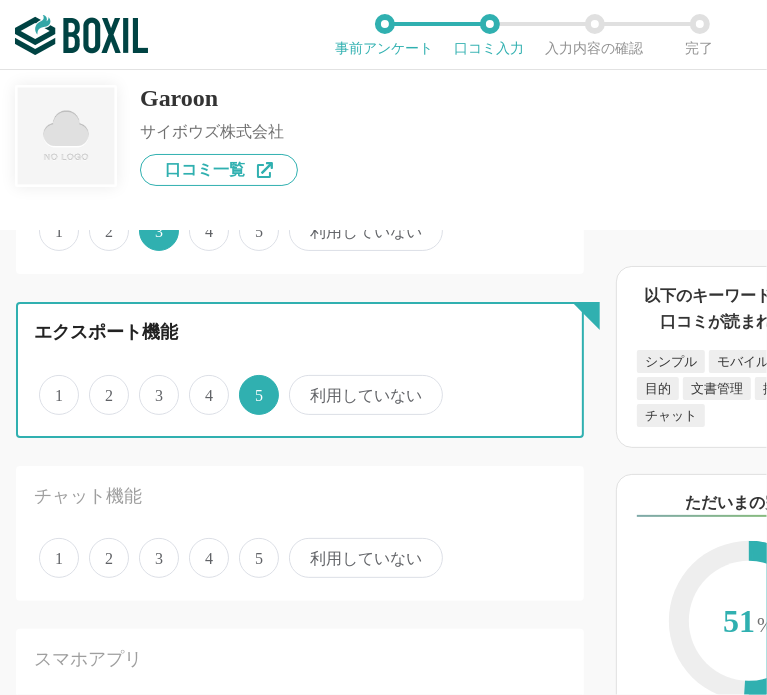 scroll, scrollTop: 2800, scrollLeft: 0, axis: vertical 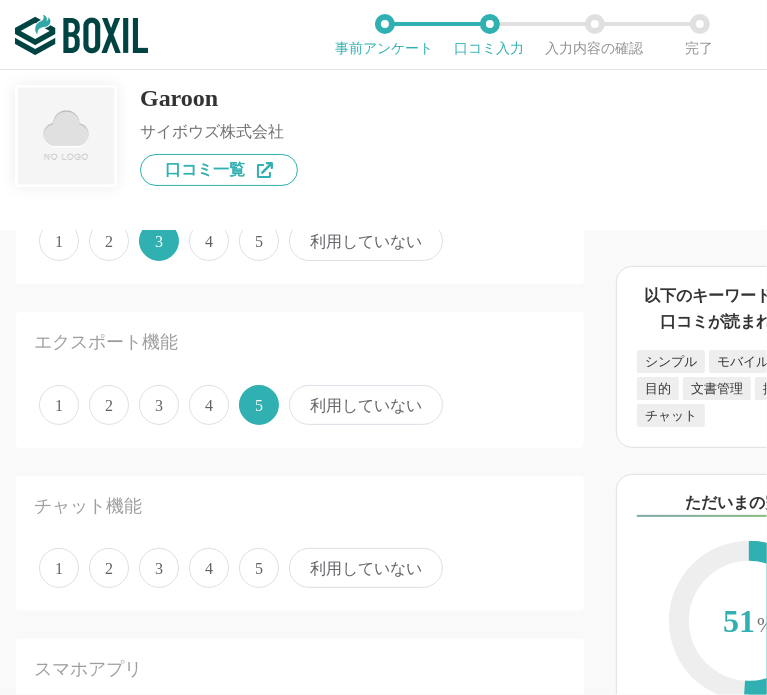 click on "利用していない" at bounding box center (366, 405) 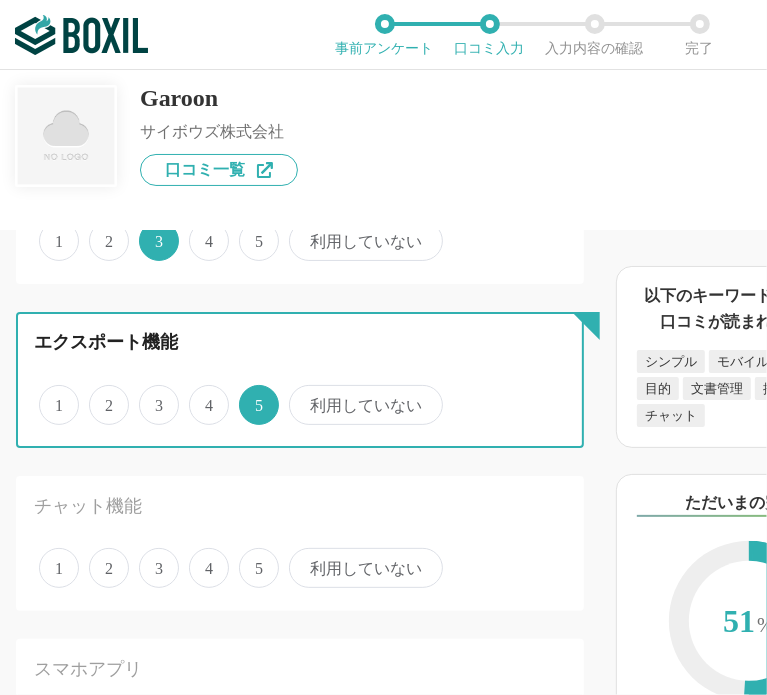 click on "利用していない" at bounding box center (300, 394) 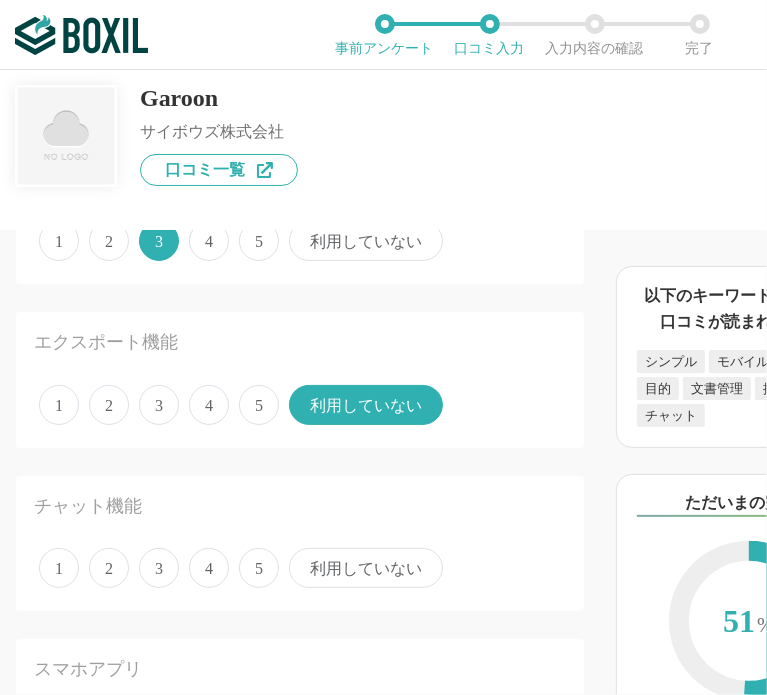 click on "3" at bounding box center [159, 568] 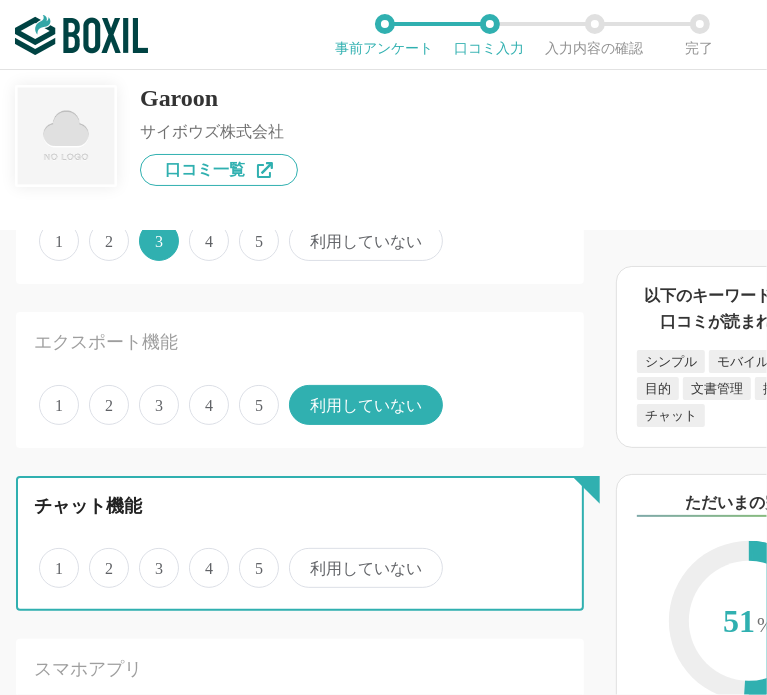 click on "3" at bounding box center [150, 557] 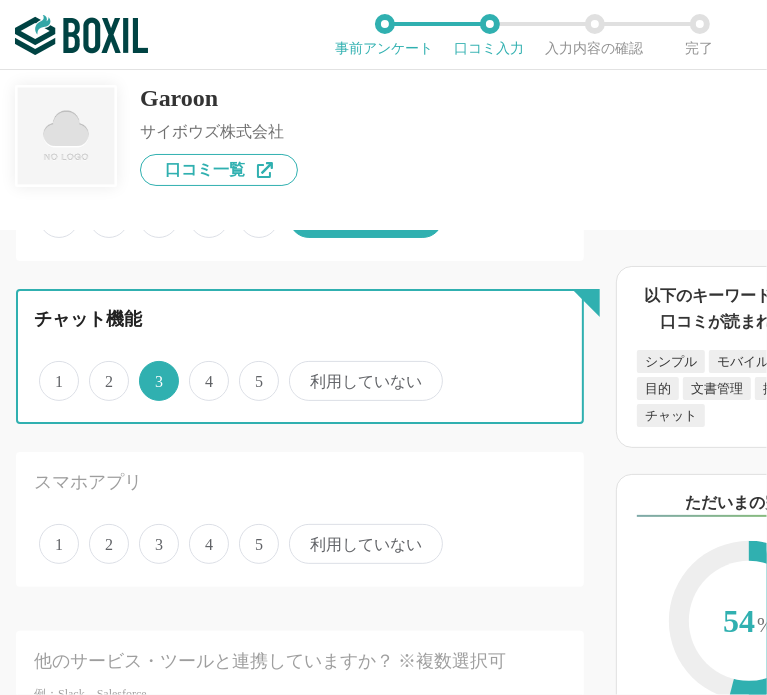 scroll, scrollTop: 3000, scrollLeft: 0, axis: vertical 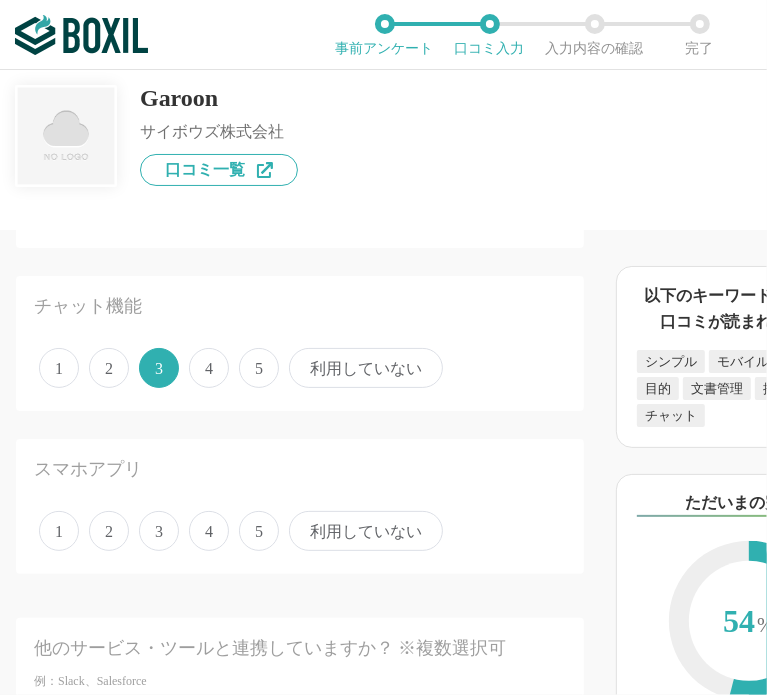 click on "3" at bounding box center [159, 531] 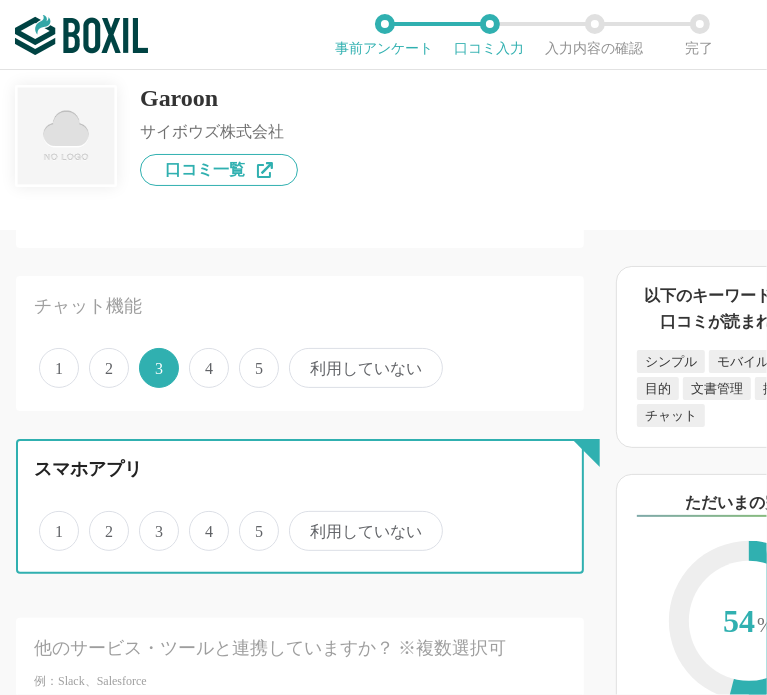 click on "3" at bounding box center [150, 520] 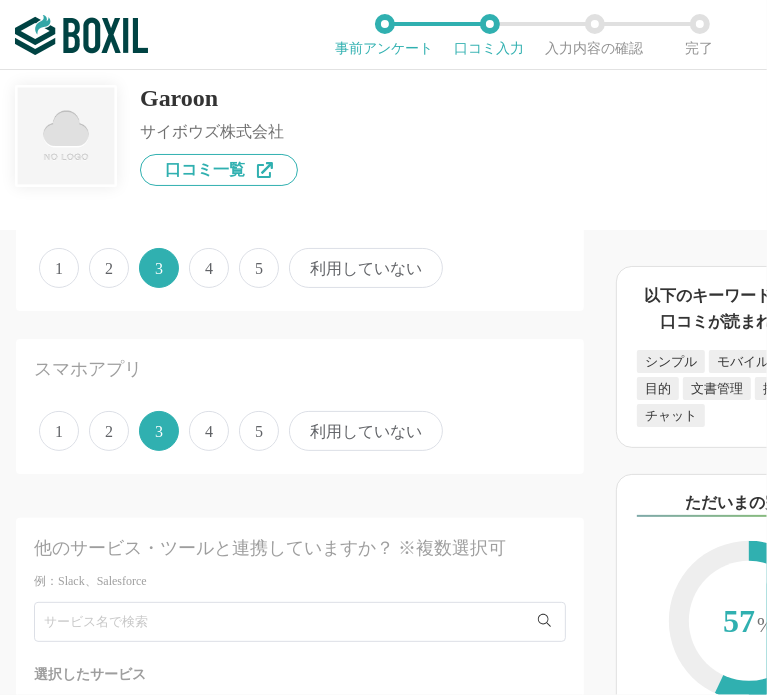 click on "4" at bounding box center [209, 431] 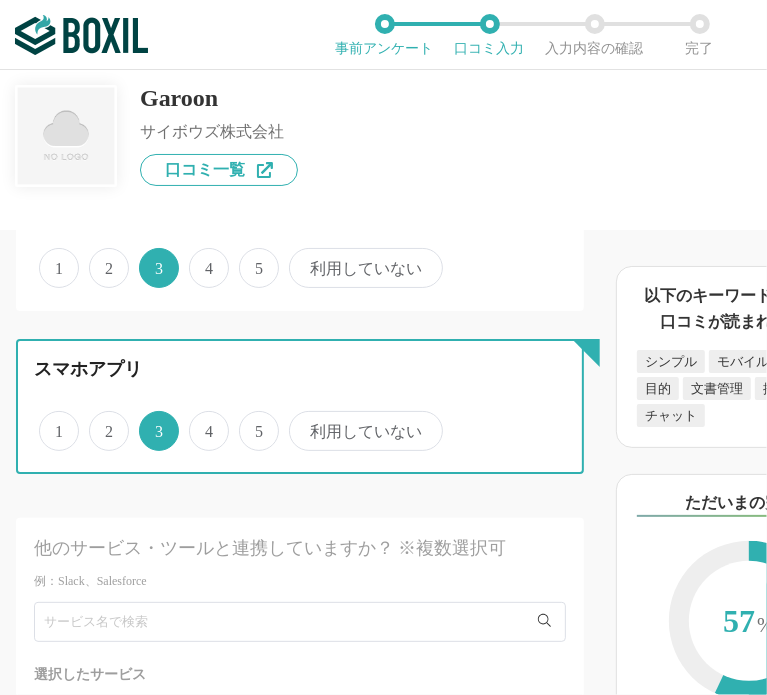 click on "4" at bounding box center (200, 420) 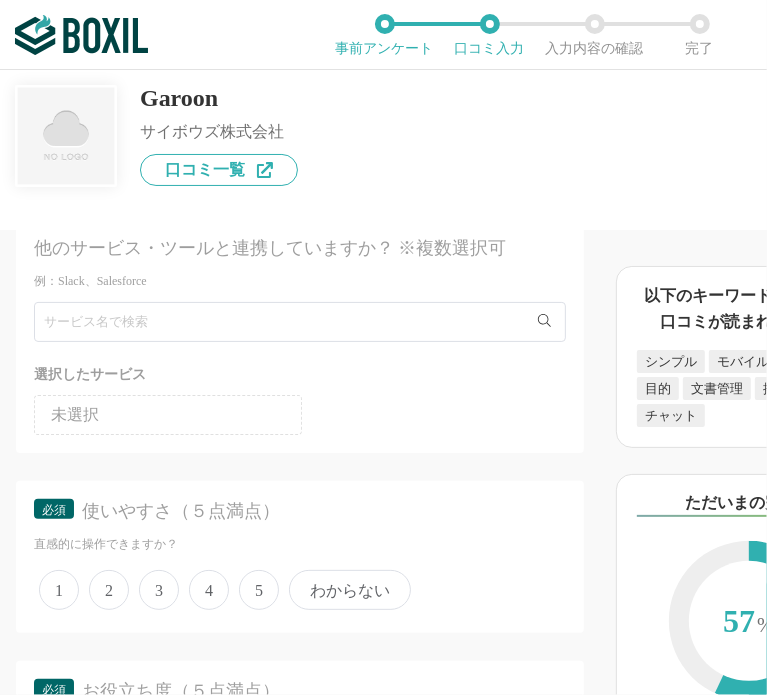 scroll, scrollTop: 3500, scrollLeft: 0, axis: vertical 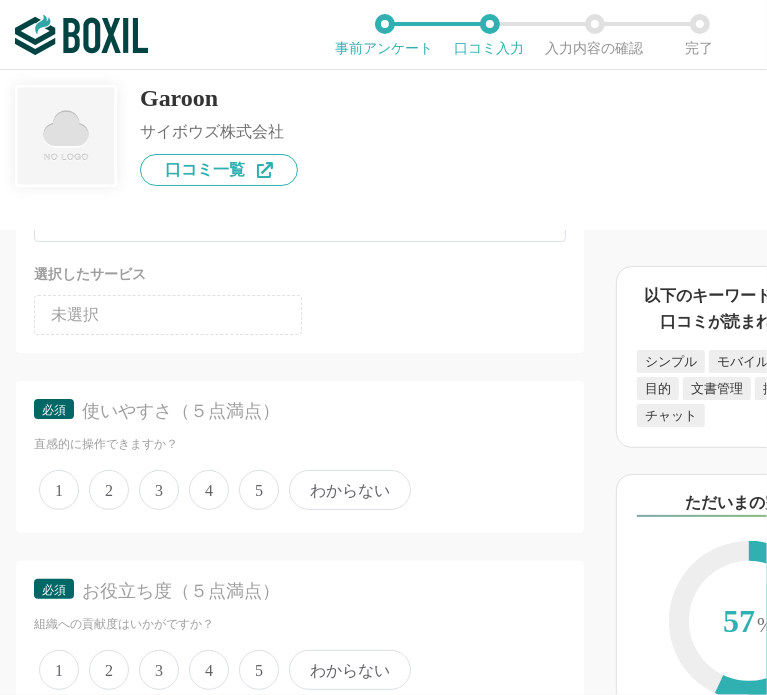 click on "1 2 3 4 5 わからない" at bounding box center [300, 490] 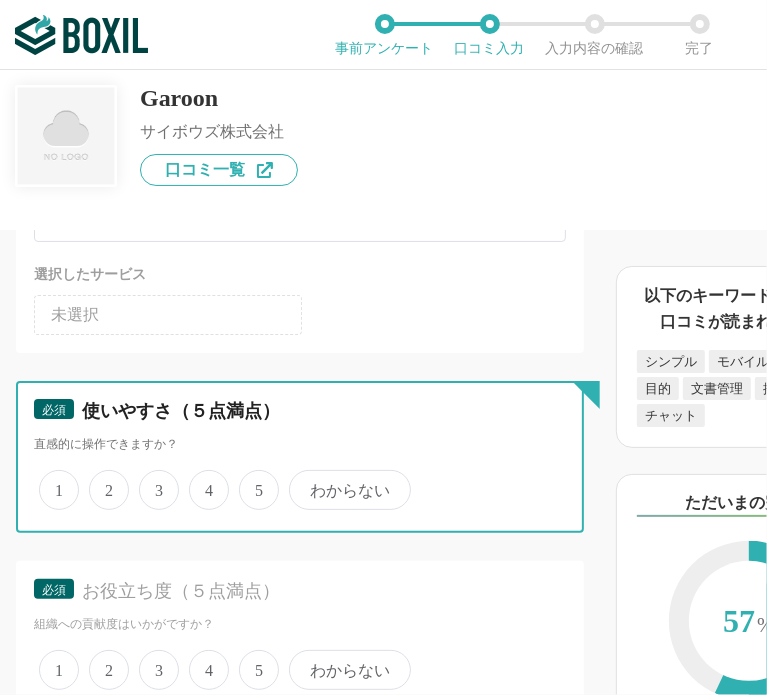 click on "4" at bounding box center (200, 479) 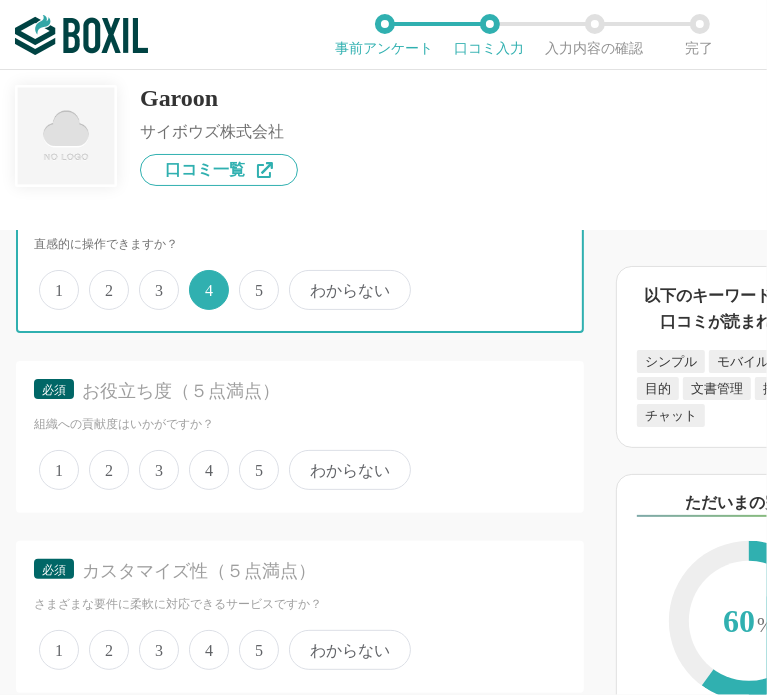 scroll, scrollTop: 3800, scrollLeft: 0, axis: vertical 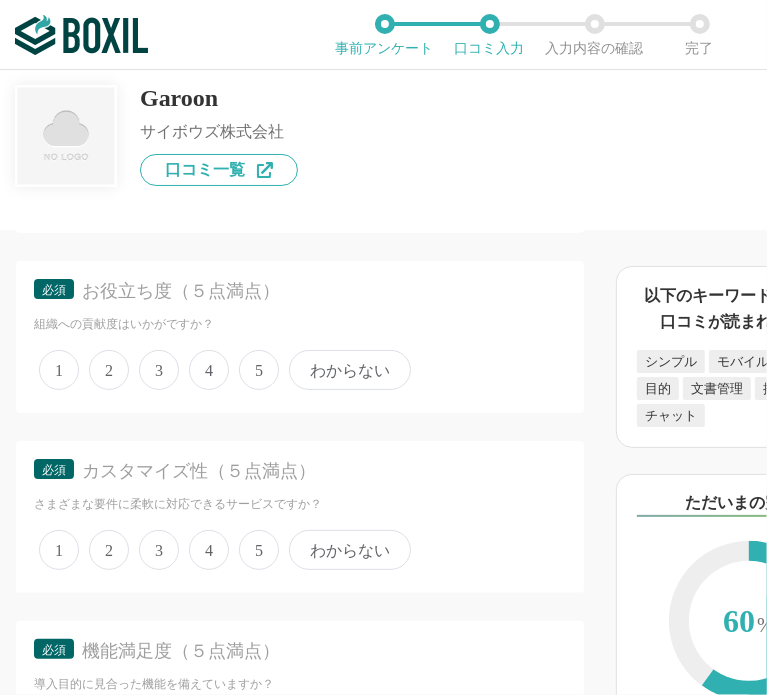 click on "4" at bounding box center (209, 370) 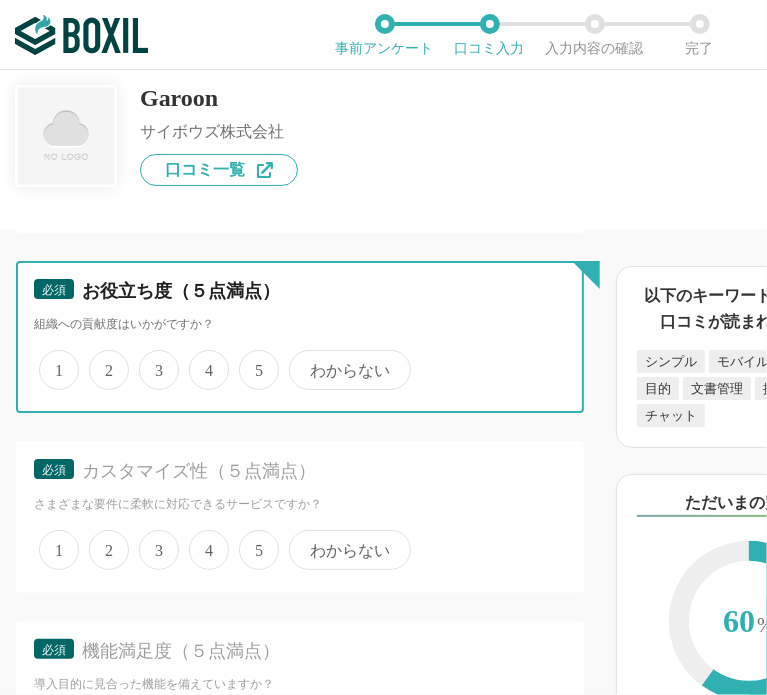 click on "4" at bounding box center [200, 359] 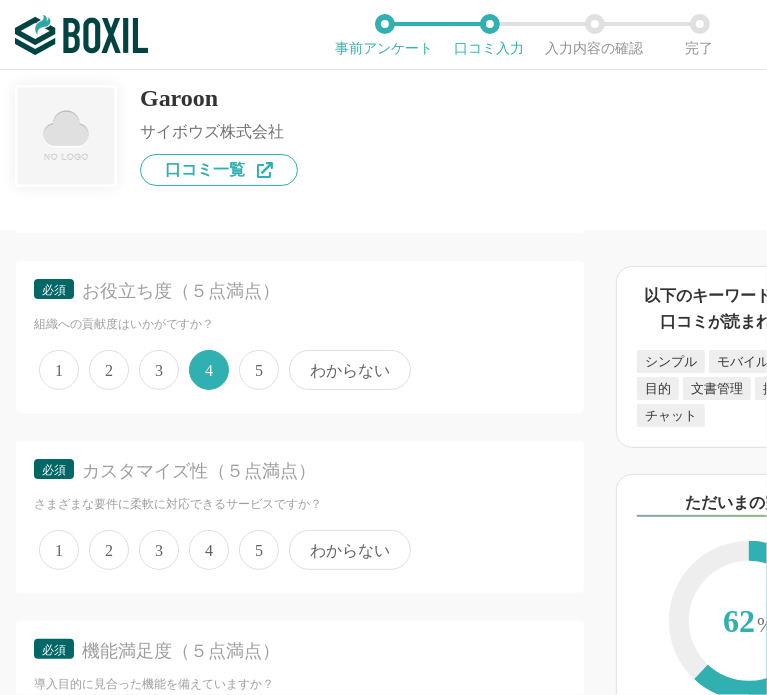 click on "4" at bounding box center (209, 550) 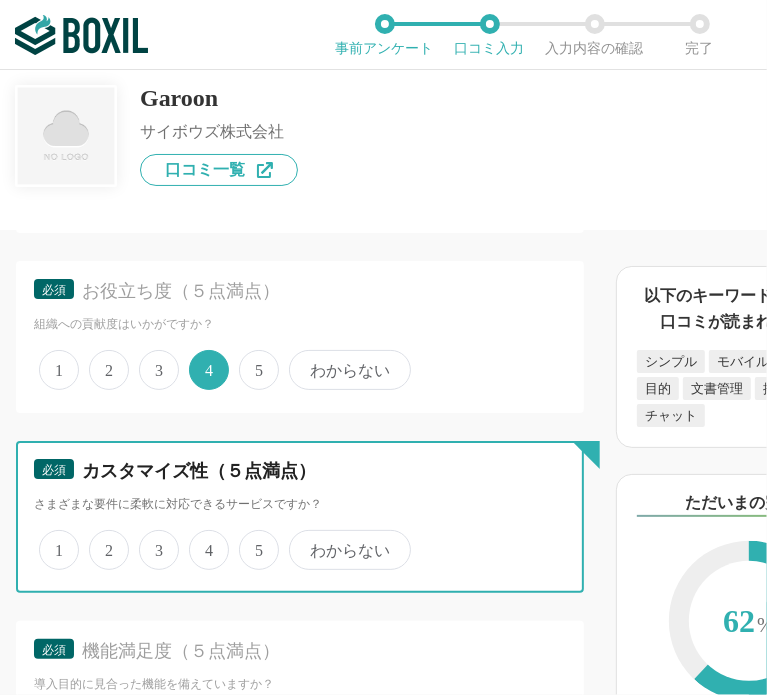 click on "4" at bounding box center [200, 539] 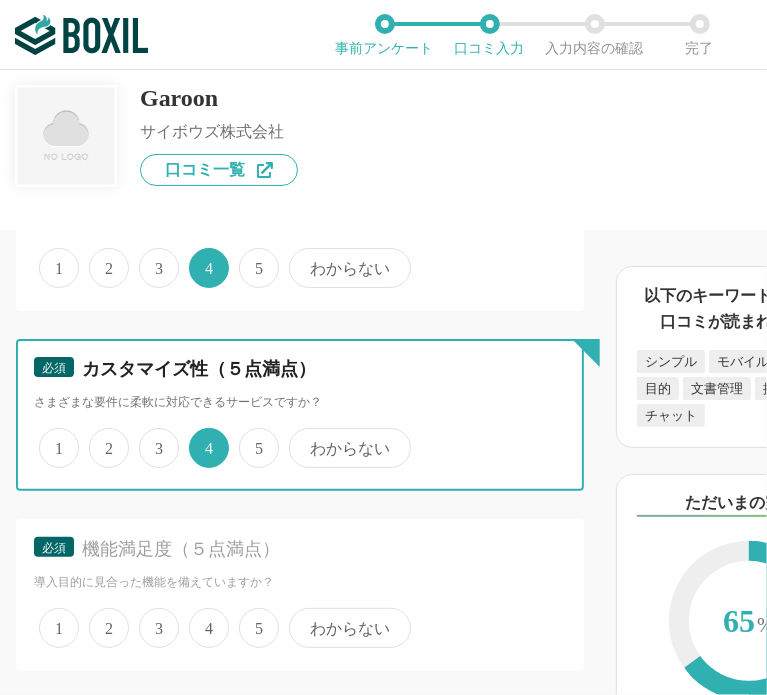 scroll, scrollTop: 4100, scrollLeft: 0, axis: vertical 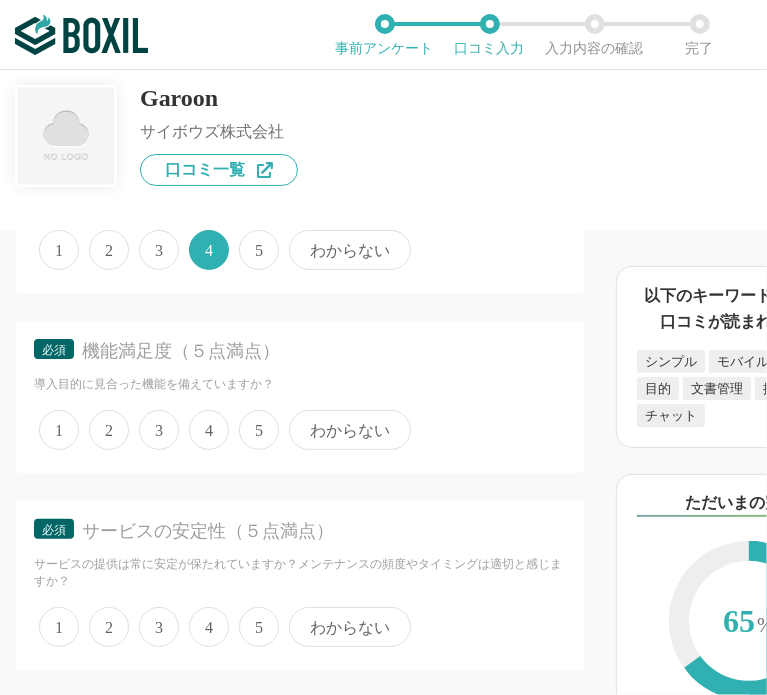 click on "4" at bounding box center (209, 430) 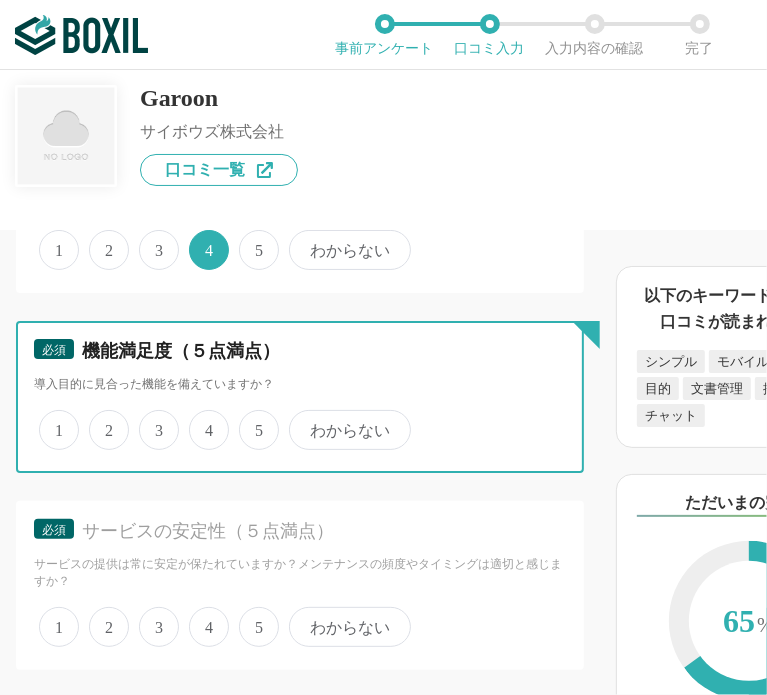 click on "4" at bounding box center (200, 419) 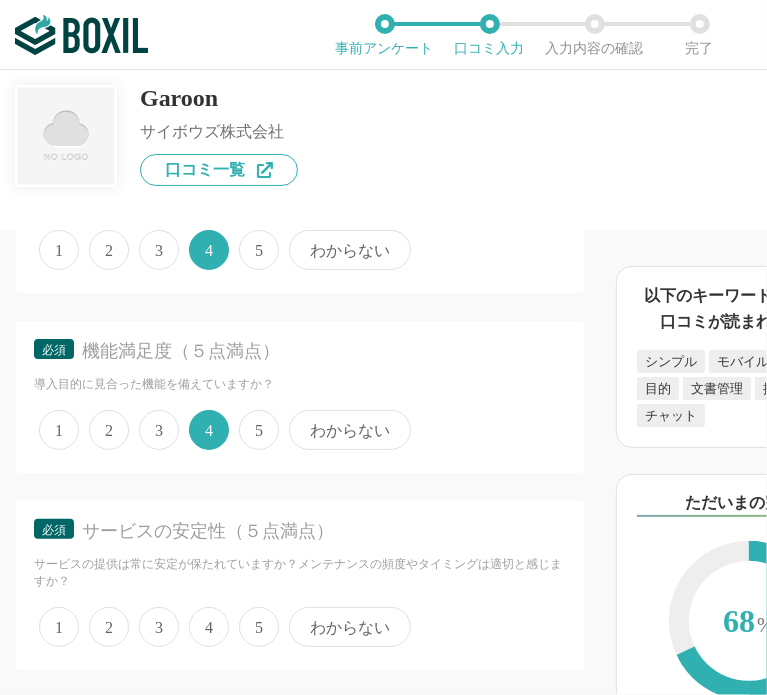 drag, startPoint x: 195, startPoint y: 634, endPoint x: 197, endPoint y: 620, distance: 14.142136 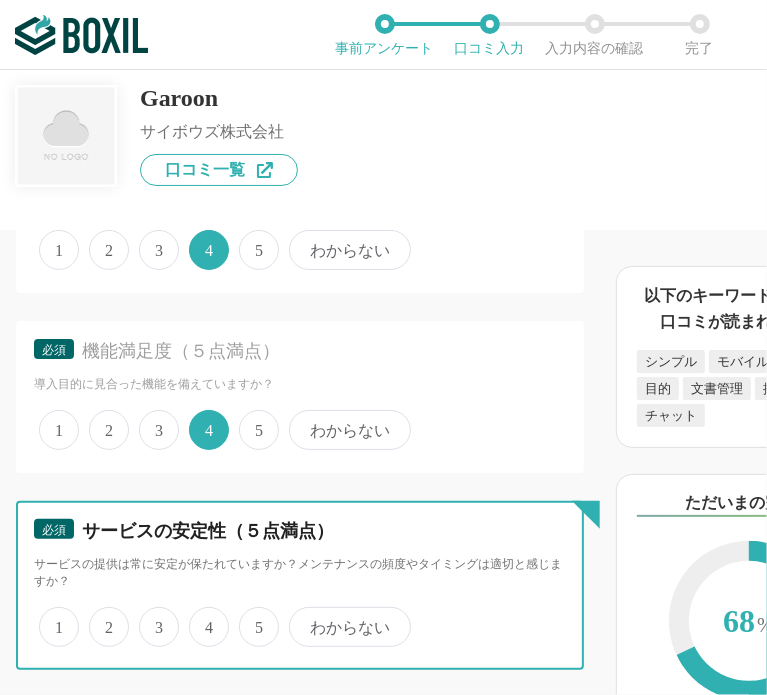 click on "4" at bounding box center (200, 616) 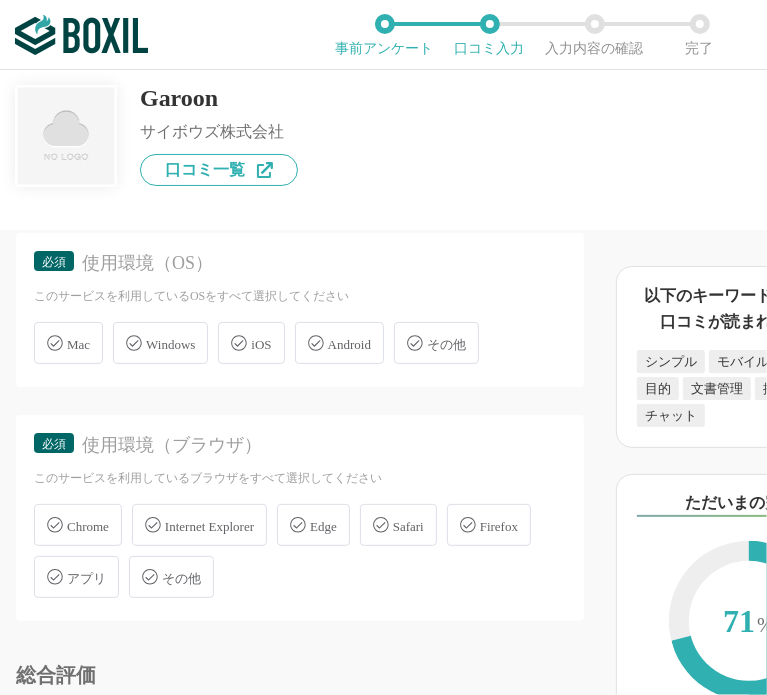 scroll, scrollTop: 4600, scrollLeft: 0, axis: vertical 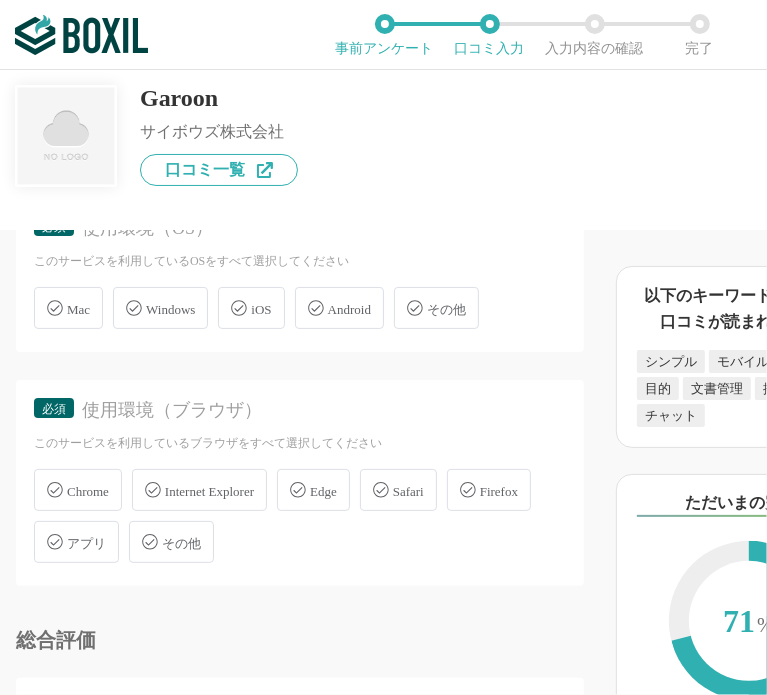 click on "Windows" at bounding box center (160, 308) 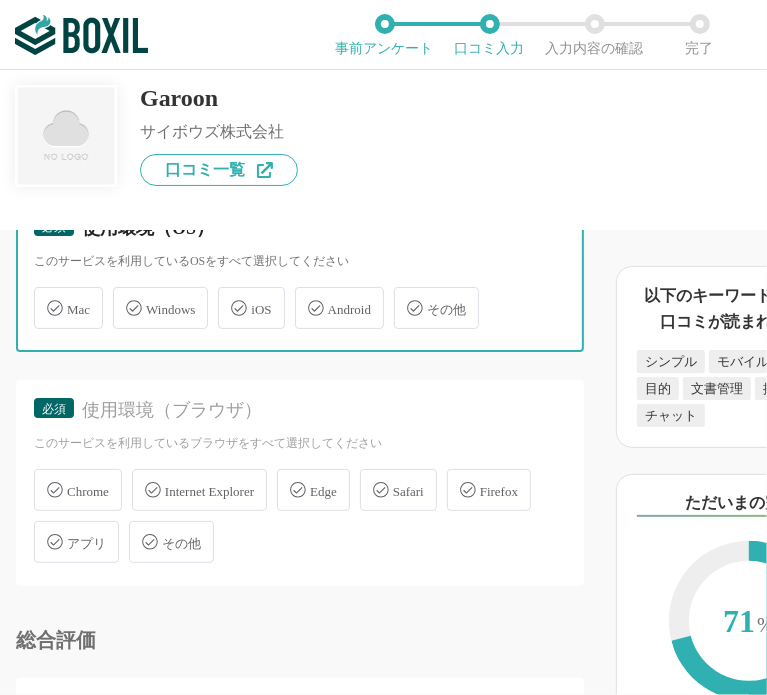 click on "Windows" at bounding box center [123, 296] 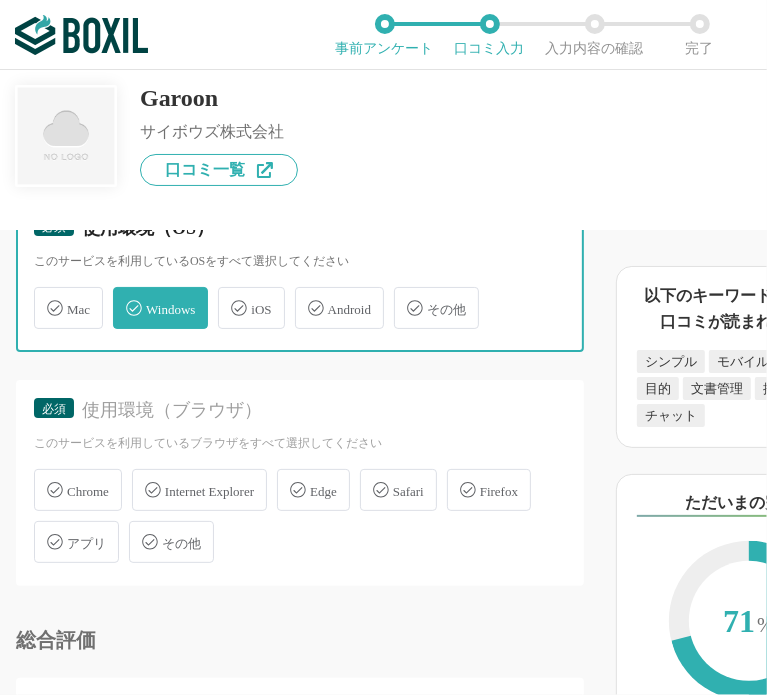checkbox on "true" 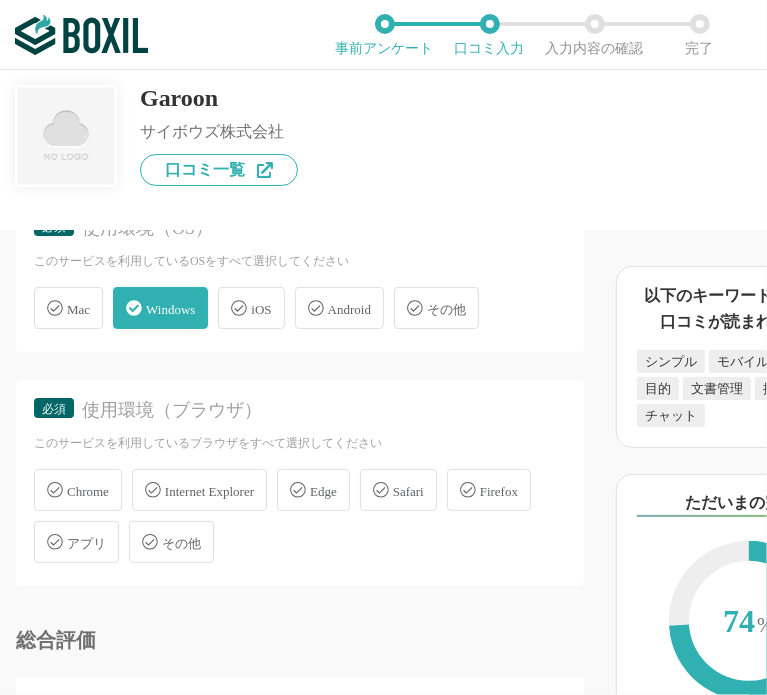 click on "Chrome" at bounding box center [78, 490] 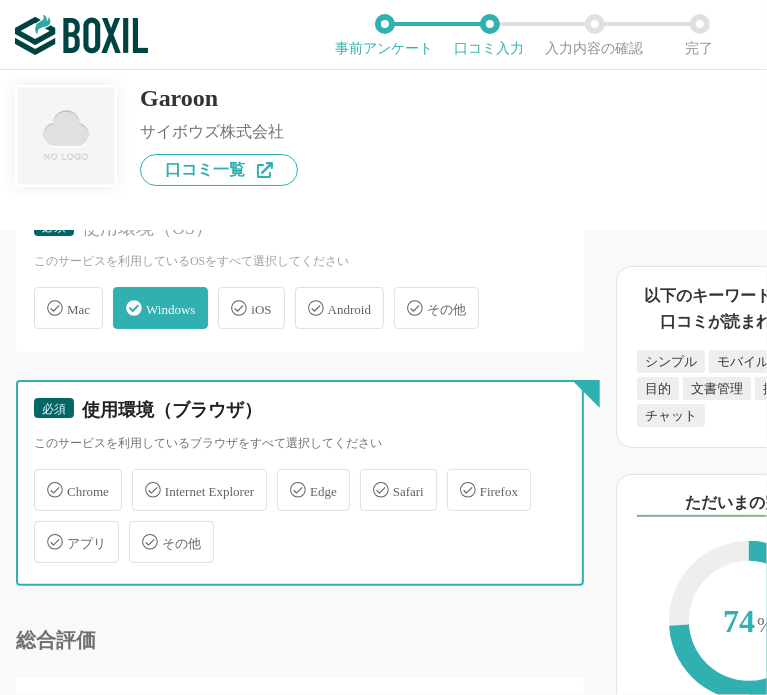 click on "Chrome" at bounding box center [44, 478] 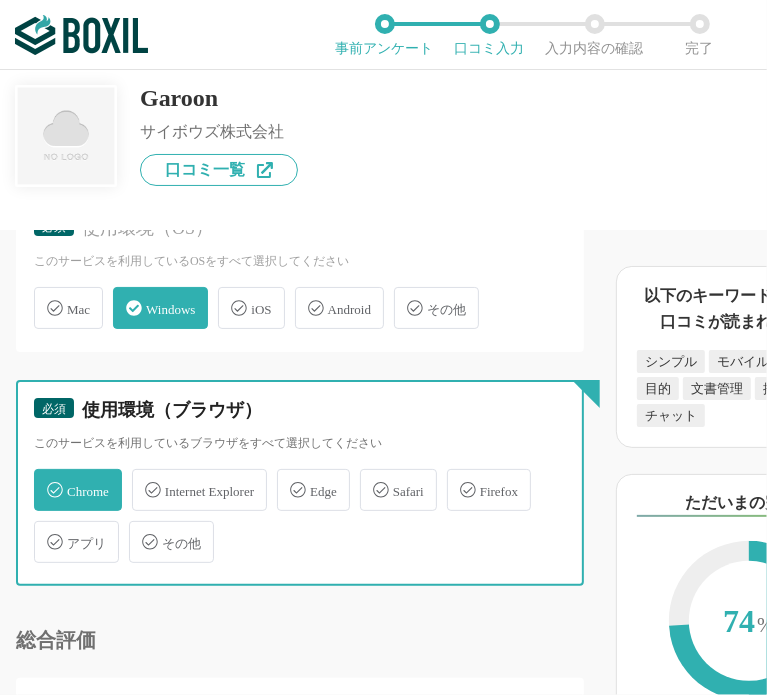 checkbox on "true" 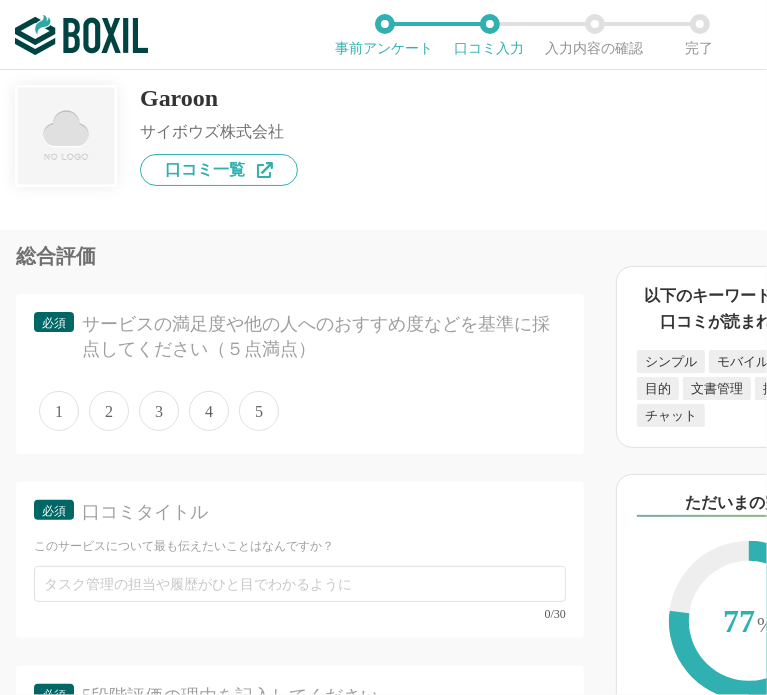 scroll, scrollTop: 5000, scrollLeft: 0, axis: vertical 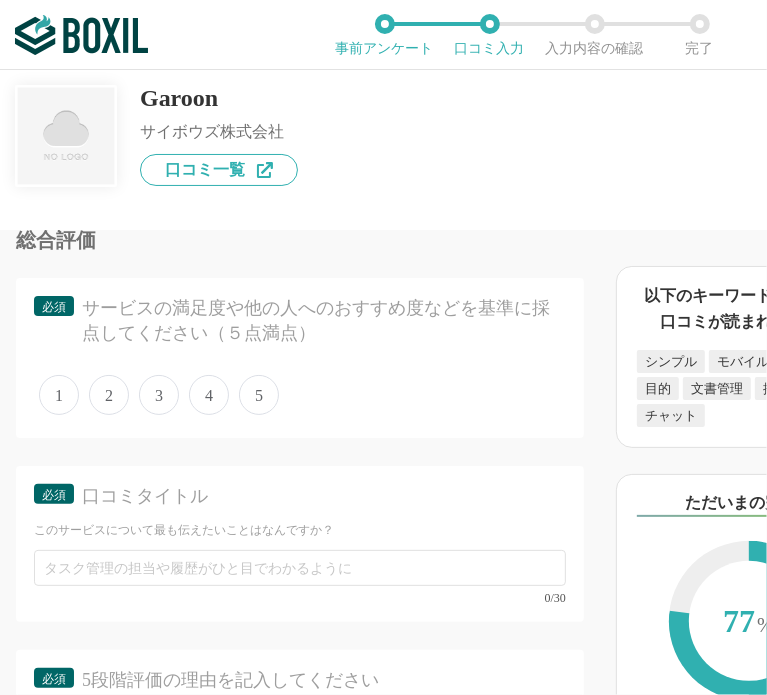 click on "4" at bounding box center (209, 395) 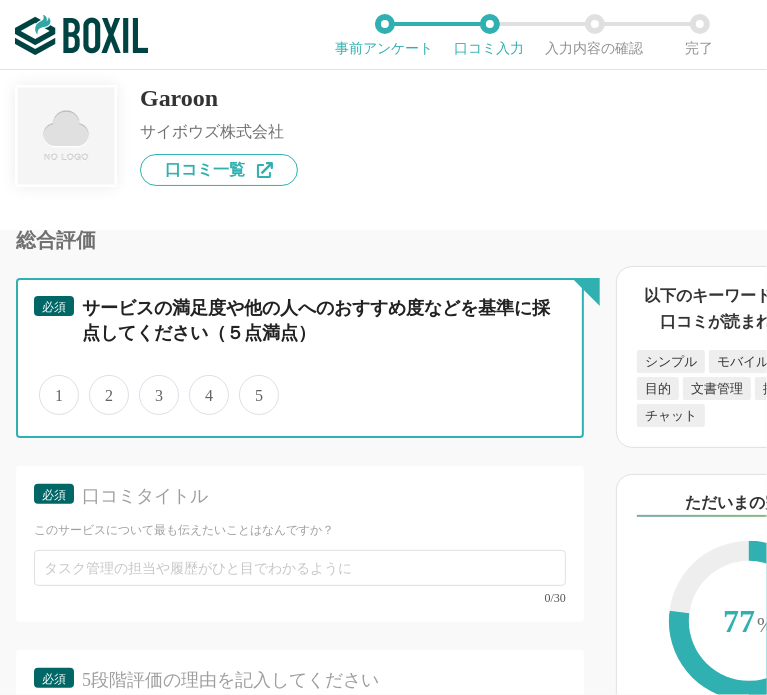 click on "4" at bounding box center (200, 384) 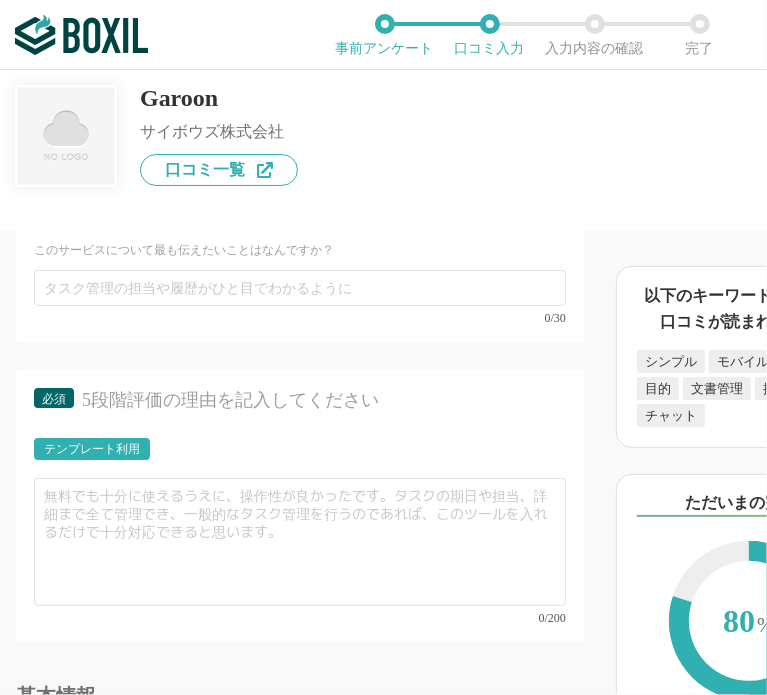 scroll, scrollTop: 5300, scrollLeft: 0, axis: vertical 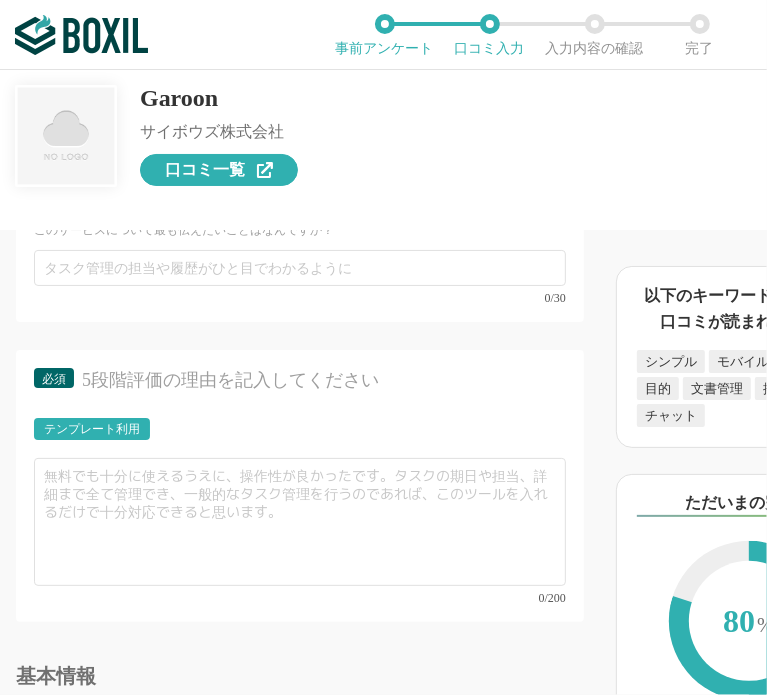 click on "口コミ一覧" at bounding box center [205, 170] 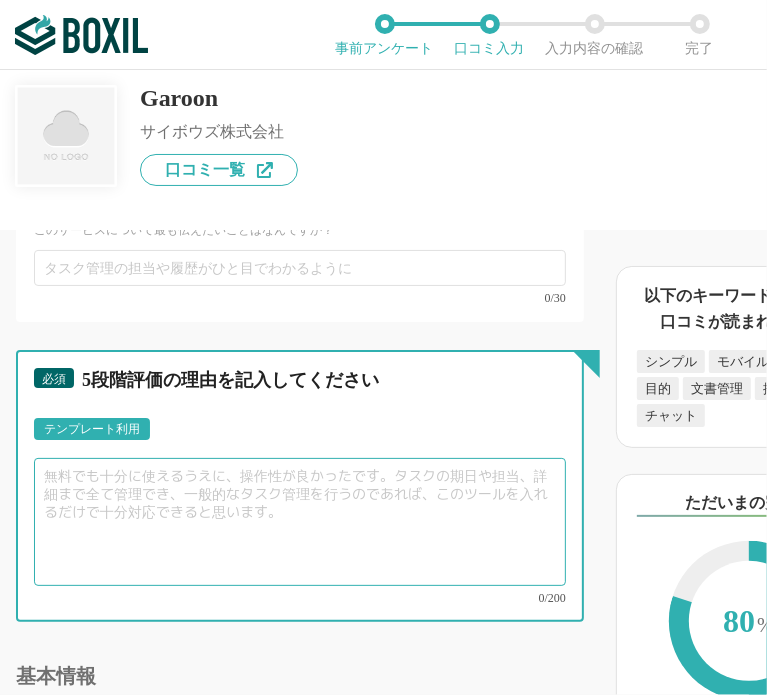 click at bounding box center (300, 522) 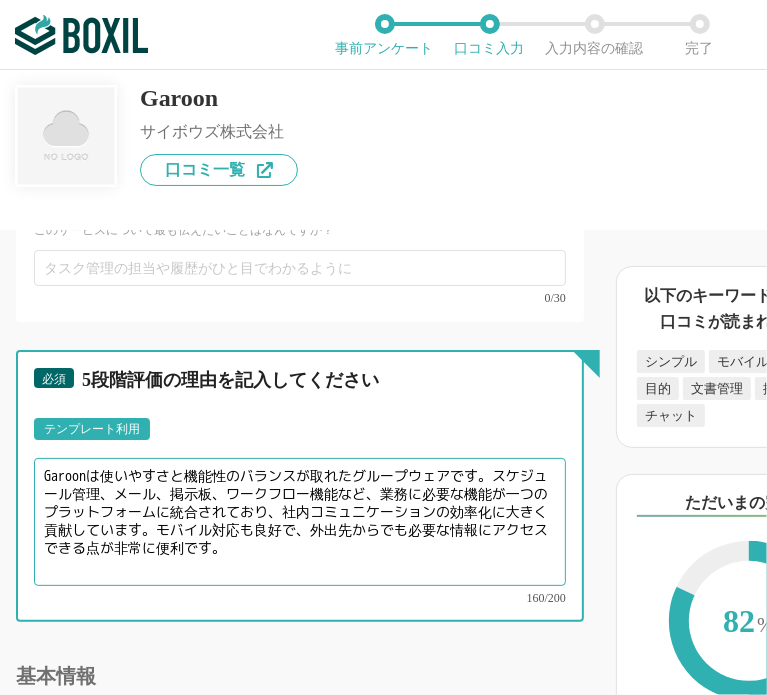click on "Garoonは使いやすさと機能性のバランスが取れたグループウェアです。スケジュール管理、メール、掲示板、ワークフロー機能など、業務に必要な機能が一つのプラットフォームに統合されており、社内コミュニケーションの効率化に大きく貢献しています。モバイル対応も良好で、外出先からでも必要な情報にアクセスできる点が非常に便利です。" at bounding box center (300, 522) 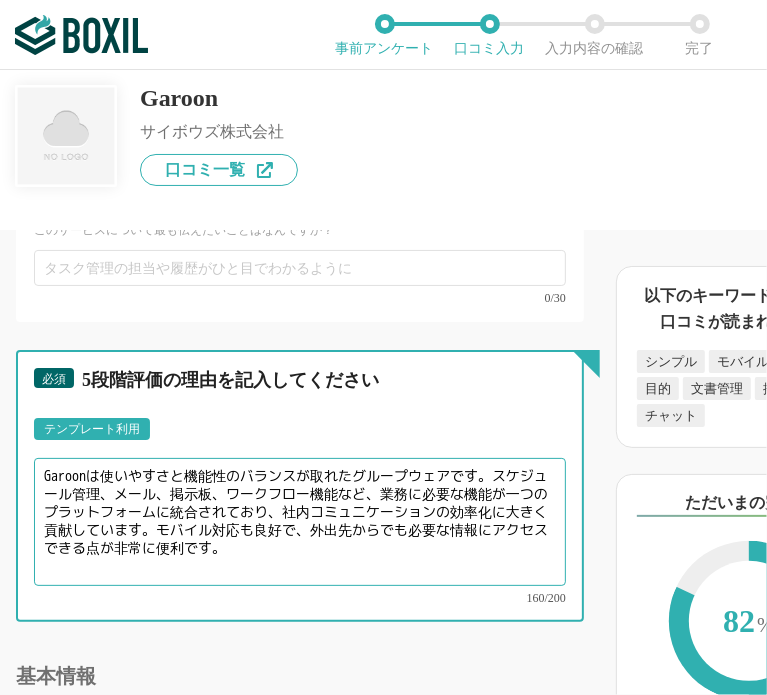 drag, startPoint x: 197, startPoint y: 516, endPoint x: 52, endPoint y: 522, distance: 145.12408 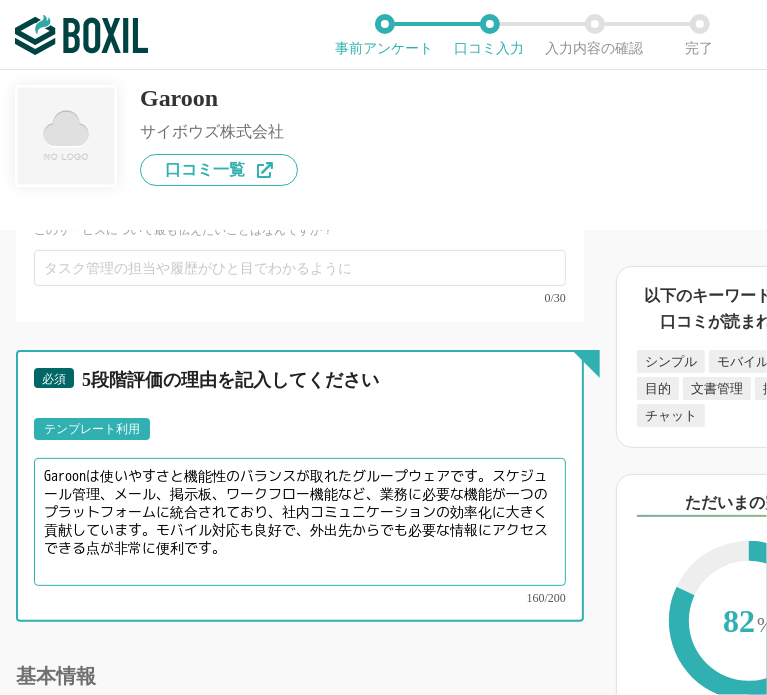 click on "Garoonは使いやすさと機能性のバランスが取れたグループウェアです。スケジュール管理、メール、掲示板、ワークフロー機能など、業務に必要な機能が一つのプラットフォームに統合されており、社内コミュニケーションの効率化に大きく貢献しています。モバイル対応も良好で、外出先からでも必要な情報にアクセスできる点が非常に便利です。" at bounding box center (300, 522) 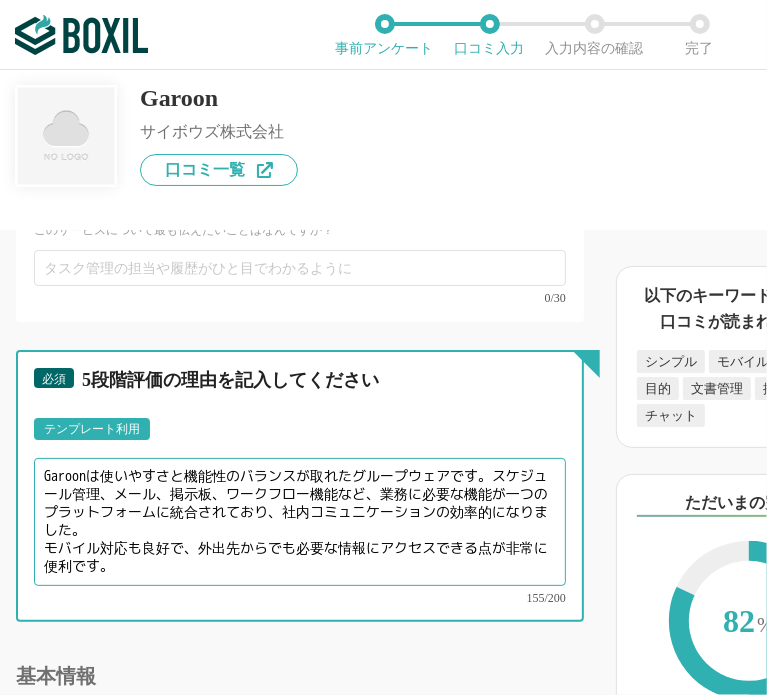 scroll, scrollTop: 5200, scrollLeft: 0, axis: vertical 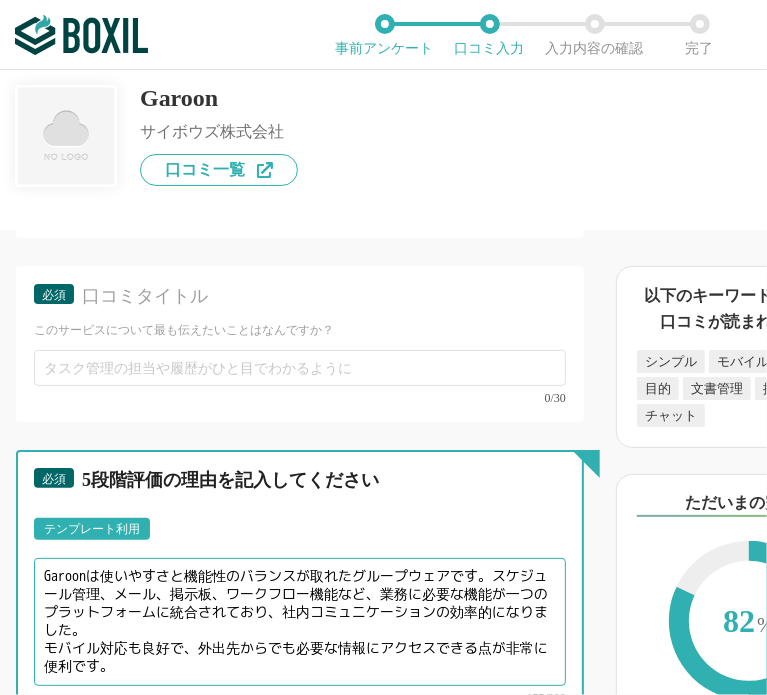 click on "Garoonは使いやすさと機能性のバランスが取れたグループウェアです。スケジュール管理、メール、掲示板、ワークフロー機能など、業務に必要な機能が一つのプラットフォームに統合されており、社内コミュニケーションの効率的になりました。
モバイル対応も良好で、外出先からでも必要な情報にアクセスできる点が非常に便利です。" at bounding box center [300, 622] 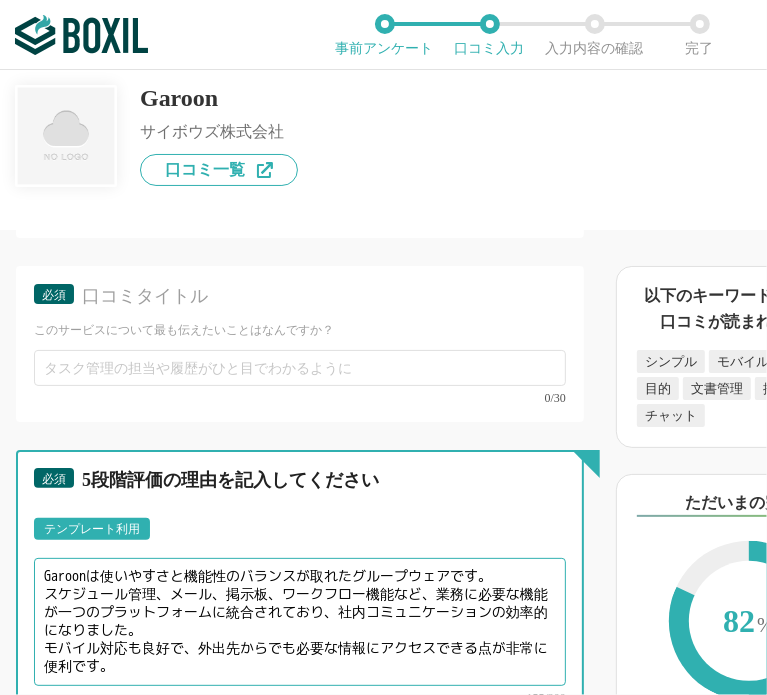 type on "Garoonは使いやすさと機能性のバランスが取れたグループウェアです。
スケジュール管理、メール、掲示板、ワークフロー機能など、業務に必要な機能が一つのプラットフォームに統合されており、社内コミュニケーションの効率的になりました。
モバイル対応も良好で、外出先からでも必要な情報にアクセスできる点が非常に便利です。" 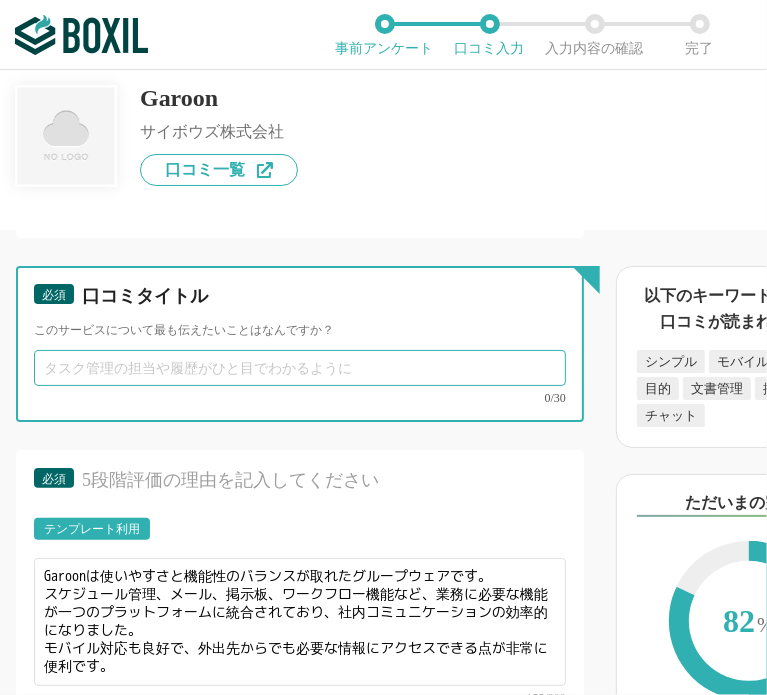 click at bounding box center (300, 368) 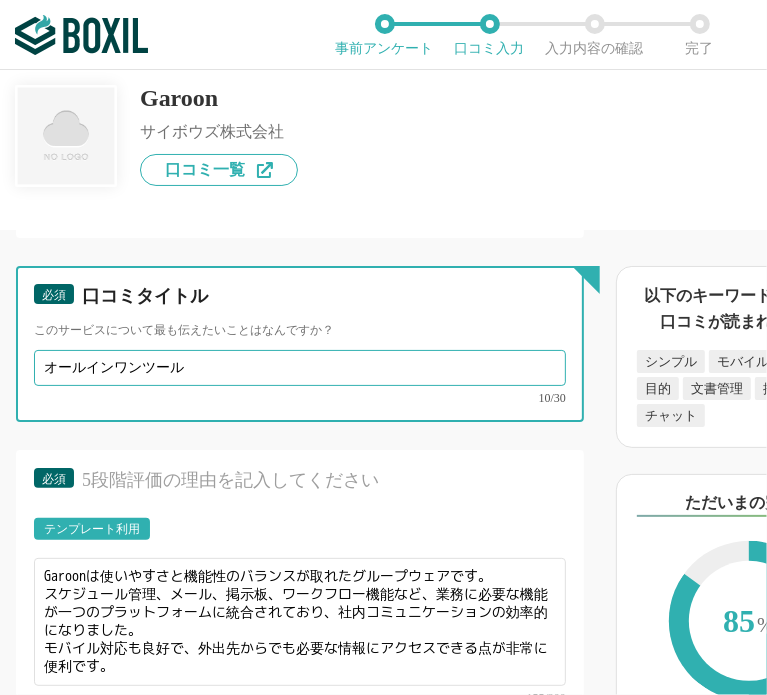 type on "オールインワンツール" 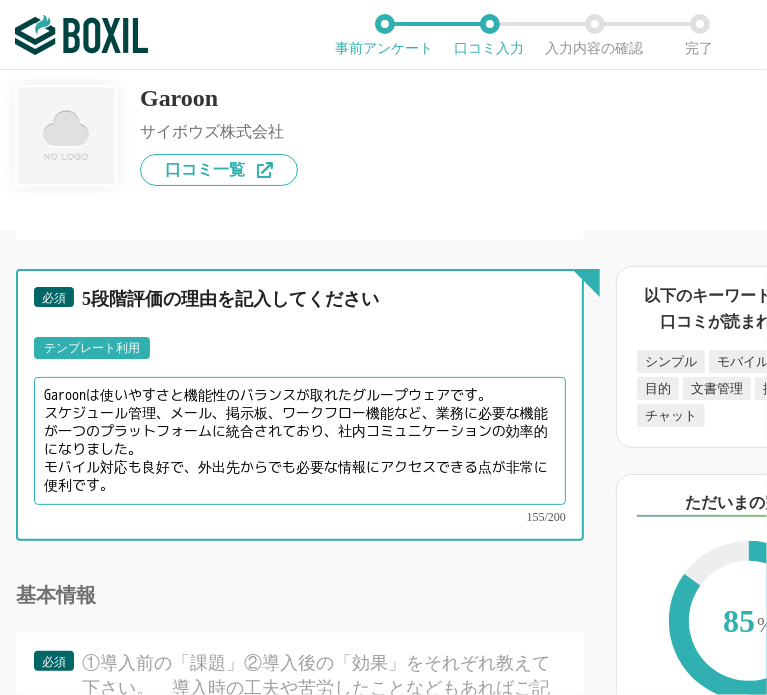 scroll, scrollTop: 5400, scrollLeft: 0, axis: vertical 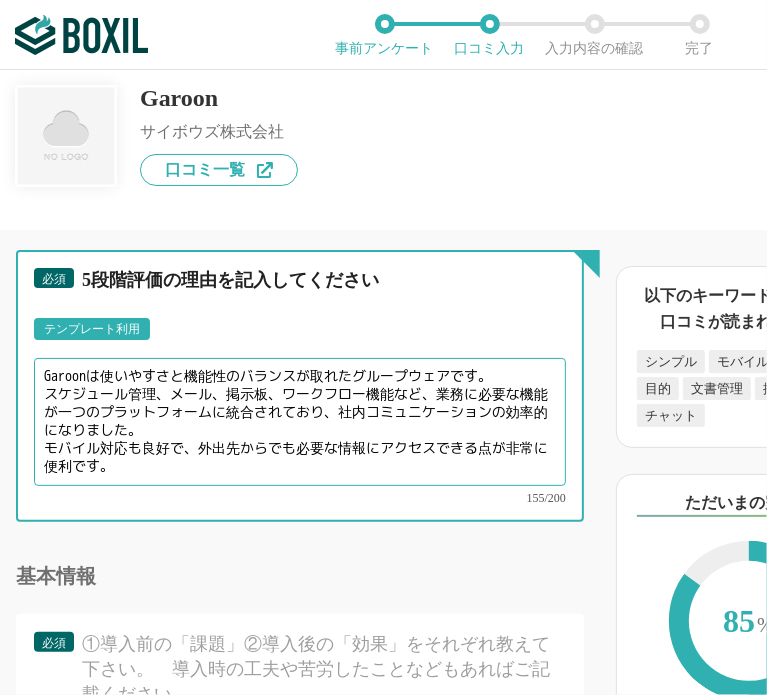 click on "Garoonは使いやすさと機能性のバランスが取れたグループウェアです。
スケジュール管理、メール、掲示板、ワークフロー機能など、業務に必要な機能が一つのプラットフォームに統合されており、社内コミュニケーションの効率的になりました。
モバイル対応も良好で、外出先からでも必要な情報にアクセスできる点が非常に便利です。" at bounding box center [300, 422] 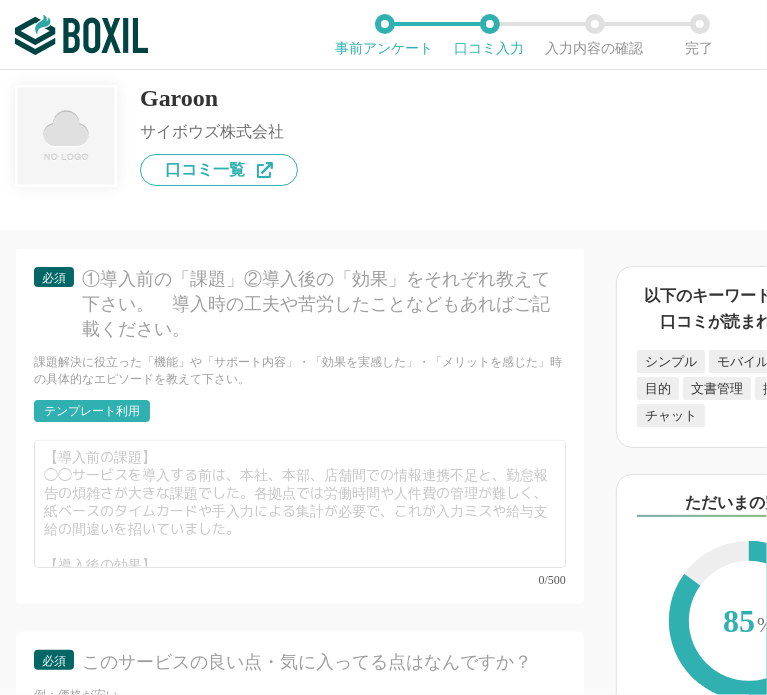 scroll, scrollTop: 5800, scrollLeft: 0, axis: vertical 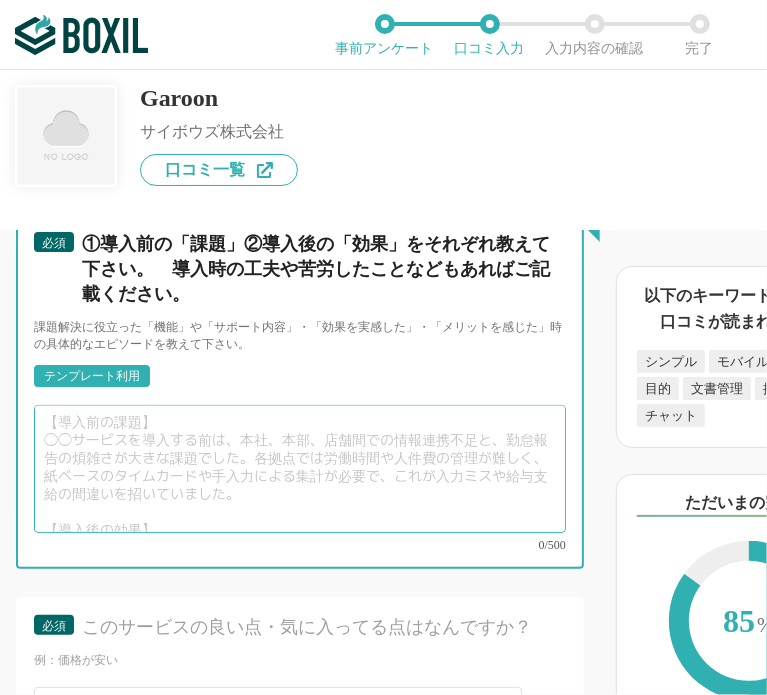 click at bounding box center (300, 469) 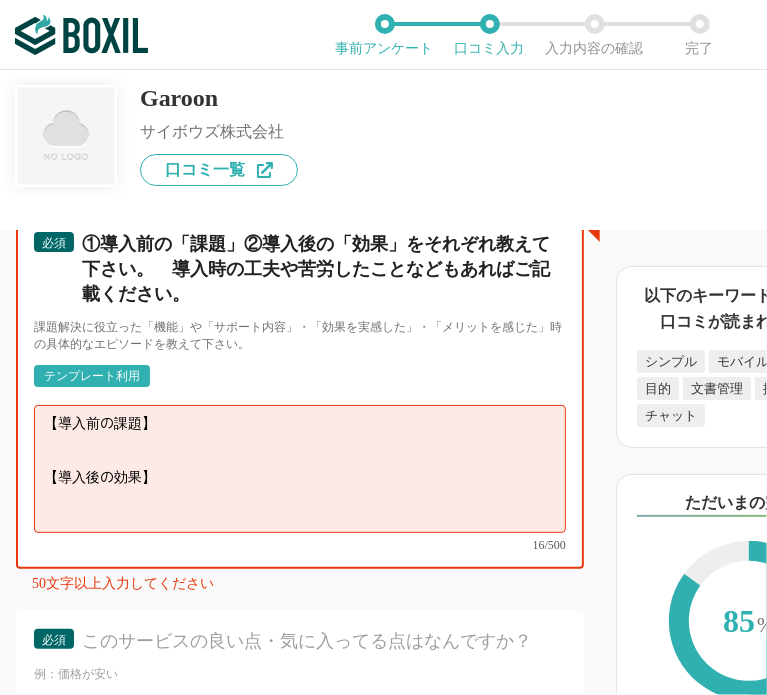 click on "【導入前の課題】
【導入後の効果】" at bounding box center [300, 469] 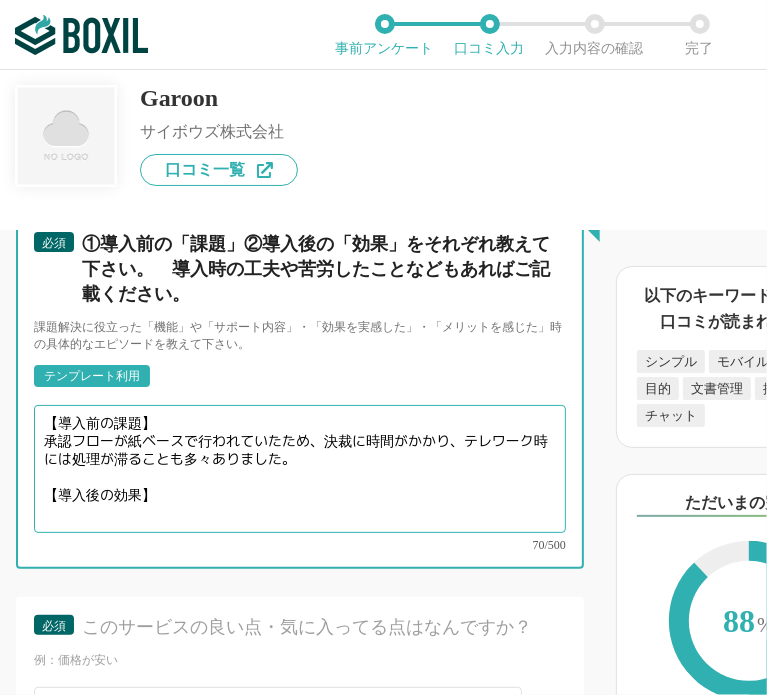 click on "【導入前の課題】
承認フローが紙ベースで行われていたため、決裁に時間がかかり、テレワーク時には処理が滞ることも多々ありました。
【導入後の効果】" at bounding box center [300, 469] 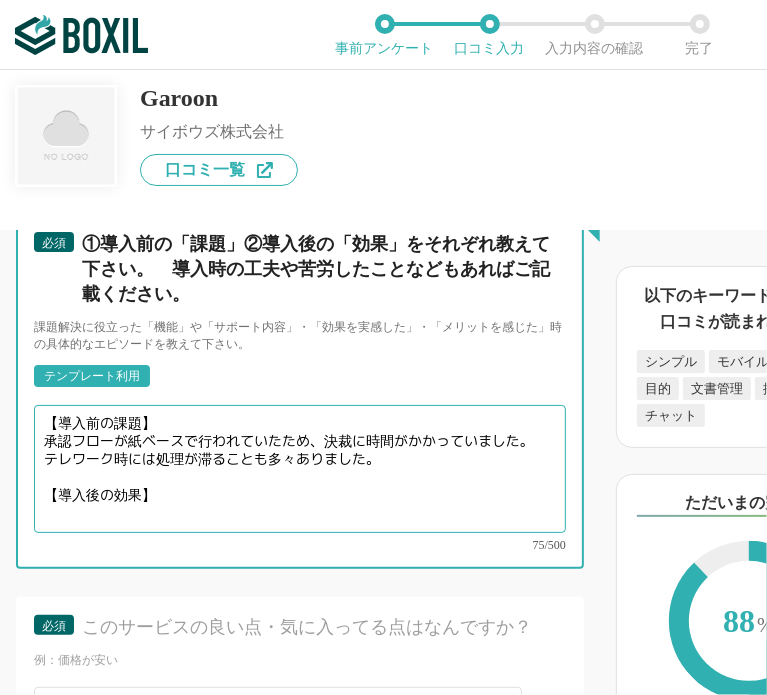 click on "【導入前の課題】
承認フローが紙ベースで行われていたため、決裁に時間がかかっていました。
テレワーク時には処理が滞ることも多々ありました。
【導入後の効果】" at bounding box center (300, 469) 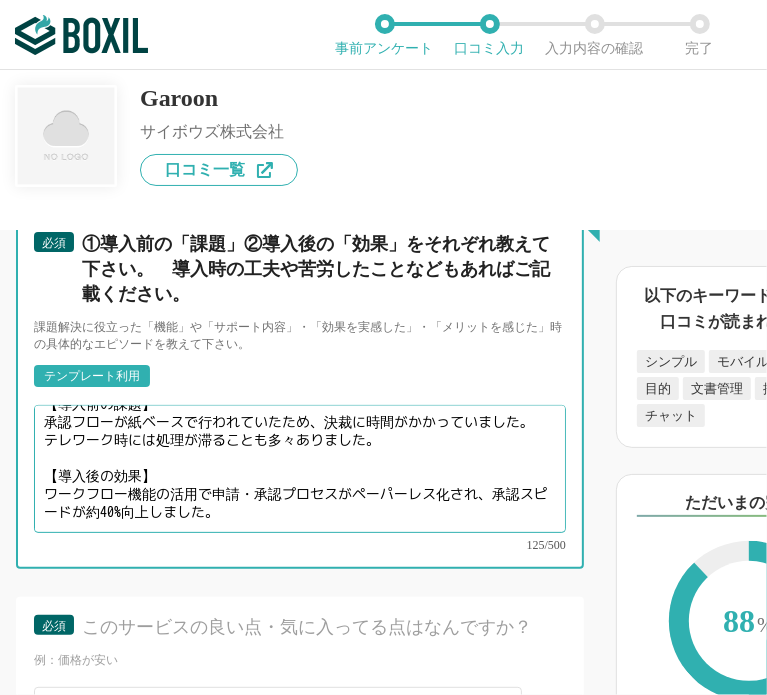scroll, scrollTop: 32, scrollLeft: 0, axis: vertical 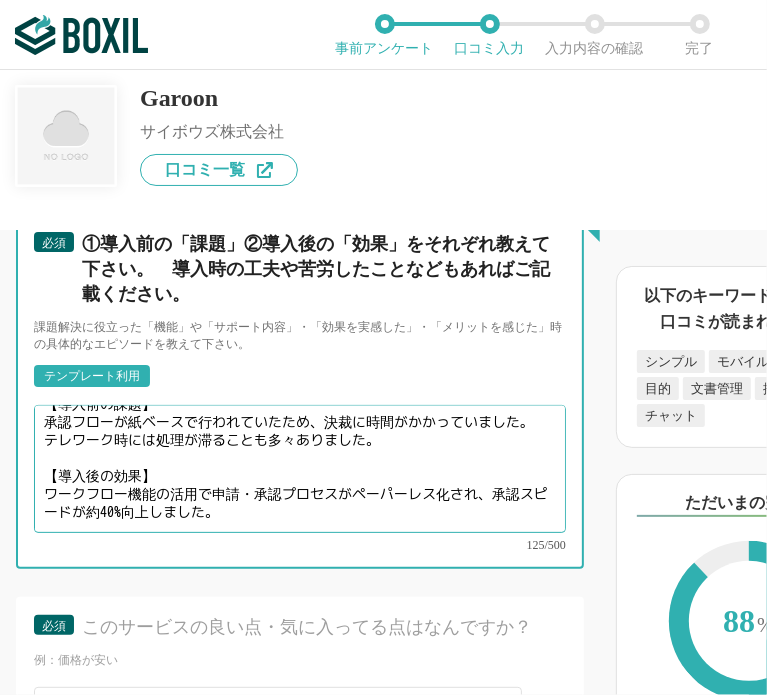 click on "【導入前の課題】
承認フローが紙ベースで行われていたため、決裁に時間がかかっていました。
テレワーク時には処理が滞ることも多々ありました。
【導入後の効果】
ワークフロー機能の活用で申請・承認プロセスがペーパーレス化され、承認スピードが約40%向上しました。" at bounding box center [300, 469] 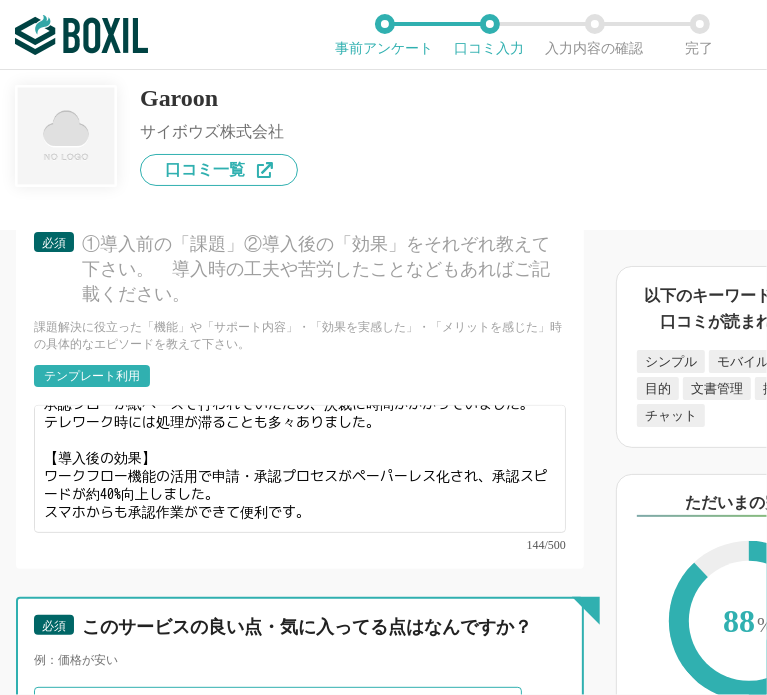 scroll, scrollTop: 40, scrollLeft: 0, axis: vertical 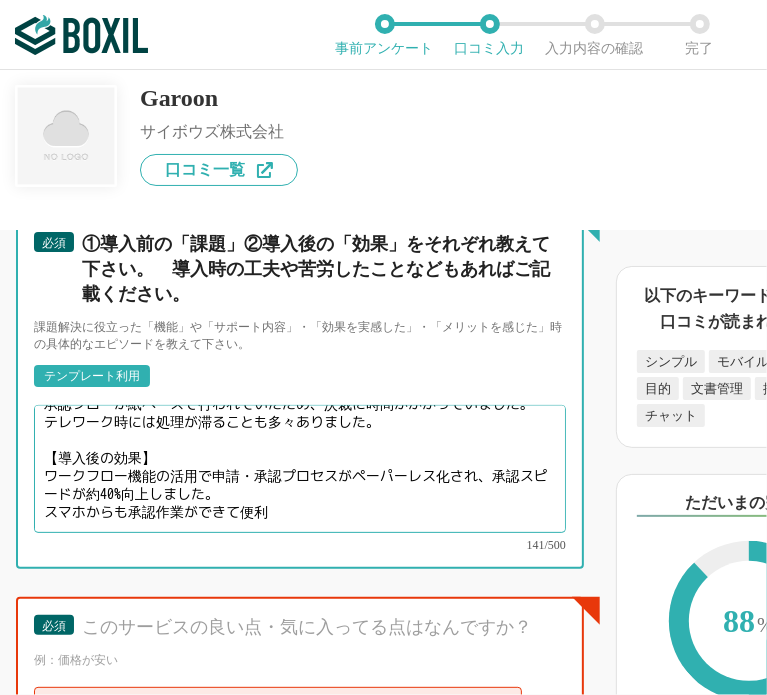 click on "【導入前の課題】
承認フローが紙ベースで行われていたため、決裁に時間がかかっていました。
テレワーク時には処理が滞ることも多々ありました。
【導入後の効果】
ワークフロー機能の活用で申請・承認プロセスがペーパーレス化され、承認スピードが約40%向上しました。
スマホからも承認作業ができて便利" at bounding box center [300, 469] 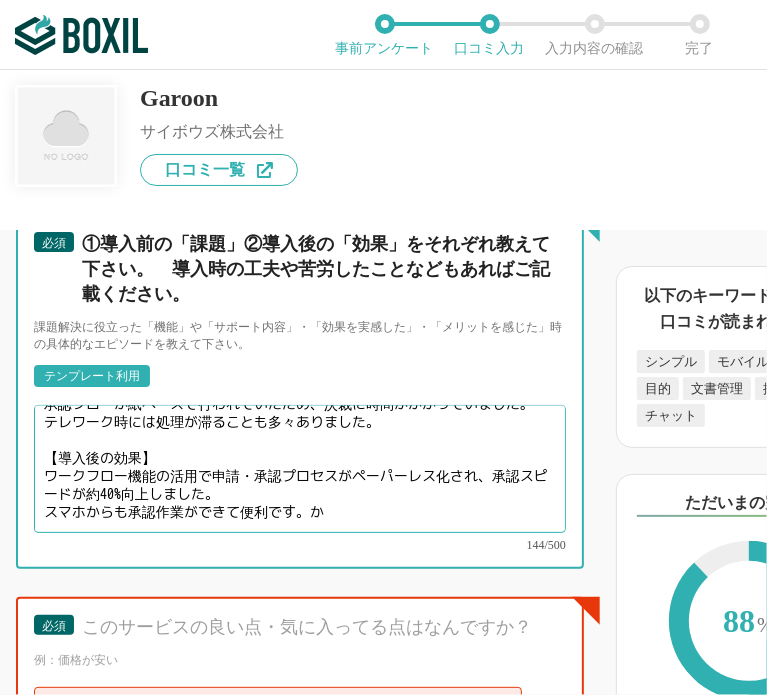 type on "【導入前の課題】
承認フローが紙ベースで行われていたため、決裁に時間がかかっていました。
テレワーク時には処理が滞ることも多々ありました。
【導入後の効果】
ワークフロー機能の活用で申請・承認プロセスがペーパーレス化され、承認スピードが約40%向上しました。
スマホからも承認作業ができて便利です。" 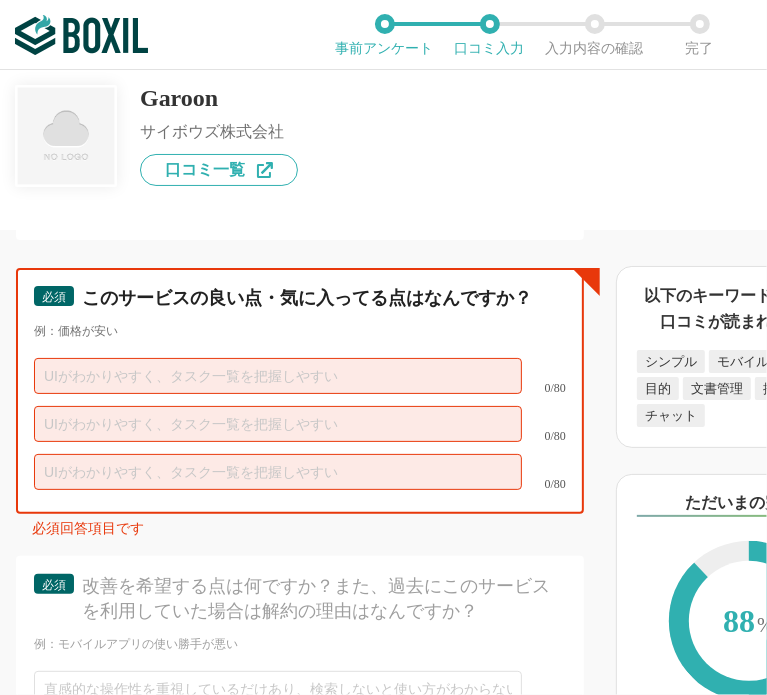 scroll, scrollTop: 6100, scrollLeft: 0, axis: vertical 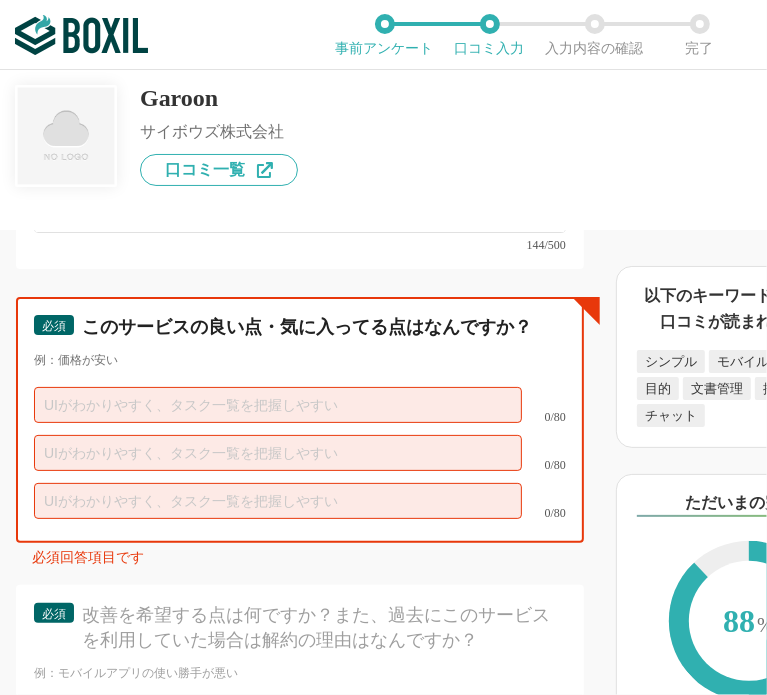 click at bounding box center [278, 405] 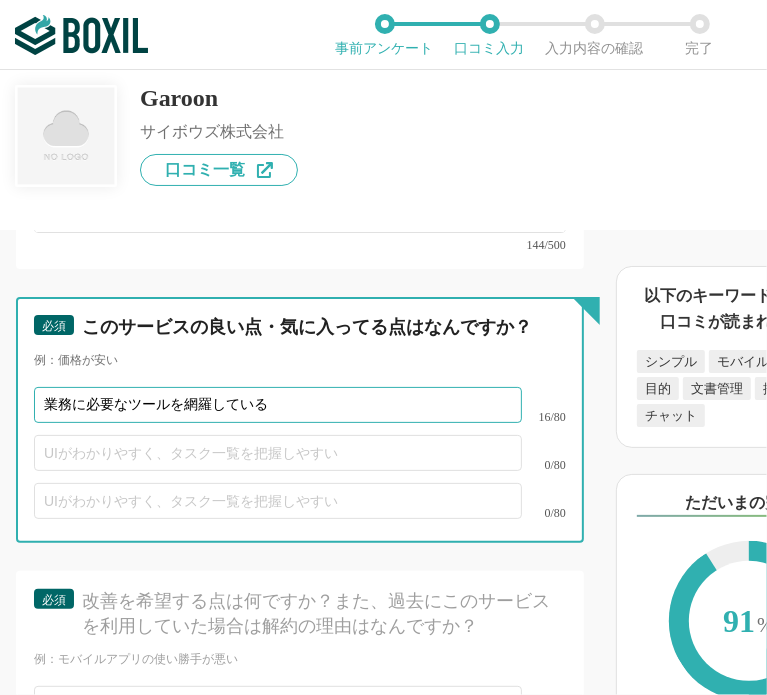 type on "業務に必要なツールを網羅している" 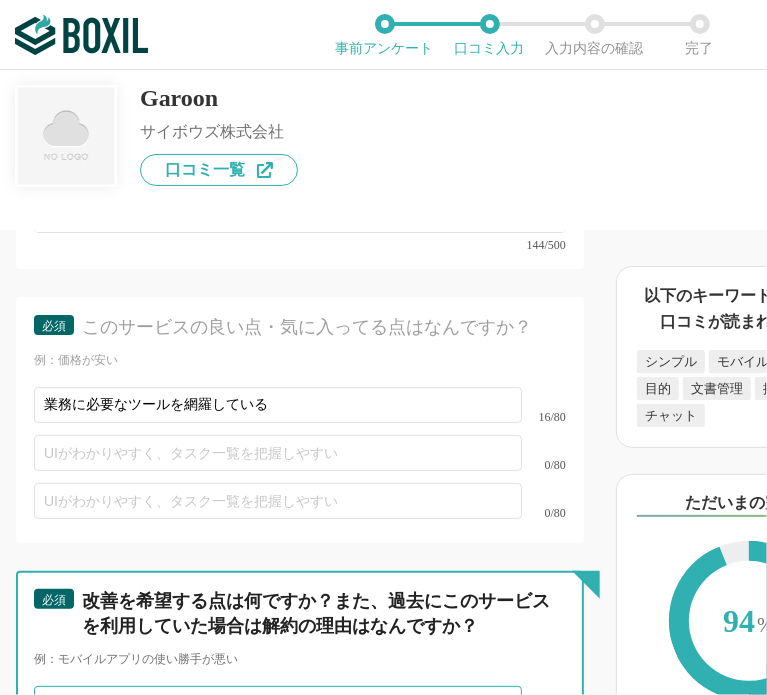 type on "UIが古い" 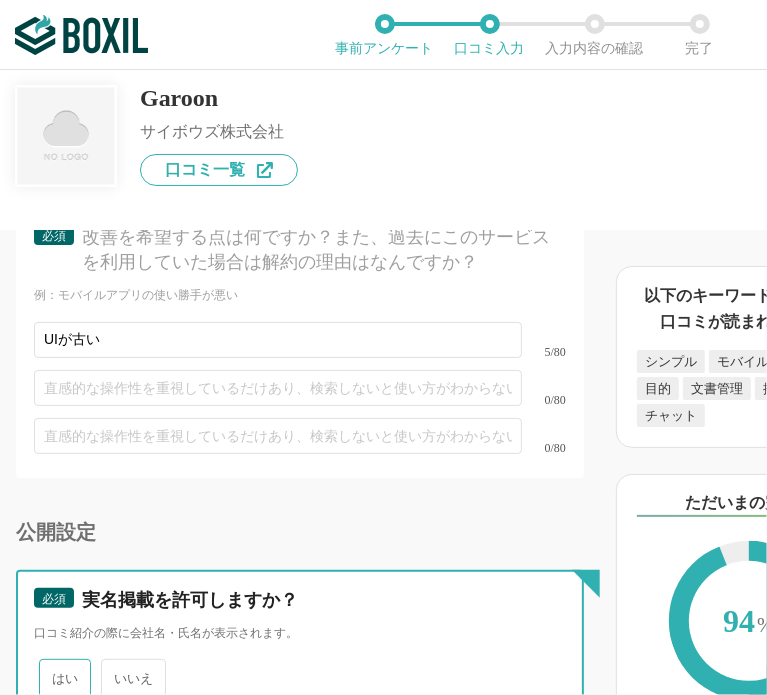 scroll, scrollTop: 6542, scrollLeft: 0, axis: vertical 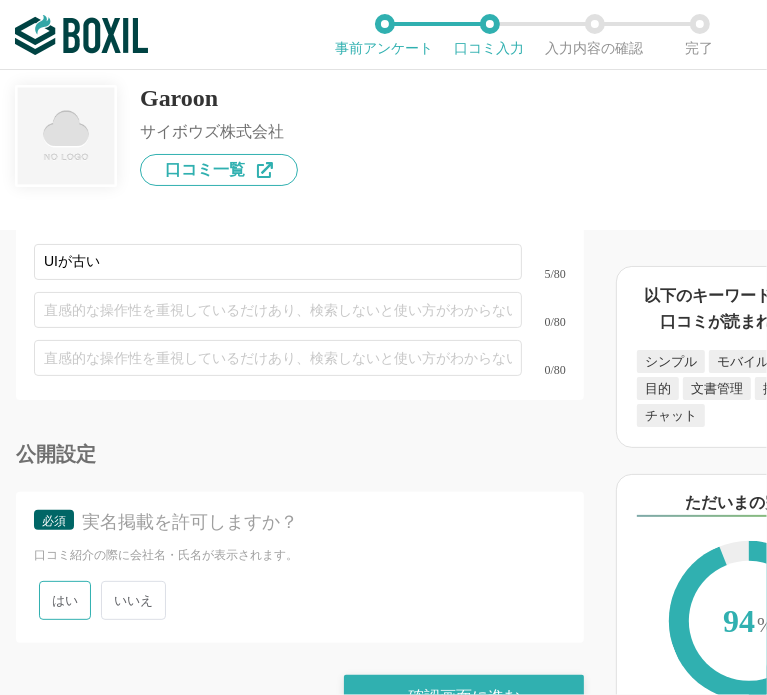 click on "いいえ" at bounding box center (133, 600) 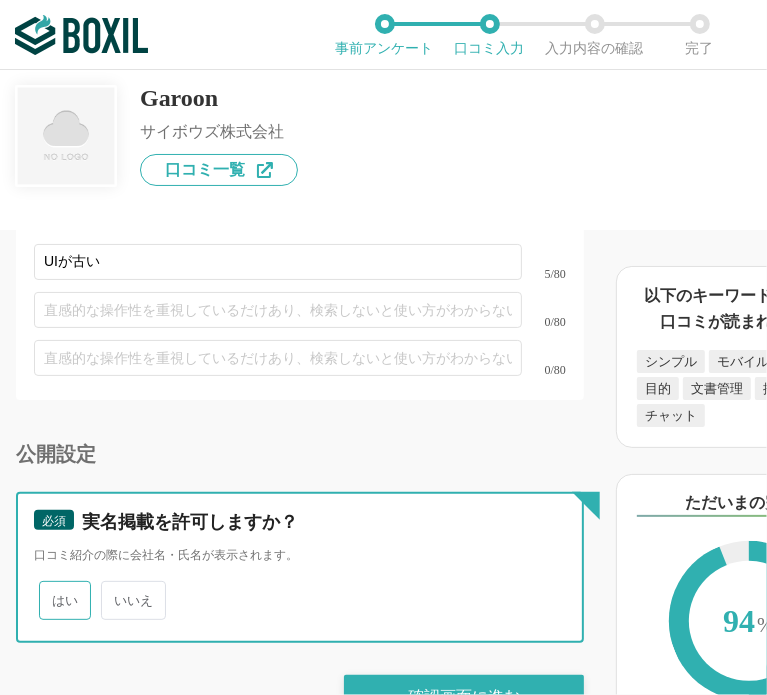 click on "いいえ" at bounding box center [112, 590] 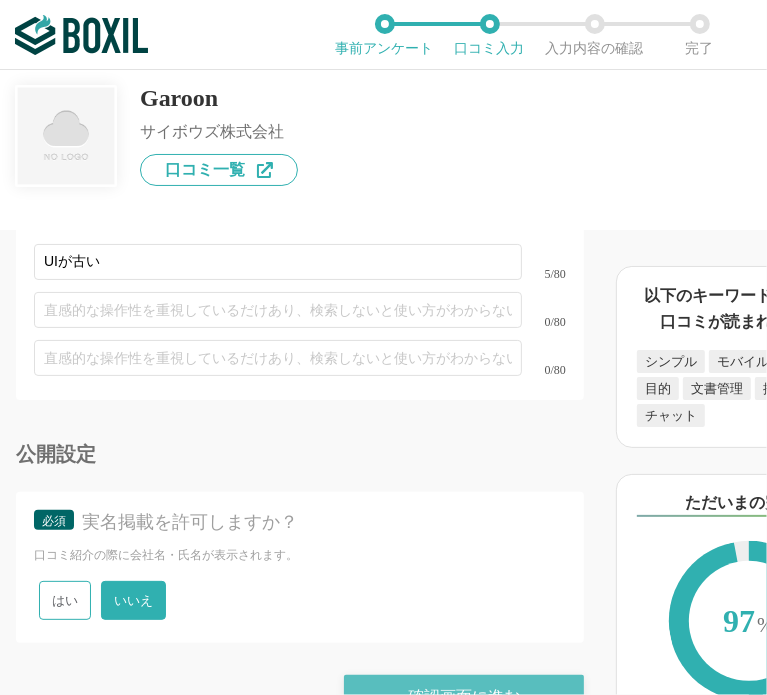 click on "確認画面に進む" at bounding box center [464, 697] 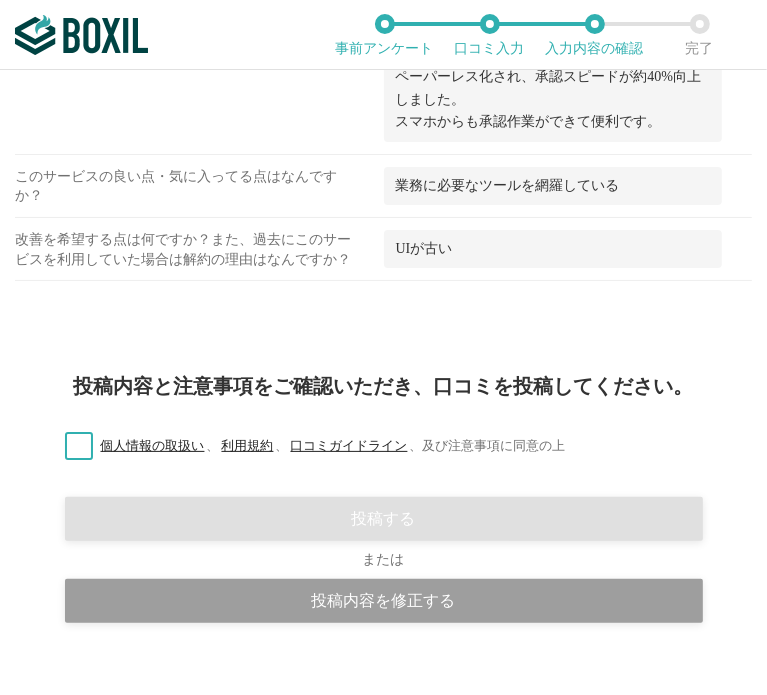 scroll, scrollTop: 2797, scrollLeft: 0, axis: vertical 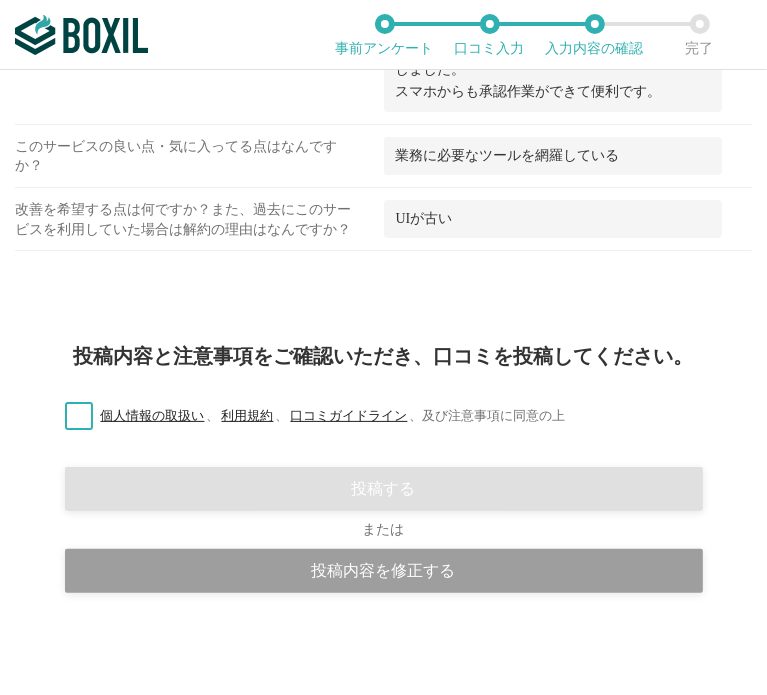 click on "個人情報の取扱い 、 利用規約 、 口コミガイドライン 、 及び注意事項に同意の上" at bounding box center (307, 416) 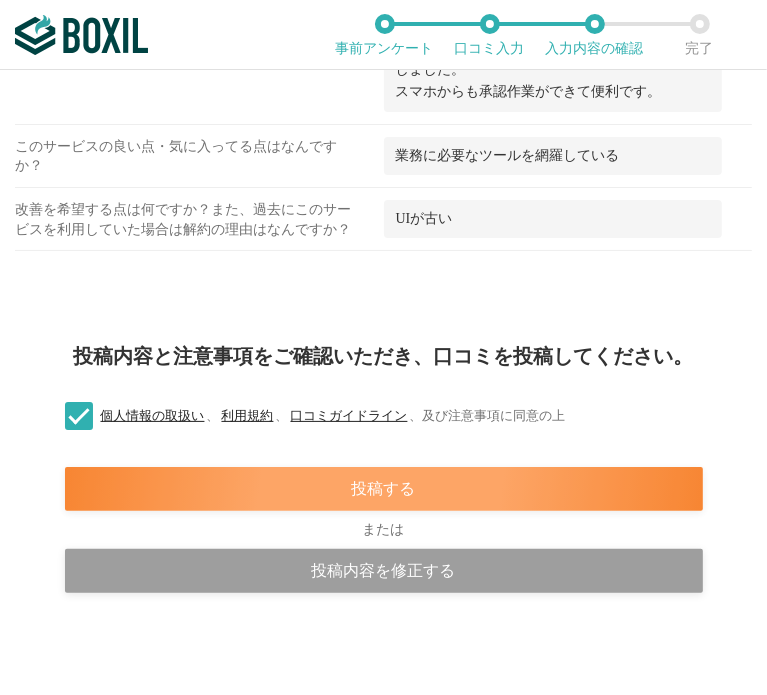click on "投稿する" at bounding box center [384, 489] 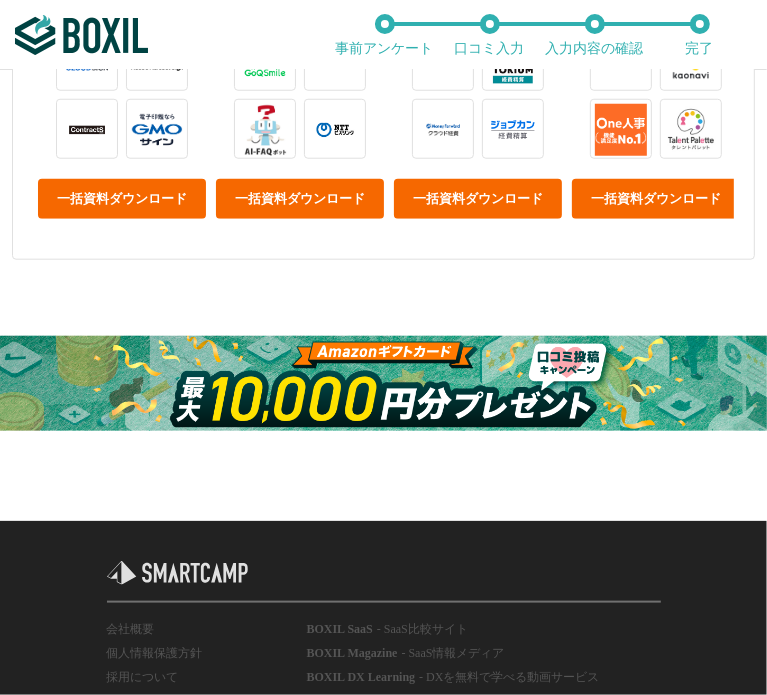 scroll, scrollTop: 1300, scrollLeft: 0, axis: vertical 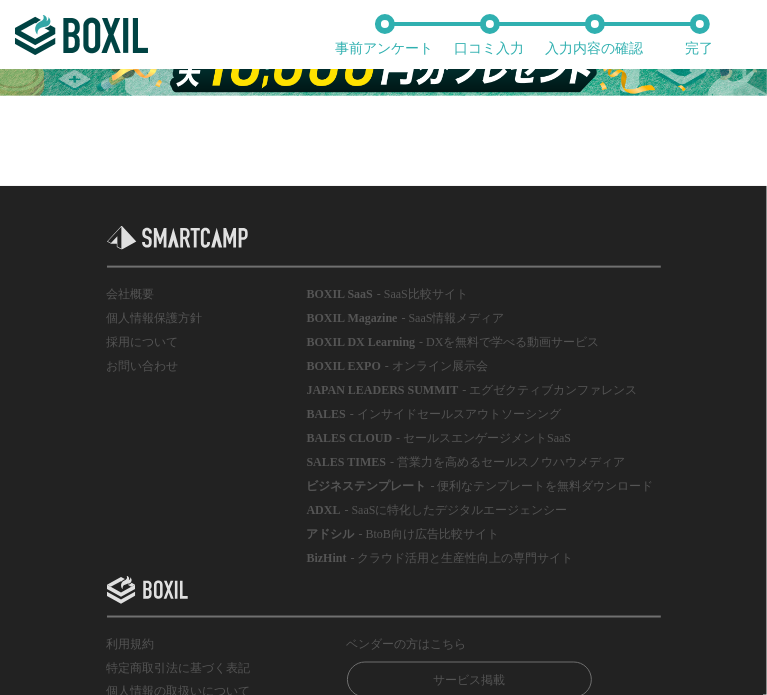click at bounding box center (383, 48) 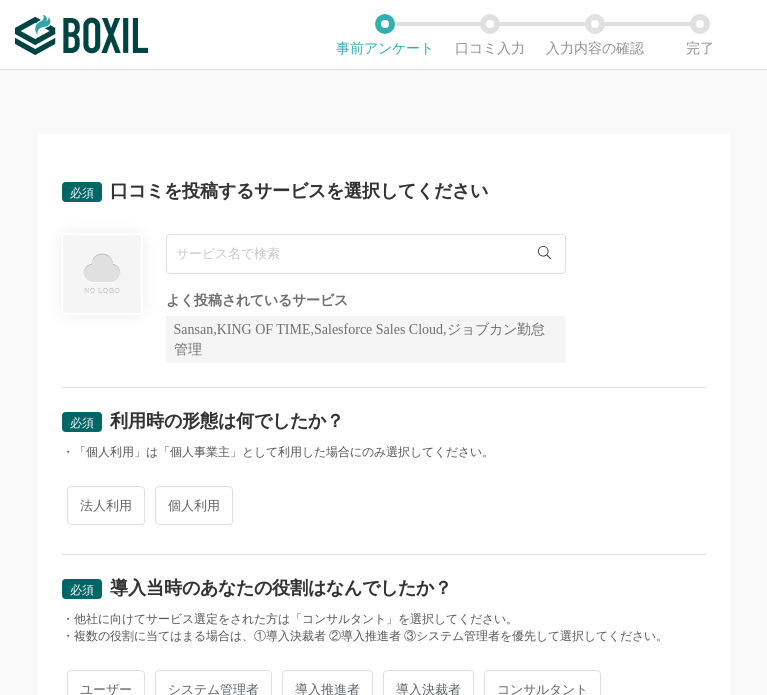 scroll, scrollTop: 0, scrollLeft: 0, axis: both 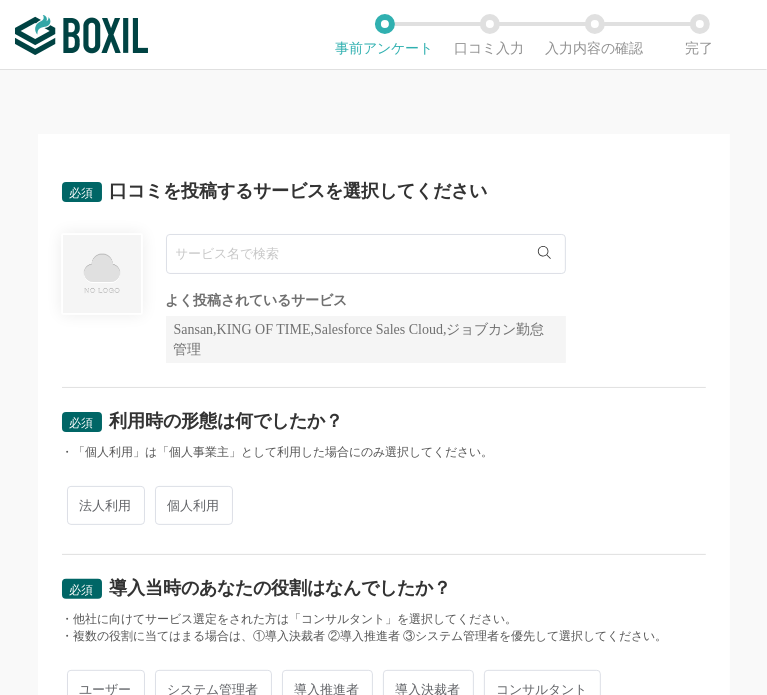 click at bounding box center [366, 254] 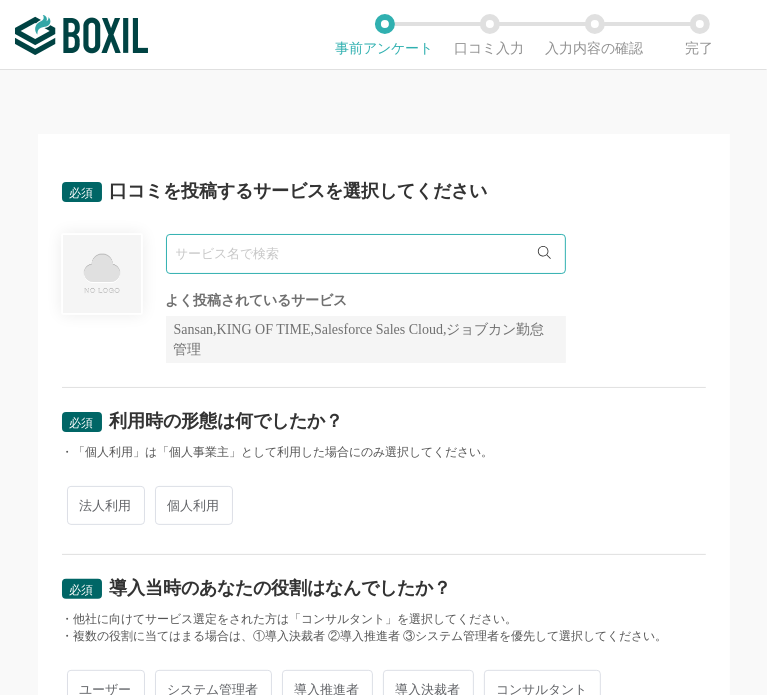paste on "Microsoft 365" 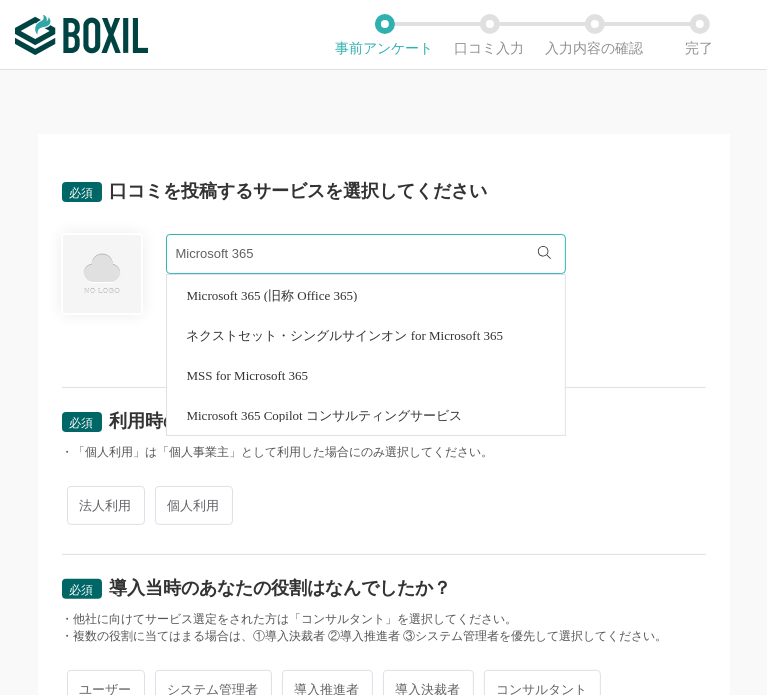 click on "Microsoft 365 (旧称 Office 365)" at bounding box center [272, 295] 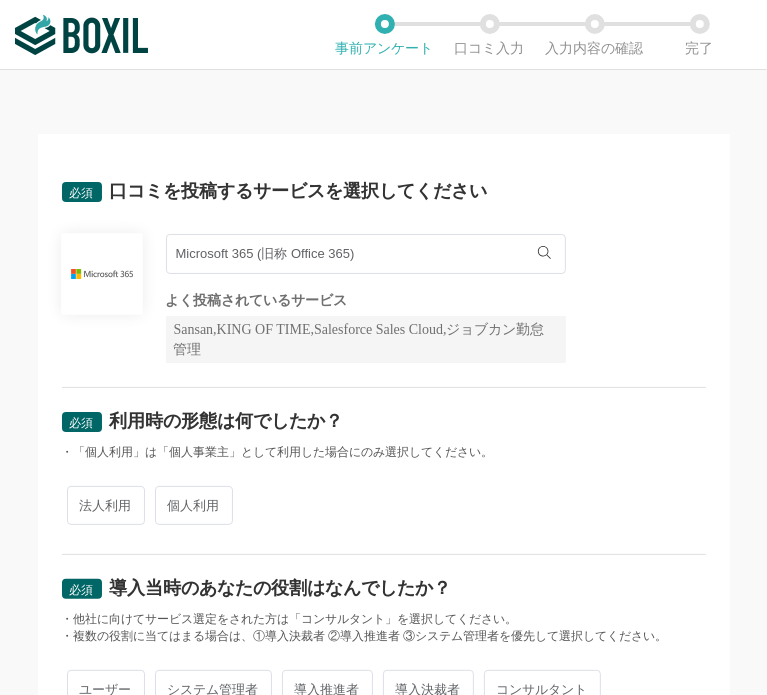 click on "法人利用" at bounding box center (106, 505) 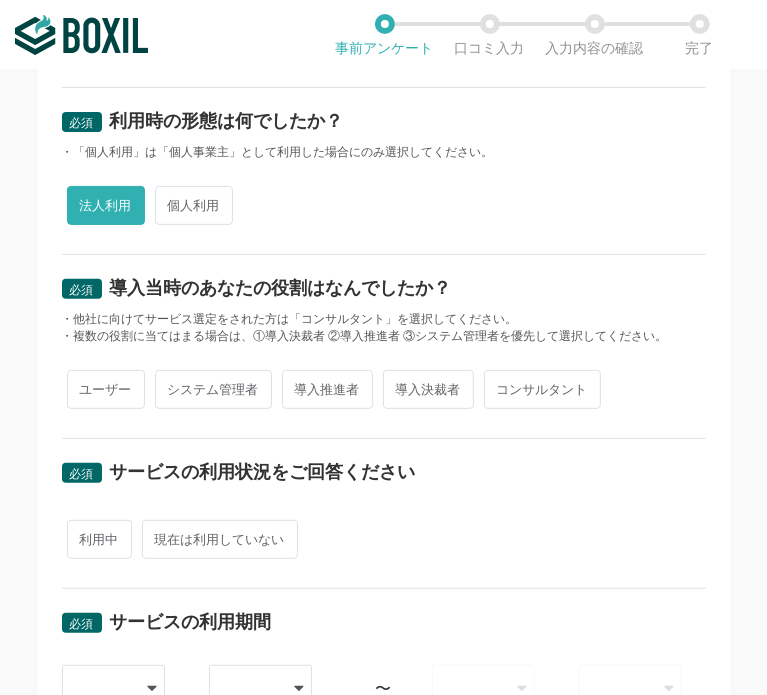 click on "ユーザー" at bounding box center [106, 389] 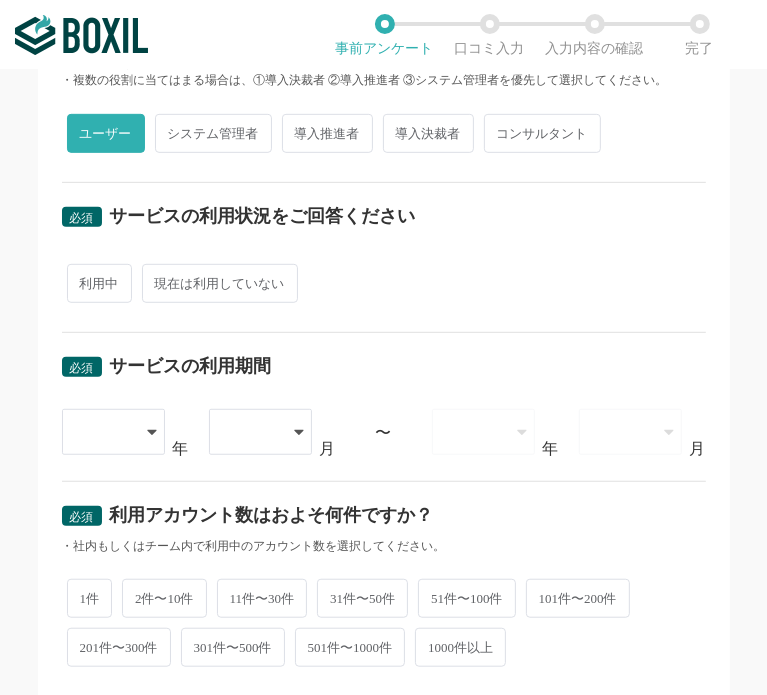scroll, scrollTop: 600, scrollLeft: 0, axis: vertical 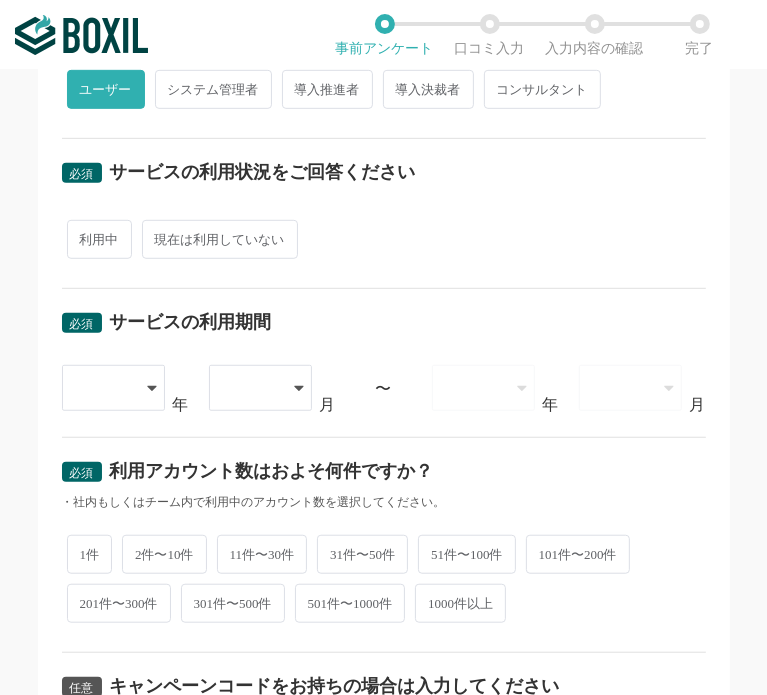 click on "利用中" at bounding box center (99, 239) 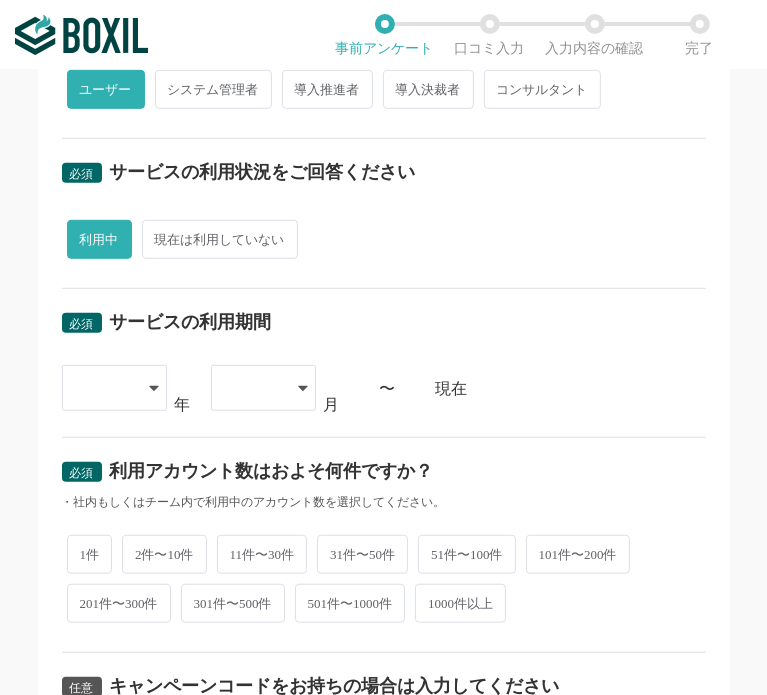 click at bounding box center [104, 388] 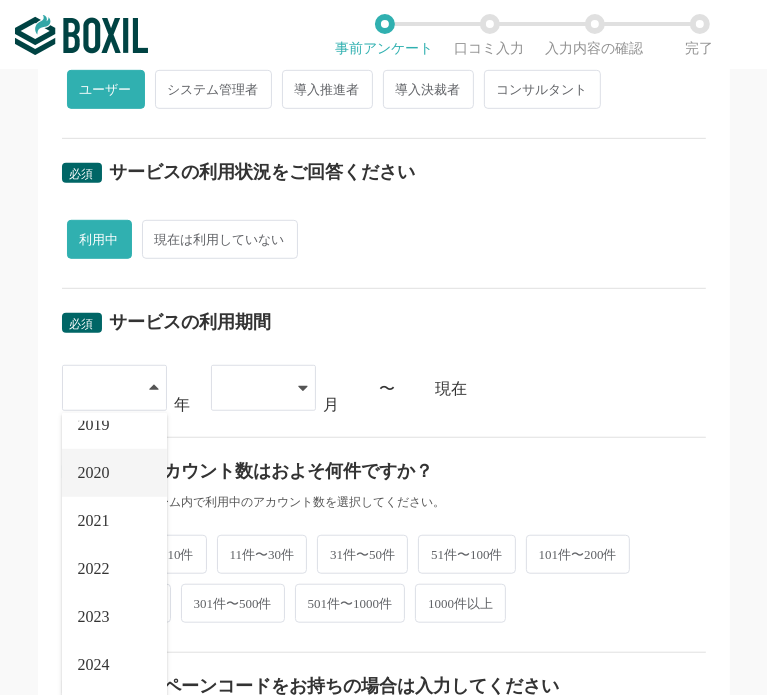 scroll, scrollTop: 228, scrollLeft: 0, axis: vertical 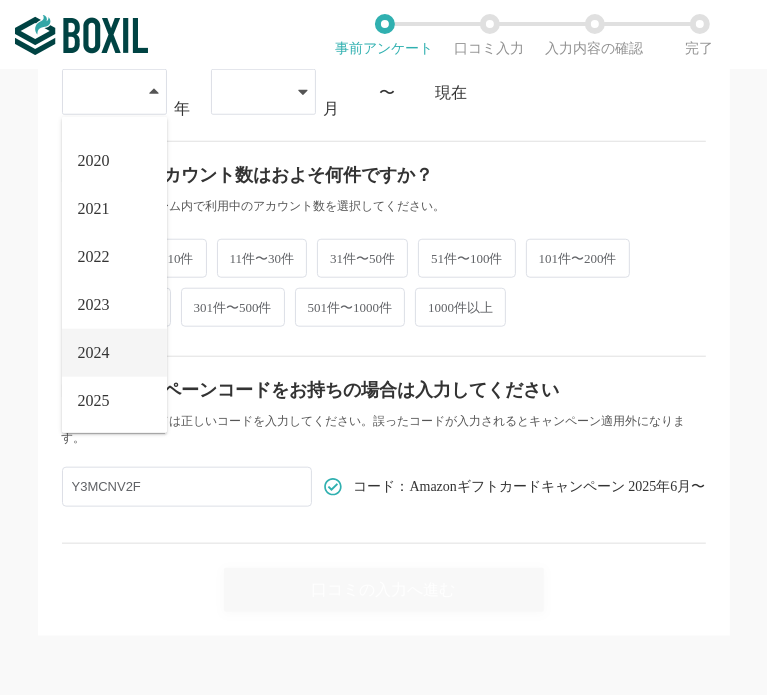click on "2024" at bounding box center (94, 353) 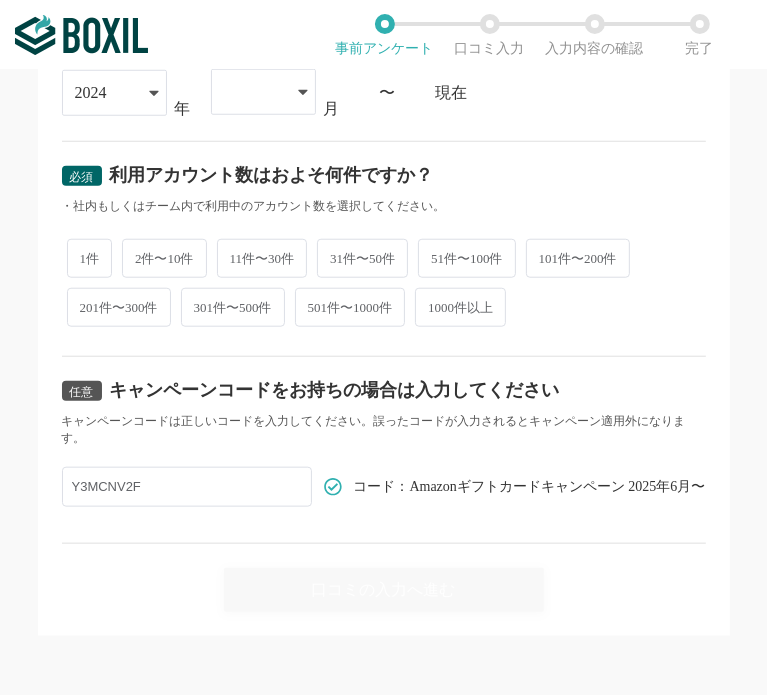 click at bounding box center (253, 92) 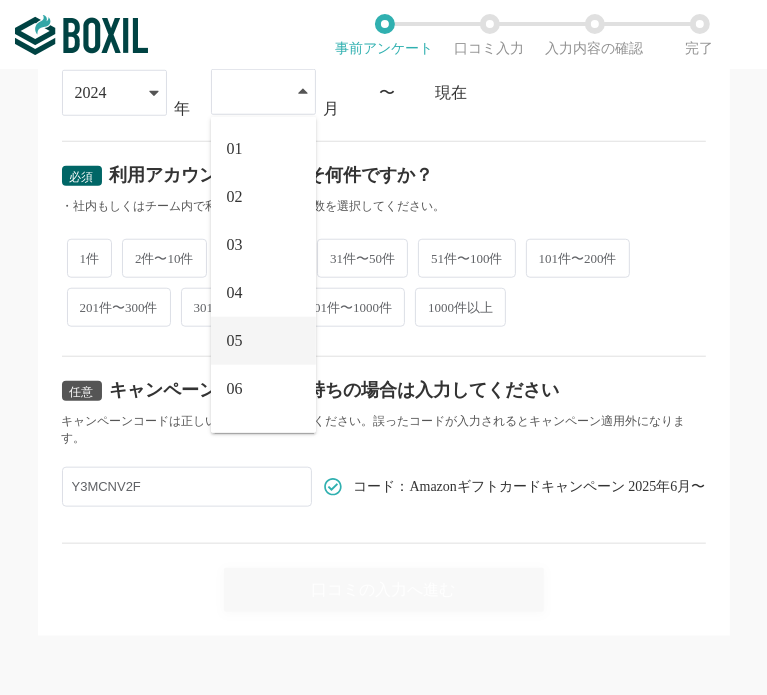 click on "05" at bounding box center (263, 341) 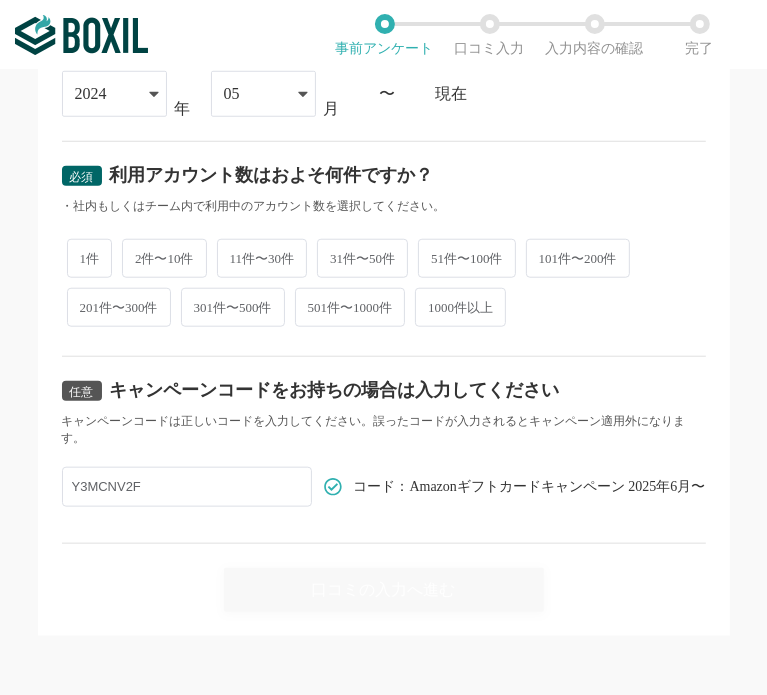 click on "2件〜10件" at bounding box center (164, 258) 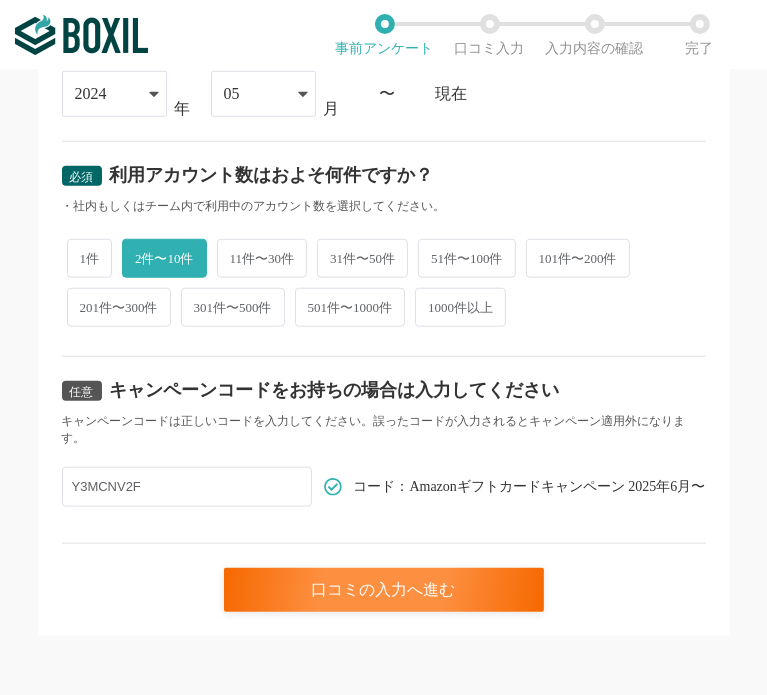 click on "31件〜50件" at bounding box center (362, 258) 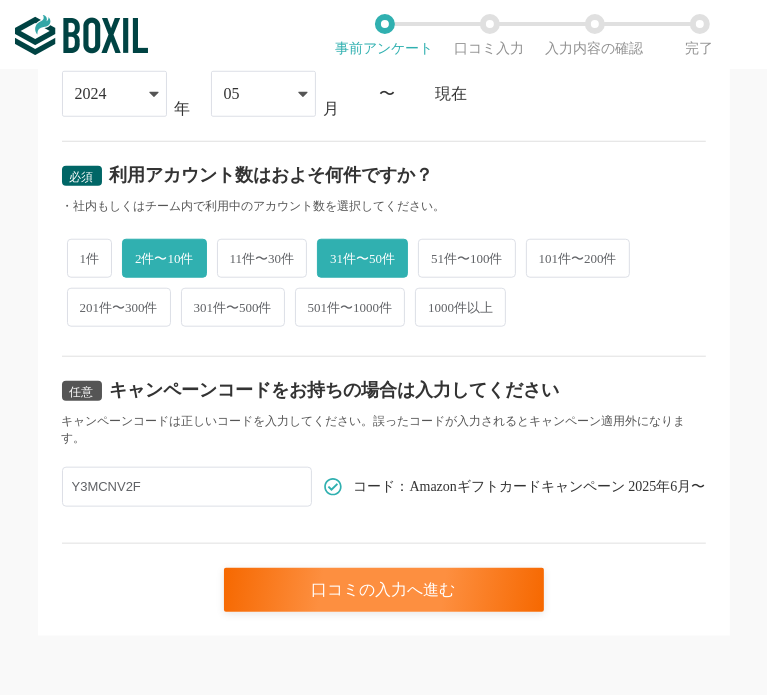radio on "false" 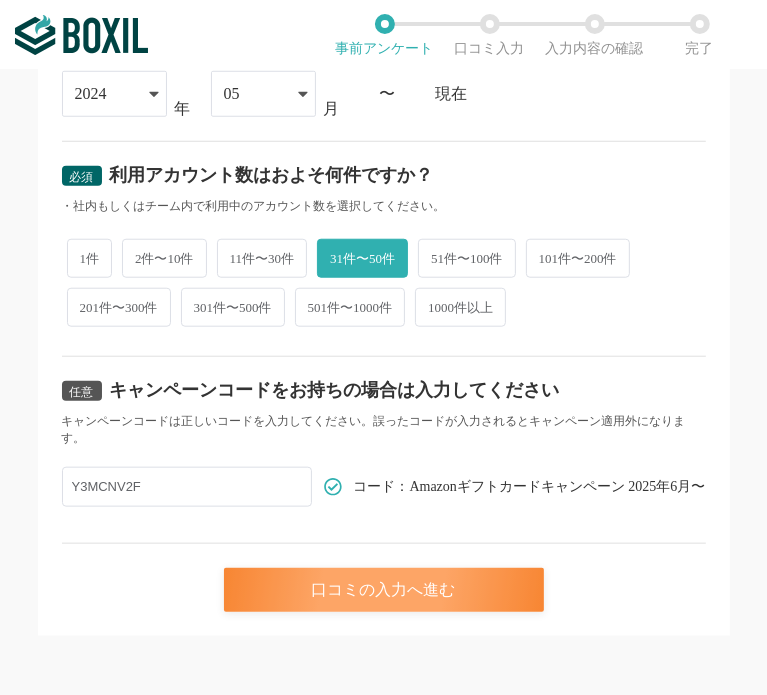 click on "口コミの入力へ進む" at bounding box center [384, 590] 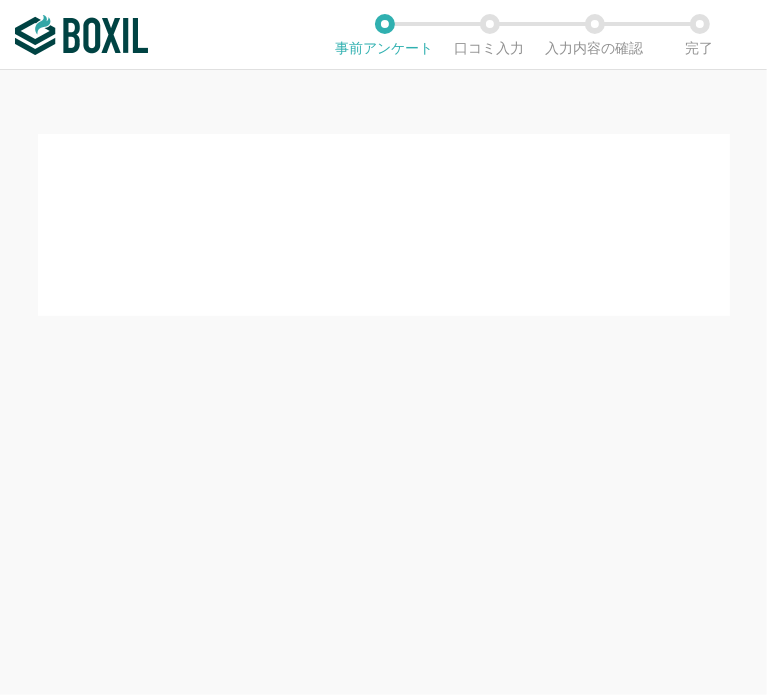 scroll, scrollTop: 0, scrollLeft: 0, axis: both 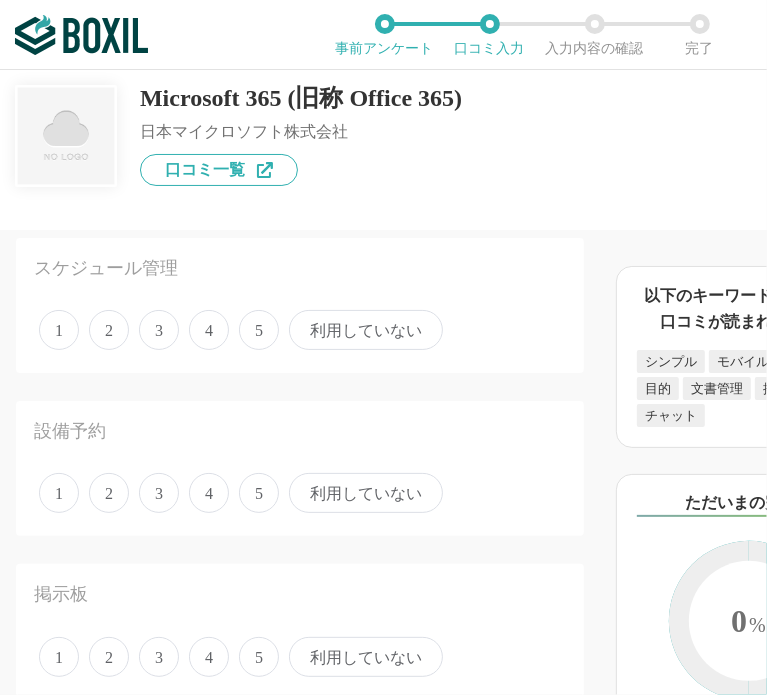 click on "5" at bounding box center [259, 330] 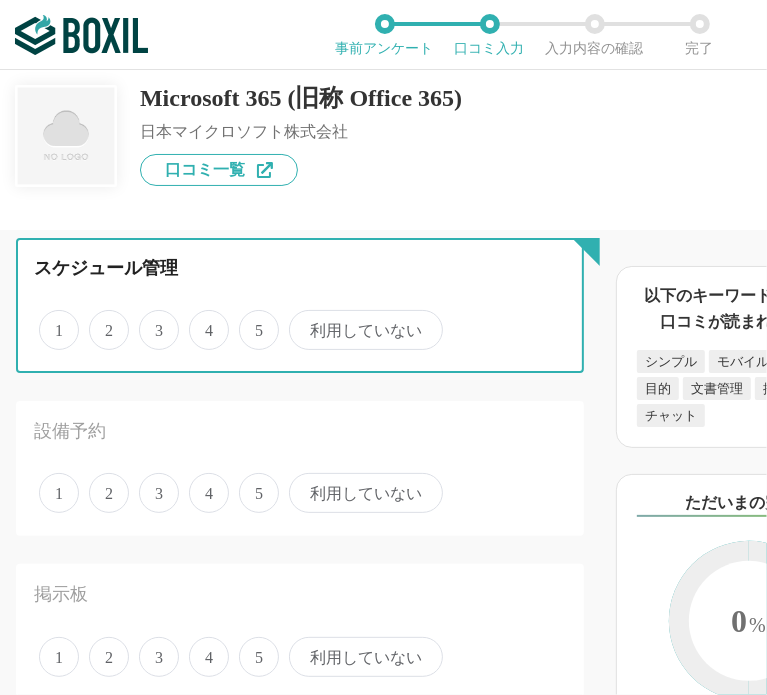 click on "5" at bounding box center [250, 319] 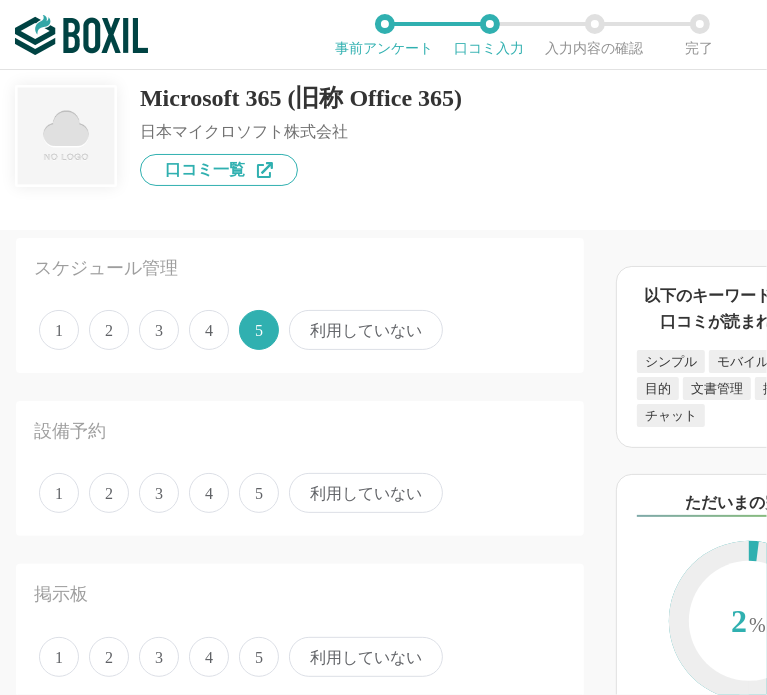 click on "4" at bounding box center (209, 493) 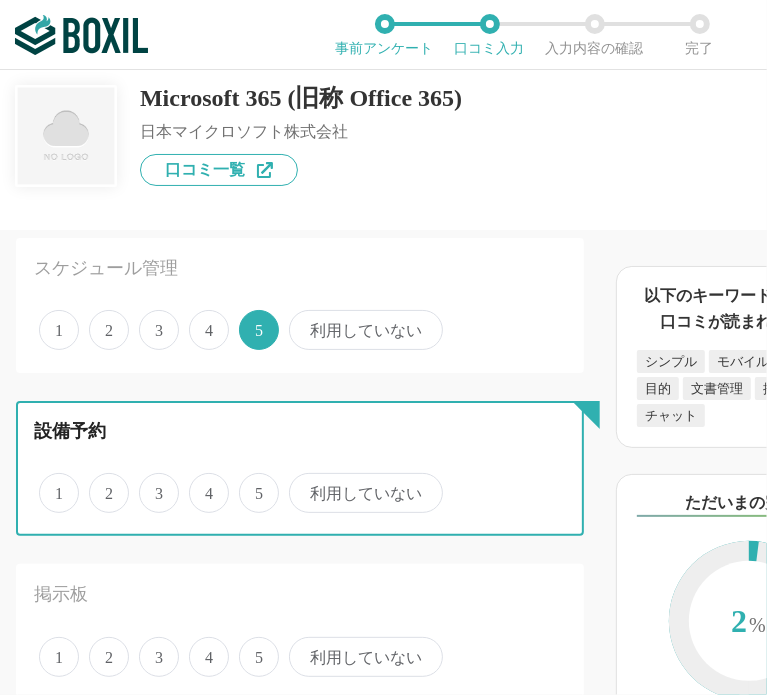 click on "4" at bounding box center (200, 482) 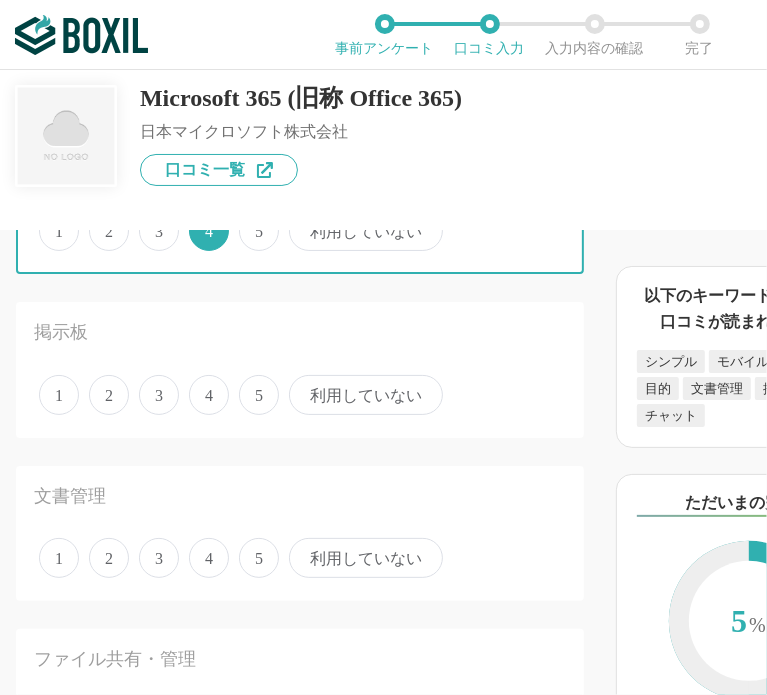 scroll, scrollTop: 400, scrollLeft: 0, axis: vertical 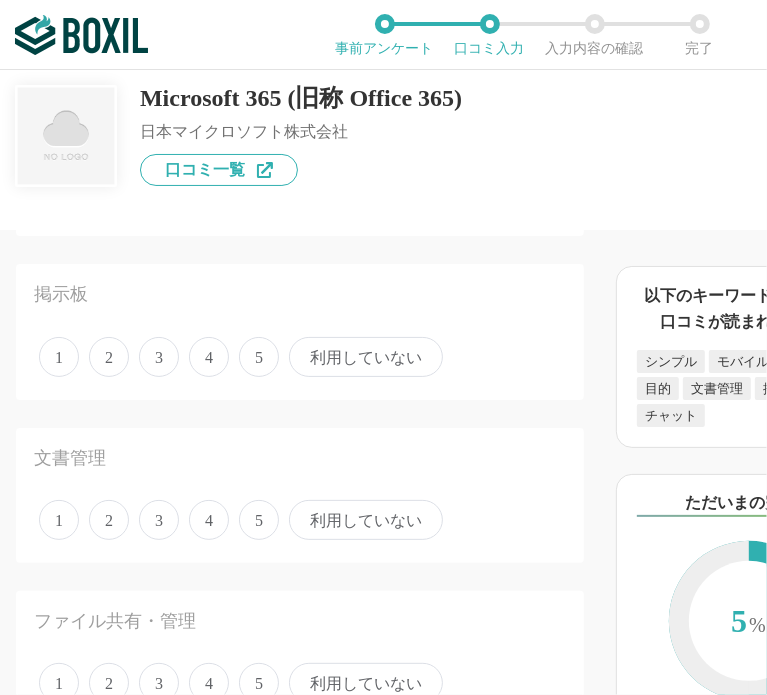 click on "1 2 3 4 5 利用していない" at bounding box center [300, 357] 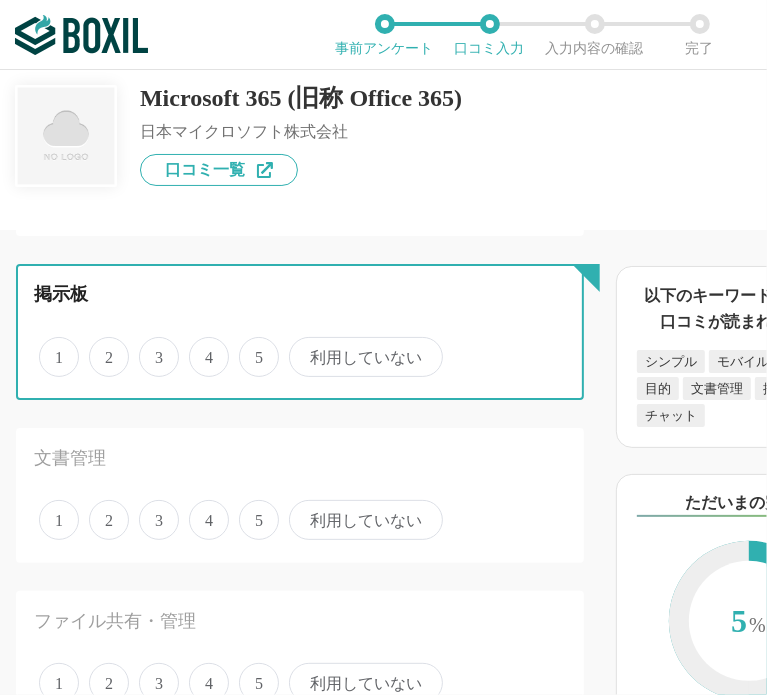 click on "4" at bounding box center (200, 346) 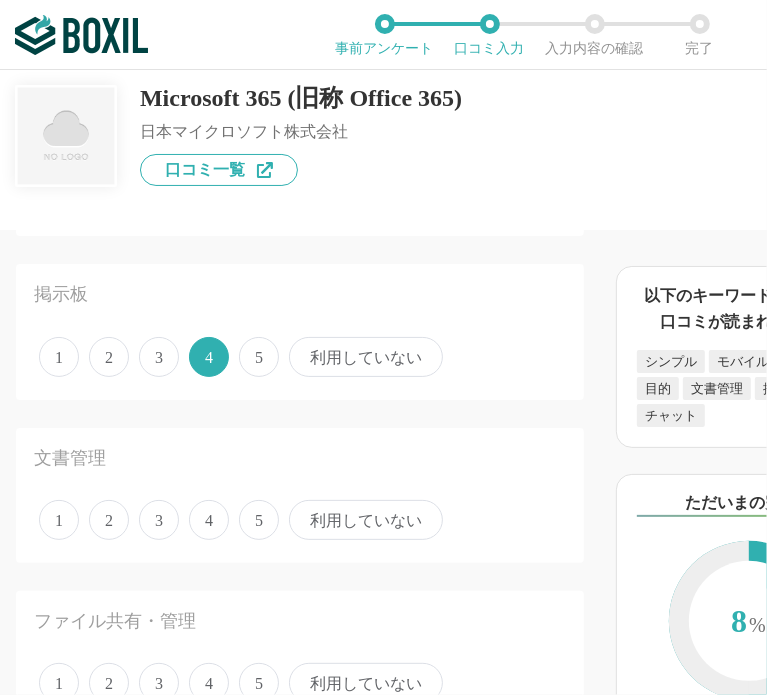 drag, startPoint x: 261, startPoint y: 514, endPoint x: 262, endPoint y: 659, distance: 145.00345 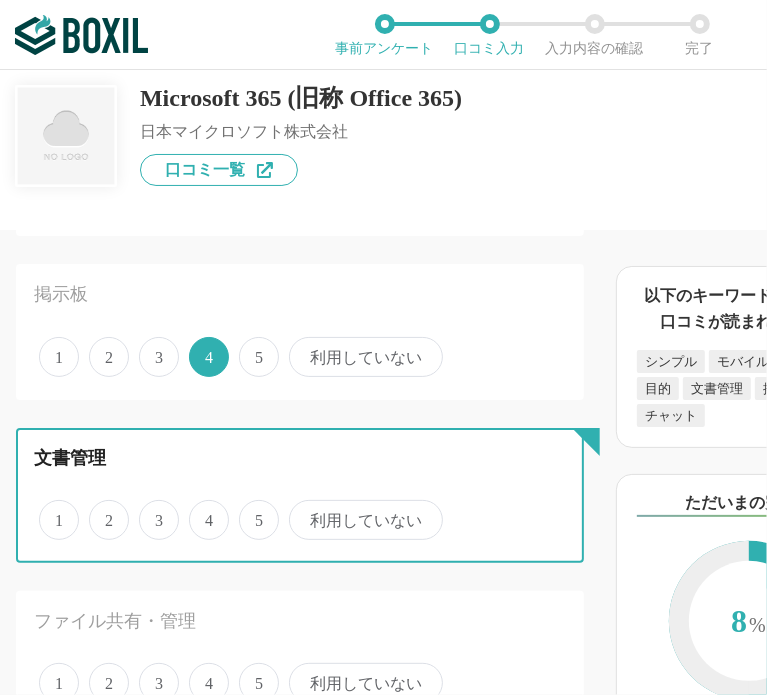 click on "5" at bounding box center (250, 509) 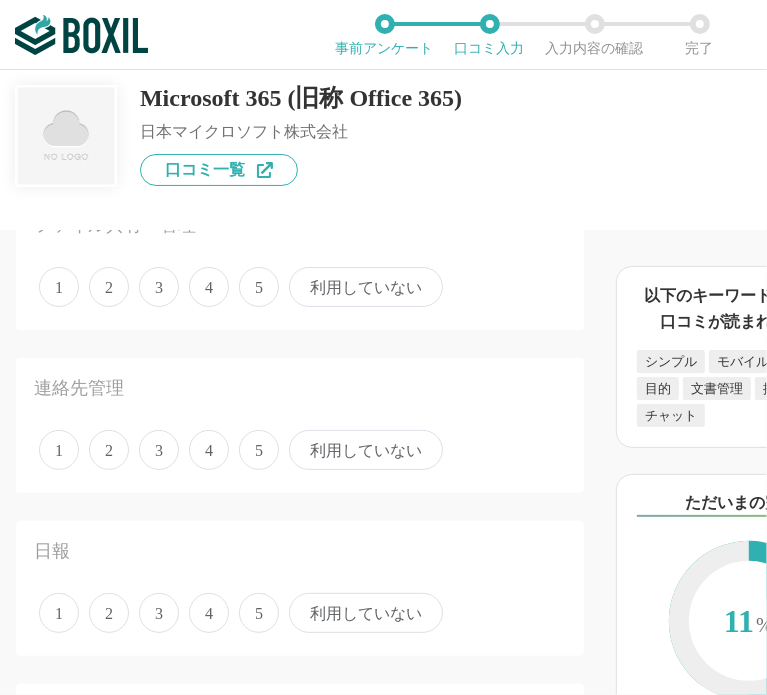 scroll, scrollTop: 800, scrollLeft: 0, axis: vertical 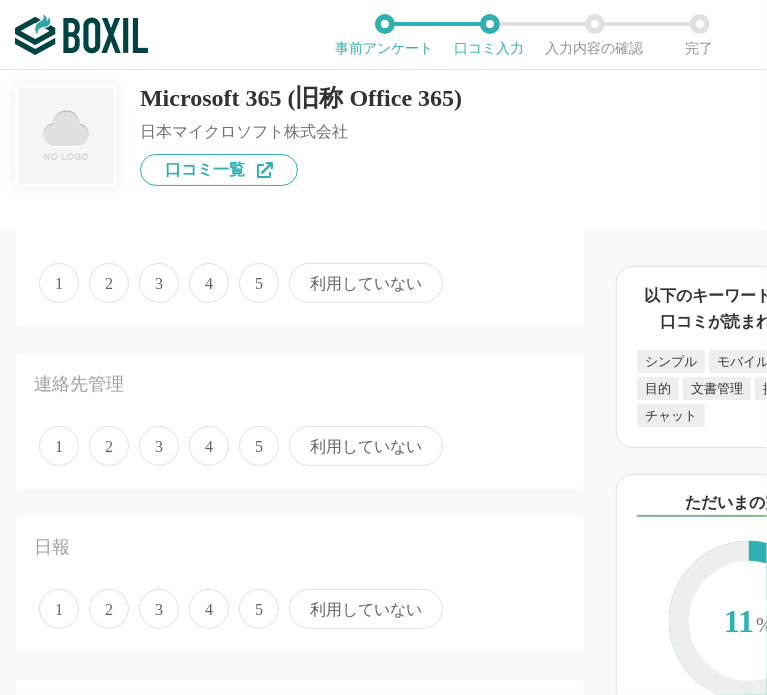 click on "4" at bounding box center (209, 283) 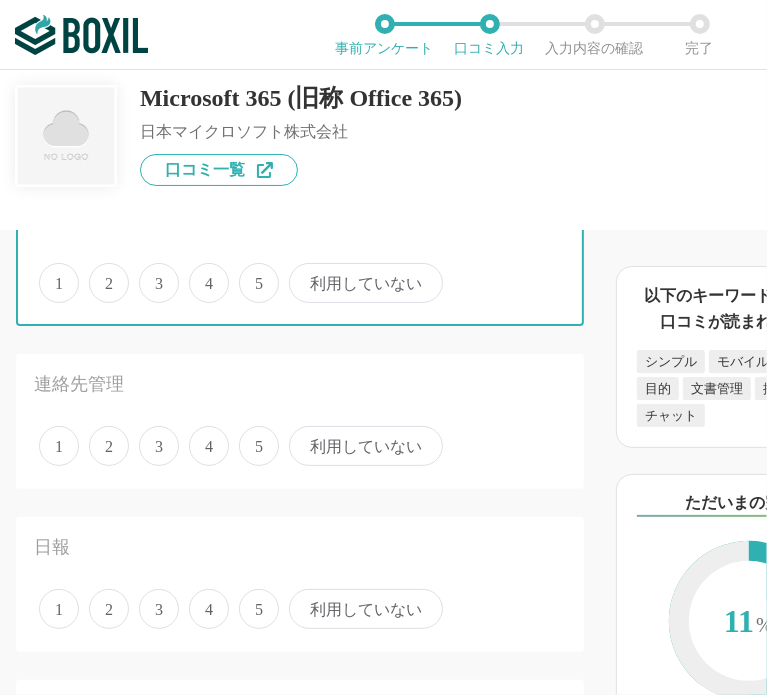 click on "4" at bounding box center (200, 272) 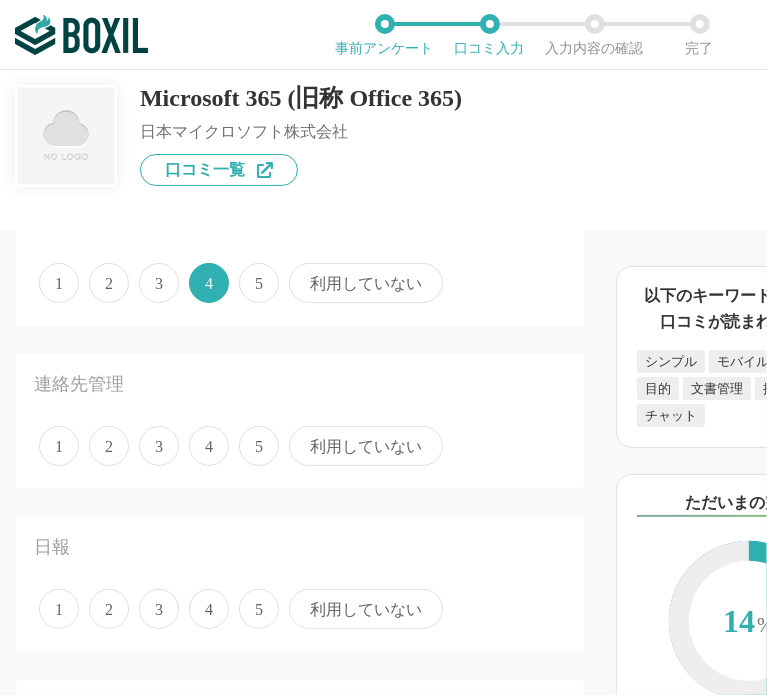click on "5" at bounding box center (259, 446) 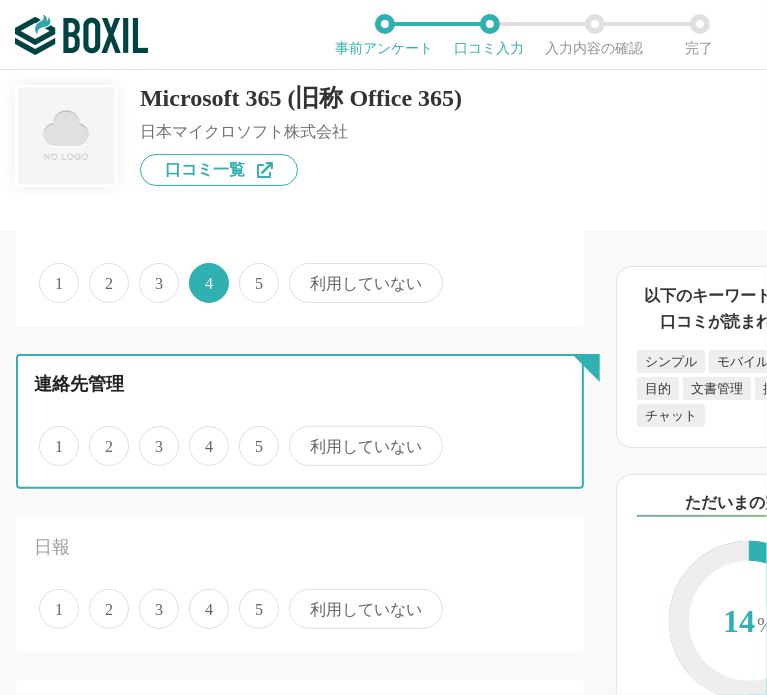 click on "5" at bounding box center (250, 435) 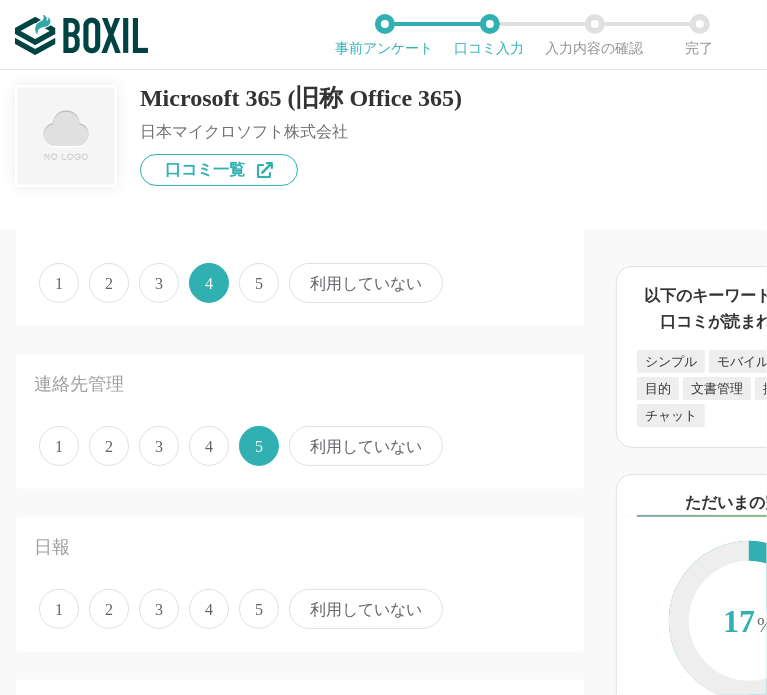 drag, startPoint x: 214, startPoint y: 587, endPoint x: 224, endPoint y: 573, distance: 17.20465 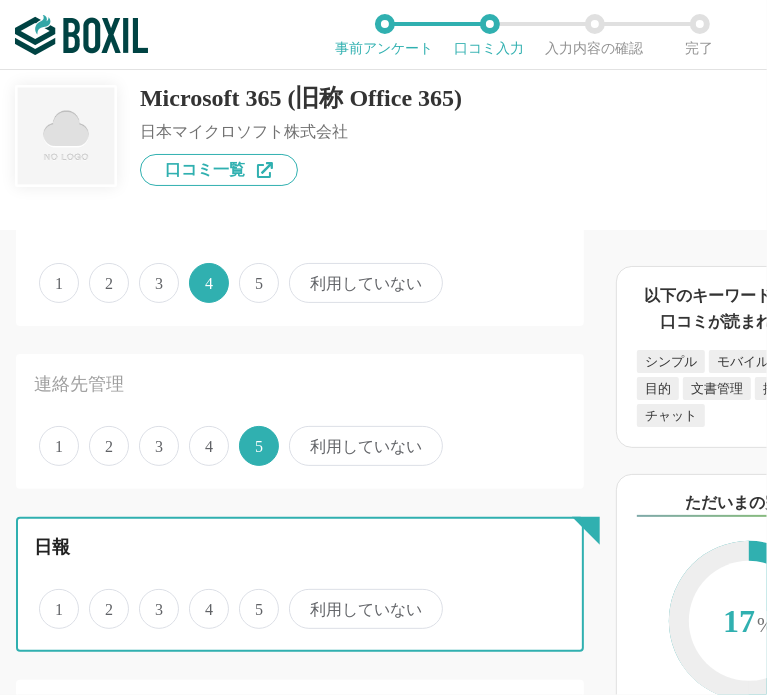 click on "4" at bounding box center (200, 598) 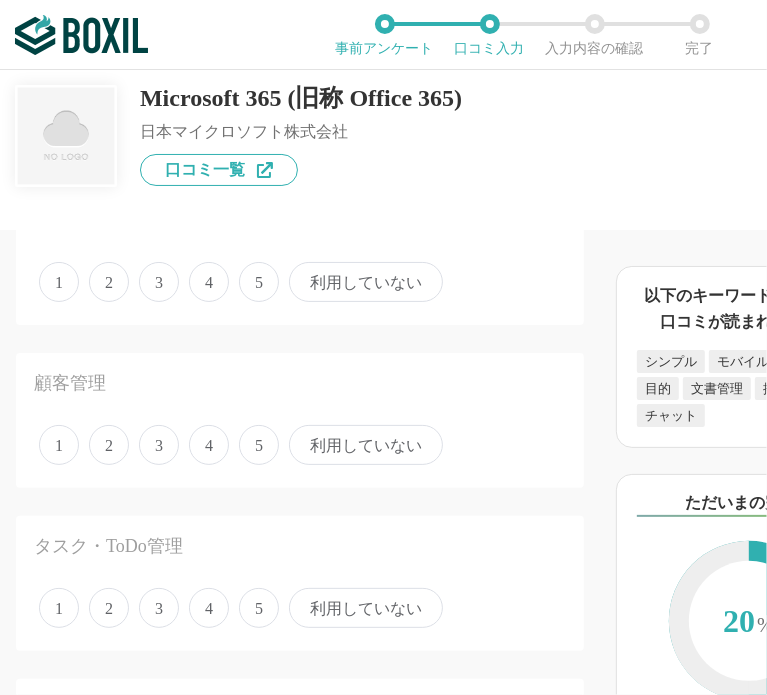 scroll, scrollTop: 1300, scrollLeft: 0, axis: vertical 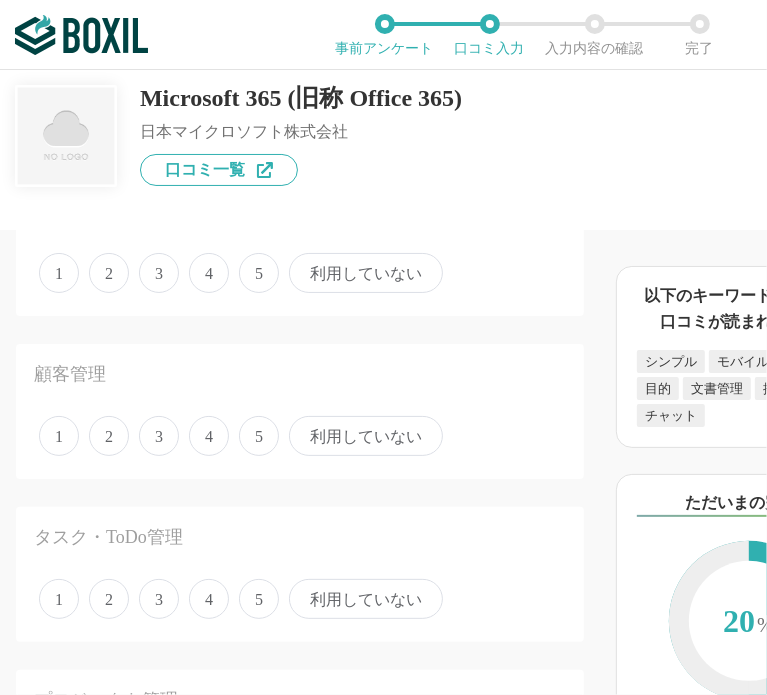 click on "4" at bounding box center [209, 273] 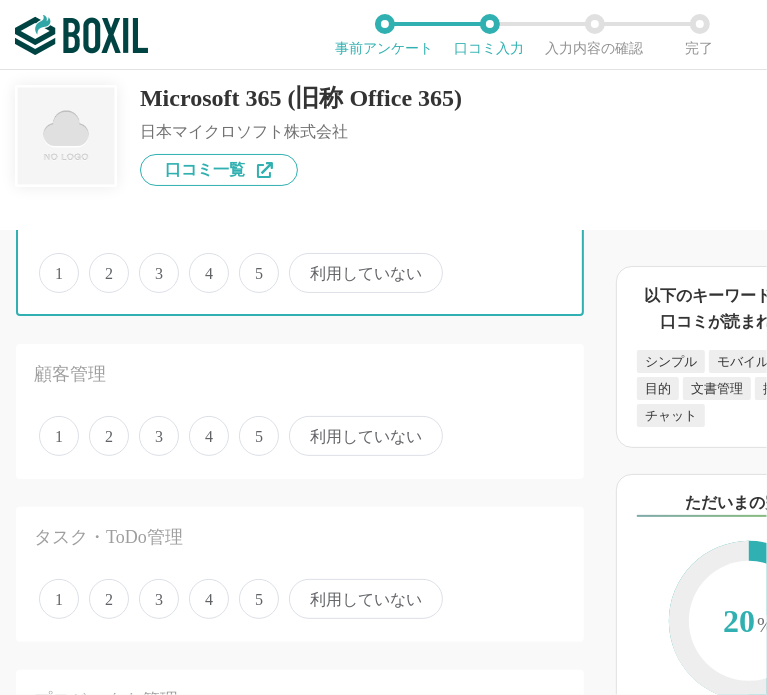 click on "4" at bounding box center [200, 262] 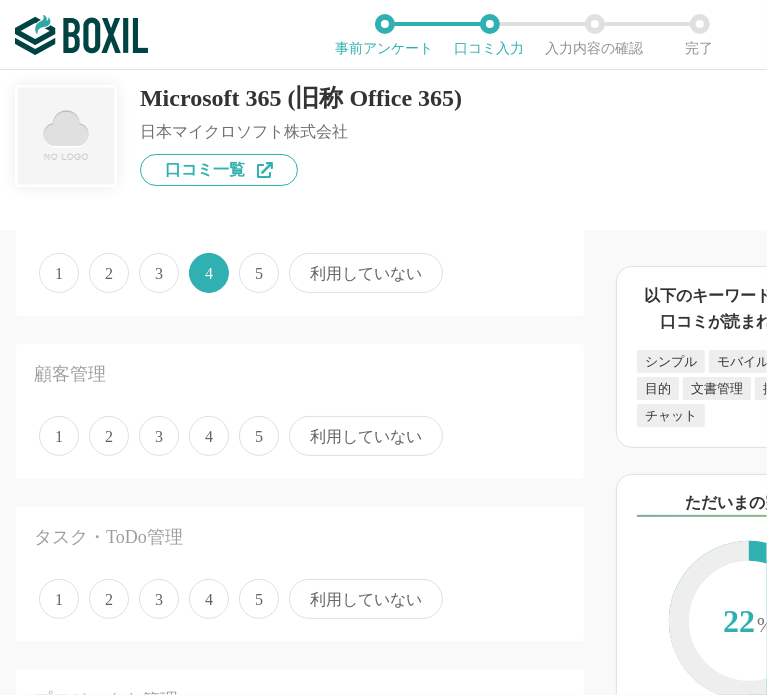 click on "4" at bounding box center [209, 436] 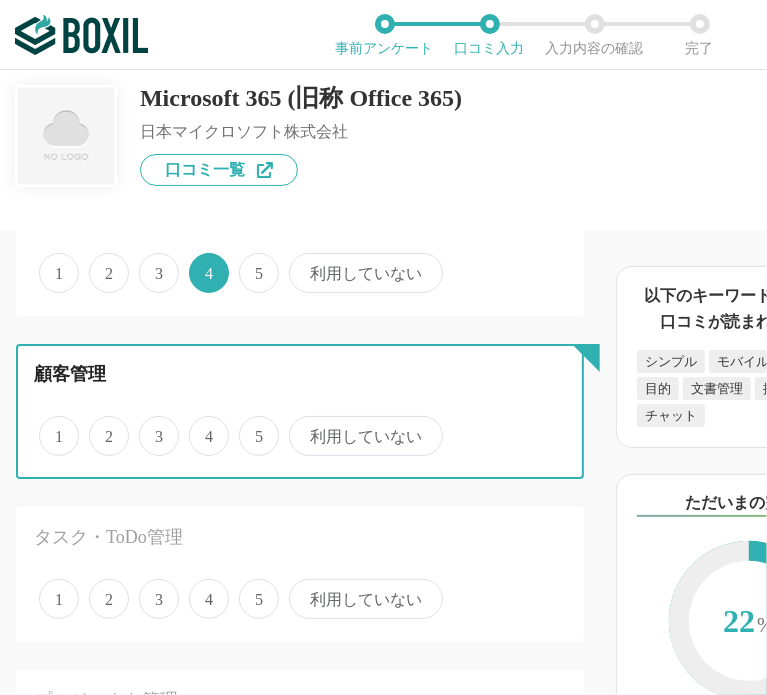 click on "4" at bounding box center (200, 425) 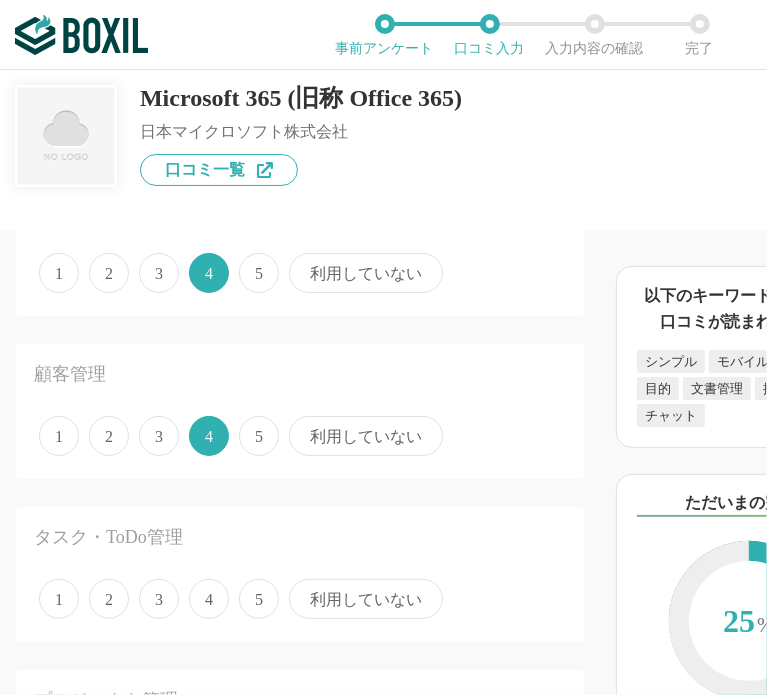 click on "タスク・ToDo管理 1 2 3 4 5 利用していない" at bounding box center (300, 574) 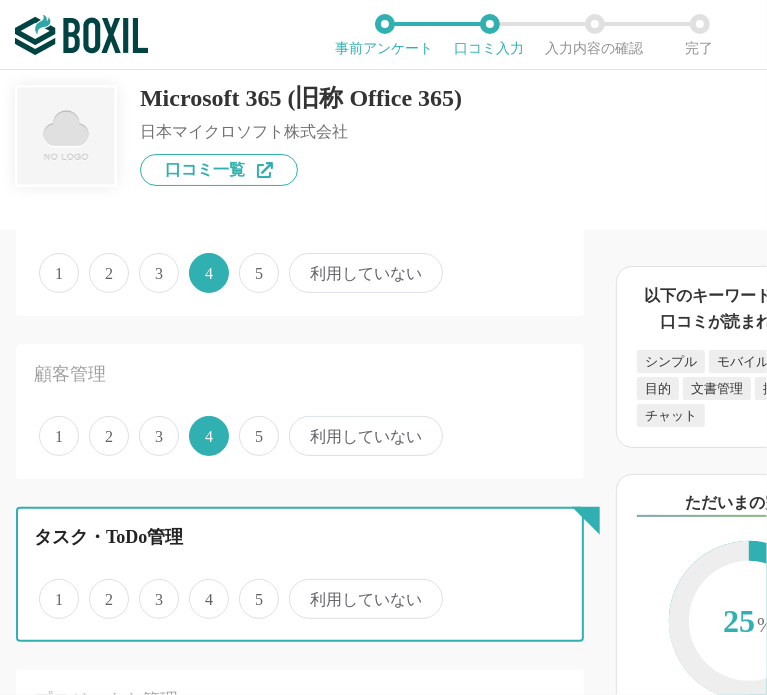 click on "5" at bounding box center (250, 588) 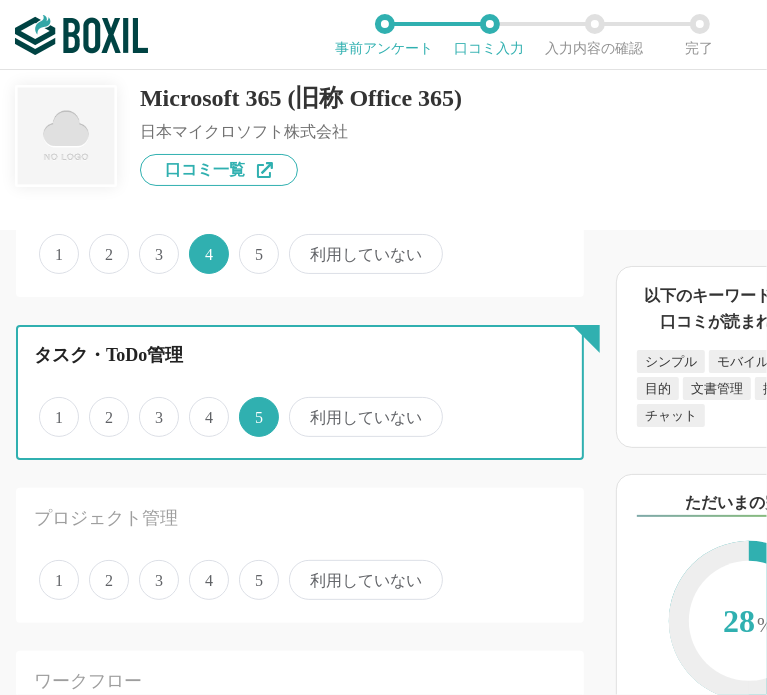 scroll, scrollTop: 1700, scrollLeft: 0, axis: vertical 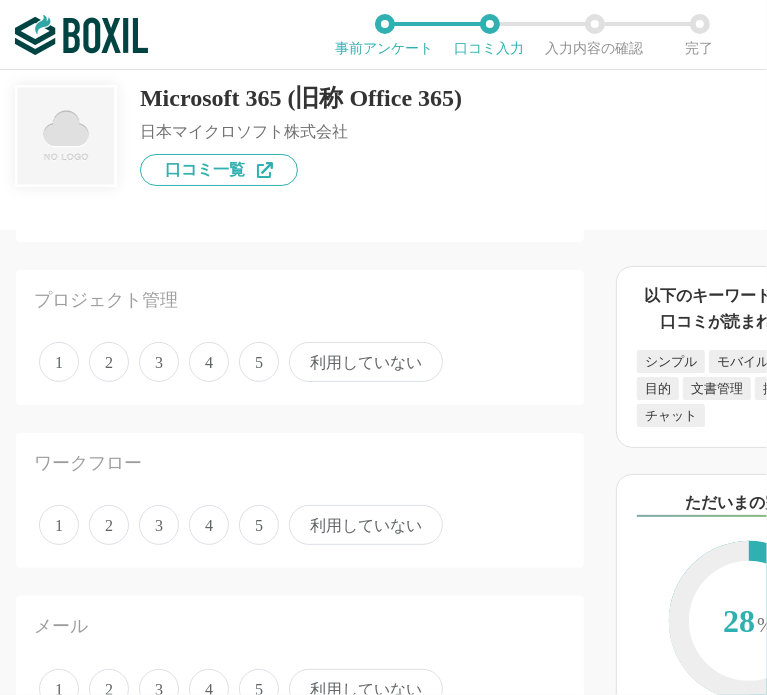 click on "5" at bounding box center (259, 362) 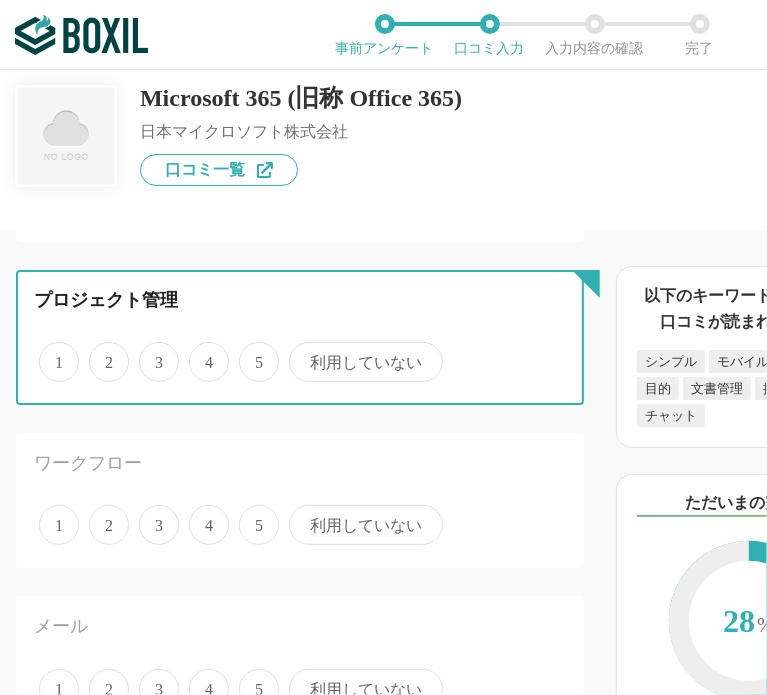 click on "5" at bounding box center [250, 351] 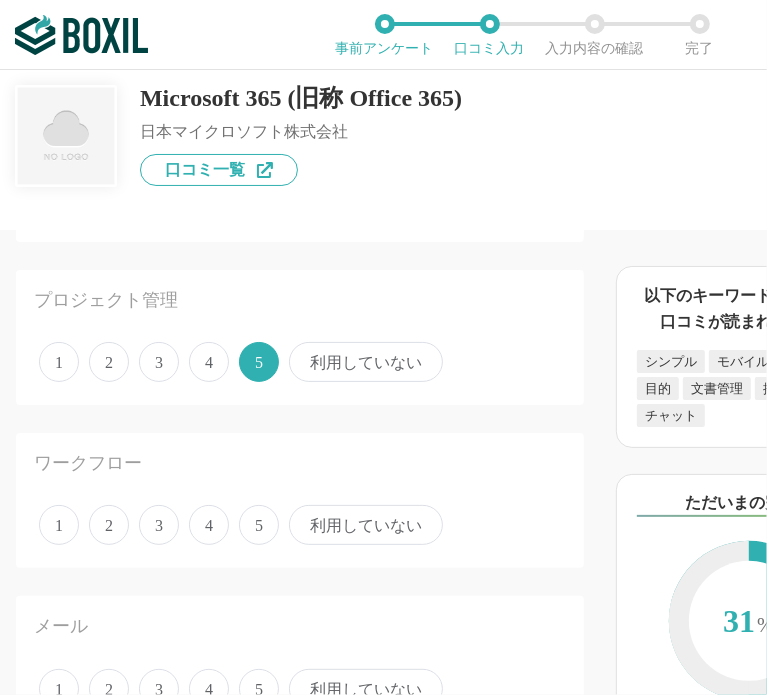 click on "1 2 3 4 5 利用していない" at bounding box center [300, 525] 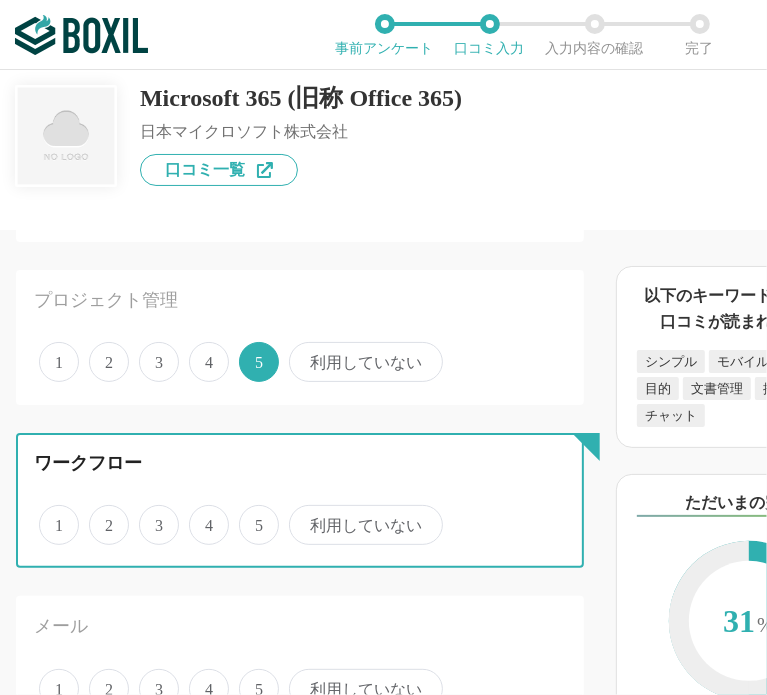 click on "4" at bounding box center (200, 514) 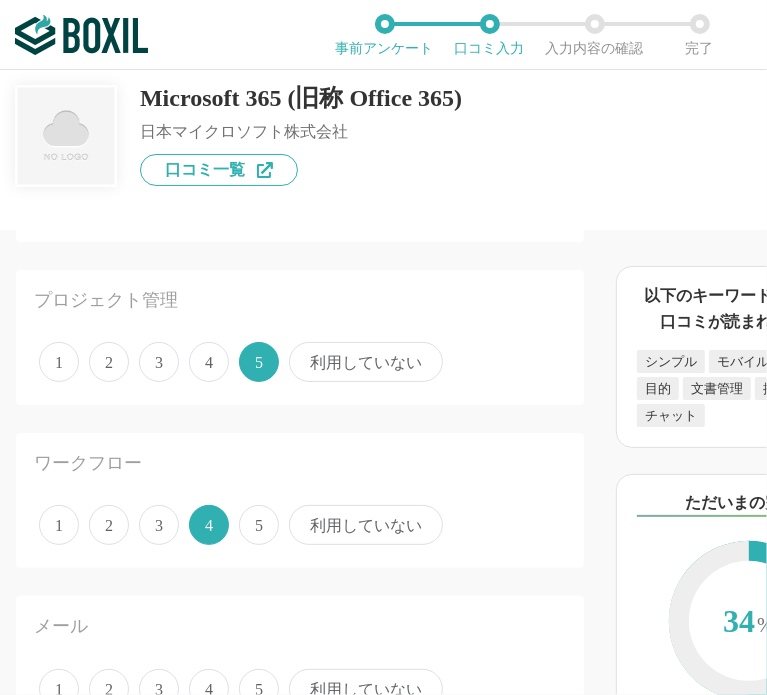 click on "5" at bounding box center (259, 689) 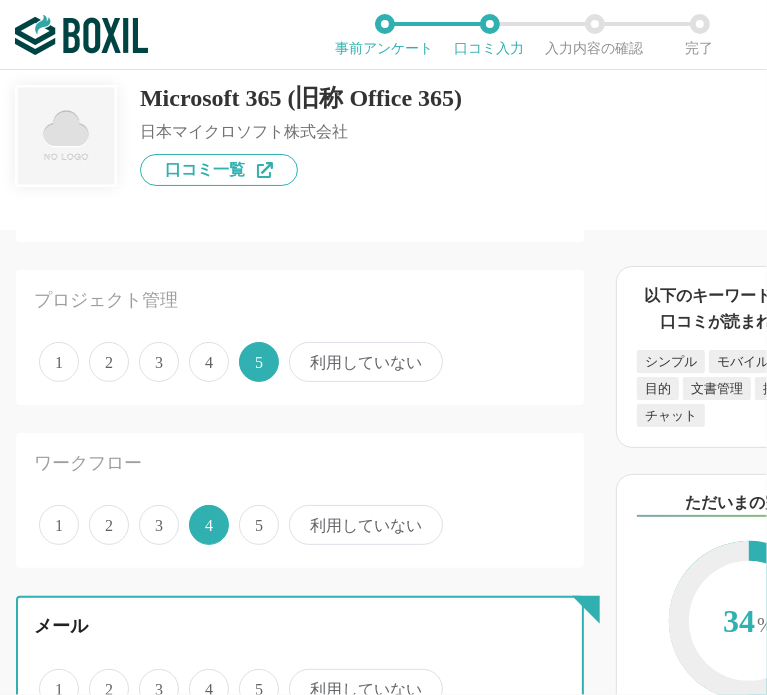 click on "5" at bounding box center (250, 678) 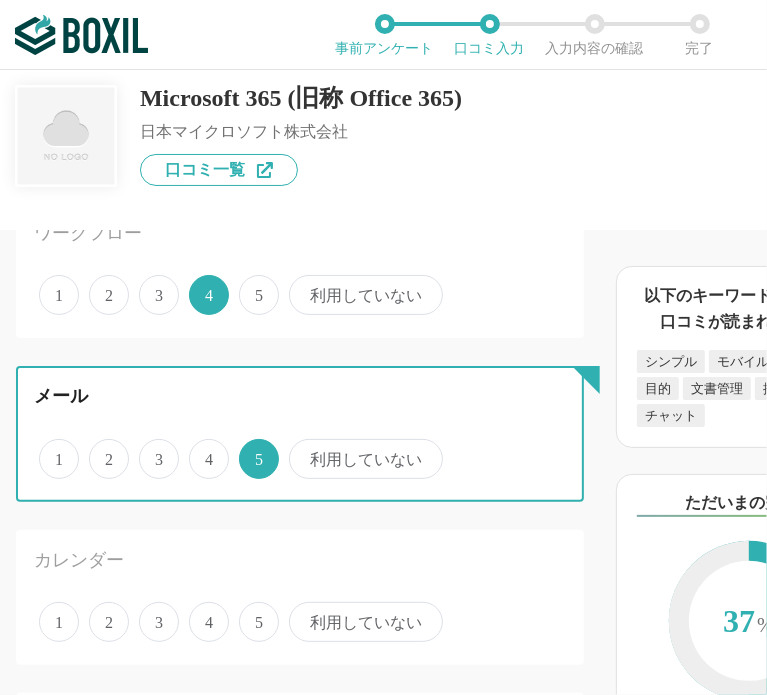 scroll, scrollTop: 2200, scrollLeft: 0, axis: vertical 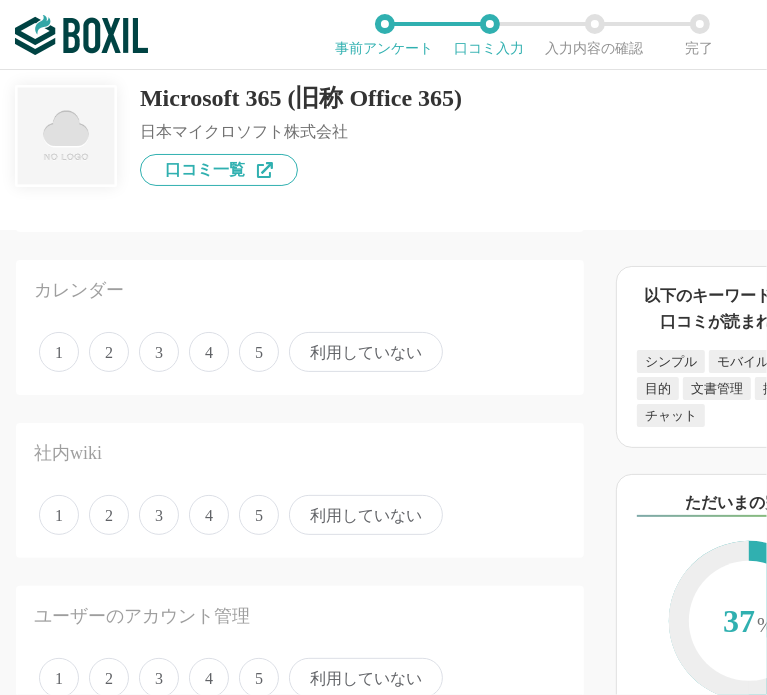 click on "5" at bounding box center (259, 352) 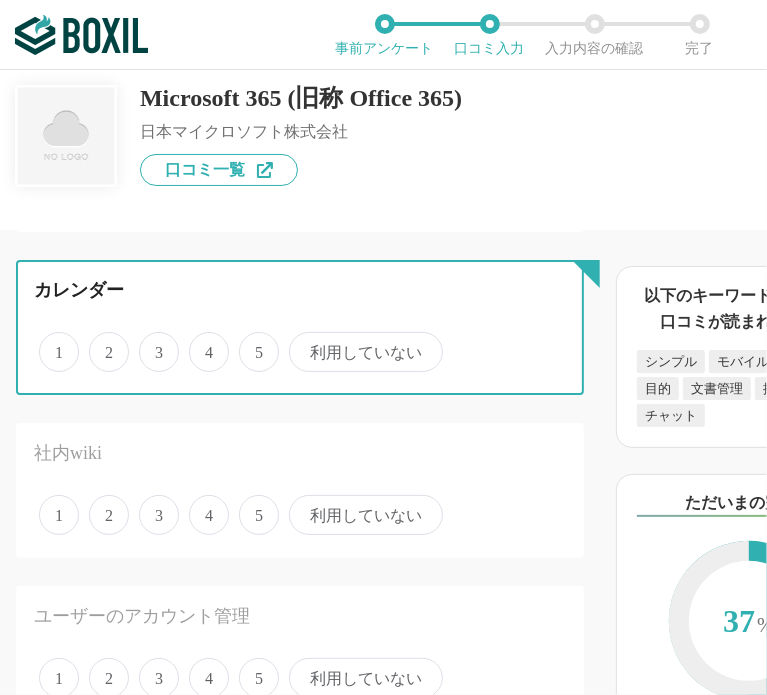 click on "5" at bounding box center [250, 341] 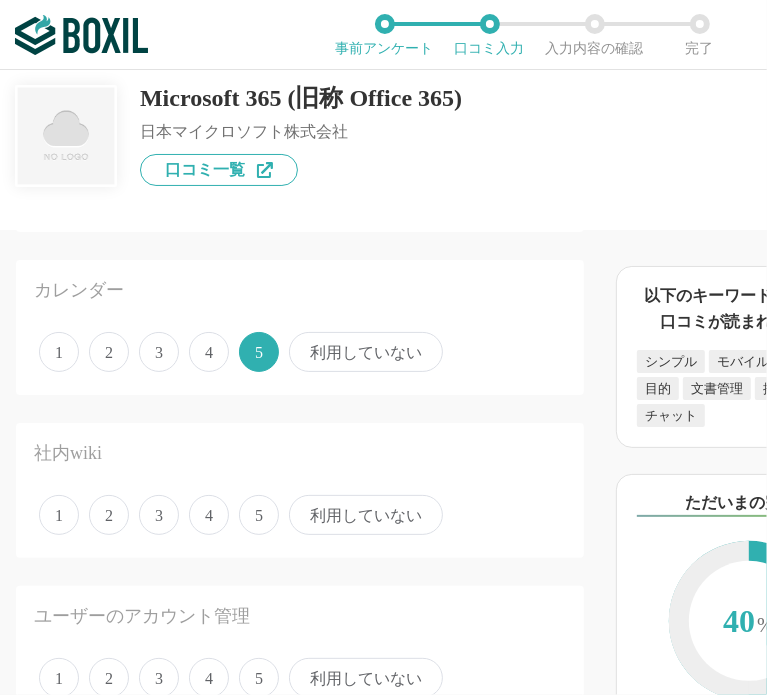 click on "4" at bounding box center (209, 515) 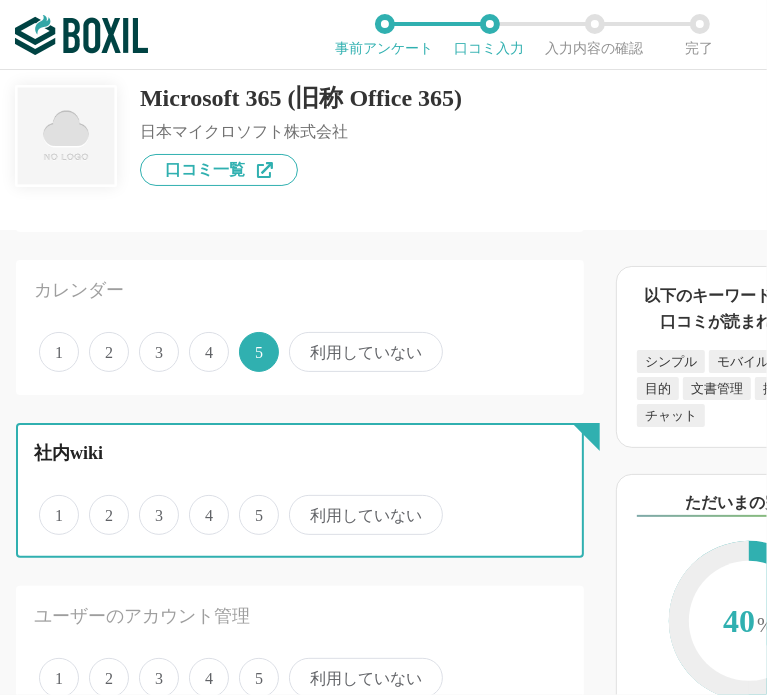 click on "4" at bounding box center [200, 504] 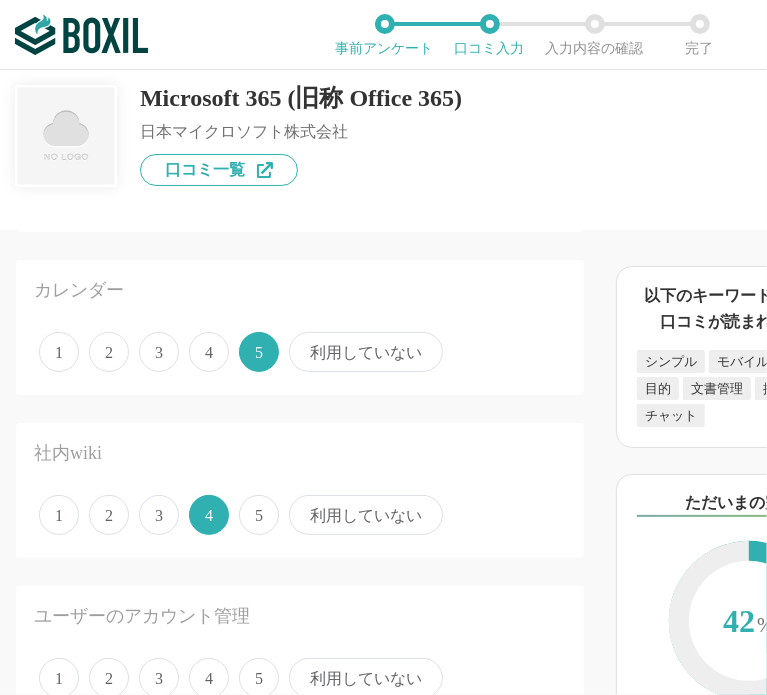 click on "4" at bounding box center [209, 678] 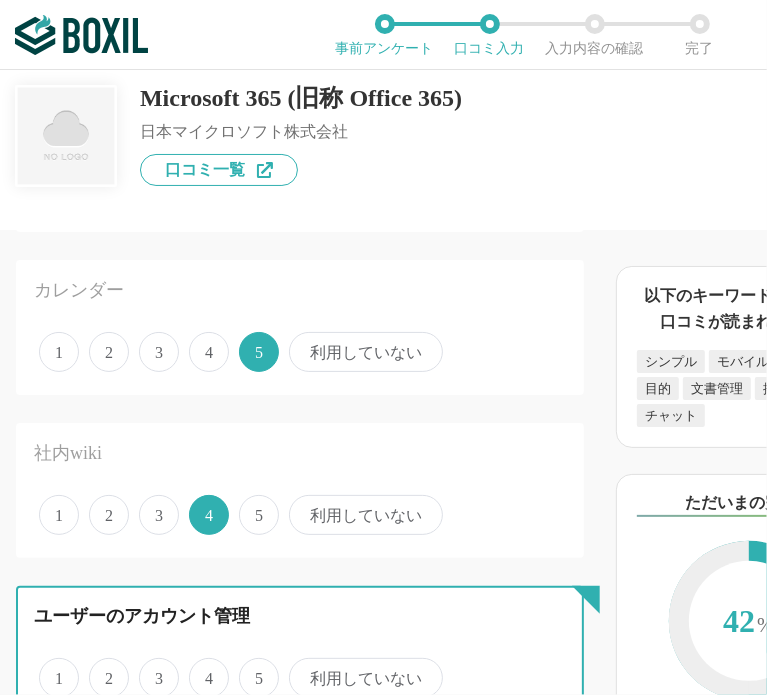 click on "4" at bounding box center [200, 667] 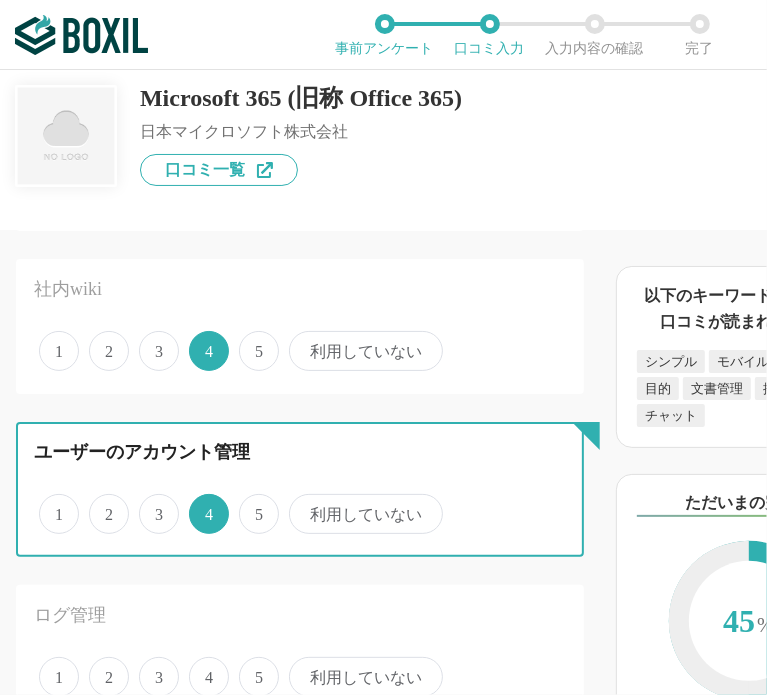scroll, scrollTop: 2600, scrollLeft: 0, axis: vertical 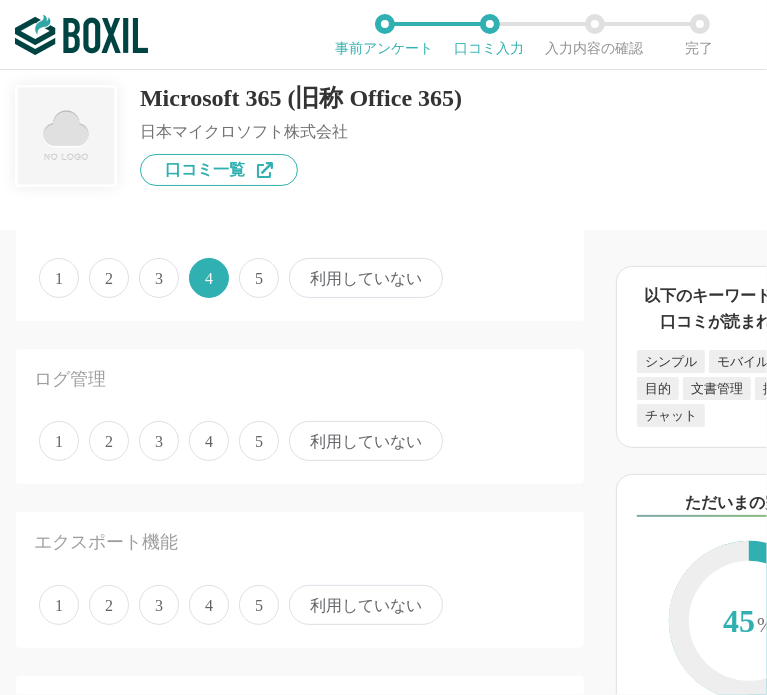 click on "4" at bounding box center (209, 441) 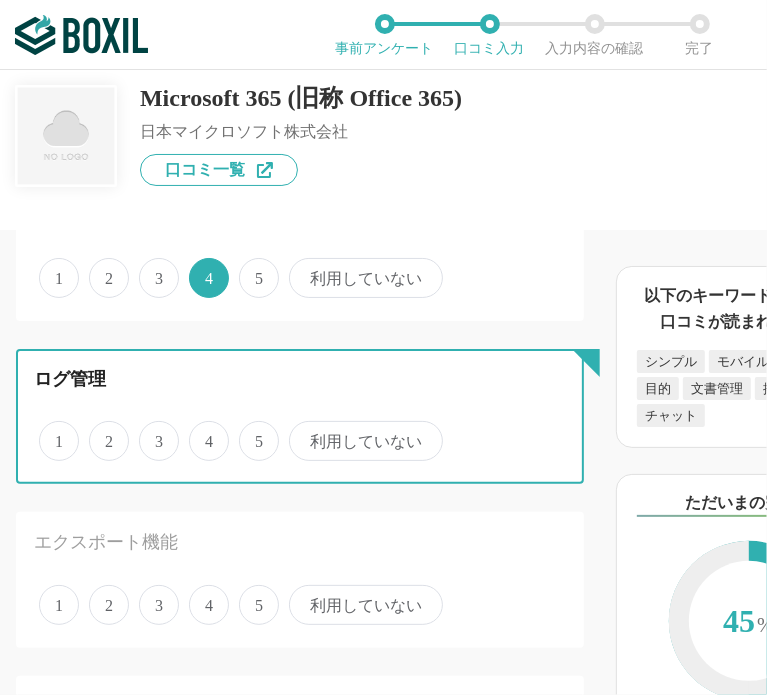 click on "4" at bounding box center (200, 430) 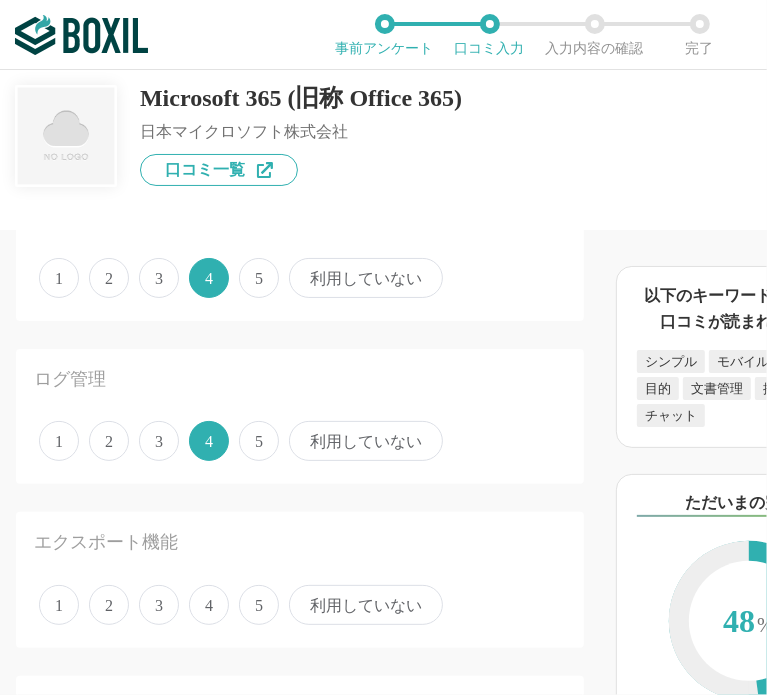 click on "エクスポート機能 1 2 3 4 5 利用していない" at bounding box center [300, 579] 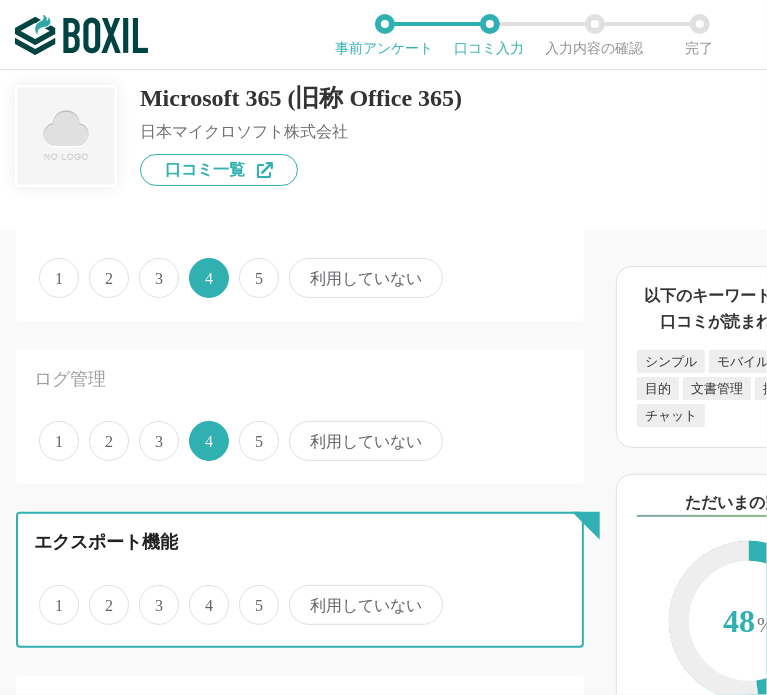 click on "5" at bounding box center (250, 594) 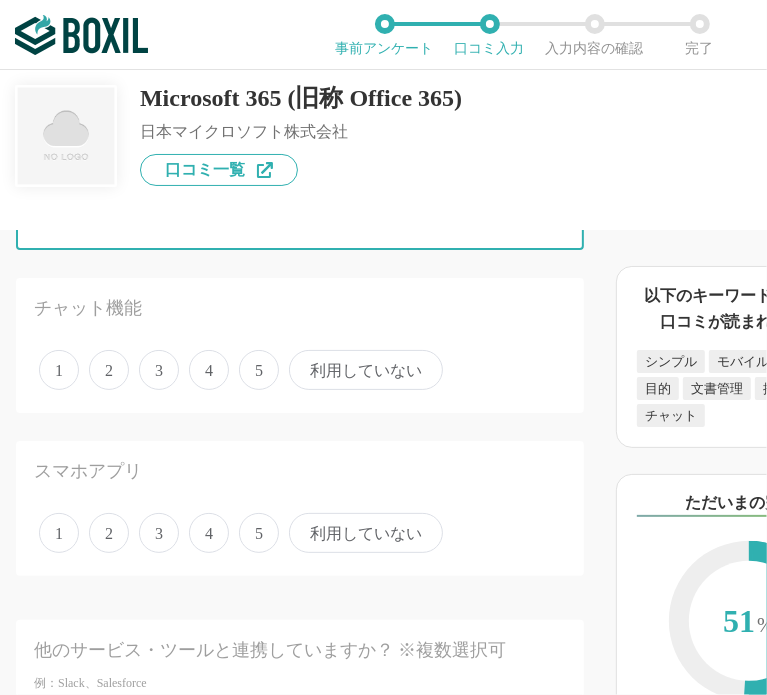 scroll, scrollTop: 3000, scrollLeft: 0, axis: vertical 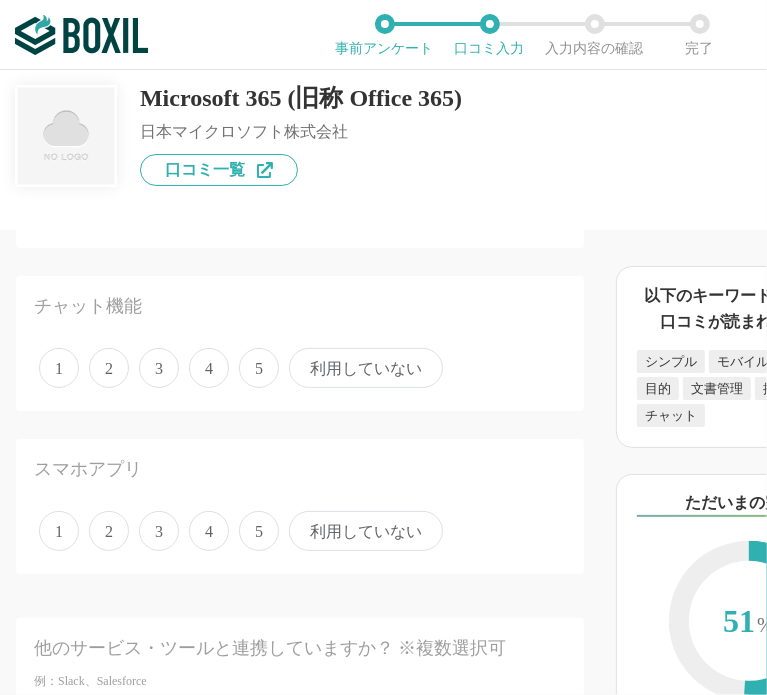 click on "1 2 3 4 5 利用していない" at bounding box center [300, 368] 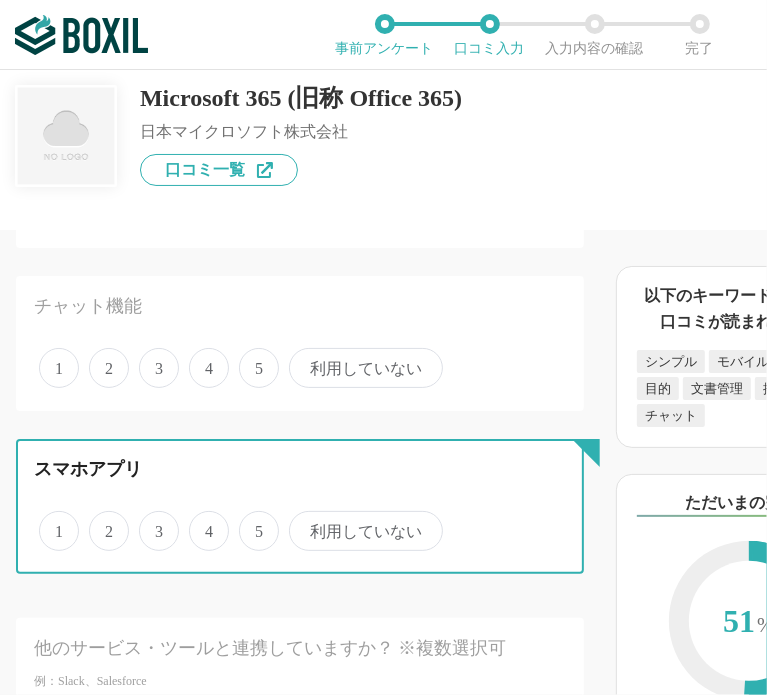 click on "5" at bounding box center (250, 520) 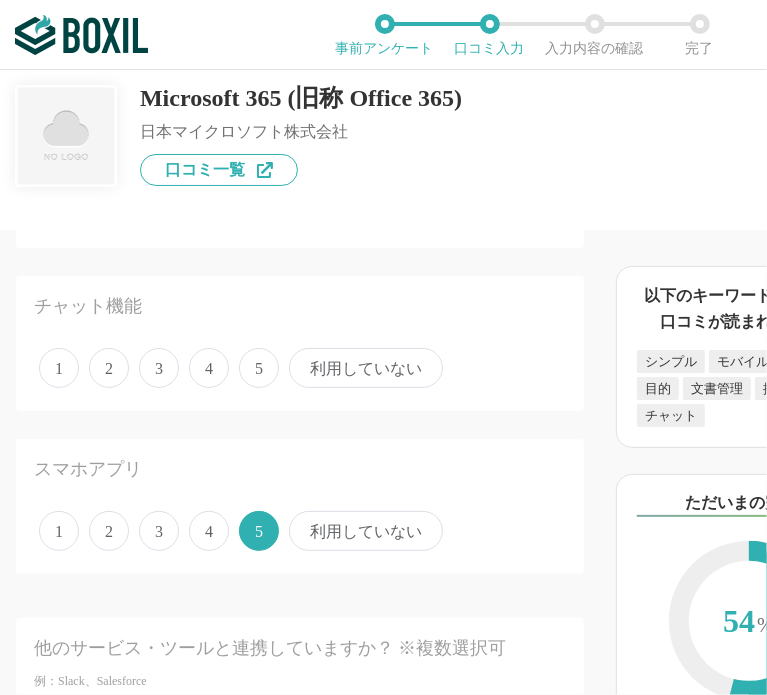 click on "4" at bounding box center [209, 368] 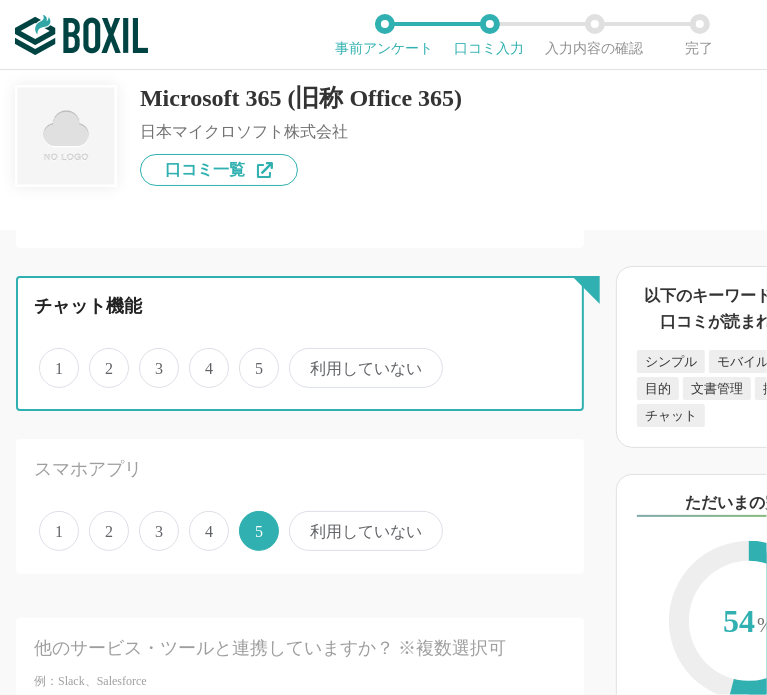 click on "4" at bounding box center [200, 357] 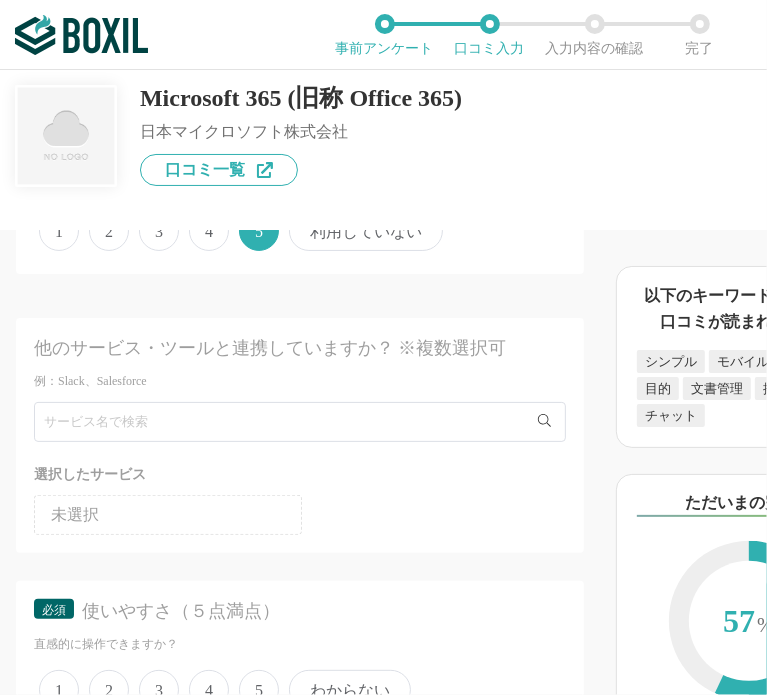 scroll, scrollTop: 3700, scrollLeft: 0, axis: vertical 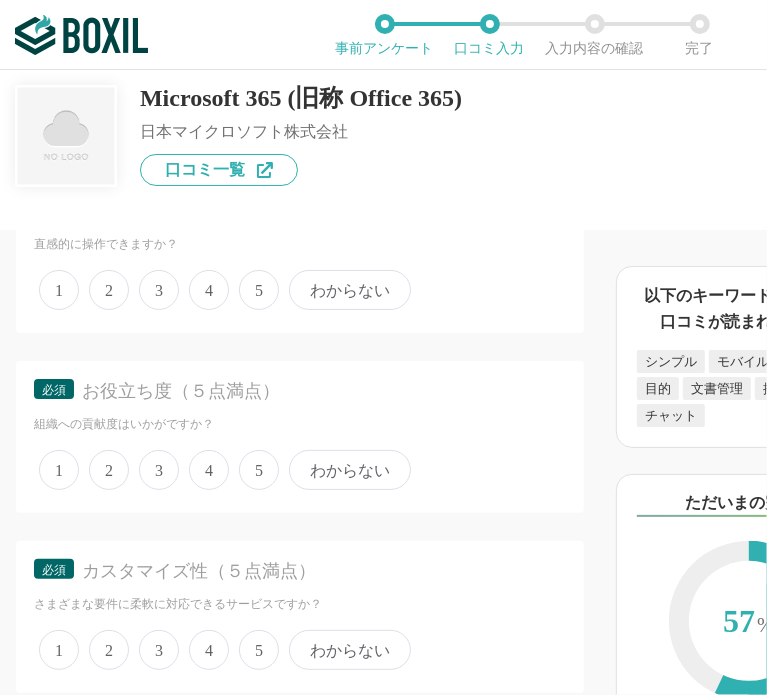 click on "5" at bounding box center (259, 290) 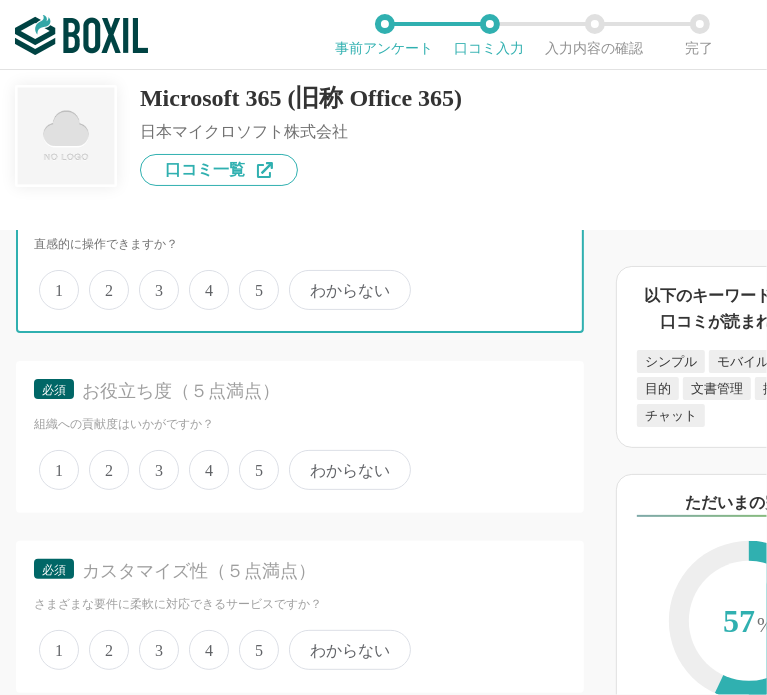 click on "5" at bounding box center (250, 279) 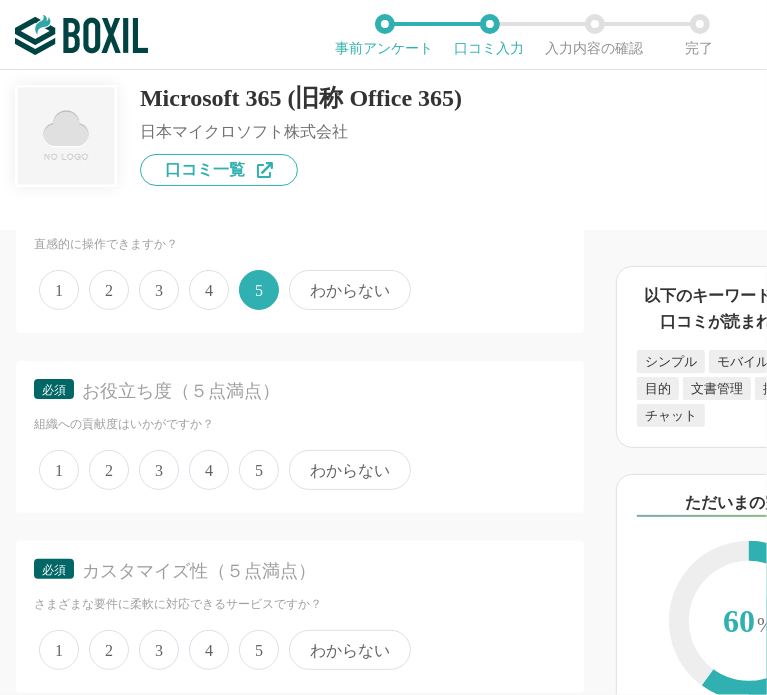 click on "4" at bounding box center [209, 470] 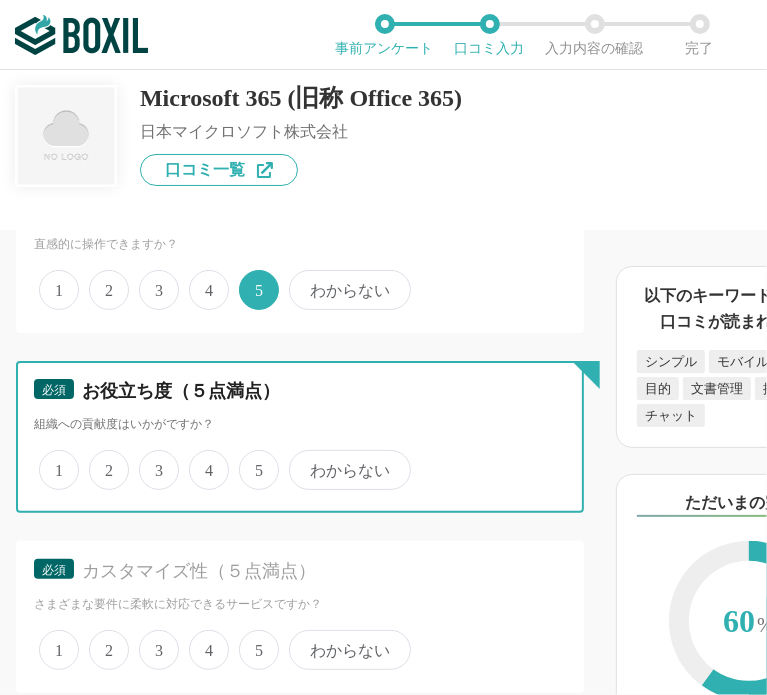 click on "4" at bounding box center [200, 459] 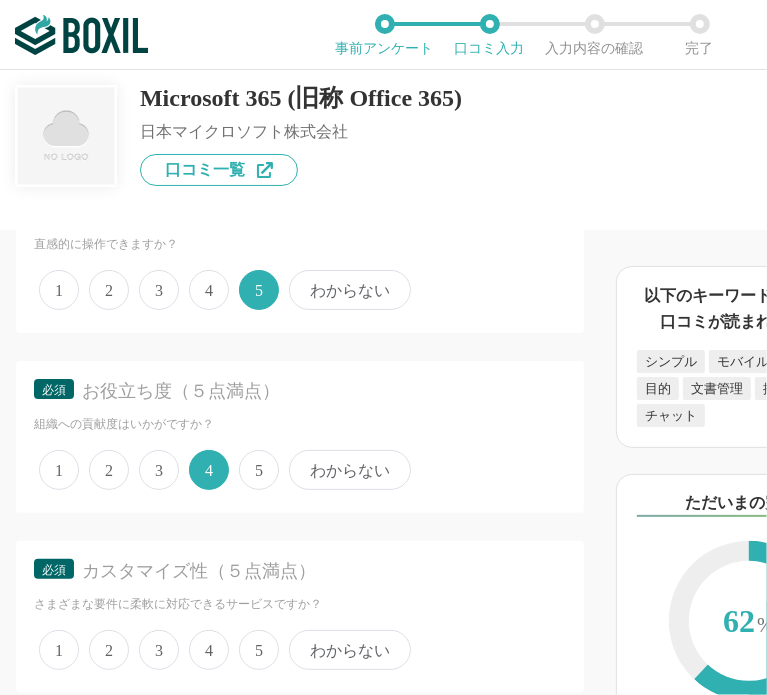 click on "4" at bounding box center [209, 650] 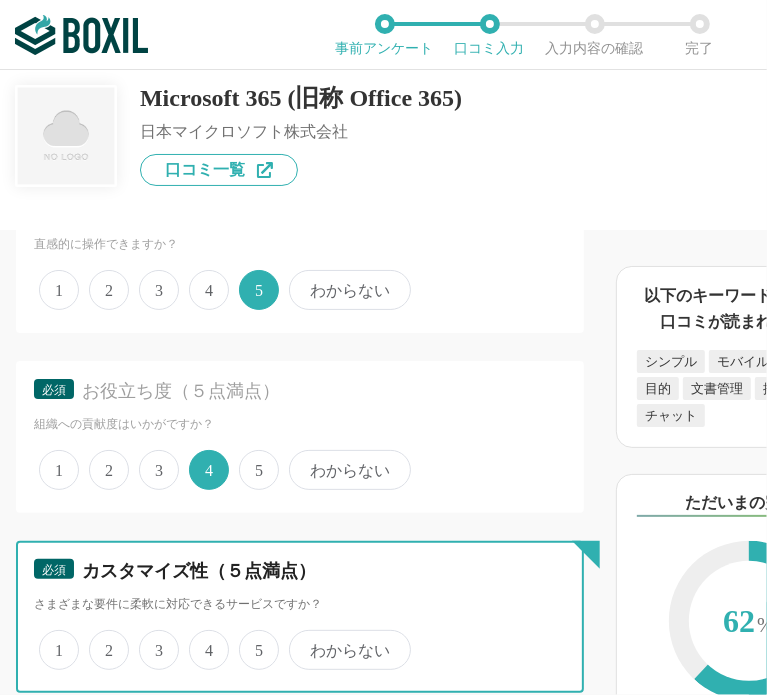click on "4" at bounding box center (200, 639) 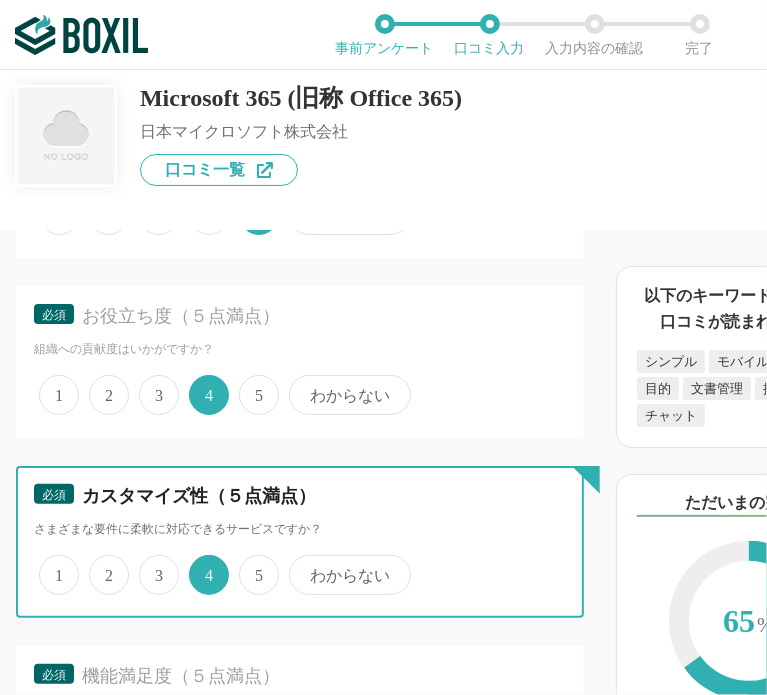 scroll, scrollTop: 4100, scrollLeft: 0, axis: vertical 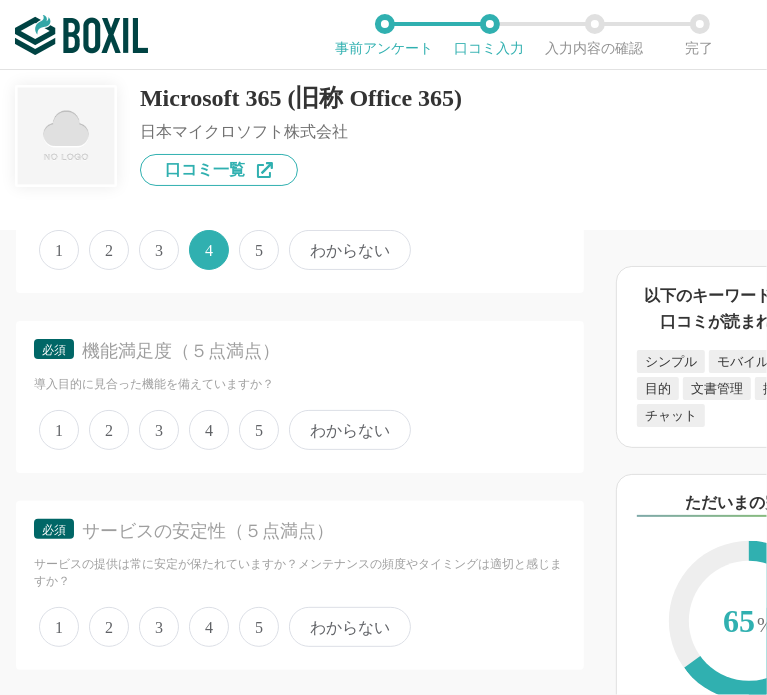 click on "5" at bounding box center (259, 430) 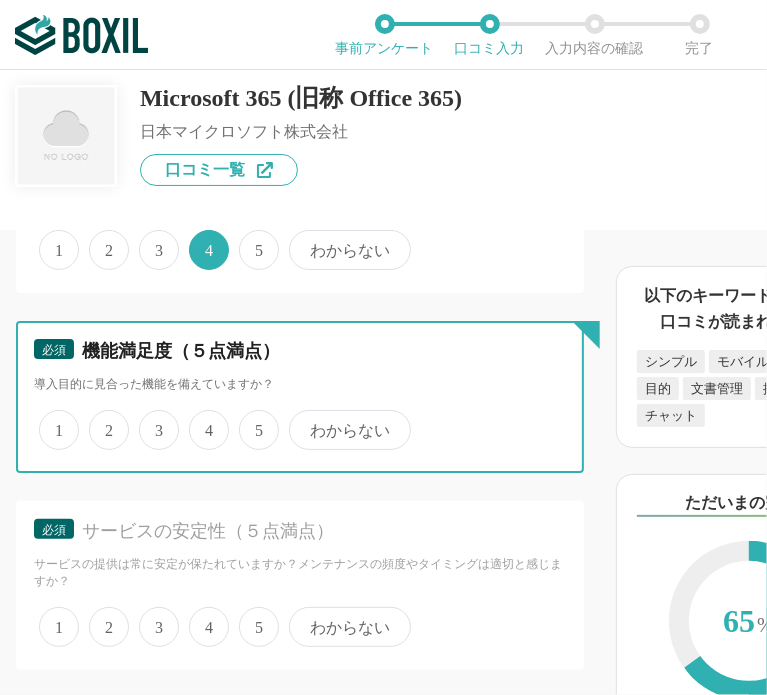click on "5" at bounding box center [250, 419] 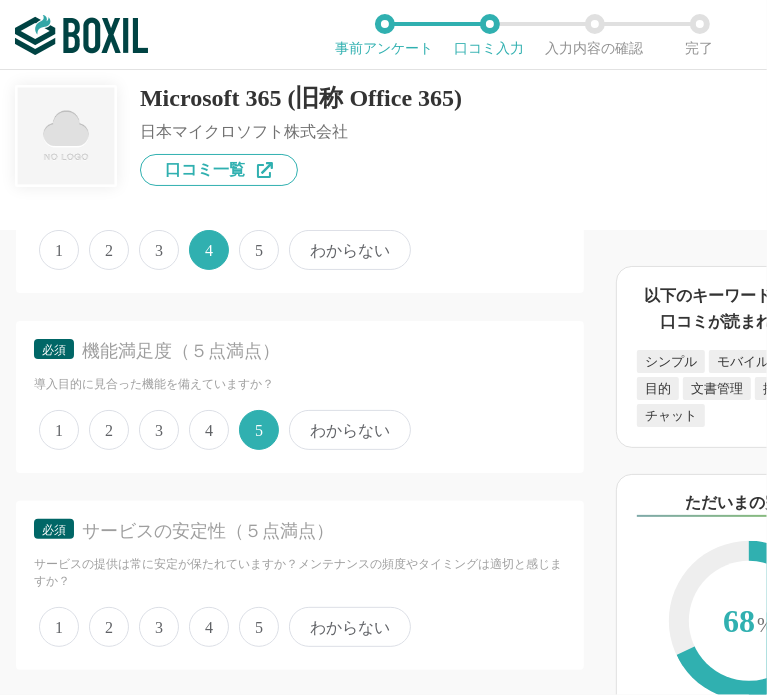 drag, startPoint x: 200, startPoint y: 625, endPoint x: 215, endPoint y: 637, distance: 19.209373 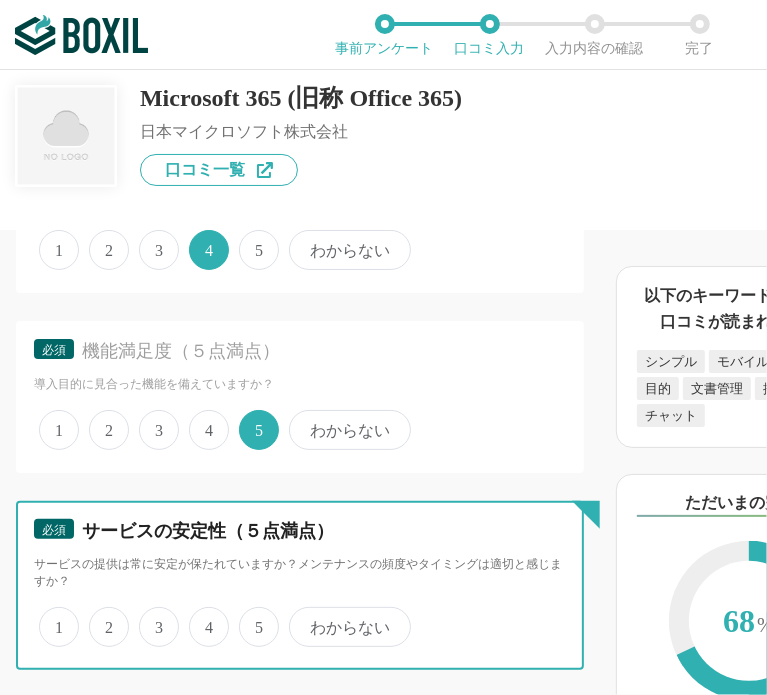 click on "4" at bounding box center (200, 616) 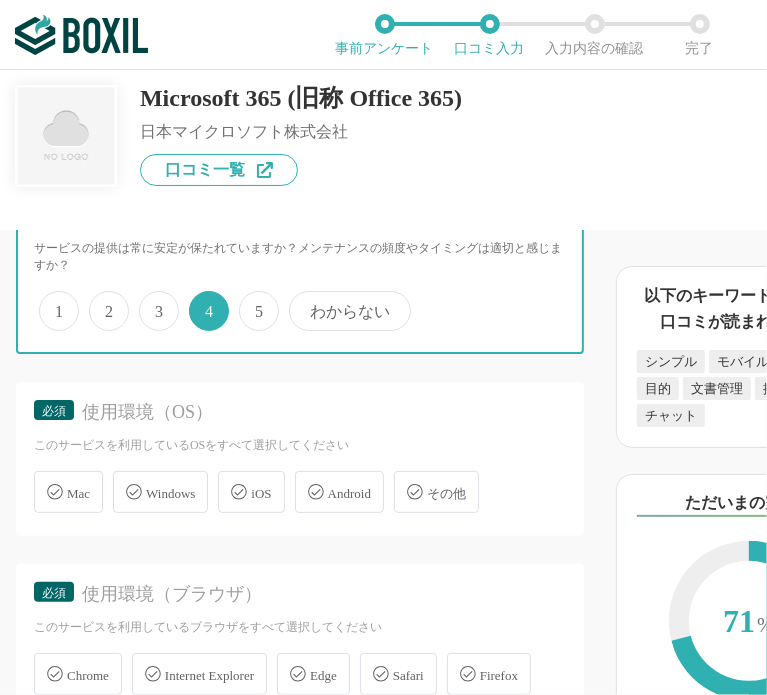 scroll, scrollTop: 4600, scrollLeft: 0, axis: vertical 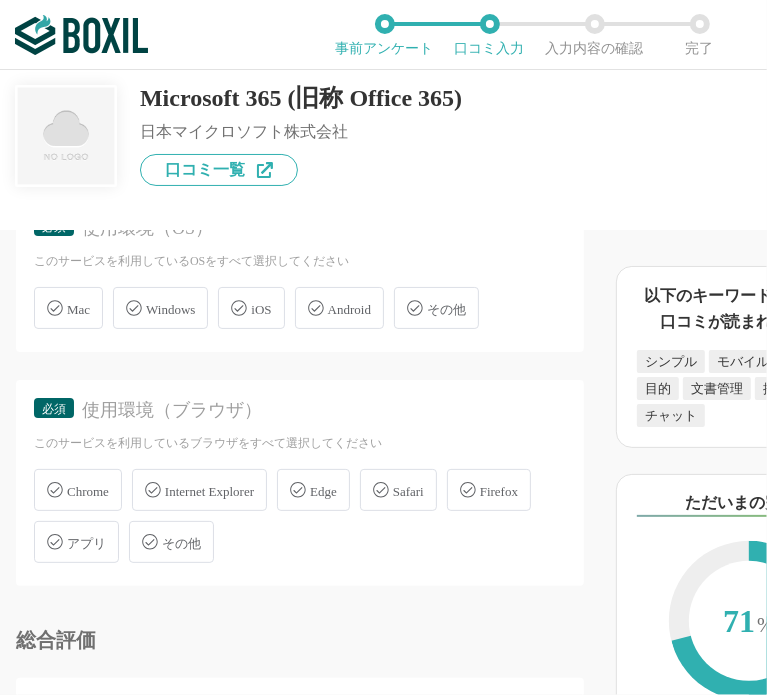 click on "Windows" at bounding box center [160, 308] 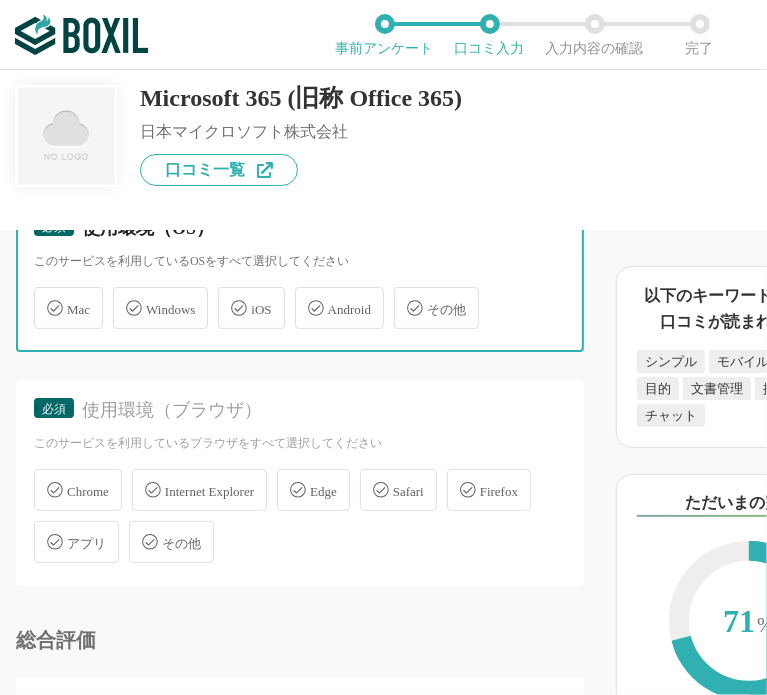 click on "Windows" at bounding box center (123, 296) 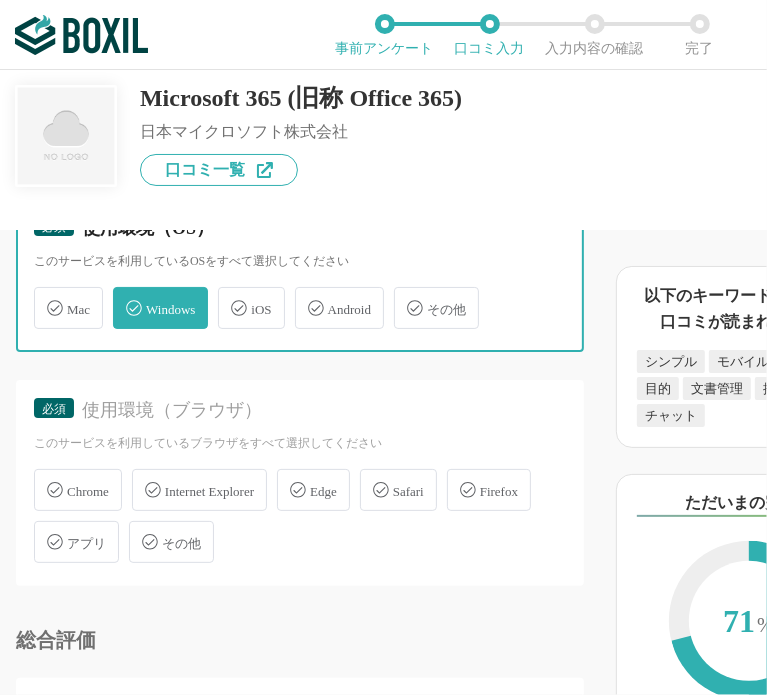 checkbox on "true" 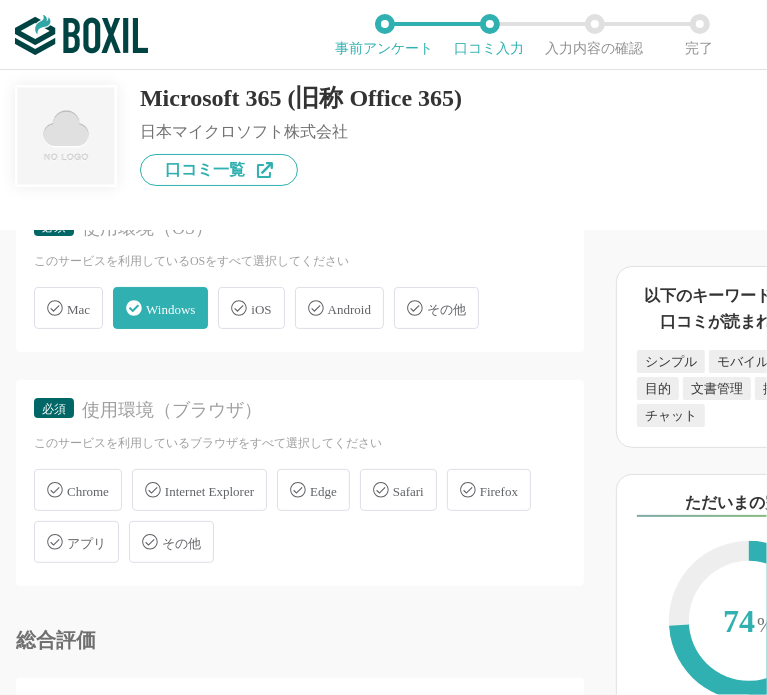 click on "Chrome" at bounding box center [78, 490] 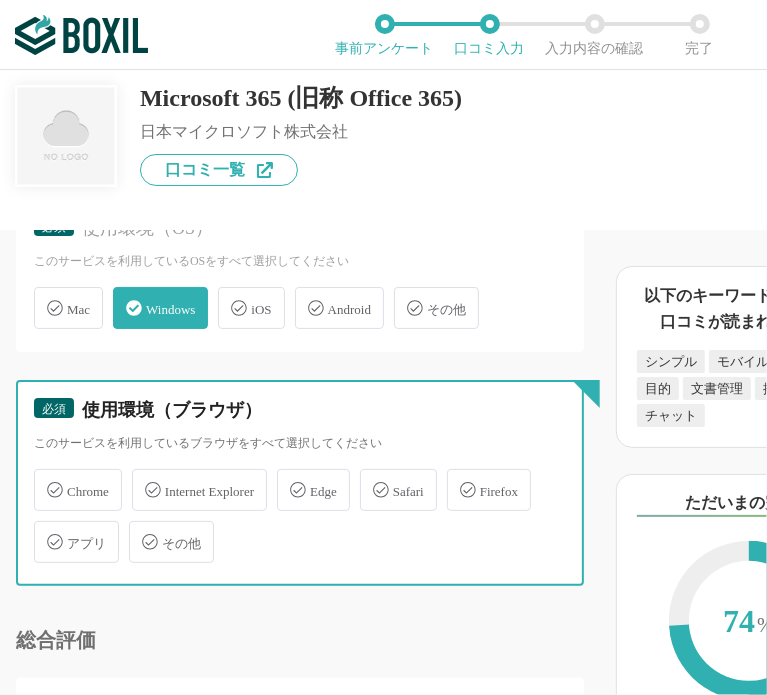 click on "Chrome" at bounding box center (44, 478) 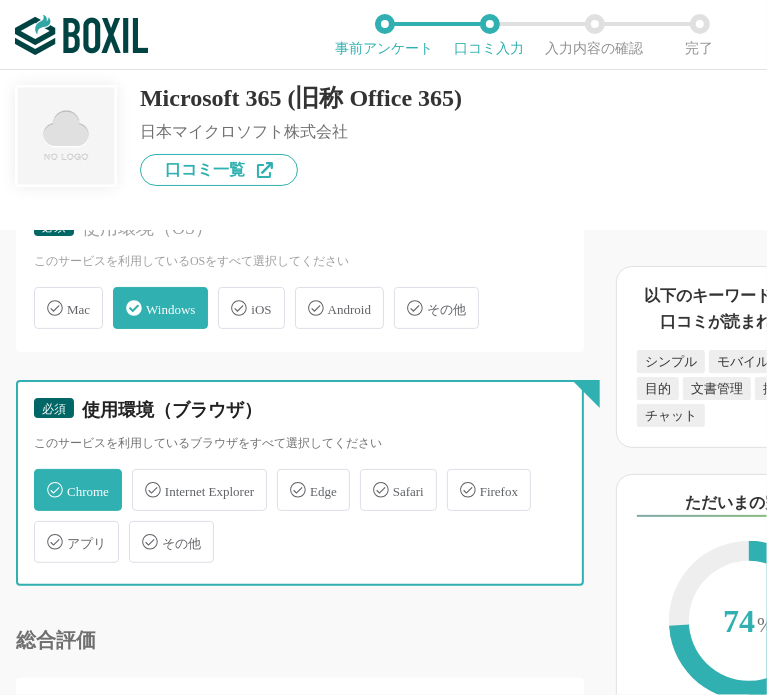 checkbox on "true" 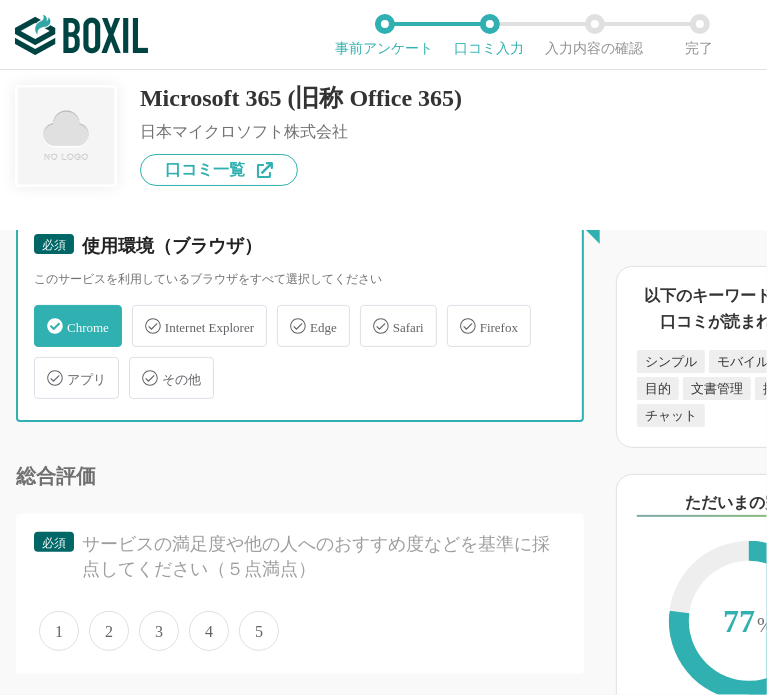 scroll, scrollTop: 5000, scrollLeft: 0, axis: vertical 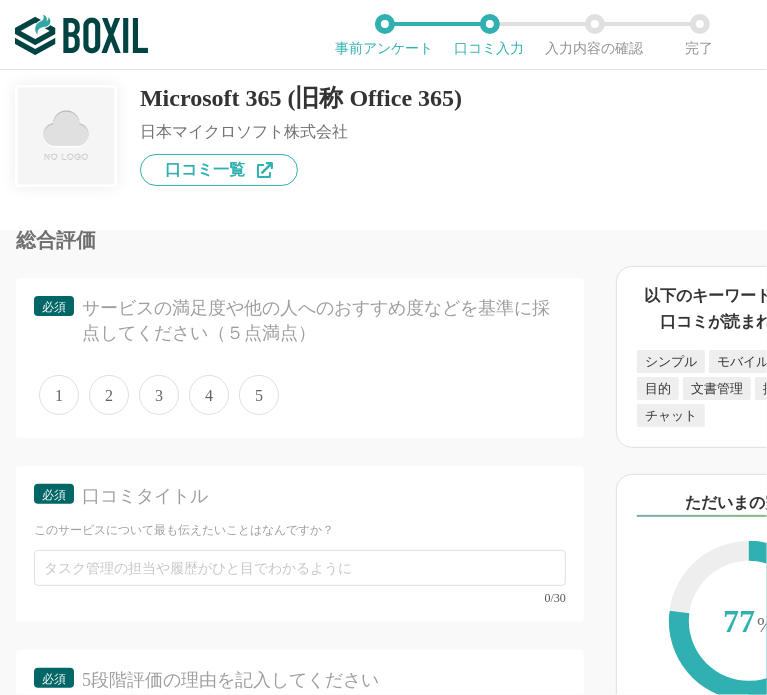 click on "5" at bounding box center (259, 395) 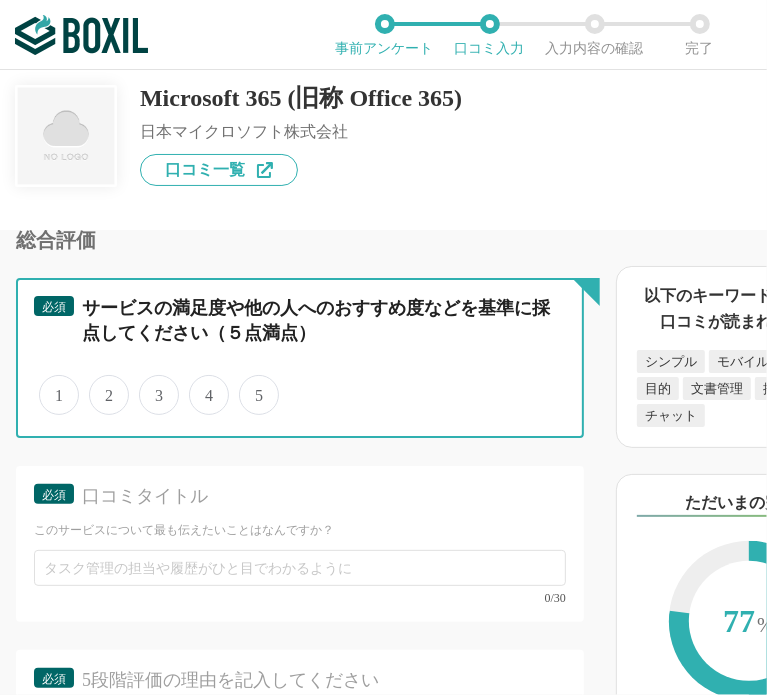 click on "5" at bounding box center (250, 384) 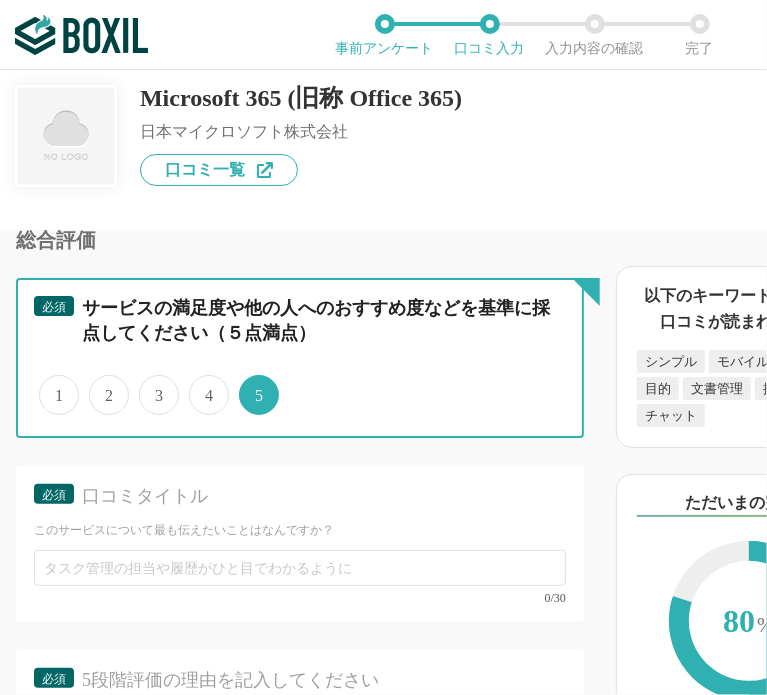 scroll, scrollTop: 5200, scrollLeft: 0, axis: vertical 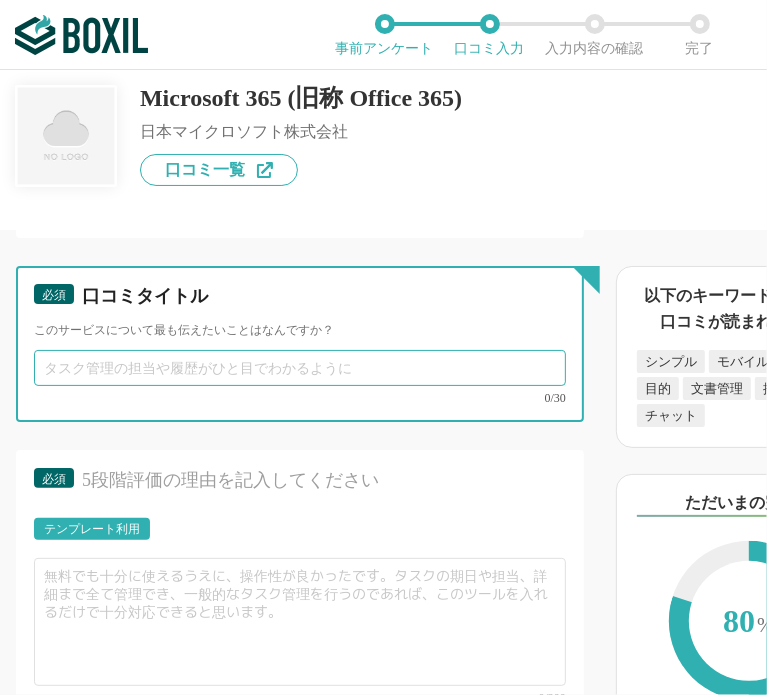 click at bounding box center [300, 368] 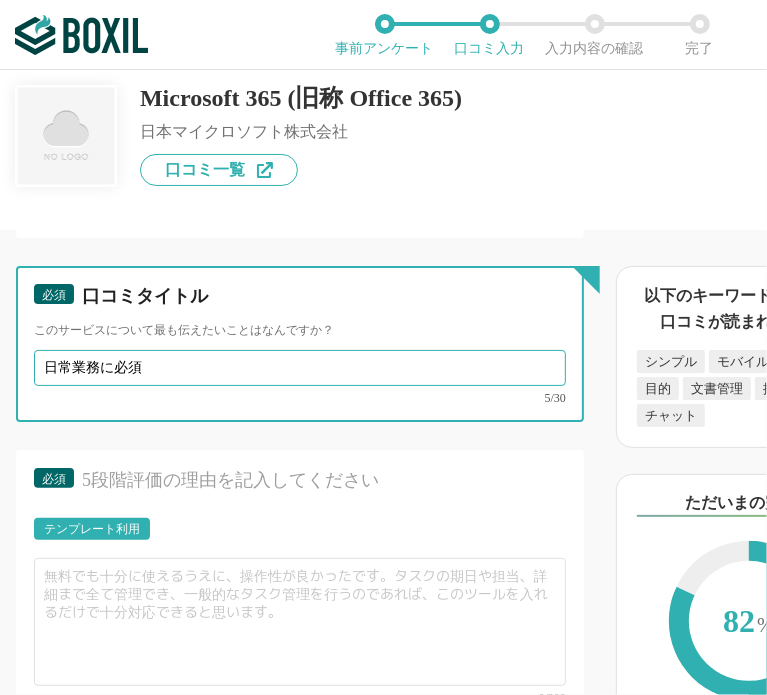 type on "日常業務に必須" 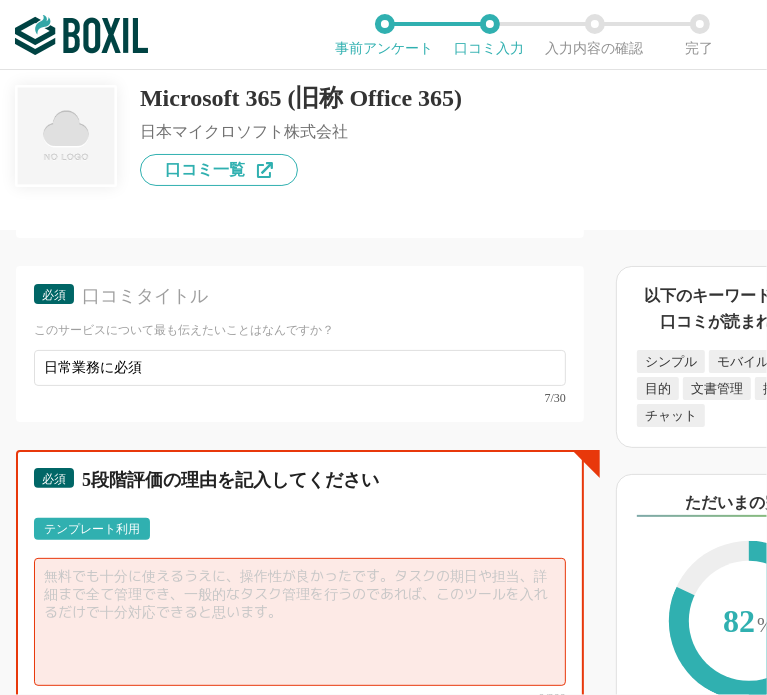 click at bounding box center [300, 622] 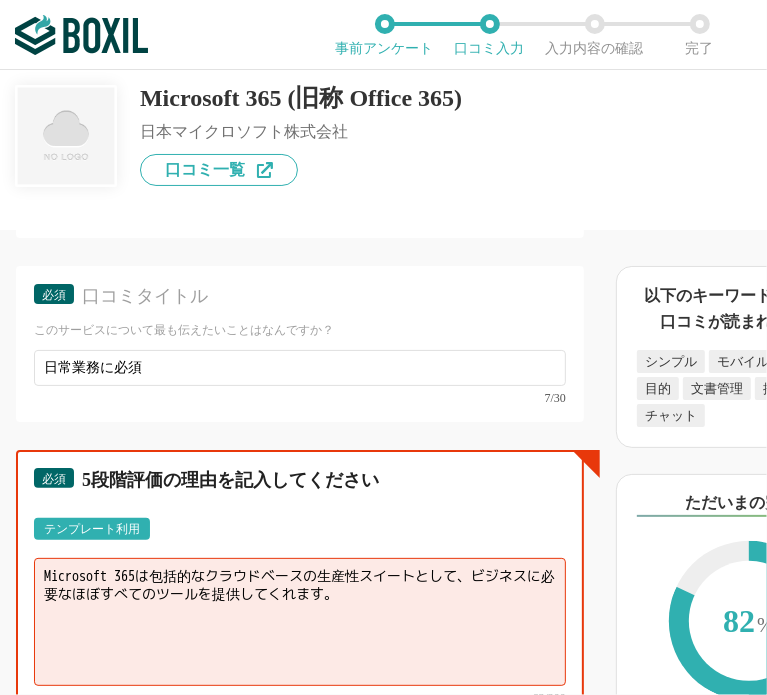click on "Microsoft 365は包括的なクラウドベースの生産性スイートとして、ビジネスに必要なほぼすべてのツールを提供してくれます。" at bounding box center (300, 622) 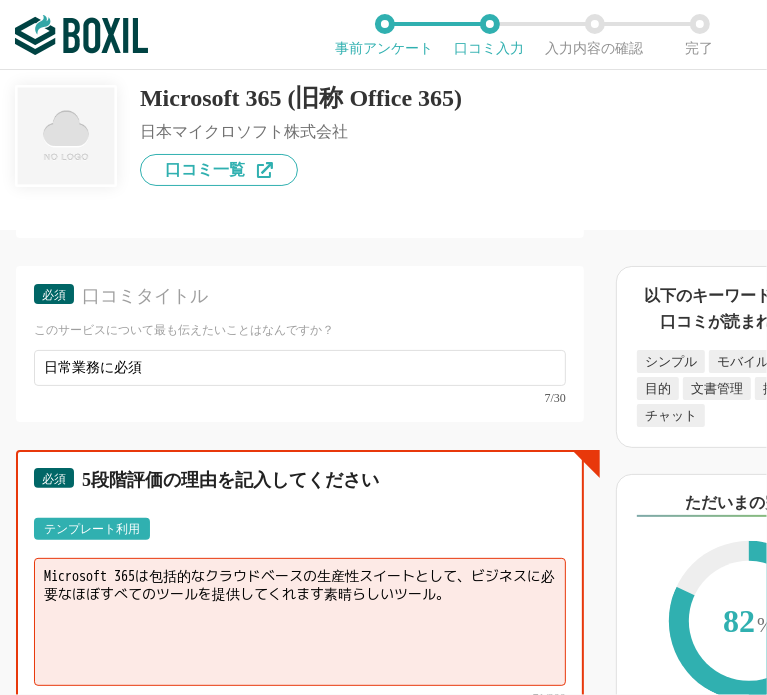 click on "Microsoft 365は包括的なクラウドベースの生産性スイートとして、ビジネスに必要なほぼすべてのツールを提供してくれます素晴らしいツール。" at bounding box center [300, 622] 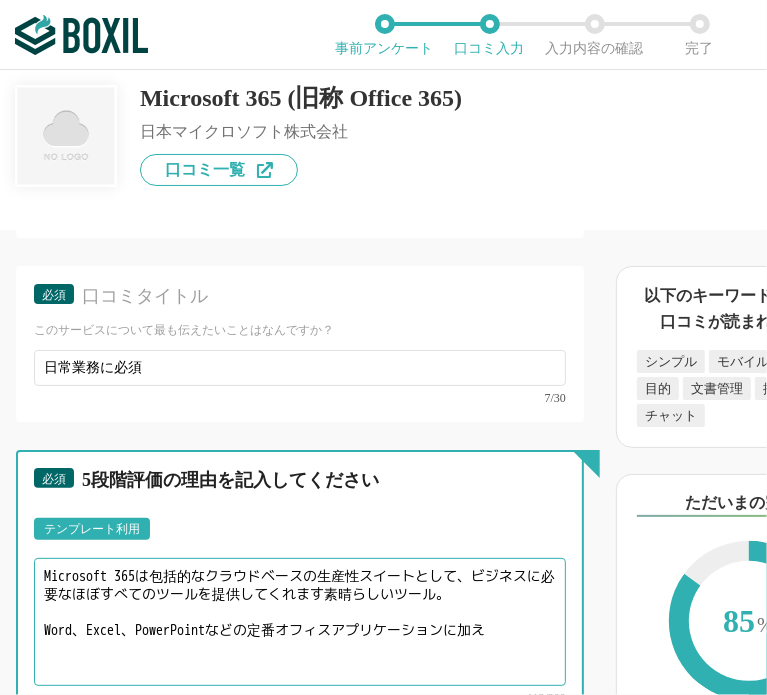 click on "Microsoft 365は包括的なクラウドベースの生産性スイートとして、ビジネスに必要なほぼすべてのツールを提供してくれます素晴らしいツール。
Word、Excel、PowerPointなどの定番オフィスアプリケーションに加え" at bounding box center [300, 622] 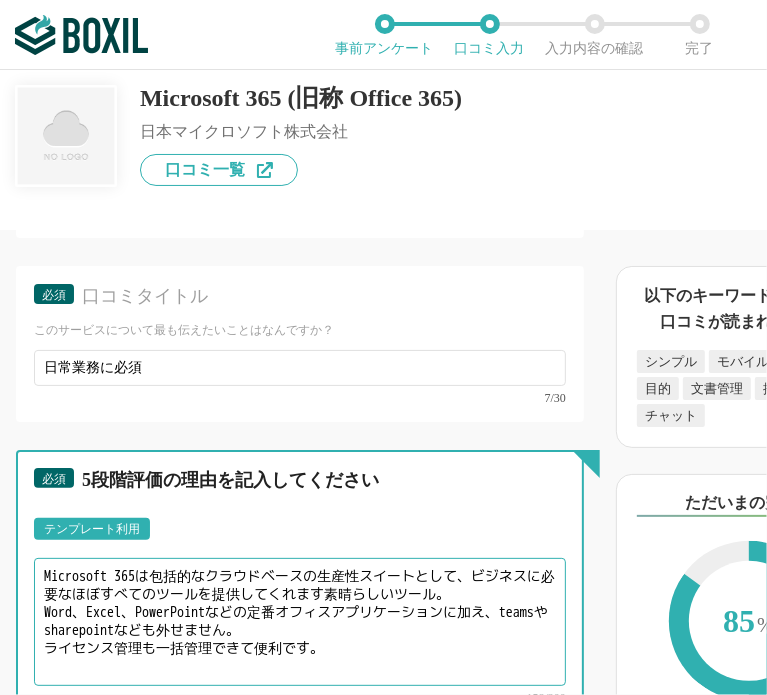 type on "Microsoft 365は包括的なクラウドベースの生産性スイートとして、ビジネスに必要なほぼすべてのツールを提供してくれます素晴らしいツール。
Word、Excel、PowerPointなどの定番オフィスアプリケーションに加え、teamsやsharepointなども外せません。
ライセンス管理も一括管理できて便利です。" 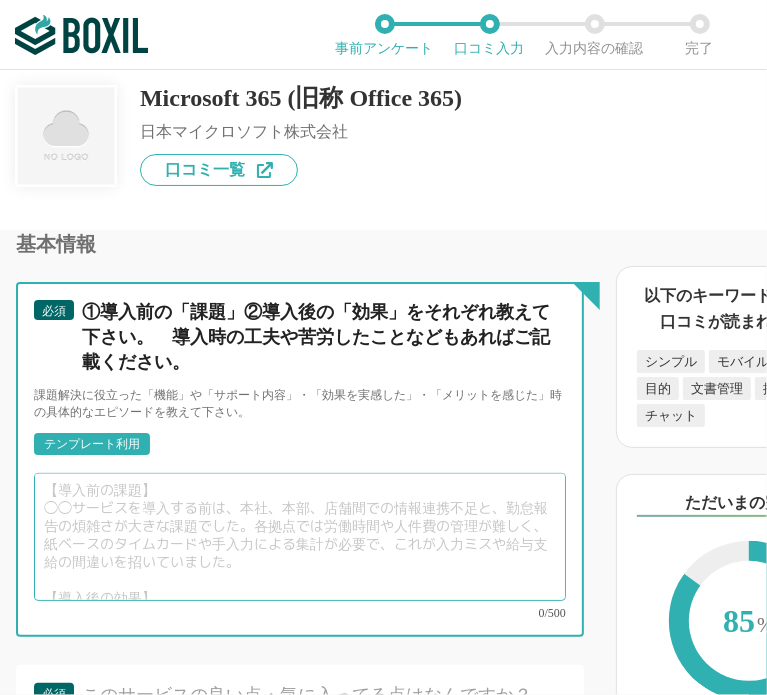 scroll, scrollTop: 5832, scrollLeft: 0, axis: vertical 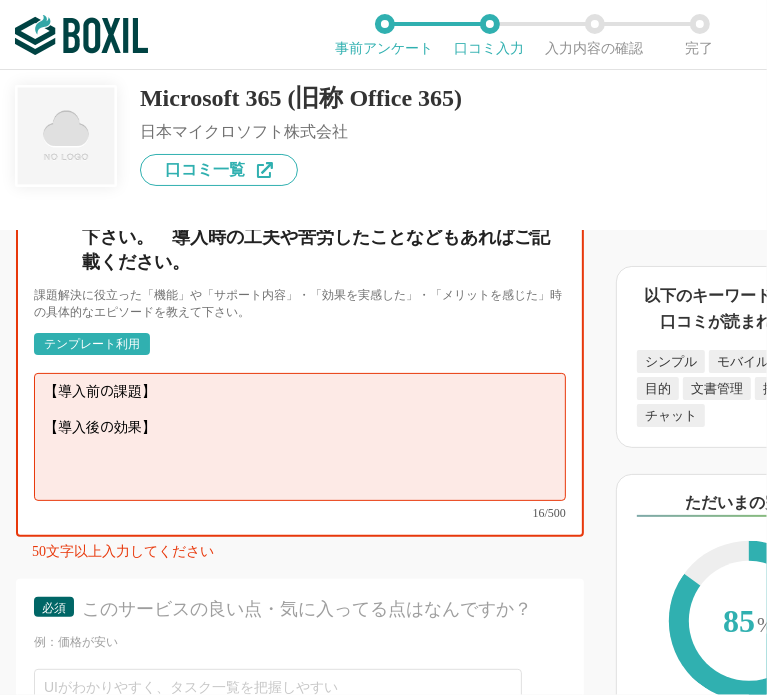 click on "【導入前の課題】
【導入後の効果】" at bounding box center [300, 437] 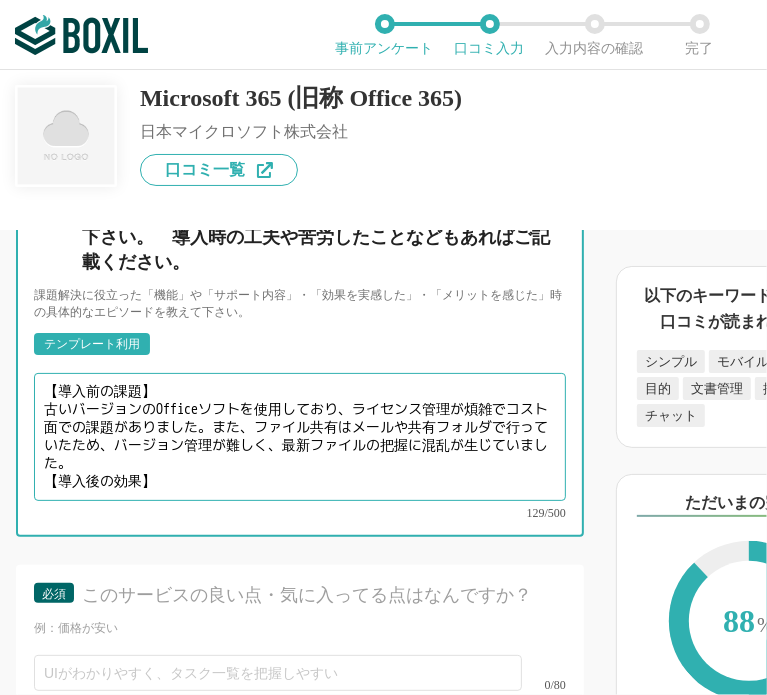 click on "【導入前の課題】
古いバージョンのOfficeソフトを使用しており、ライセンス管理が煩雑でコスト面での課題がありました。また、ファイル共有はメールや共有フォルダで行っていたため、バージョン管理が難しく、最新ファイルの把握に混乱が生じていました。
【導入後の効果】" at bounding box center (300, 437) 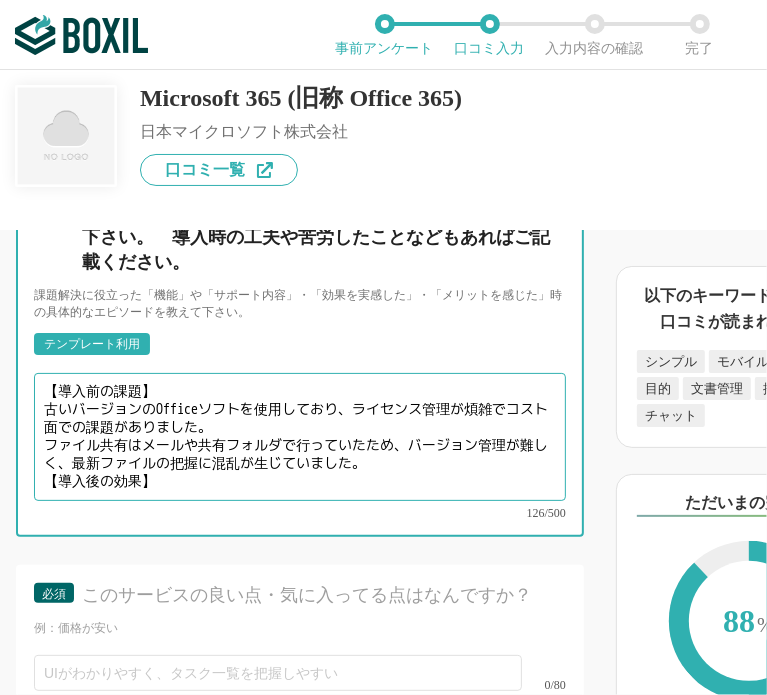 click on "【導入前の課題】
古いバージョンのOfficeソフトを使用しており、ライセンス管理が煩雑でコスト面での課題がありました。
ファイル共有はメールや共有フォルダで行っていたため、バージョン管理が難しく、最新ファイルの把握に混乱が生じていました。
【導入後の効果】" at bounding box center (300, 437) 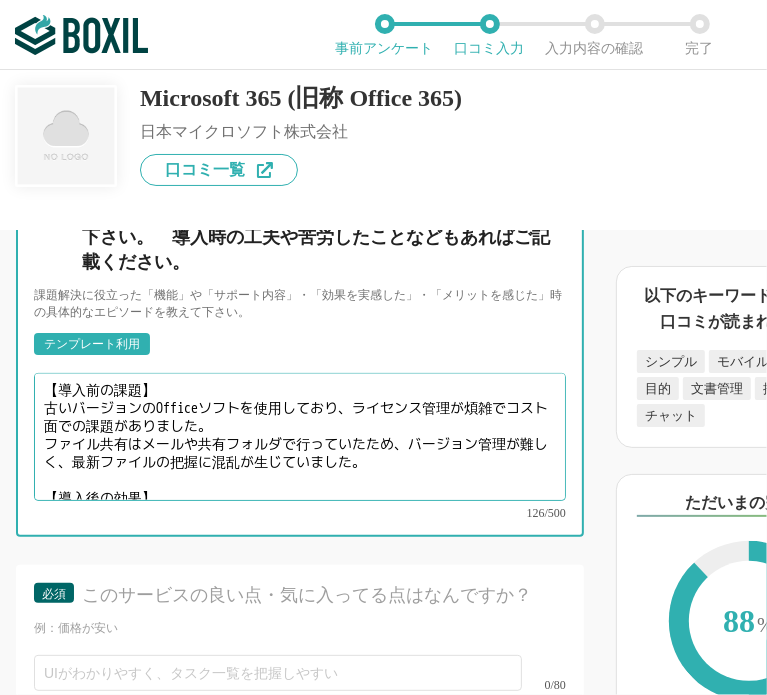 click on "【導入前の課題】
古いバージョンのOfficeソフトを使用しており、ライセンス管理が煩雑でコスト面での課題がありました。
ファイル共有はメールや共有フォルダで行っていたため、バージョン管理が難しく、最新ファイルの把握に混乱が生じていました。
【導入後の効果】" at bounding box center (300, 437) 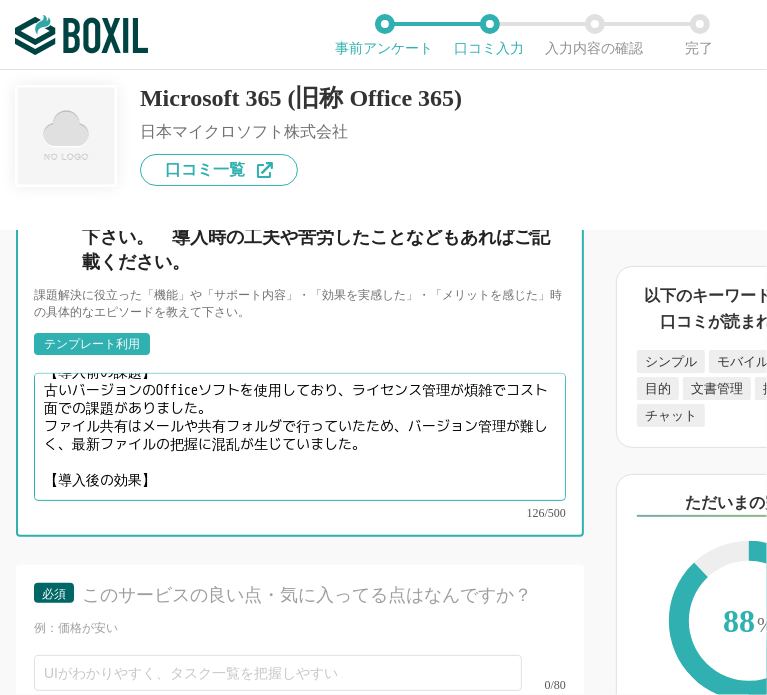 paste on "OneDriveとSharePointにより、ファイル共有がスムーズになり、どこからでも最新ファイルにアクセスできるようになりました。" 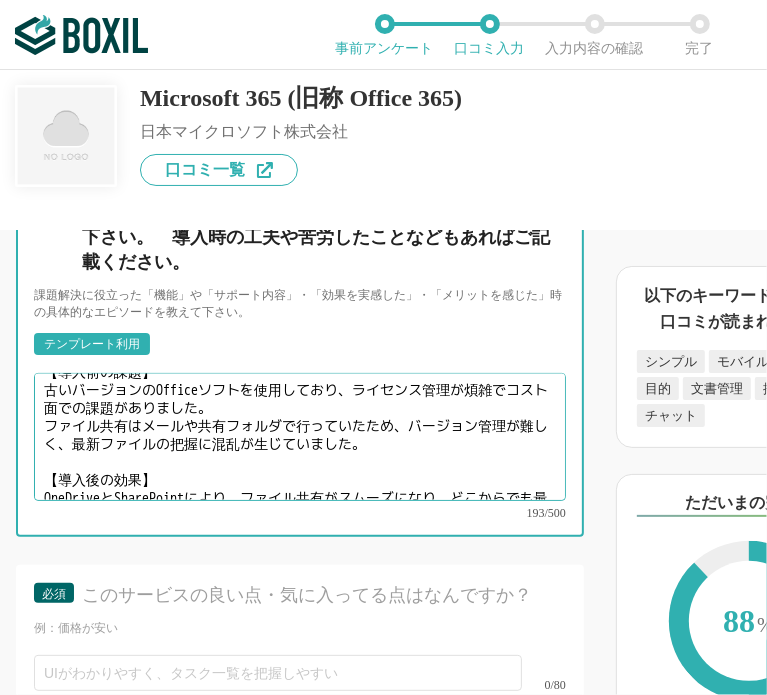 scroll, scrollTop: 32, scrollLeft: 0, axis: vertical 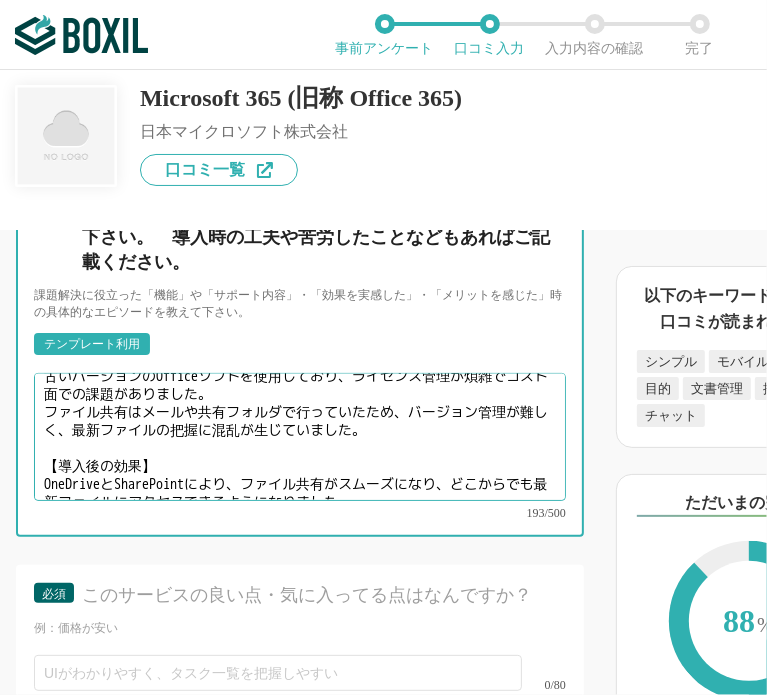 click on "【導入前の課題】
古いバージョンのOfficeソフトを使用しており、ライセンス管理が煩雑でコスト面での課題がありました。
ファイル共有はメールや共有フォルダで行っていたため、バージョン管理が難しく、最新ファイルの把握に混乱が生じていました。
【導入後の効果】
OneDriveとSharePointにより、ファイル共有がスムーズになり、どこからでも最新ファイルにアクセスできるようになりました。" at bounding box center [300, 437] 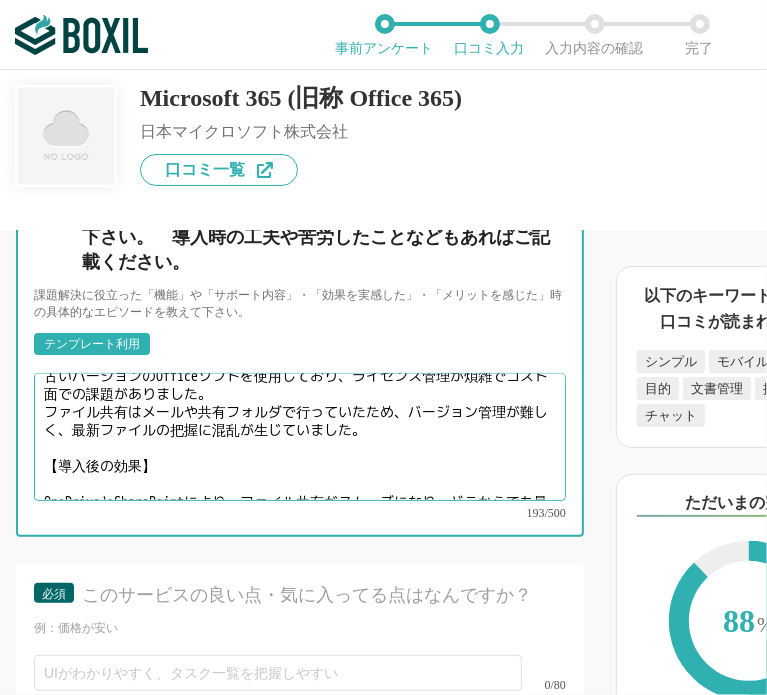 paste on "サブスクリプション" 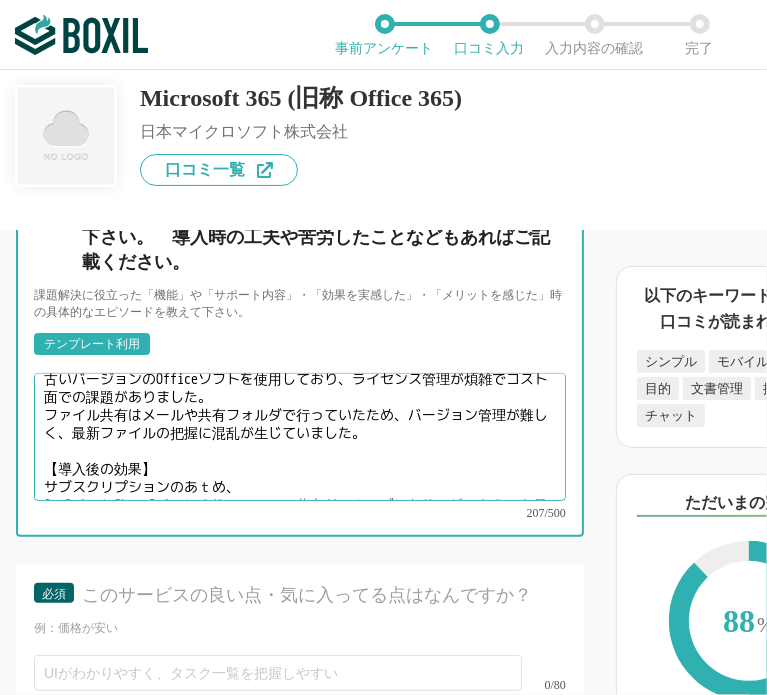 scroll, scrollTop: 54, scrollLeft: 0, axis: vertical 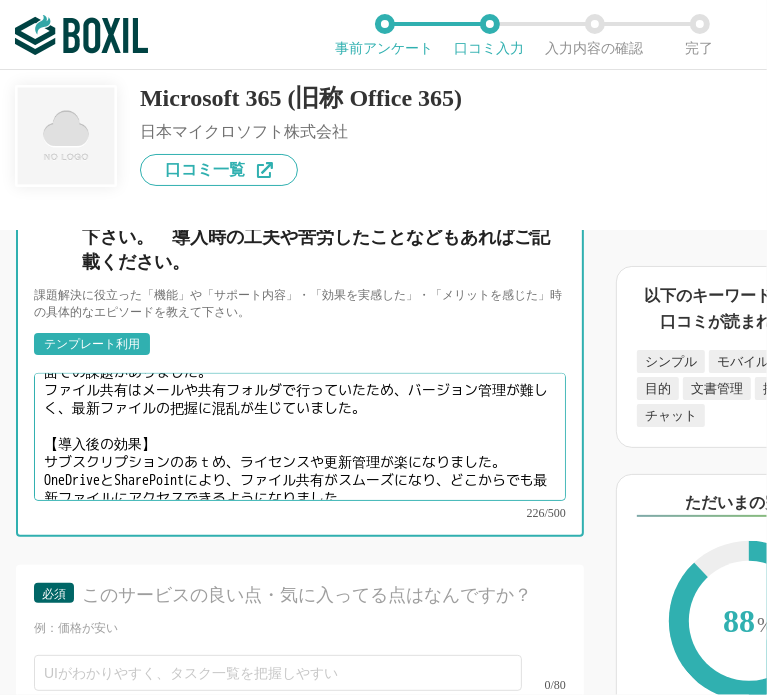 click on "【導入前の課題】
古いバージョンのOfficeソフトを使用しており、ライセンス管理が煩雑でコスト面での課題がありました。
ファイル共有はメールや共有フォルダで行っていたため、バージョン管理が難しく、最新ファイルの把握に混乱が生じていました。
【導入後の効果】
サブスクリプションのあｔめ、ライセンスや更新管理が楽になりました。
OneDriveとSharePointにより、ファイル共有がスムーズになり、どこからでも最新ファイルにアクセスできるようになりました。" at bounding box center [300, 437] 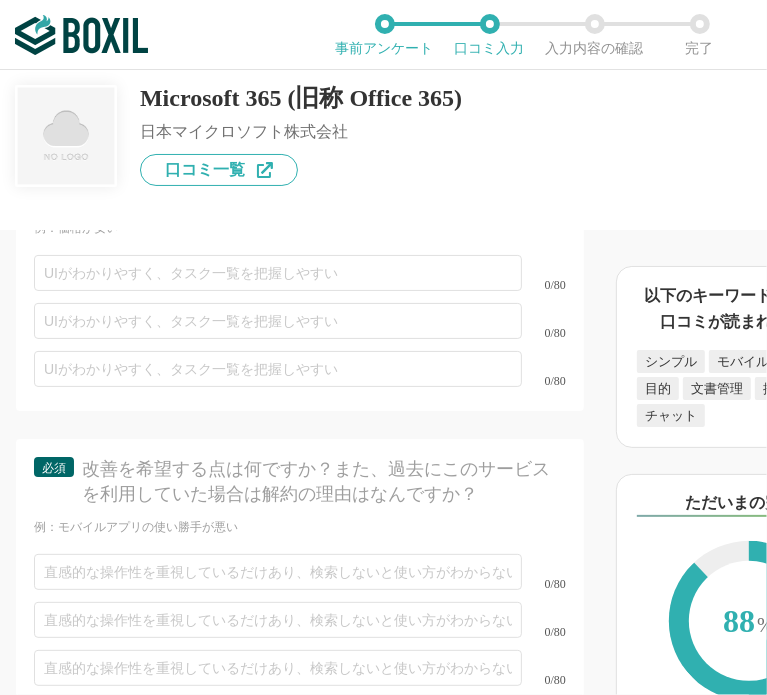 scroll, scrollTop: 6132, scrollLeft: 0, axis: vertical 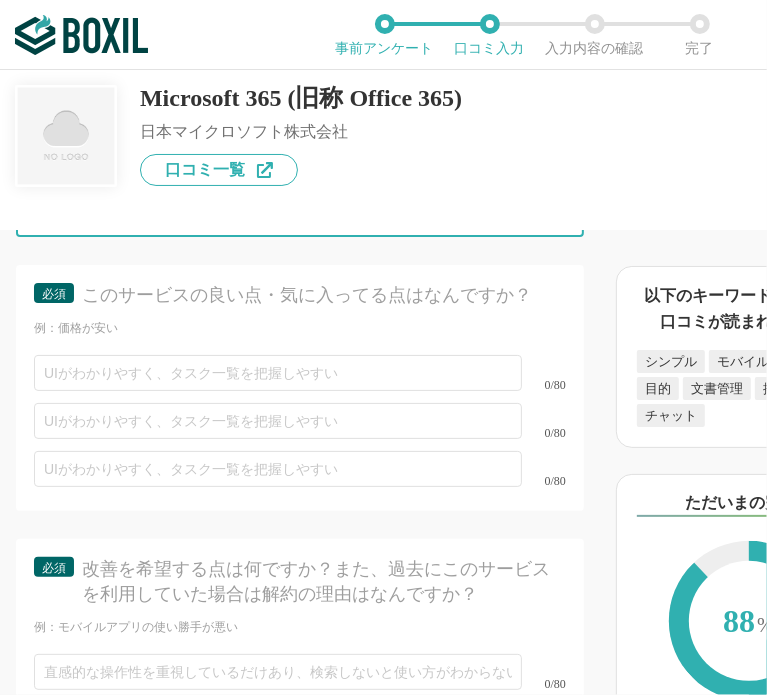 type on "【導入前の課題】
古いバージョンのOfficeソフトを使用しており、ライセンス管理が煩雑でコスト面での課題がありました。
ファイル共有はメールや共有フォルダで行っていたため、バージョン管理が難しく、最新ファイルの把握に混乱が生じていました。
【導入後の効果】
サブスクリプションのため、ライセンスや更新管理が楽になりました。
OneDriveとSharePointにより、ファイル共有がスムーズになり、どこからでも最新ファイルにアクセスできるようになりました。" 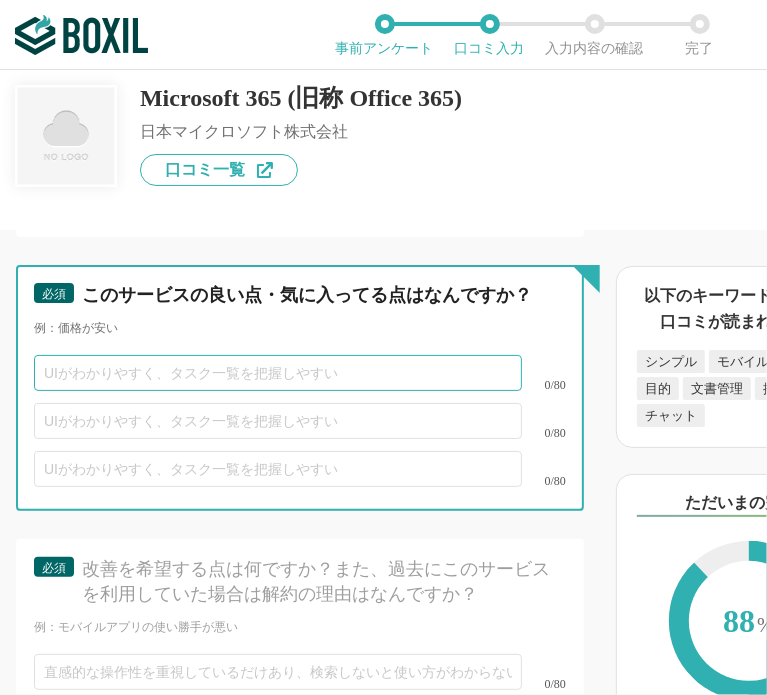 click at bounding box center (278, 373) 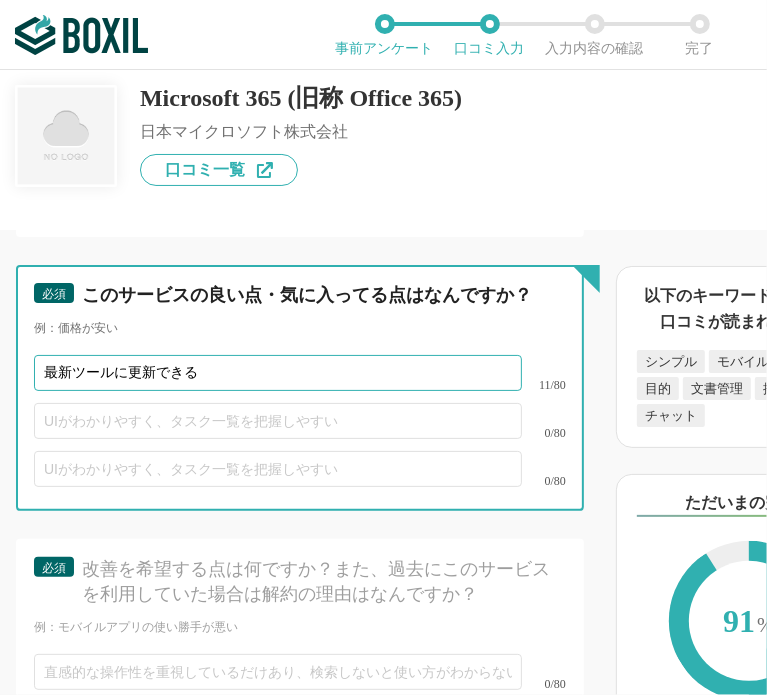 type on "最新ツールに更新できる" 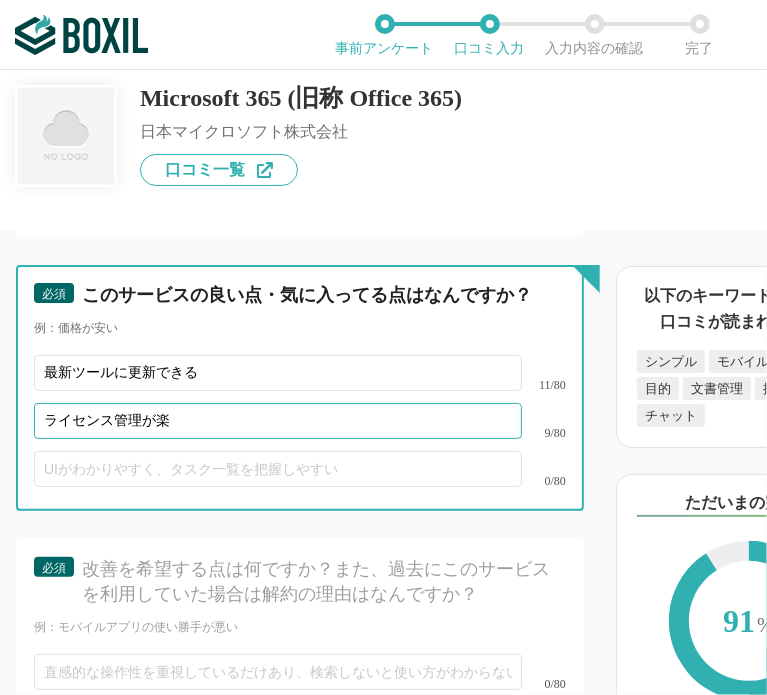 type on "ライセンス管理が楽" 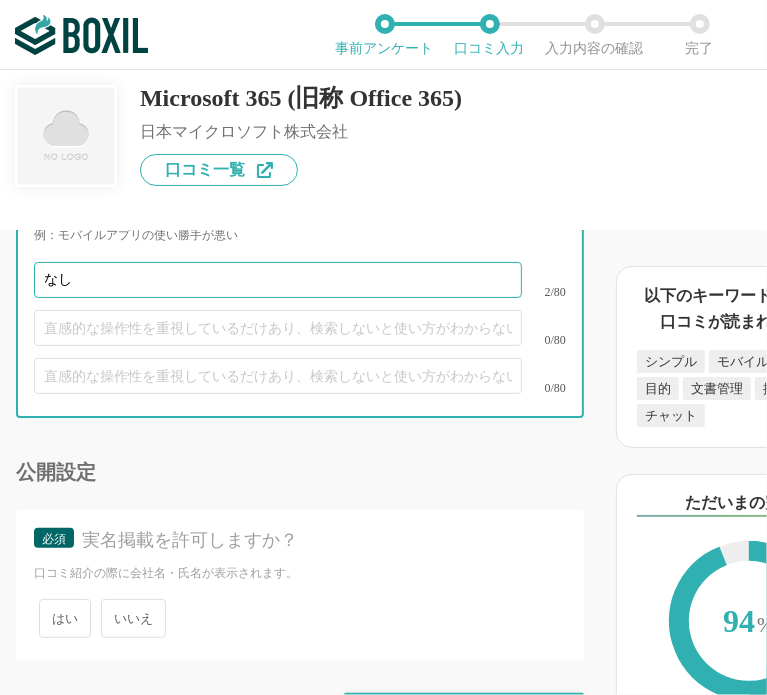 scroll, scrollTop: 6542, scrollLeft: 0, axis: vertical 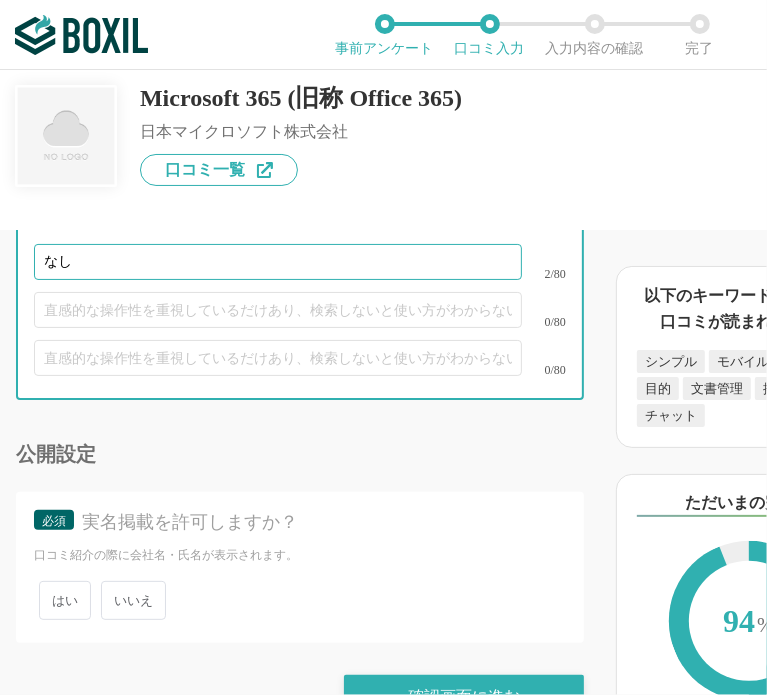 type on "なし" 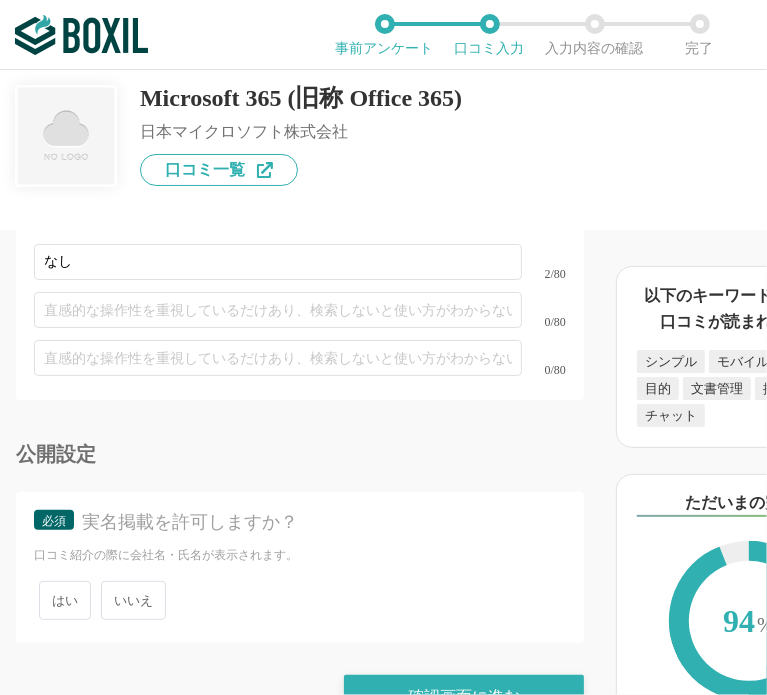 click on "いいえ" at bounding box center [133, 600] 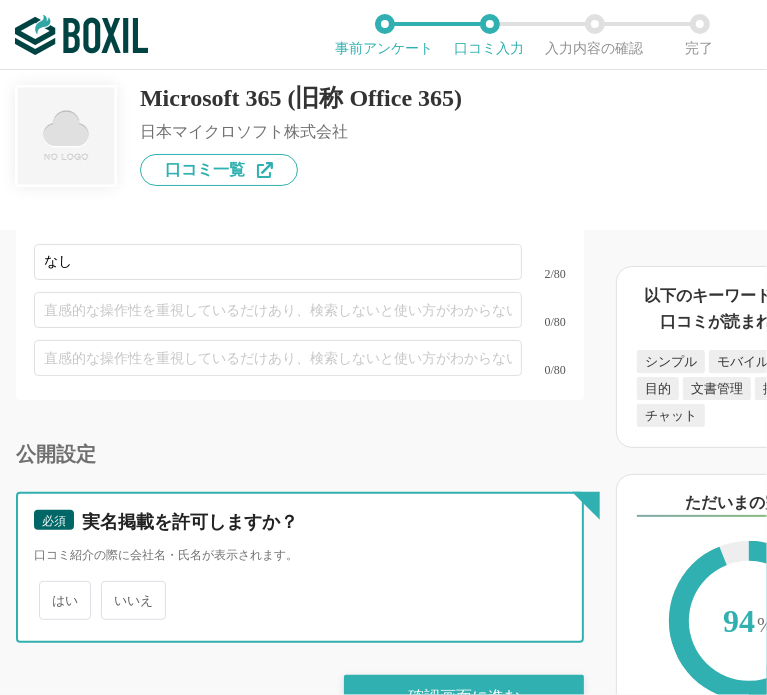 click on "いいえ" at bounding box center (112, 590) 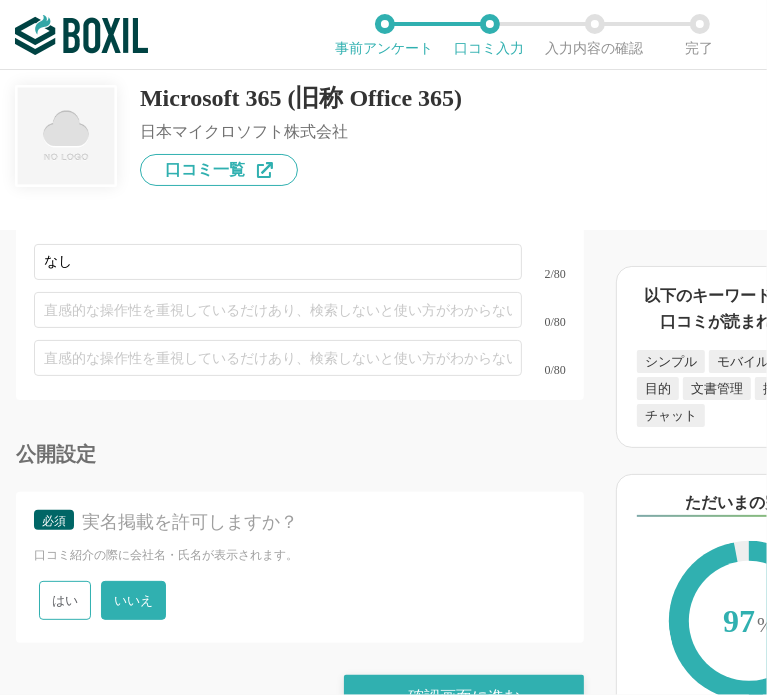 click on "グループウェアの機能について（5点満点で評価してください） スケジュール管理 1 2 3 4 5 利用していない 設備予約 1 2 3 4 5 利用していない 掲示板 1 2 3 4 5 利用していない 文書管理 1 2 3 4 5 利用していない ファイル共有・管理 1 2 3 4 5 利用していない 連絡先管理 1 2 3 4 5 利用していない 日報 1 2 3 4 5 利用していない 議事録作成 1 2 3 4 5 利用していない 顧客管理 1 2 3 4 5 利用していない タスク・ToDo管理 1 2 3 4 5 利用していない プロジェクト管理 1 2 3 4 5 利用していない ワークフロー 1 2 3 4 5 利用していない メール 1 2 3 4 5 利用していない カレンダー 1 2 3 4 5 利用していない 社内wiki 1 2 3 4 5 利用していない ユーザーのアカウント管理 1 2 3 4 5 利用していない ログ管理 1 2 3 4 5 利用していない エクスポート機能 1 2 3 4 5 利用していない チャット機能 1 2 3 4 5 1 2 3 4 5 1 2" at bounding box center (300, -2797) 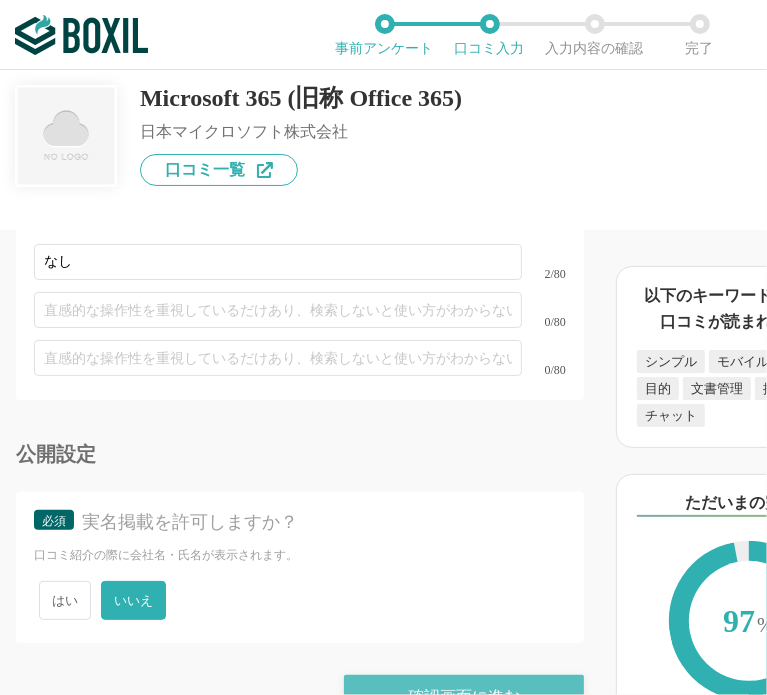 click on "確認画面に進む" at bounding box center (464, 697) 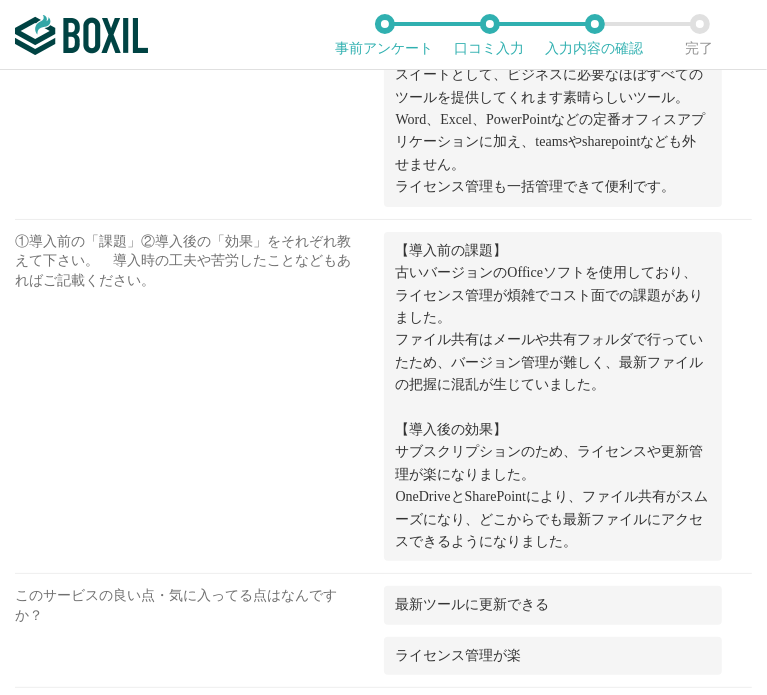 scroll, scrollTop: 2700, scrollLeft: 0, axis: vertical 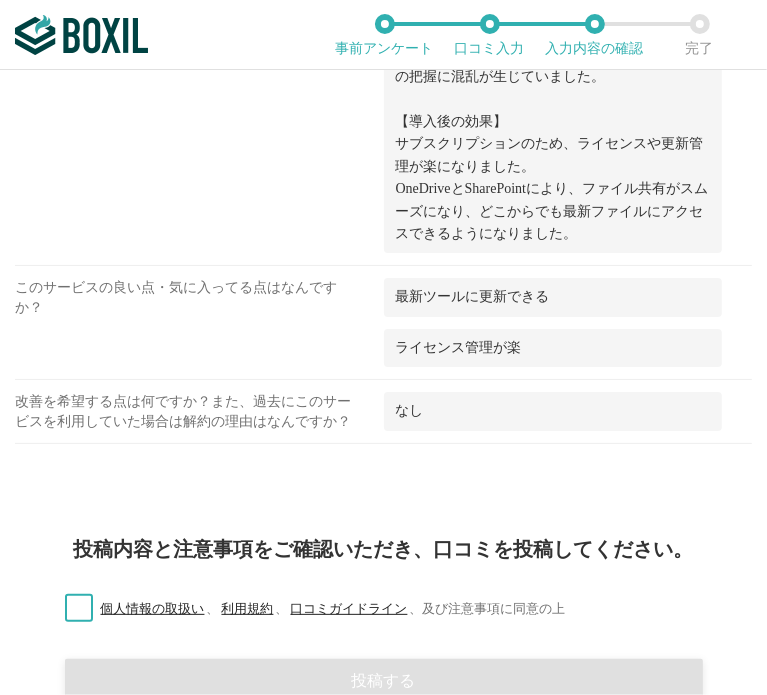 drag, startPoint x: 68, startPoint y: 637, endPoint x: 83, endPoint y: 605, distance: 35.341194 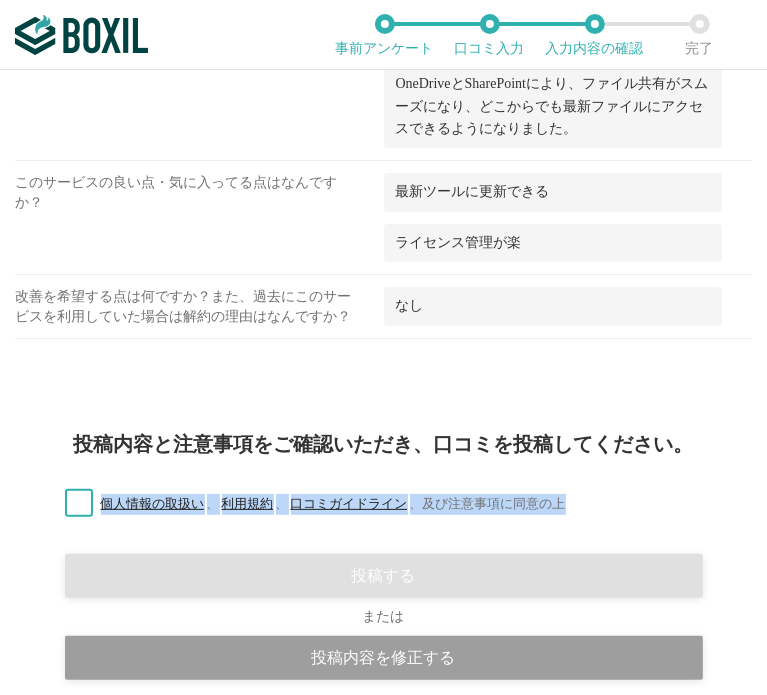 scroll, scrollTop: 2915, scrollLeft: 0, axis: vertical 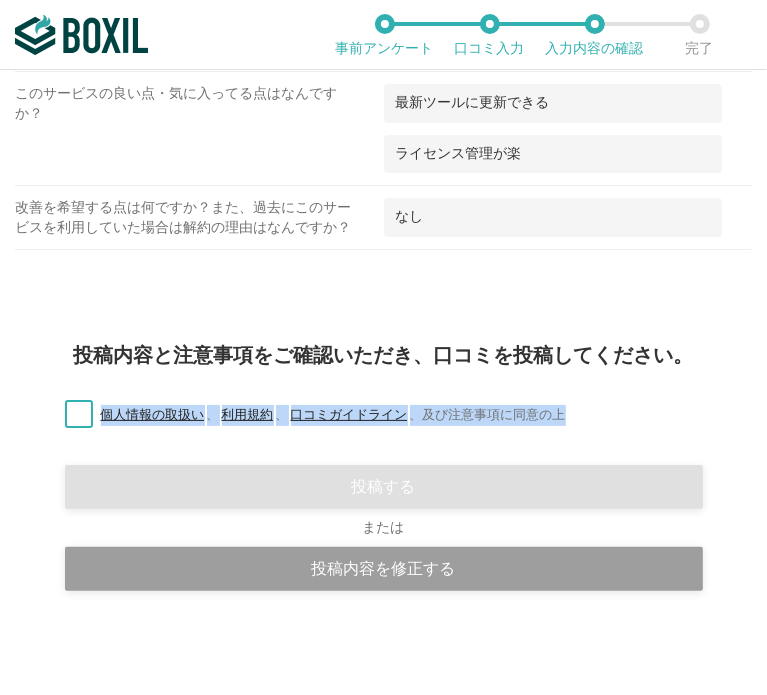 click on "個人情報の取扱い 、 利用規約 、 口コミガイドライン 、 及び注意事項に同意の上" at bounding box center (307, 415) 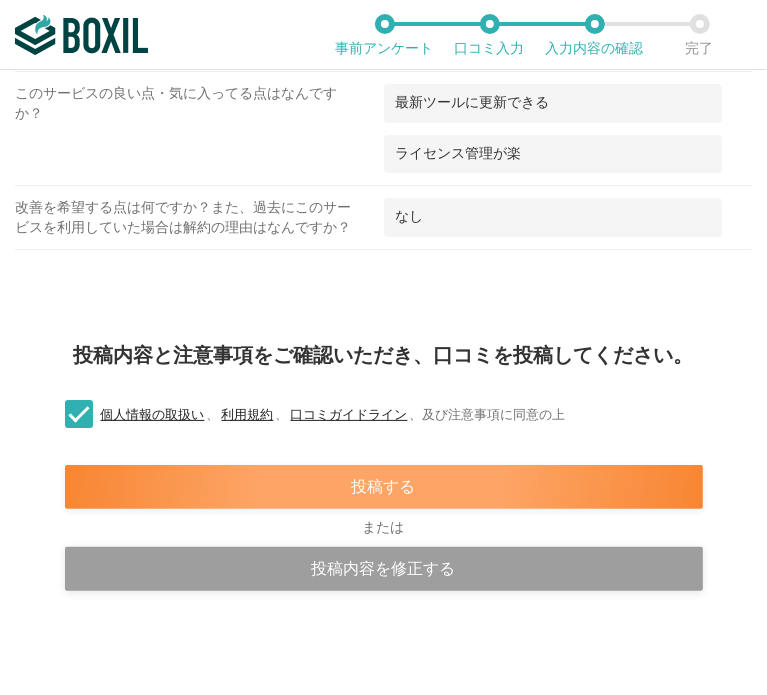 click on "投稿する" at bounding box center [384, 487] 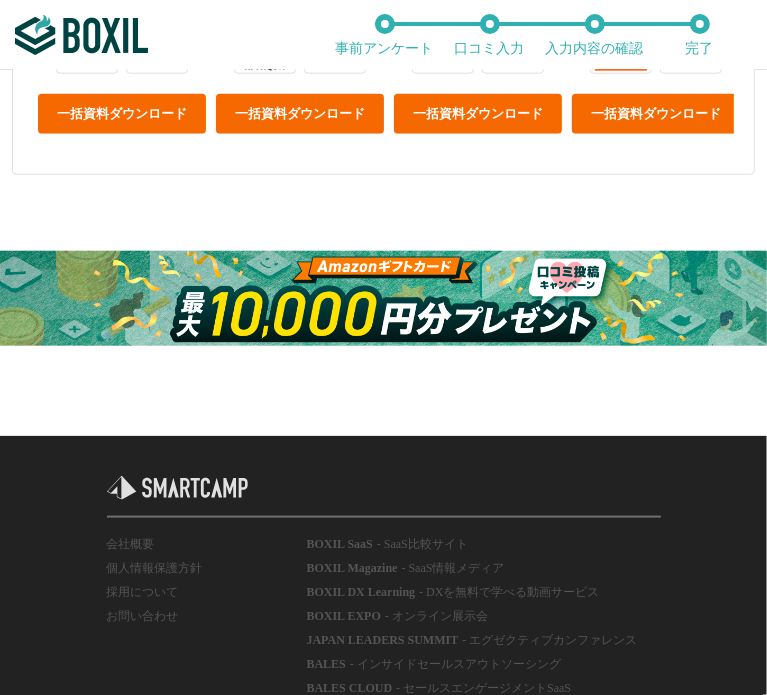 scroll, scrollTop: 1100, scrollLeft: 0, axis: vertical 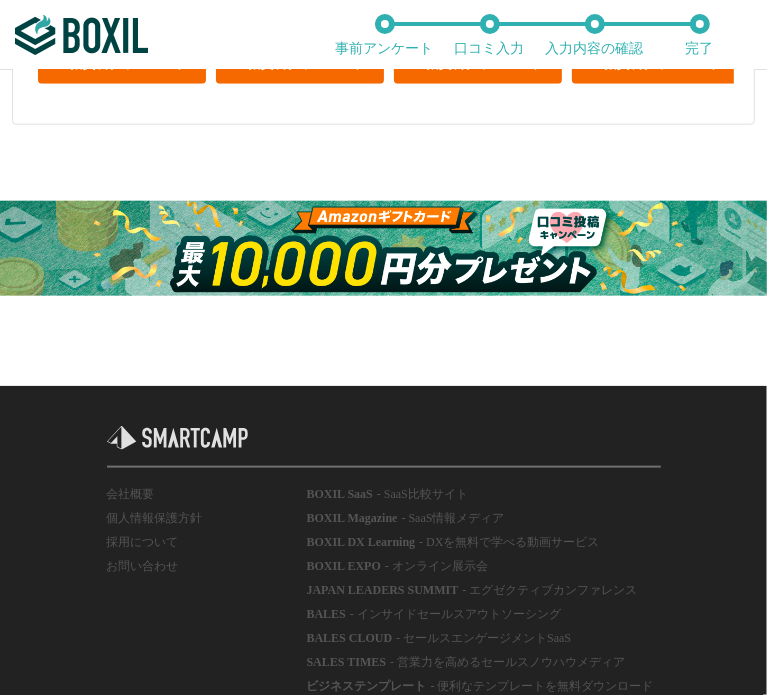 click at bounding box center [383, 248] 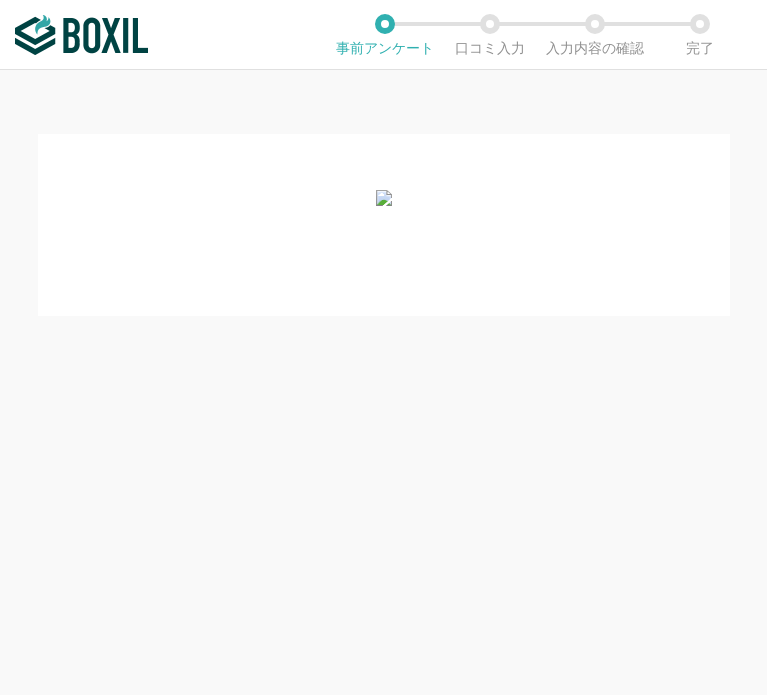 scroll, scrollTop: 0, scrollLeft: 0, axis: both 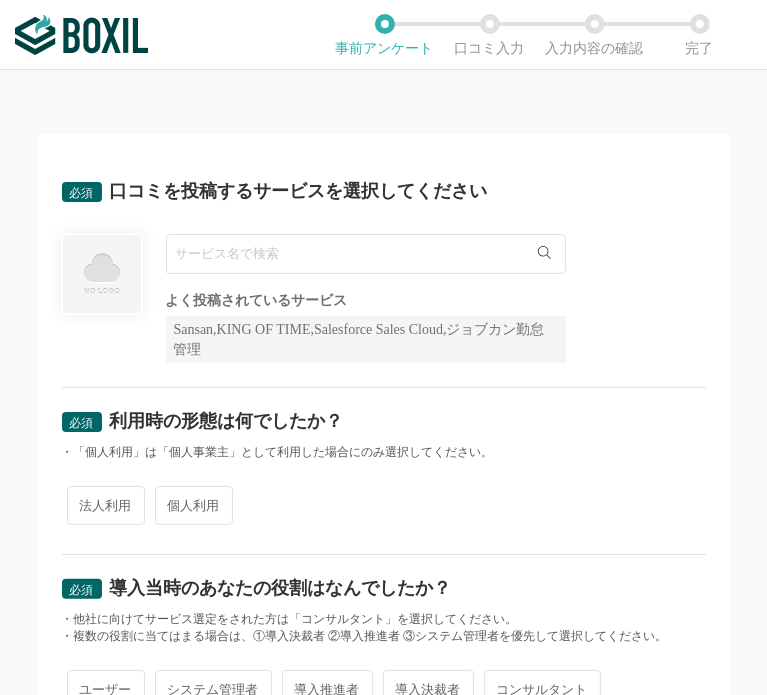 click at bounding box center [366, 254] 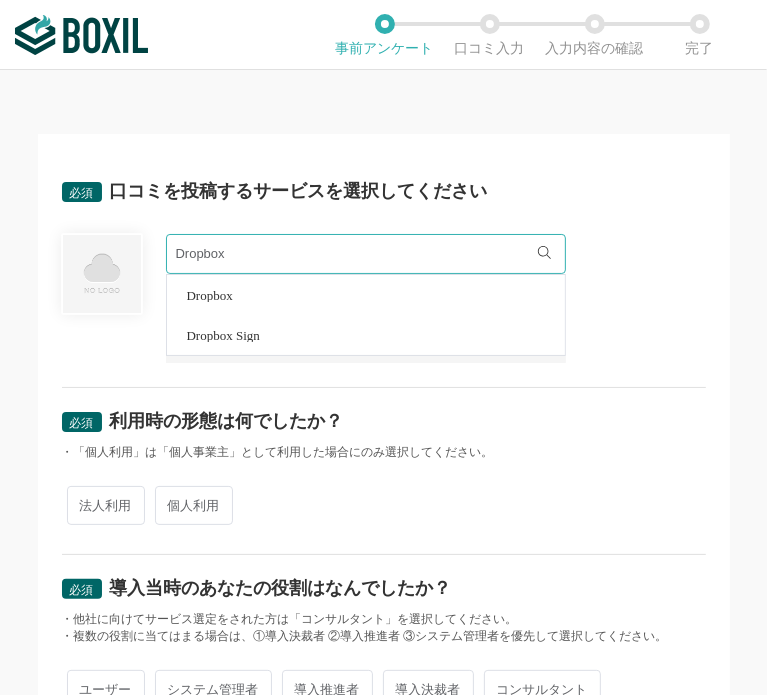 type on "Dropbox" 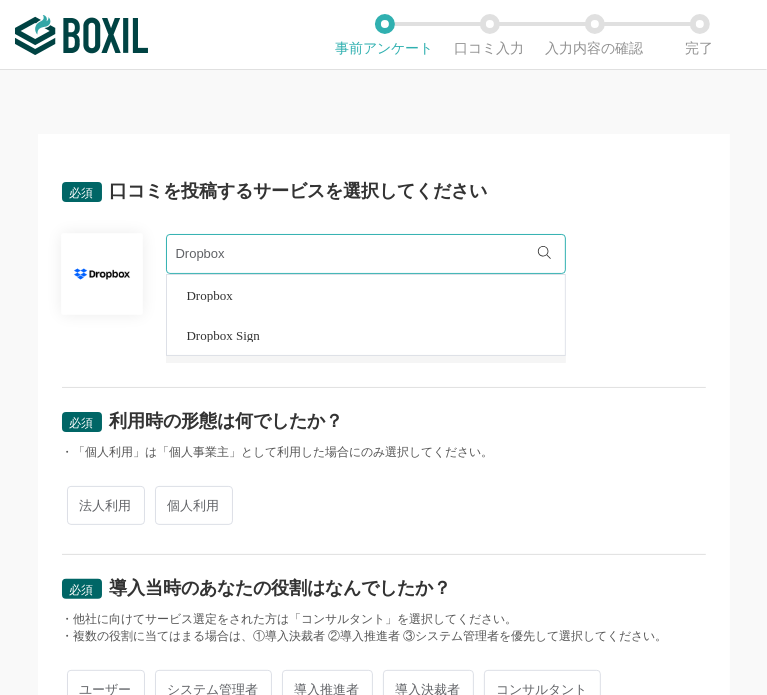 click on "法人利用" at bounding box center (106, 505) 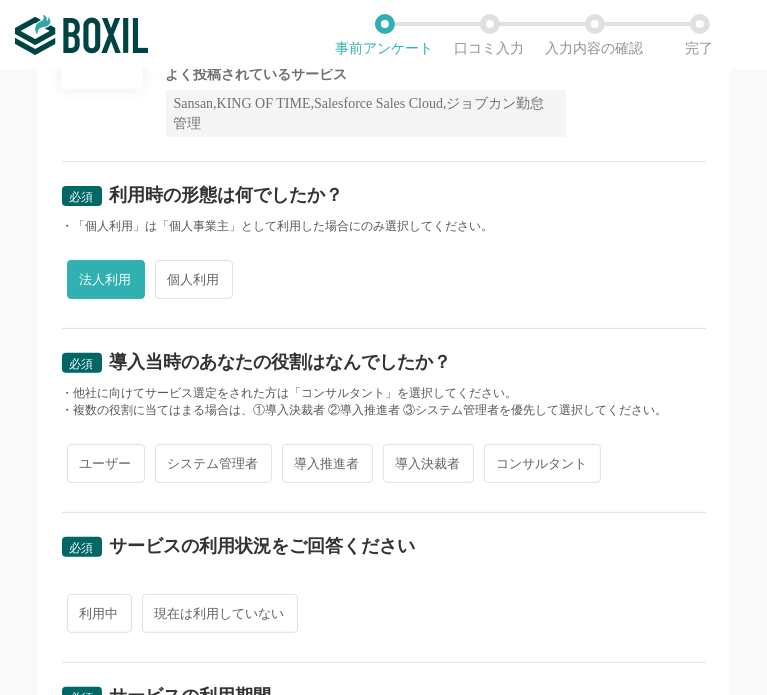 scroll, scrollTop: 500, scrollLeft: 0, axis: vertical 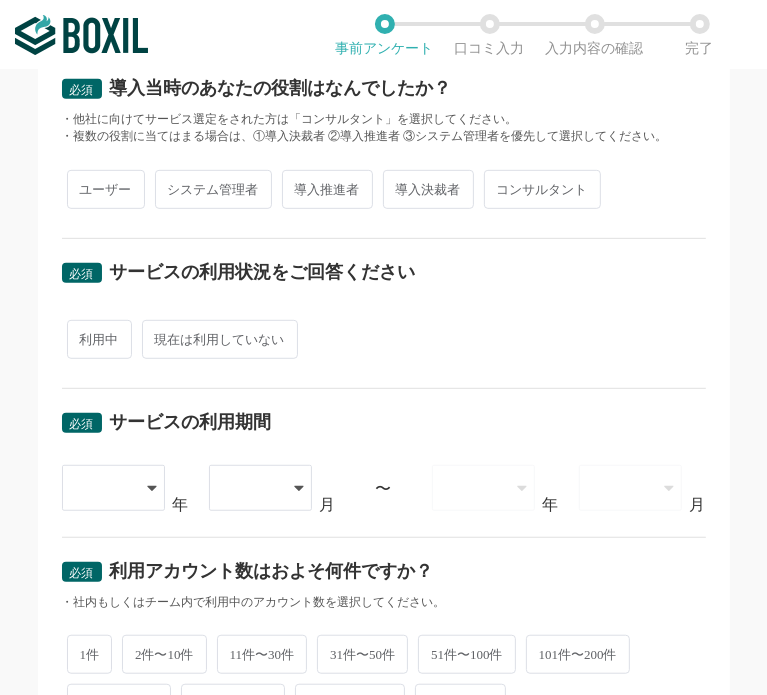 click on "ユーザー" at bounding box center [106, 189] 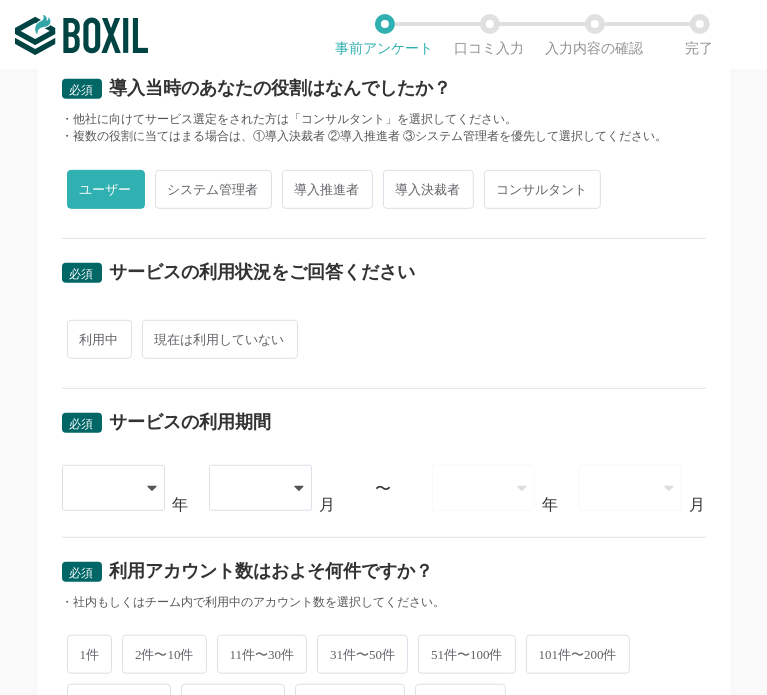 click on "利用中" at bounding box center (99, 339) 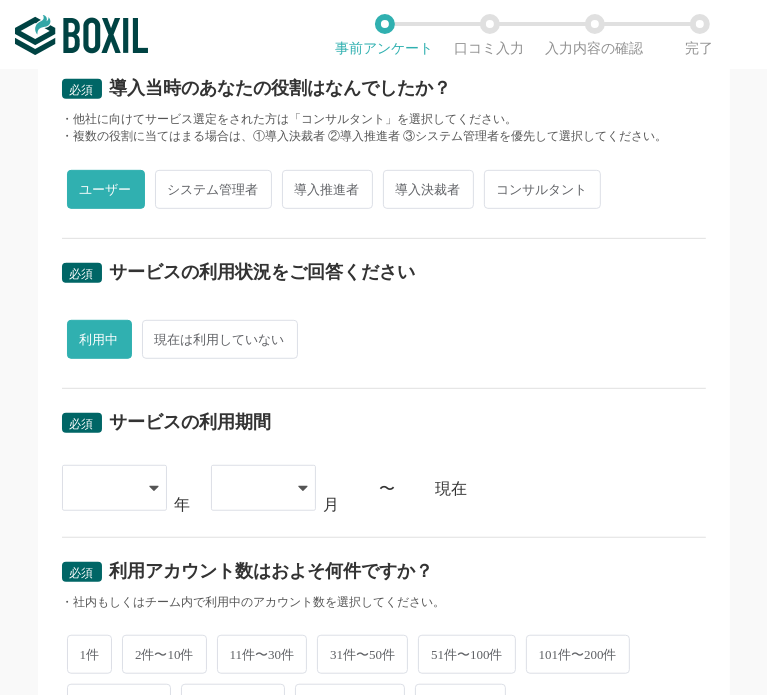 scroll, scrollTop: 700, scrollLeft: 0, axis: vertical 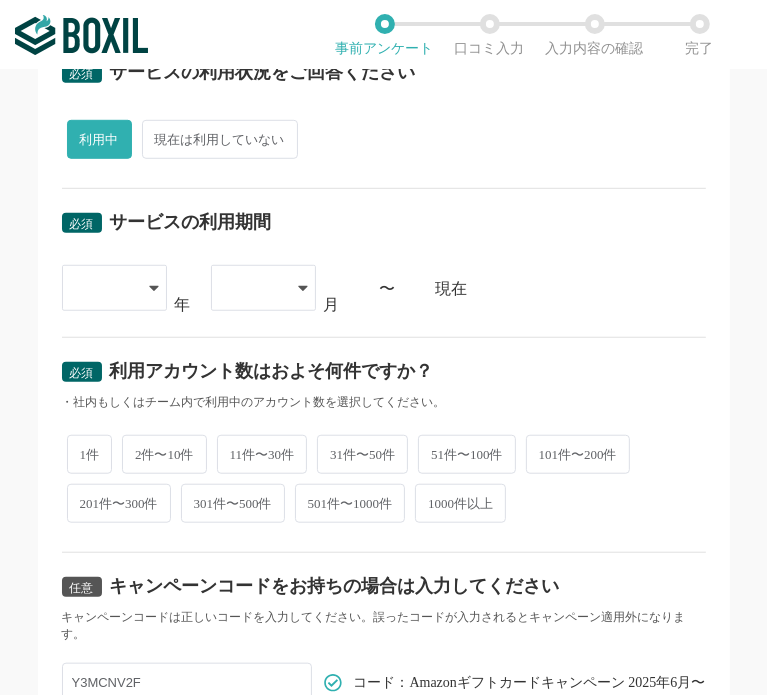 click at bounding box center (114, 288) 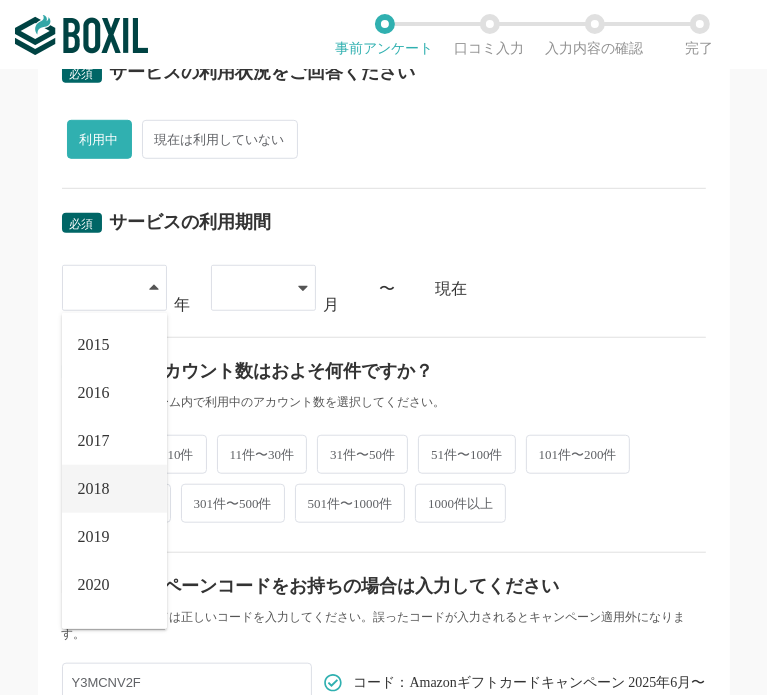 scroll, scrollTop: 228, scrollLeft: 0, axis: vertical 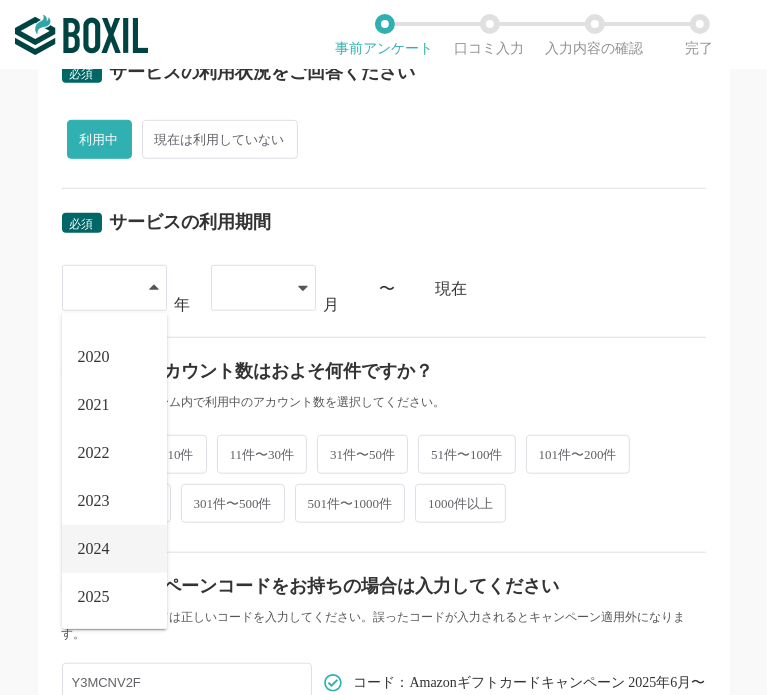 click on "2024" at bounding box center [114, 549] 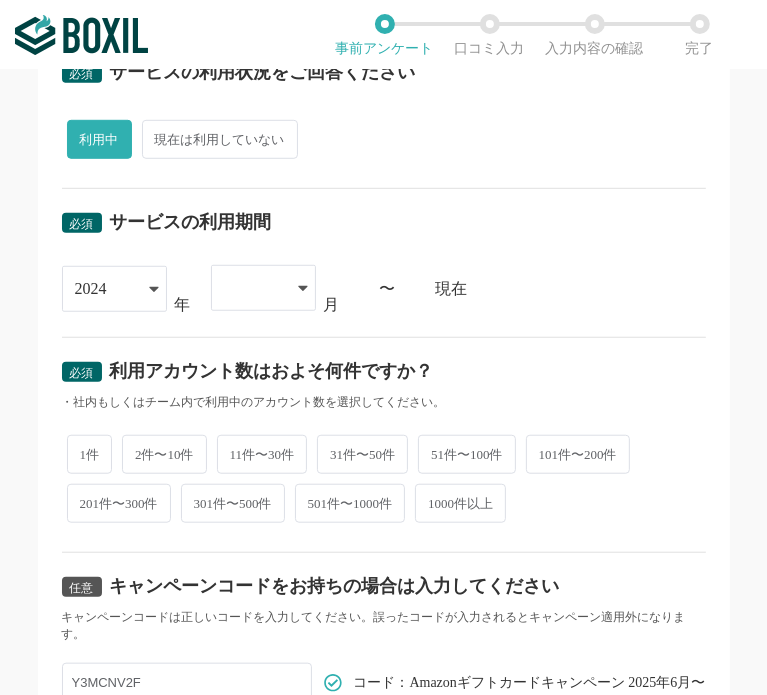 click at bounding box center (253, 288) 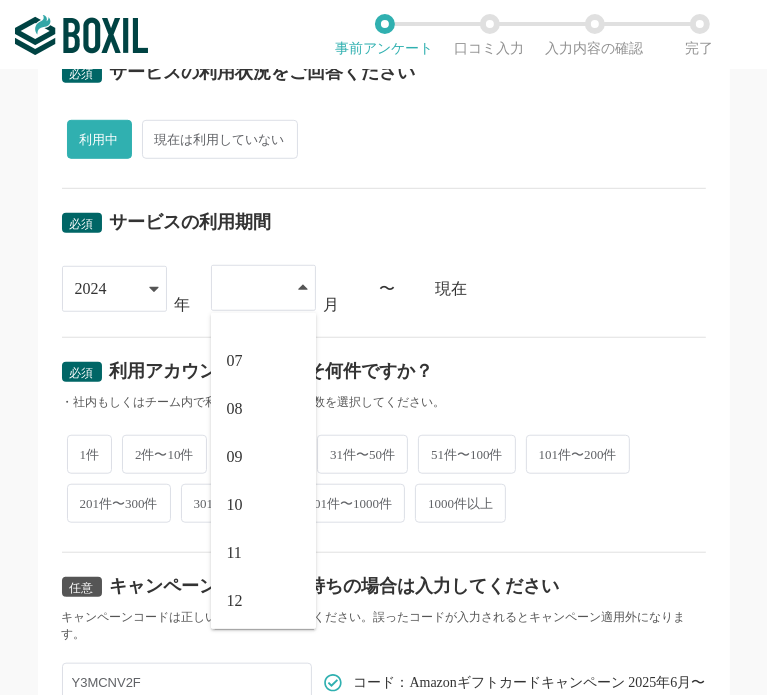 scroll, scrollTop: 276, scrollLeft: 0, axis: vertical 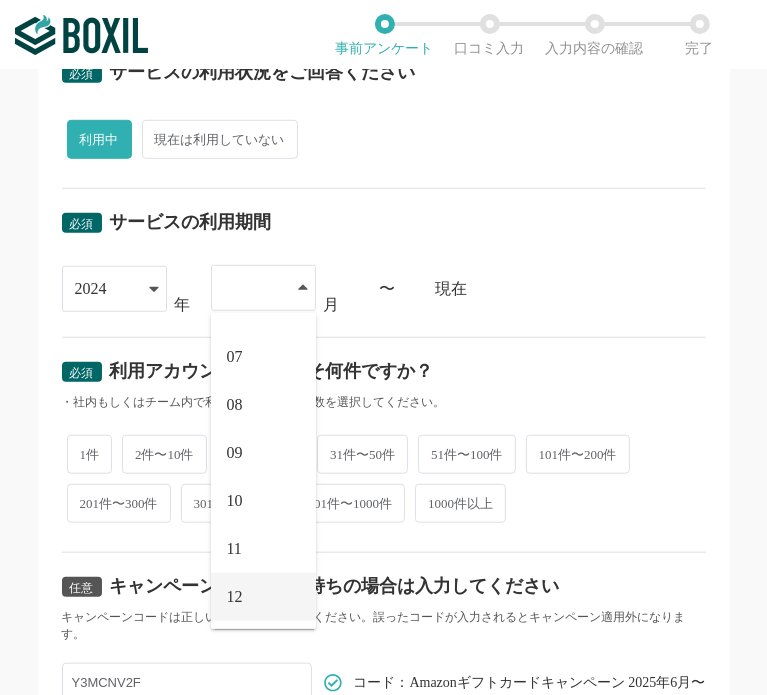 click on "12" at bounding box center [263, 597] 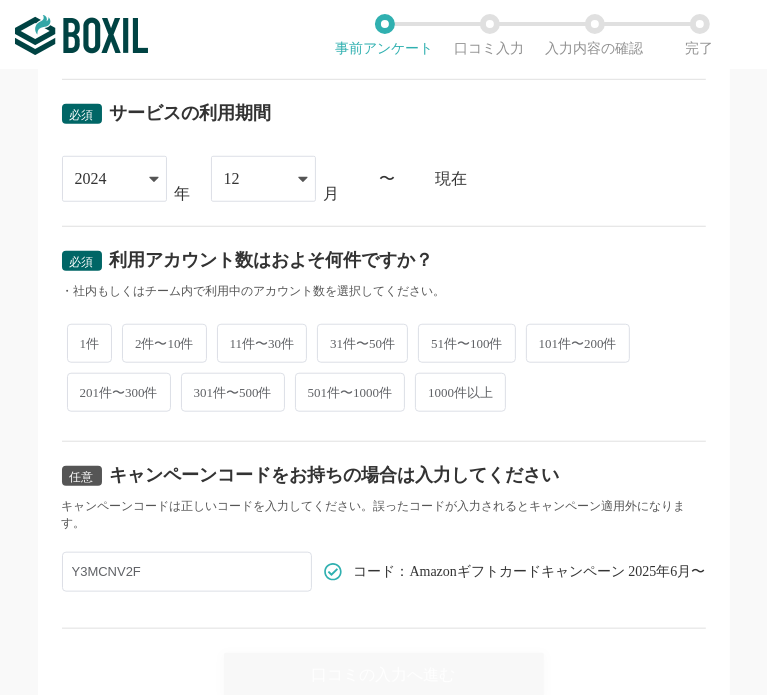 scroll, scrollTop: 894, scrollLeft: 0, axis: vertical 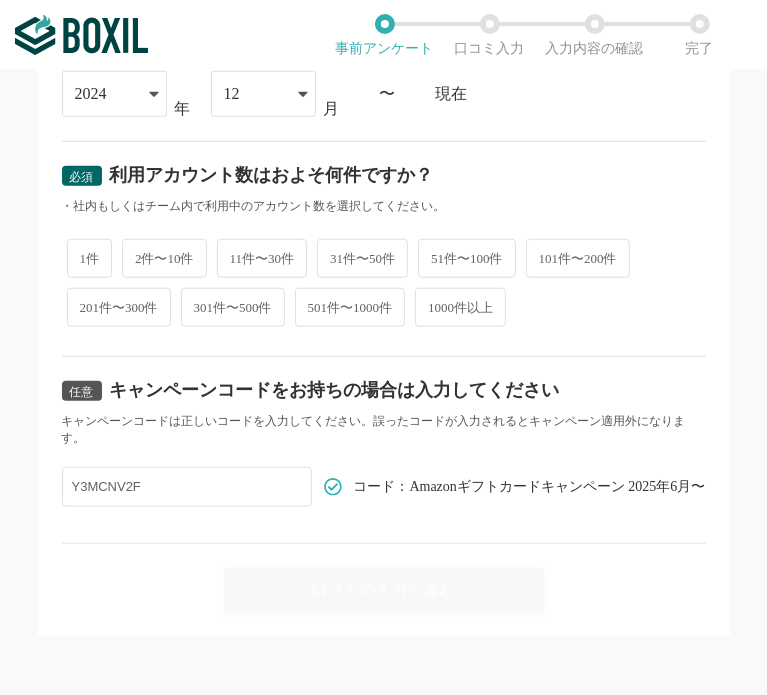 click on "2件〜10件" at bounding box center [164, 258] 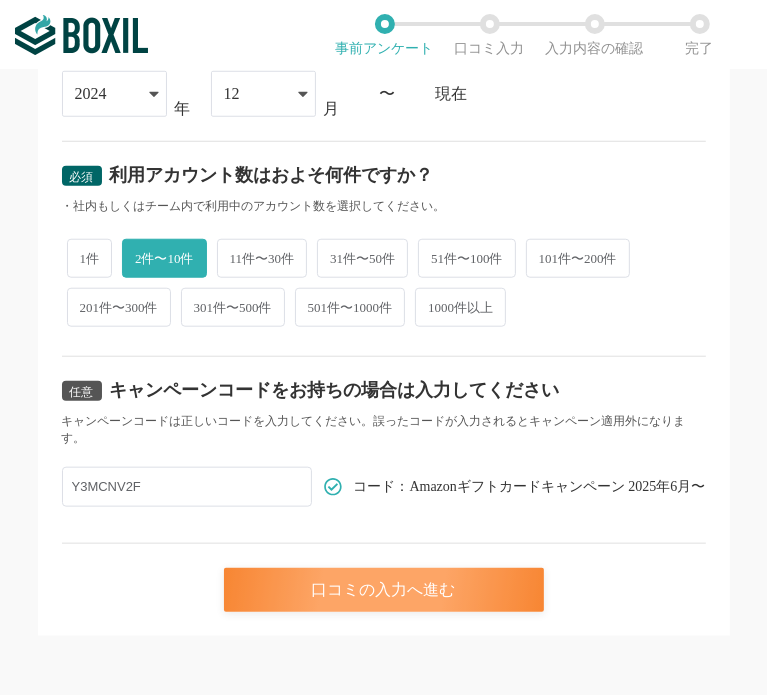 click on "口コミの入力へ進む" at bounding box center (384, 590) 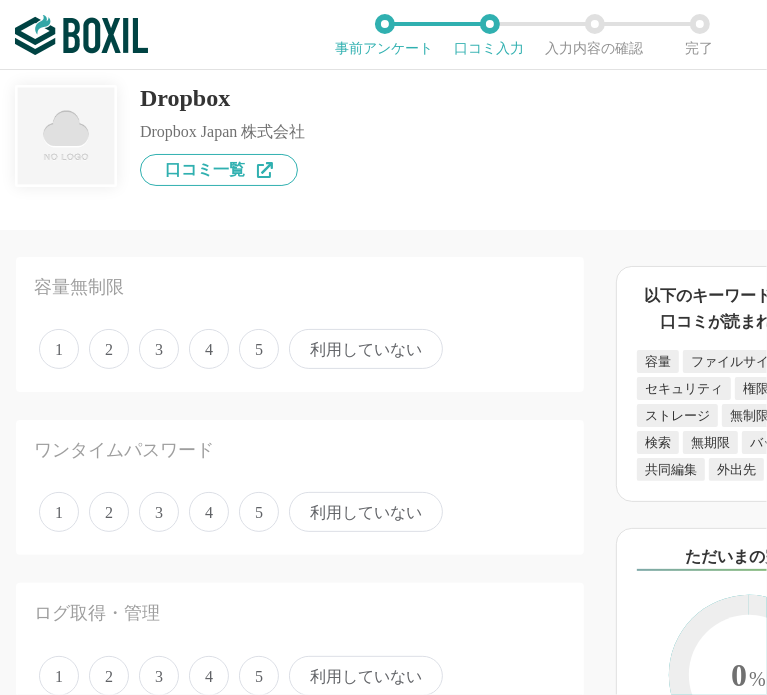 scroll, scrollTop: 200, scrollLeft: 0, axis: vertical 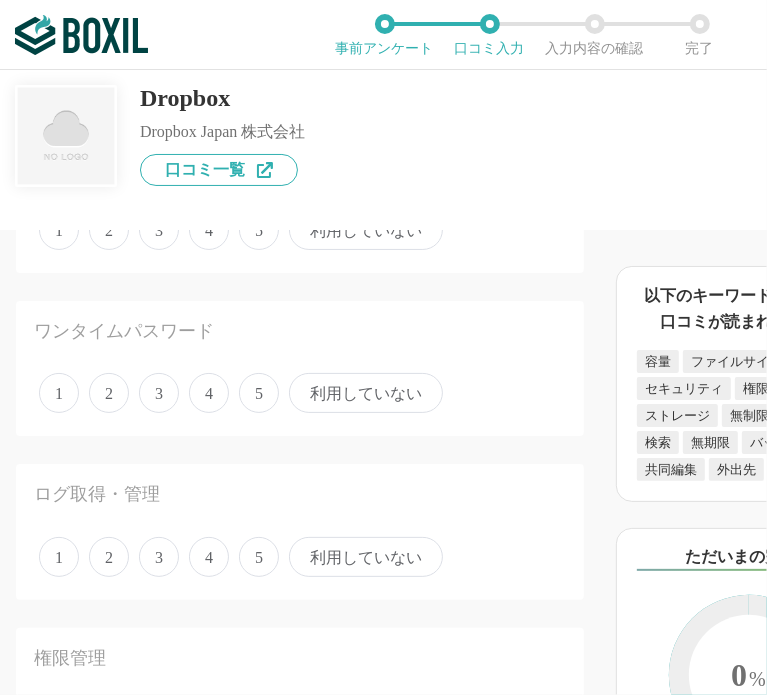 click on "5" at bounding box center [259, 230] 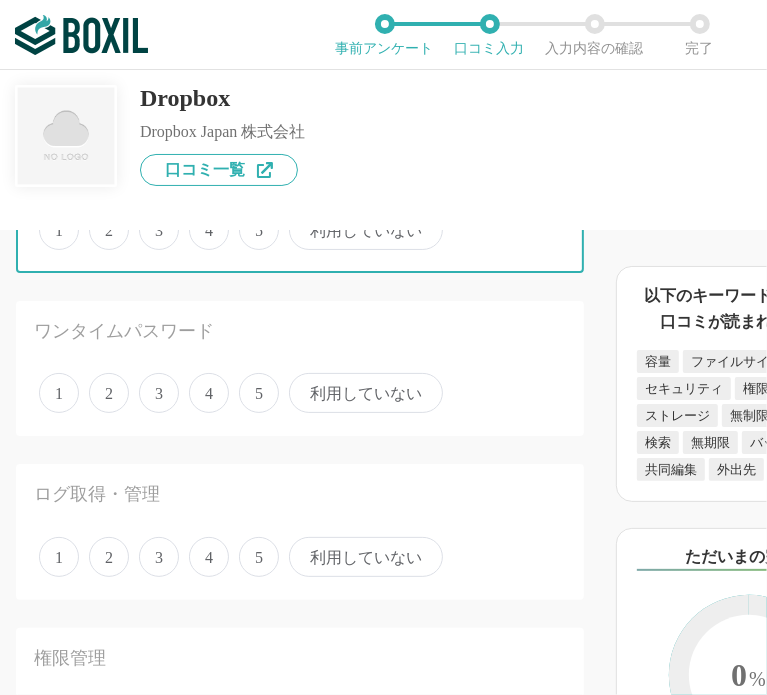 click on "5" at bounding box center [250, 219] 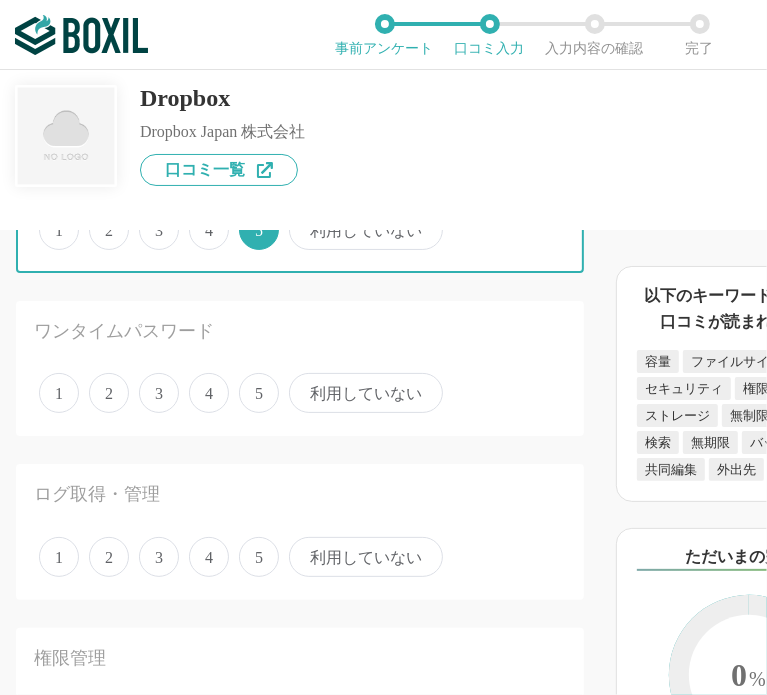 scroll, scrollTop: 0, scrollLeft: 0, axis: both 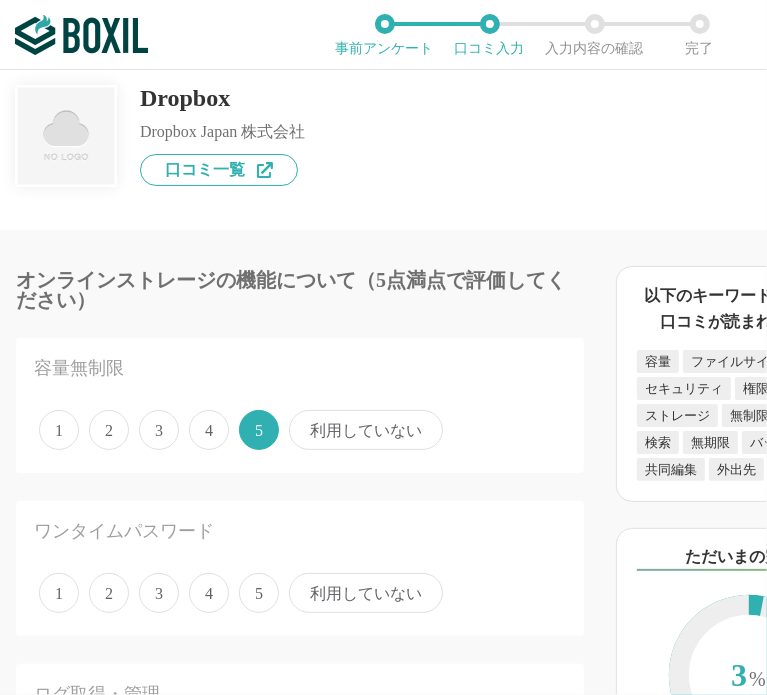click on "5" at bounding box center [259, 593] 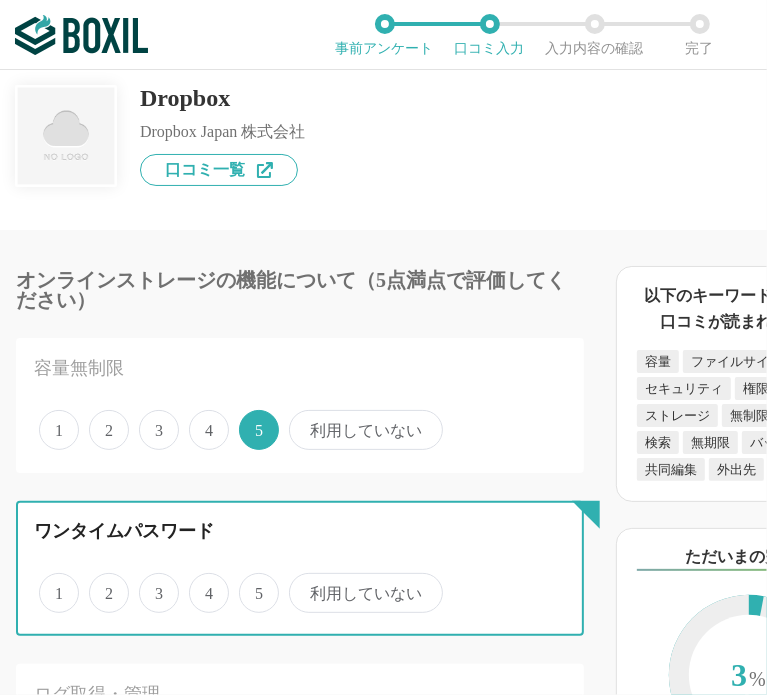 click on "5" at bounding box center [250, 582] 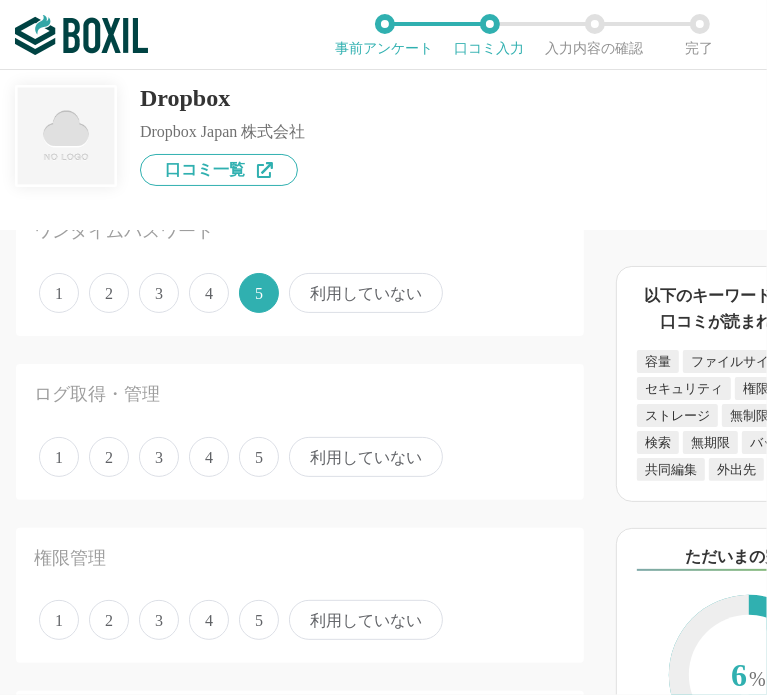 click on "4" at bounding box center (209, 457) 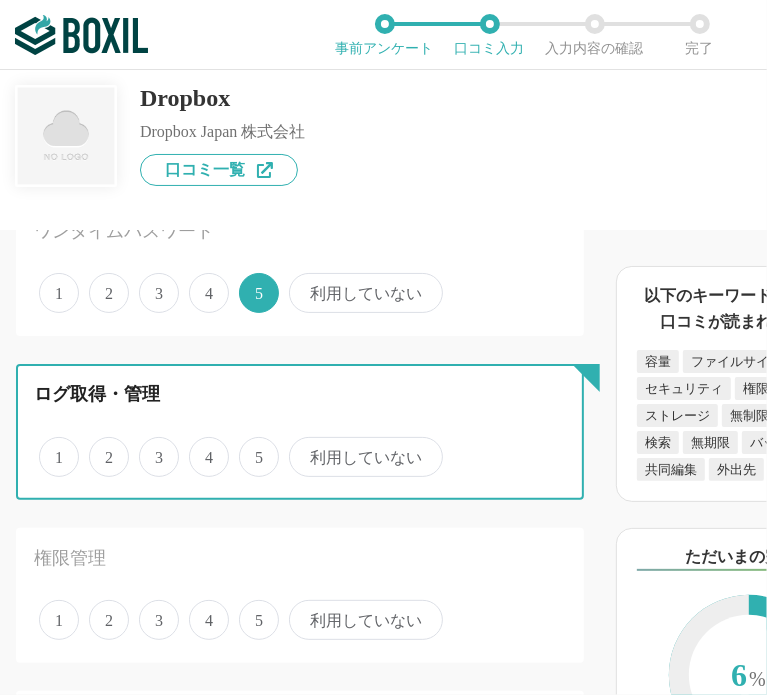 click on "4" at bounding box center (200, 446) 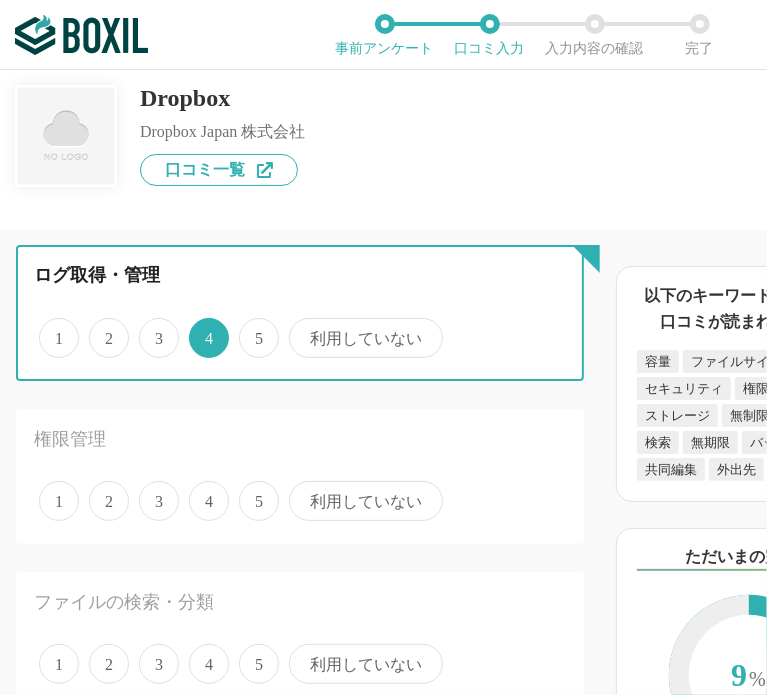 scroll, scrollTop: 600, scrollLeft: 0, axis: vertical 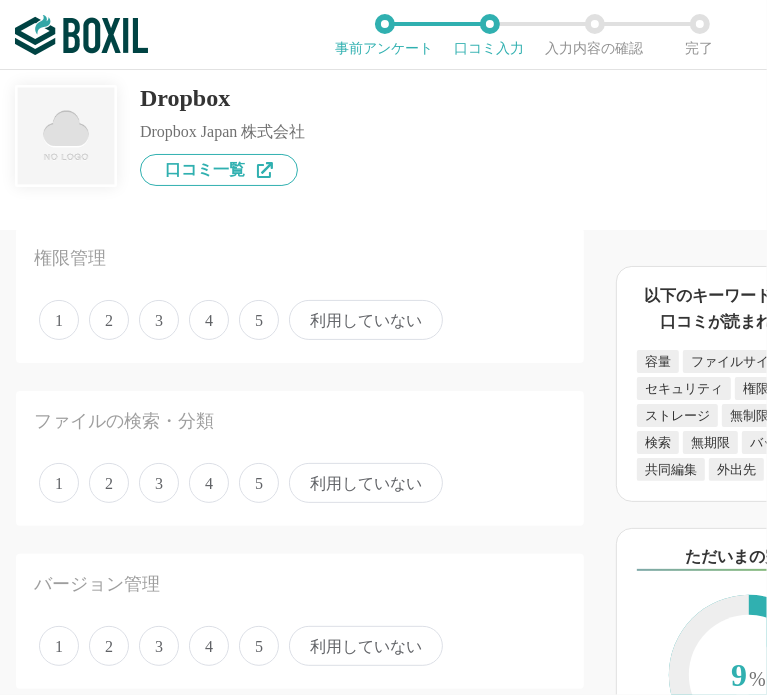 click on "4" at bounding box center (209, 320) 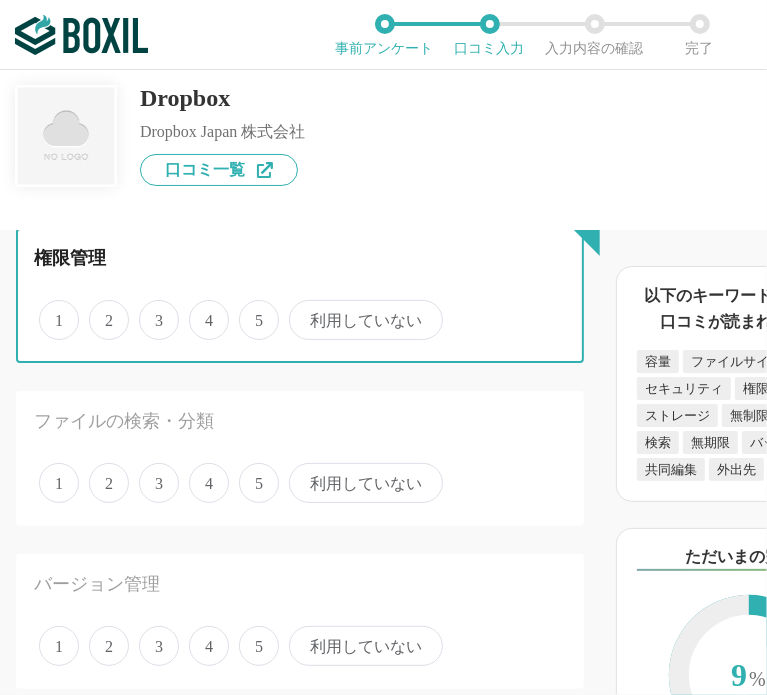 click on "4" at bounding box center (200, 309) 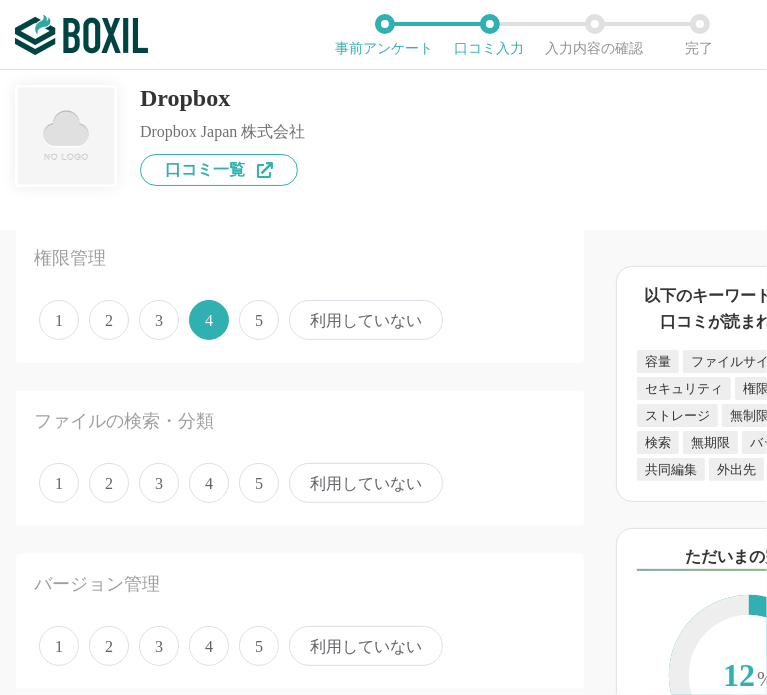 click on "4" at bounding box center (209, 483) 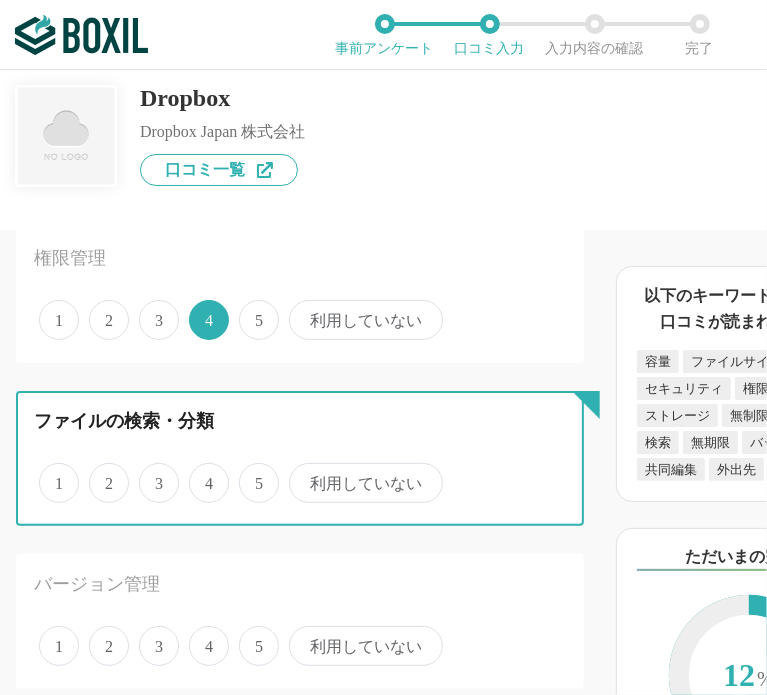 click on "4" at bounding box center (200, 472) 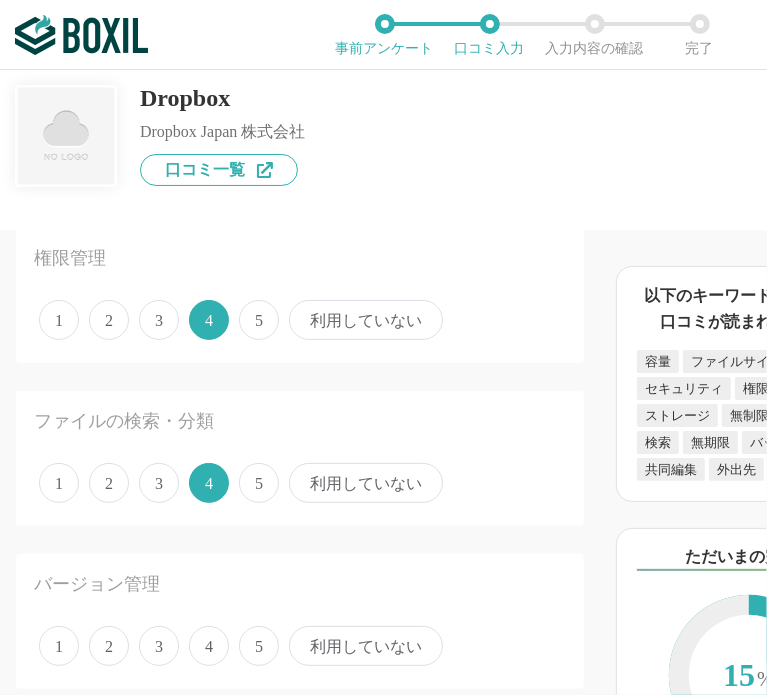 click on "5" at bounding box center [259, 646] 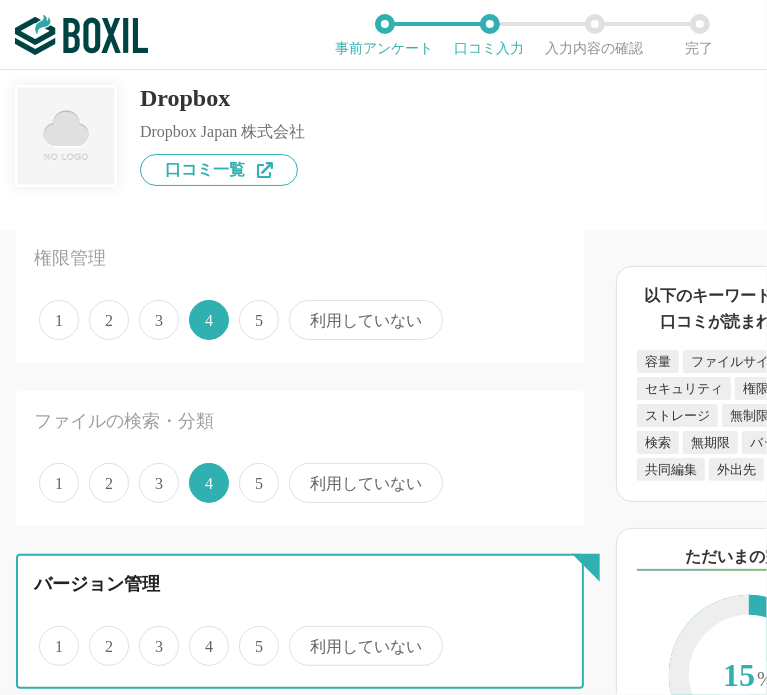 click on "5" at bounding box center (250, 635) 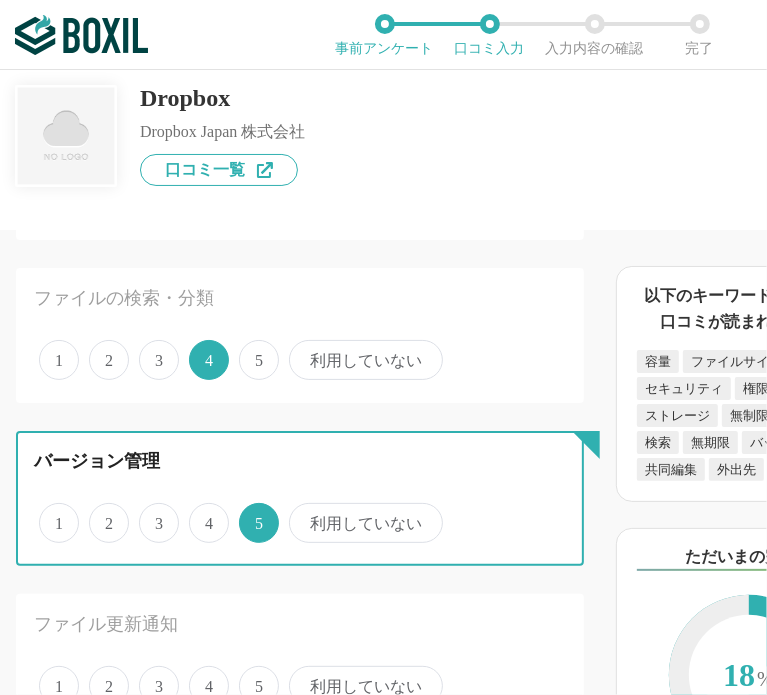 scroll, scrollTop: 1000, scrollLeft: 0, axis: vertical 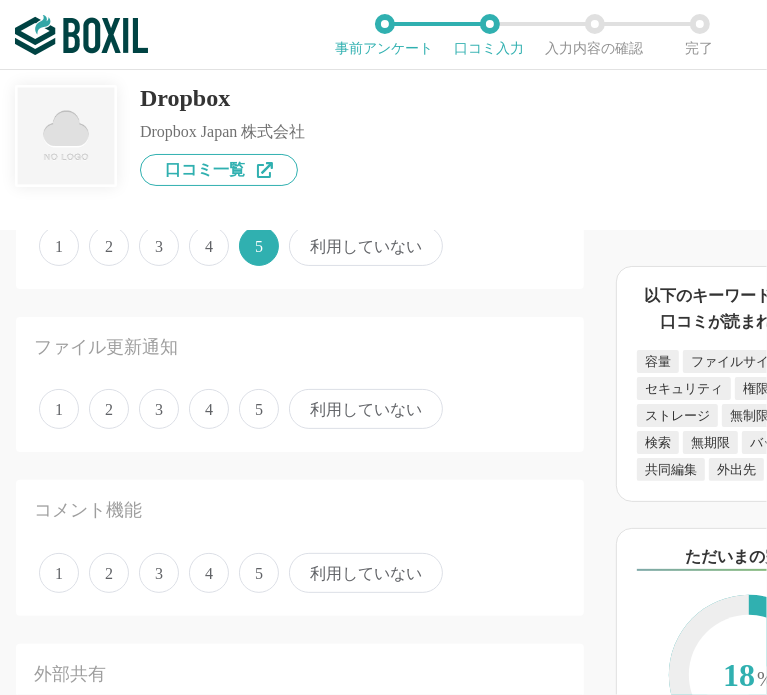 drag, startPoint x: 268, startPoint y: 397, endPoint x: 220, endPoint y: 447, distance: 69.31089 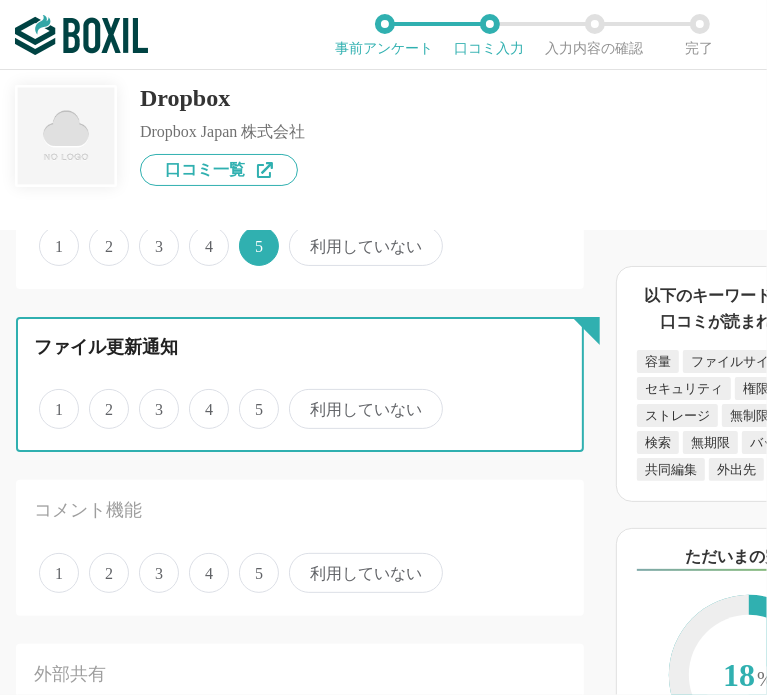 click on "5" at bounding box center (250, 398) 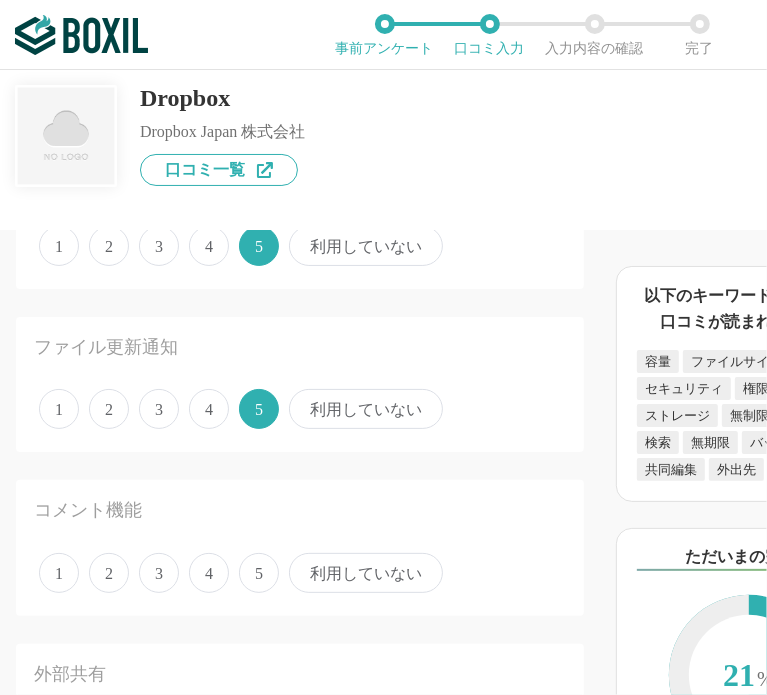 click on "コメント機能 1 2 3 4 5 利用していない" at bounding box center (300, 547) 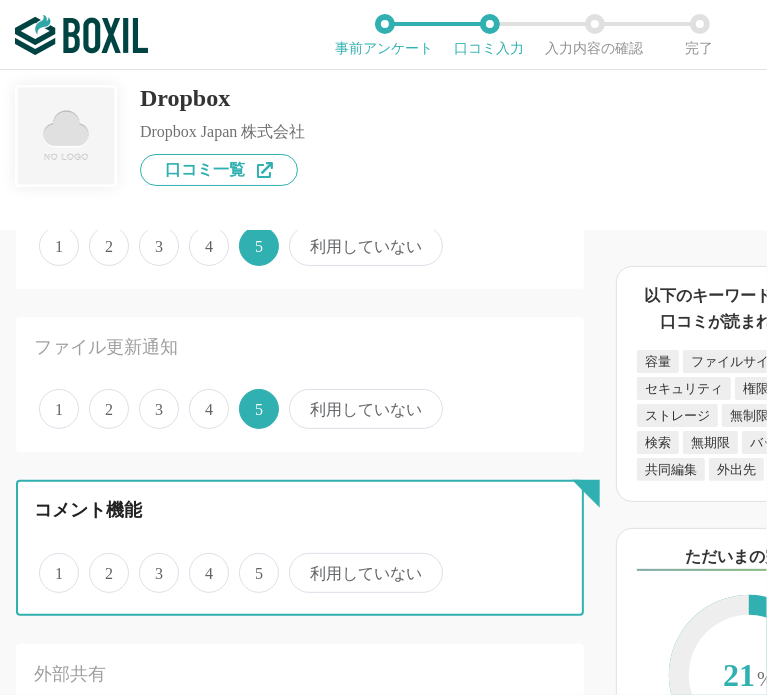 click on "4" at bounding box center [200, 562] 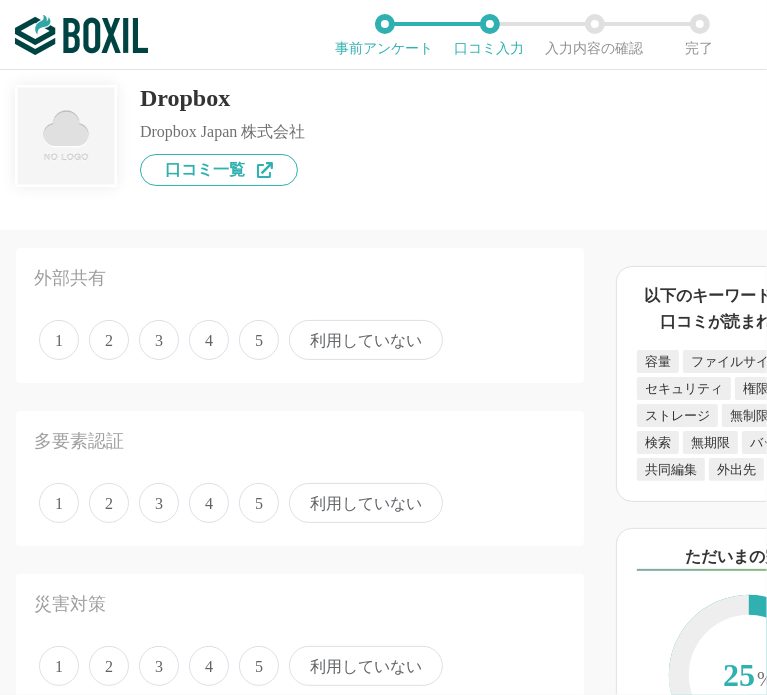 scroll, scrollTop: 1400, scrollLeft: 0, axis: vertical 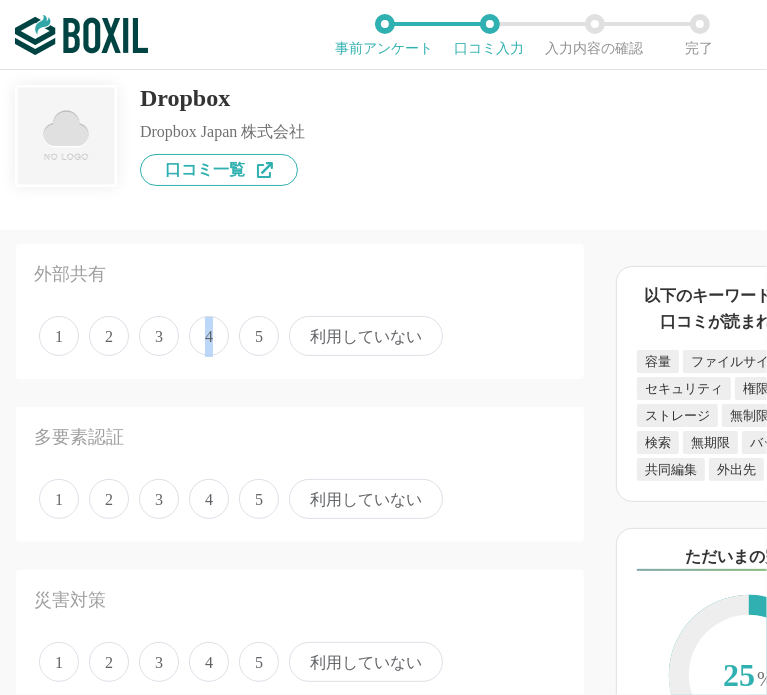 click on "4" at bounding box center (209, 336) 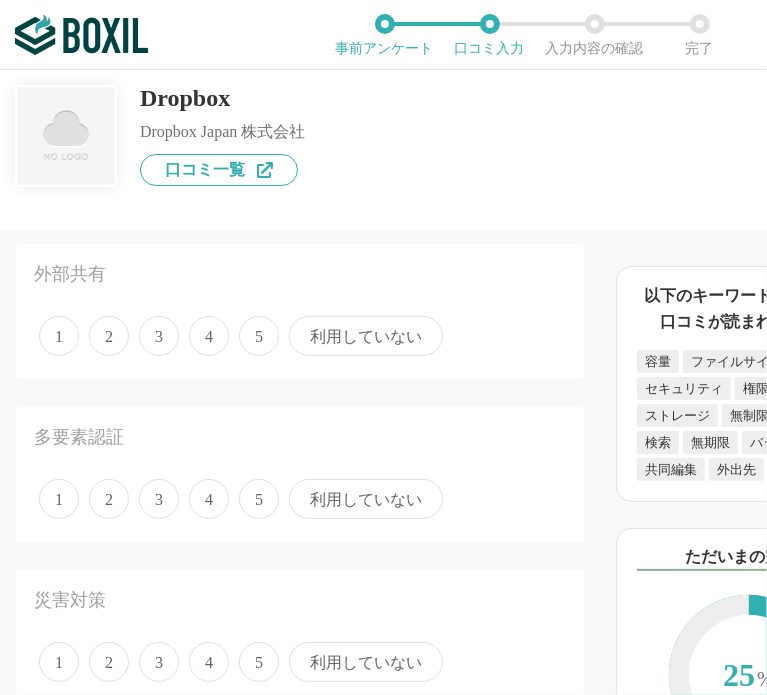 click on "1 2 3 4 5 利用していない" at bounding box center (300, 499) 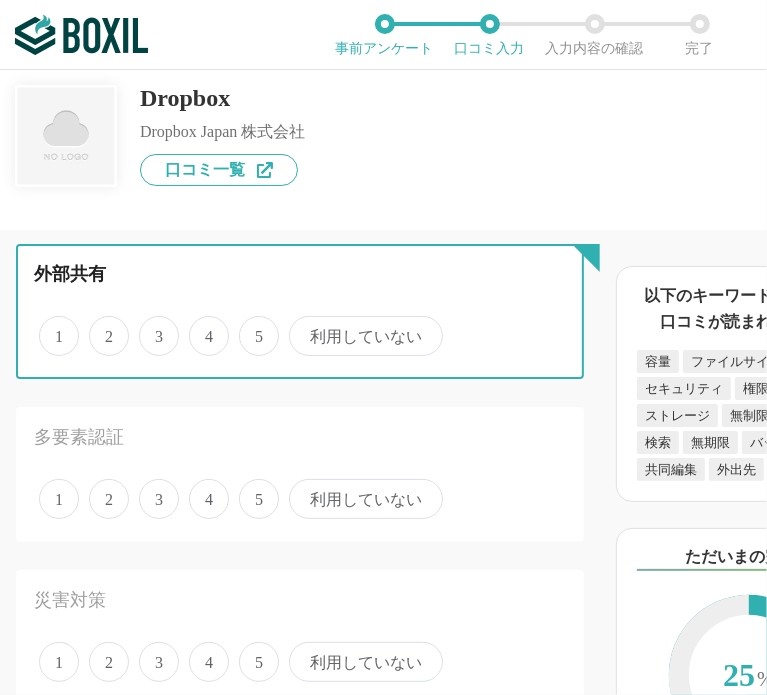 click on "4" at bounding box center [200, 325] 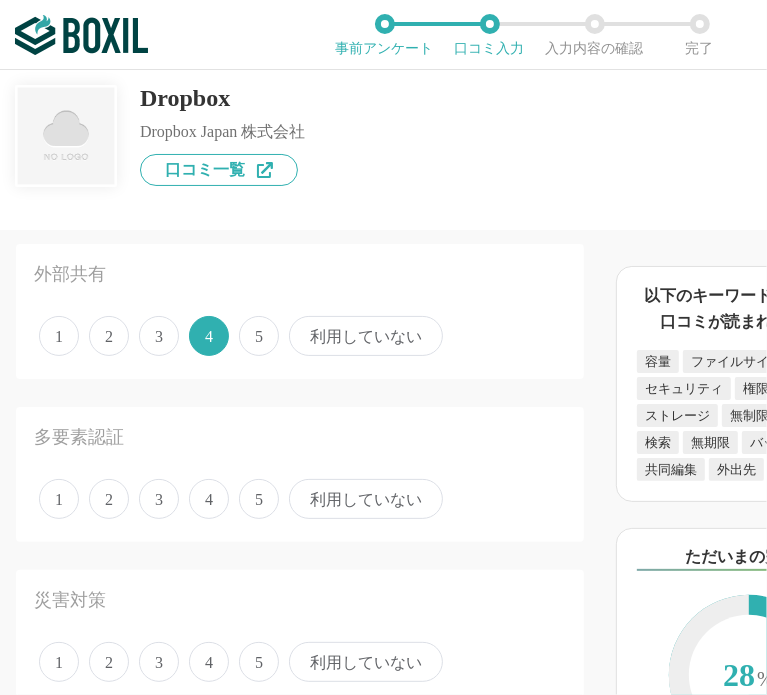 click on "5" at bounding box center (259, 499) 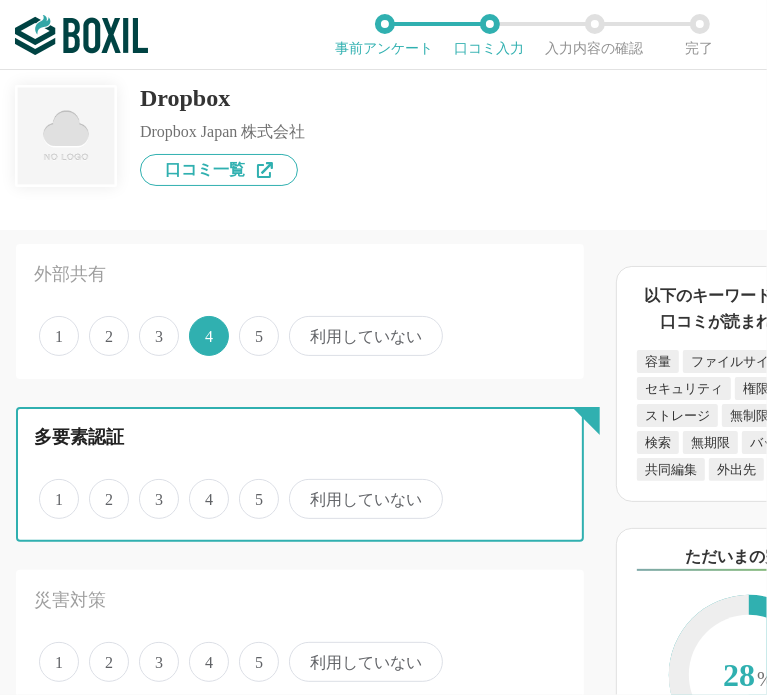 click on "5" at bounding box center (250, 488) 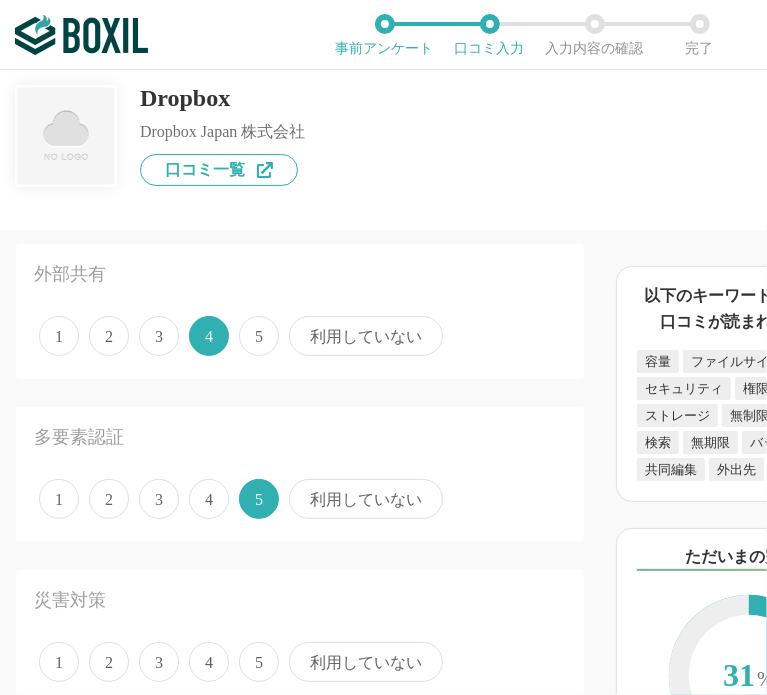 click on "4" at bounding box center (209, 662) 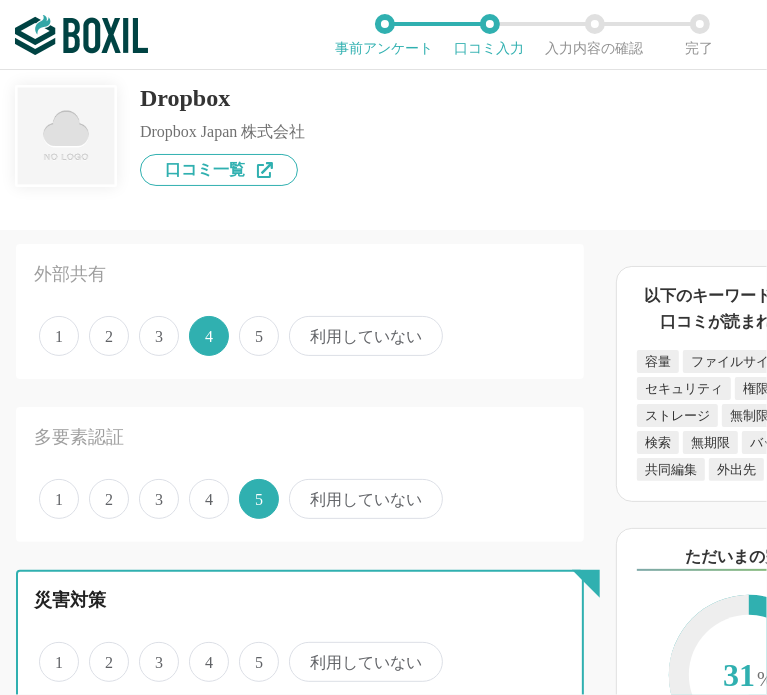 click on "4" at bounding box center [200, 651] 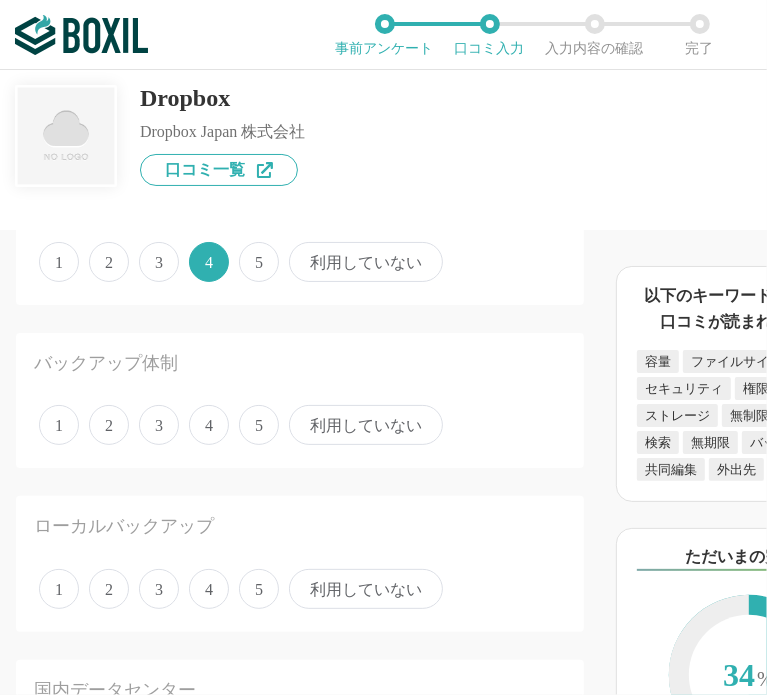 click on "4" at bounding box center [209, 425] 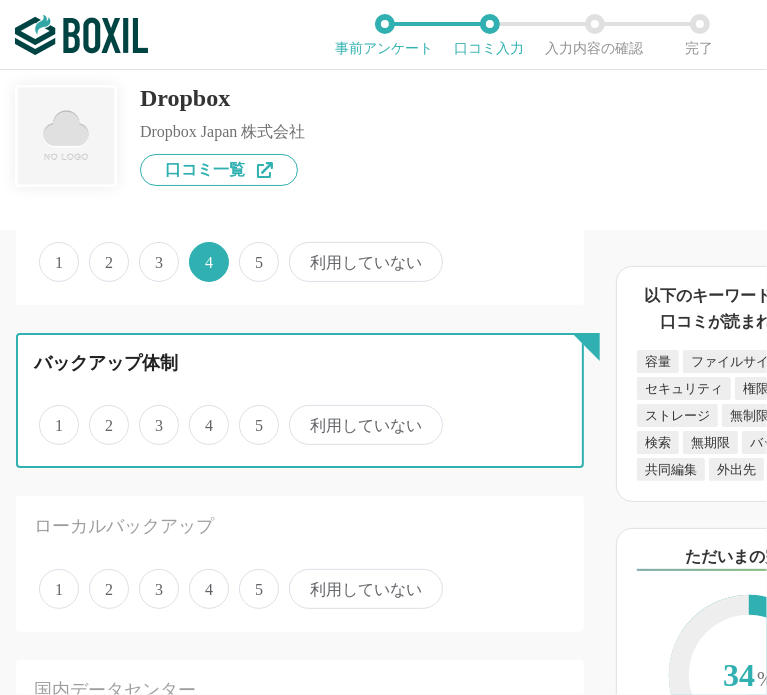 click on "4" at bounding box center (200, 414) 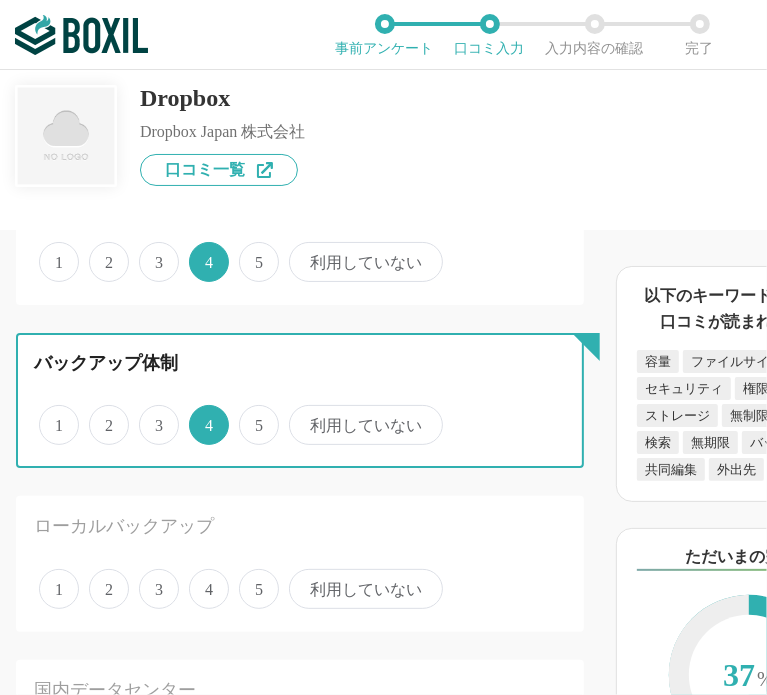 scroll, scrollTop: 2000, scrollLeft: 0, axis: vertical 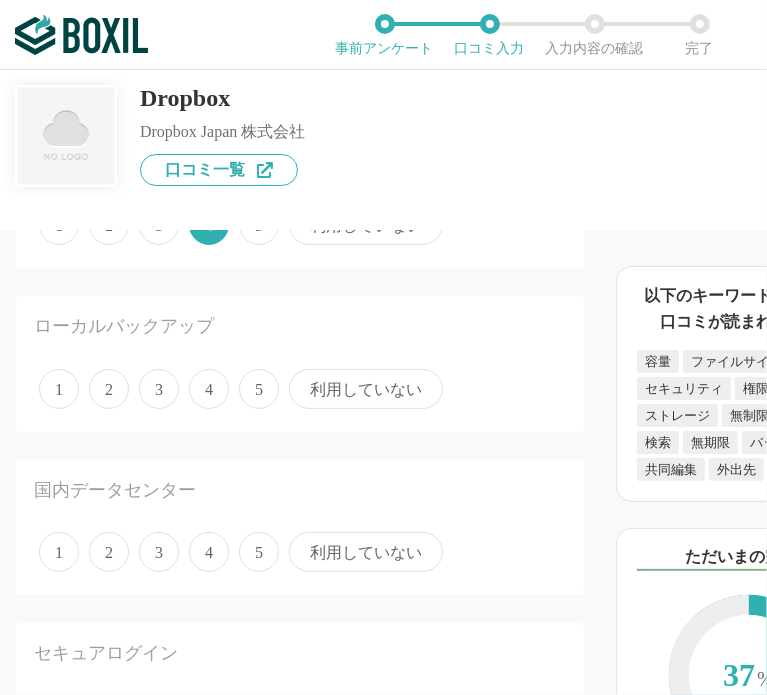 drag, startPoint x: 212, startPoint y: 400, endPoint x: 210, endPoint y: 385, distance: 15.132746 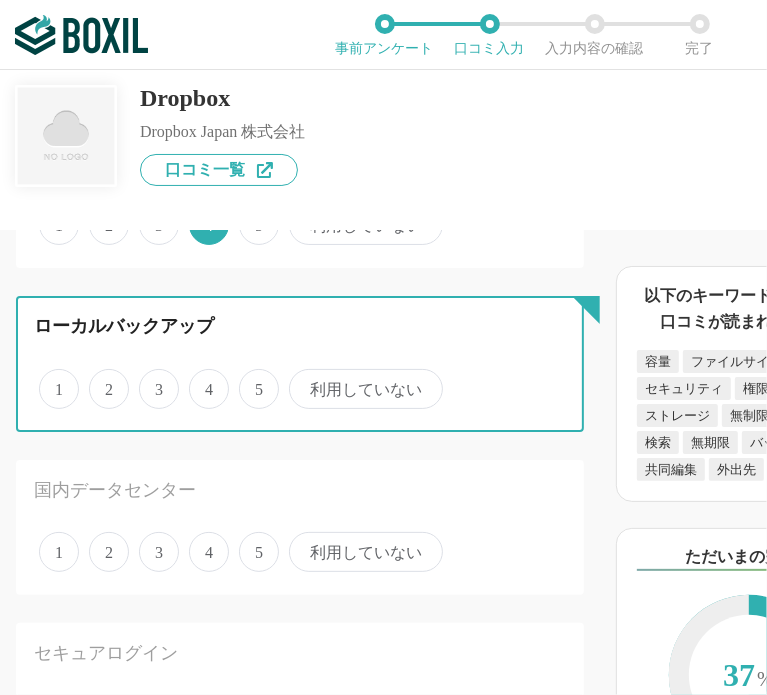 click on "4" at bounding box center [200, 378] 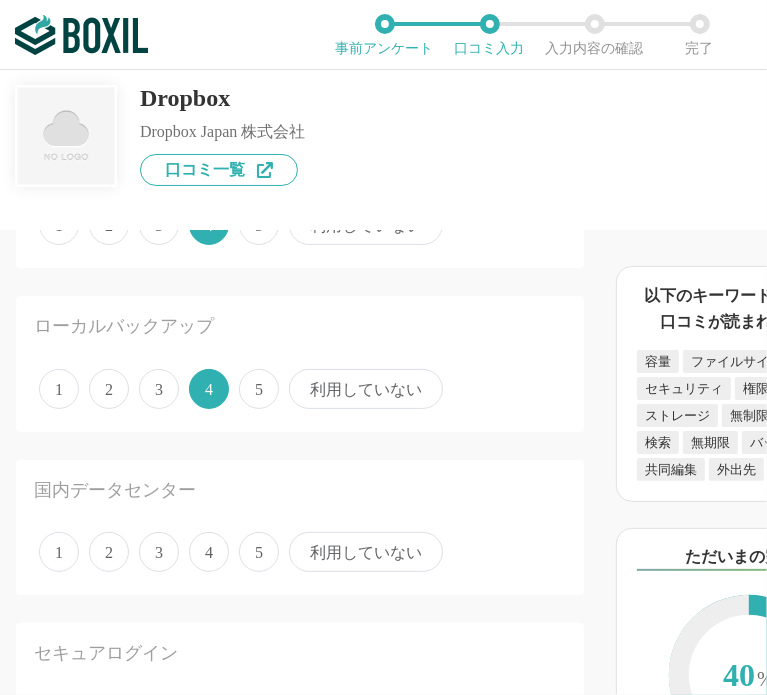 click on "5" at bounding box center [259, 552] 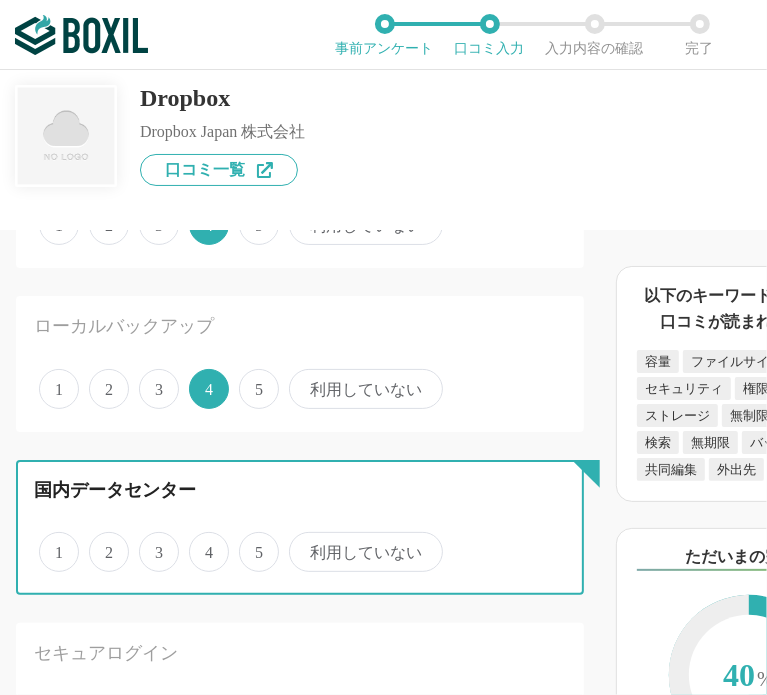 click on "5" at bounding box center (250, 541) 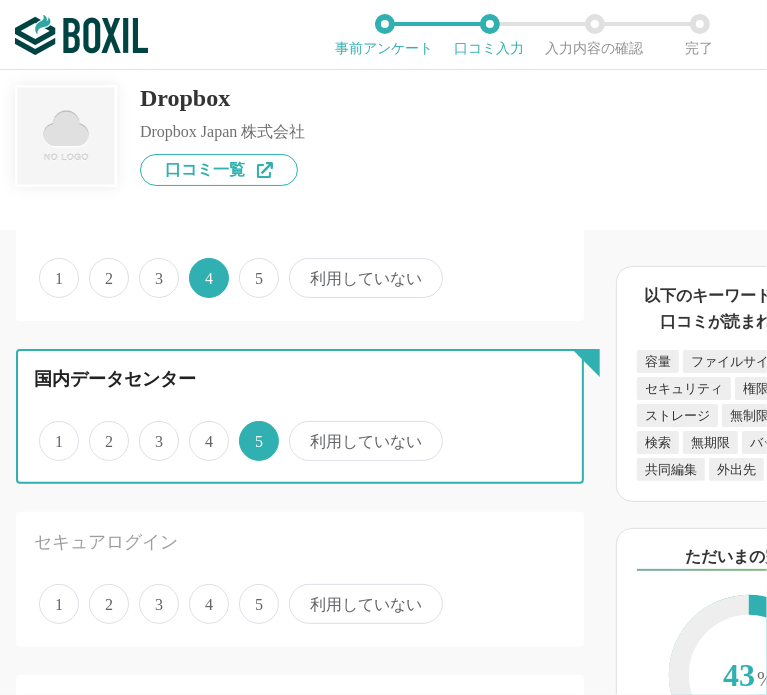 scroll, scrollTop: 2300, scrollLeft: 0, axis: vertical 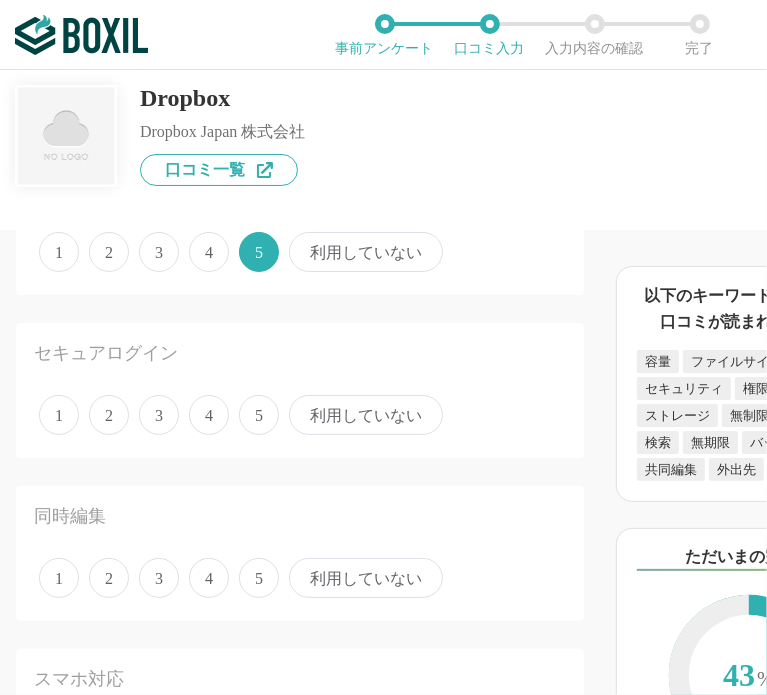 click on "5" at bounding box center (259, 415) 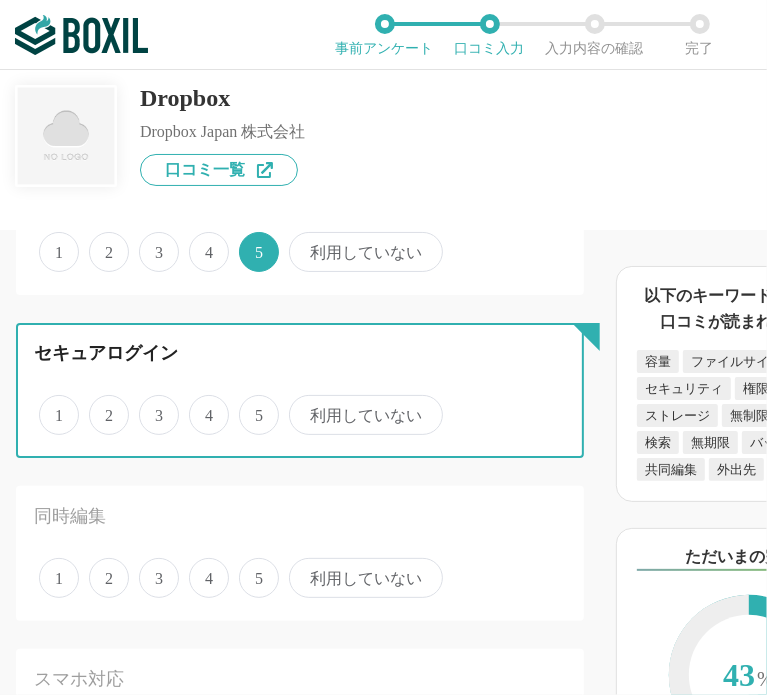 click on "5" at bounding box center [250, 404] 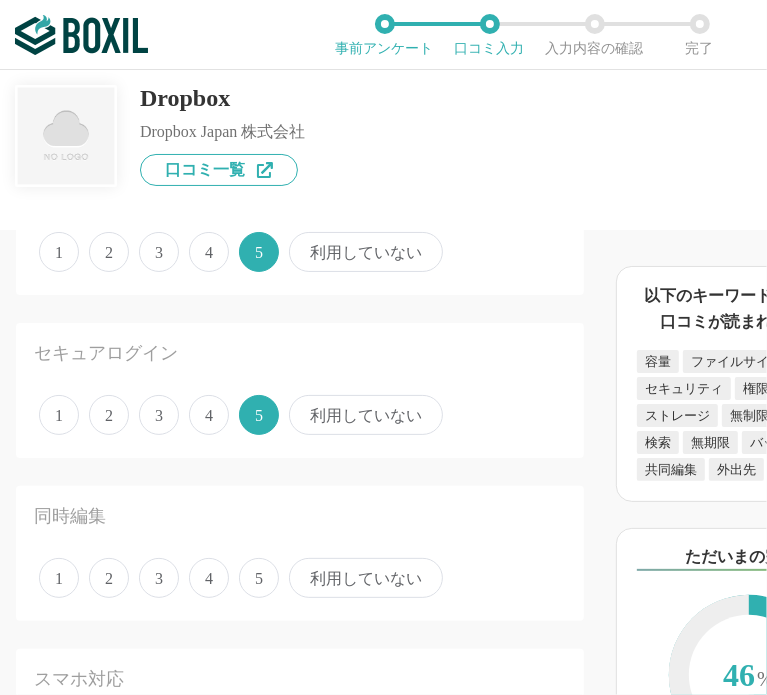 click on "4" at bounding box center (209, 578) 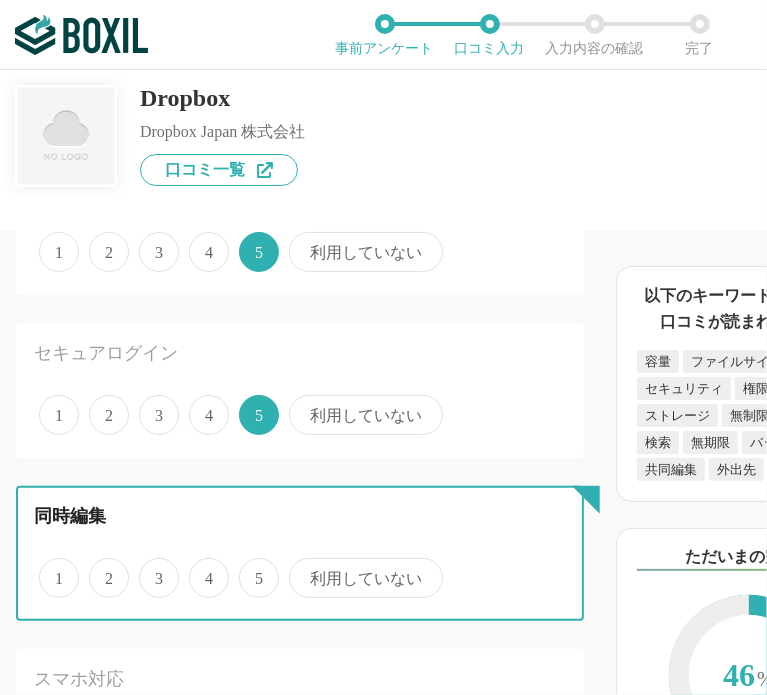 click on "4" at bounding box center (200, 567) 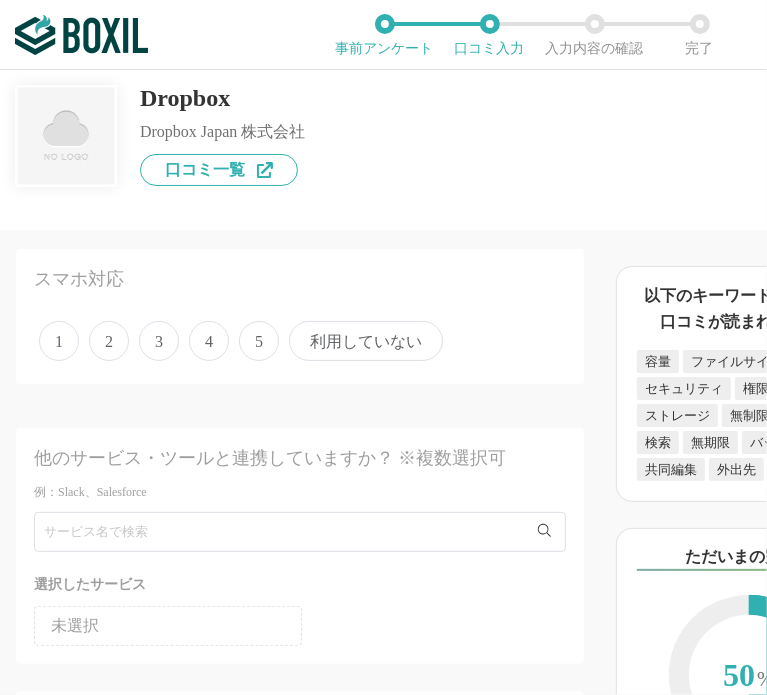 click on "4" at bounding box center [209, 341] 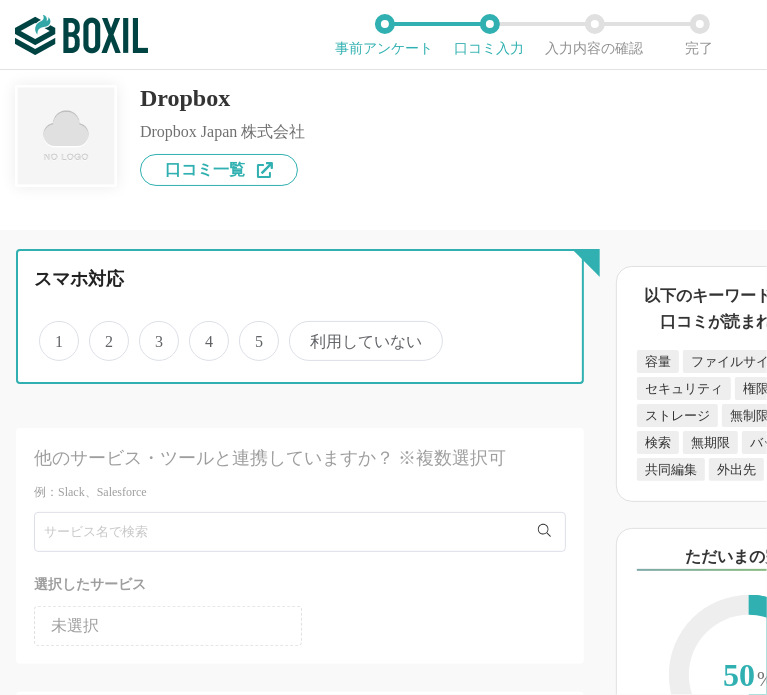 click on "4" at bounding box center (200, 330) 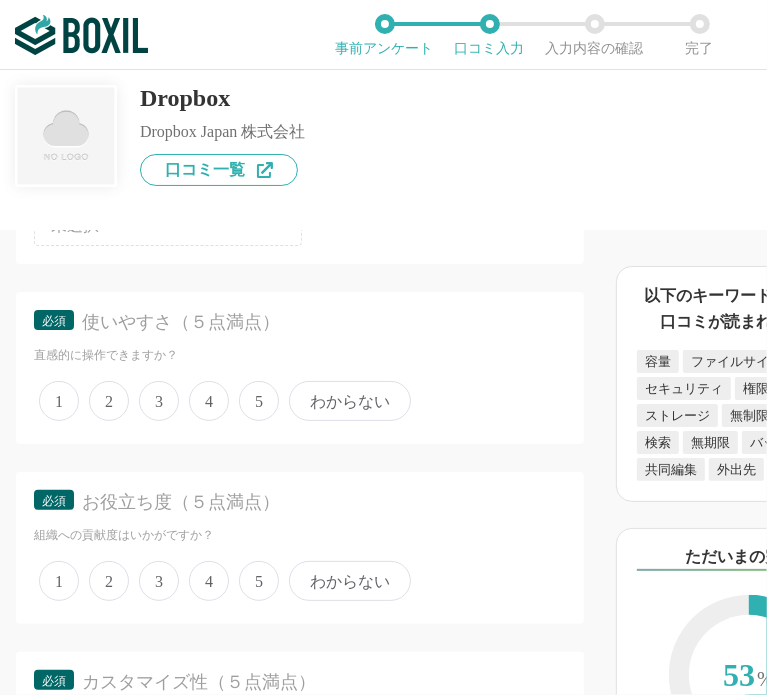 click on "4" at bounding box center (209, 401) 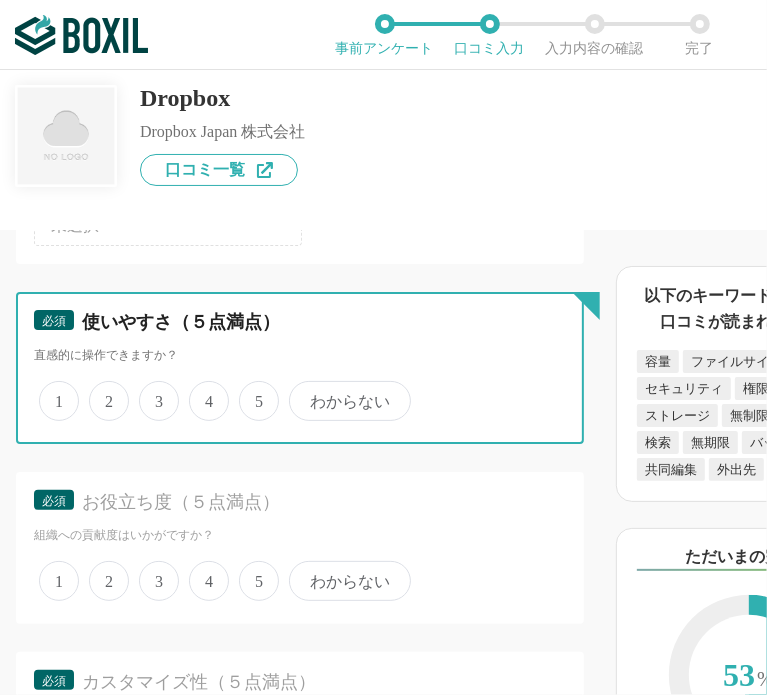 click on "4" at bounding box center [200, 390] 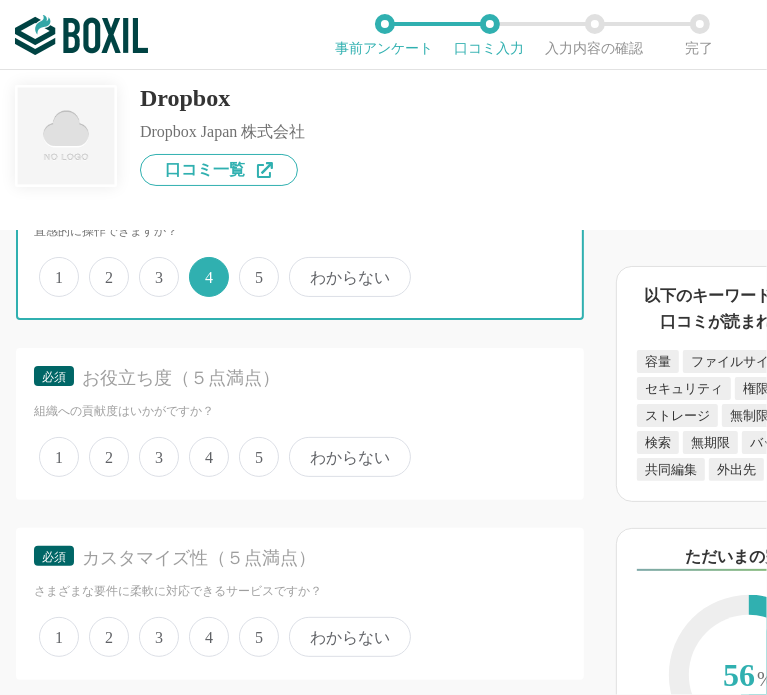 scroll, scrollTop: 3400, scrollLeft: 0, axis: vertical 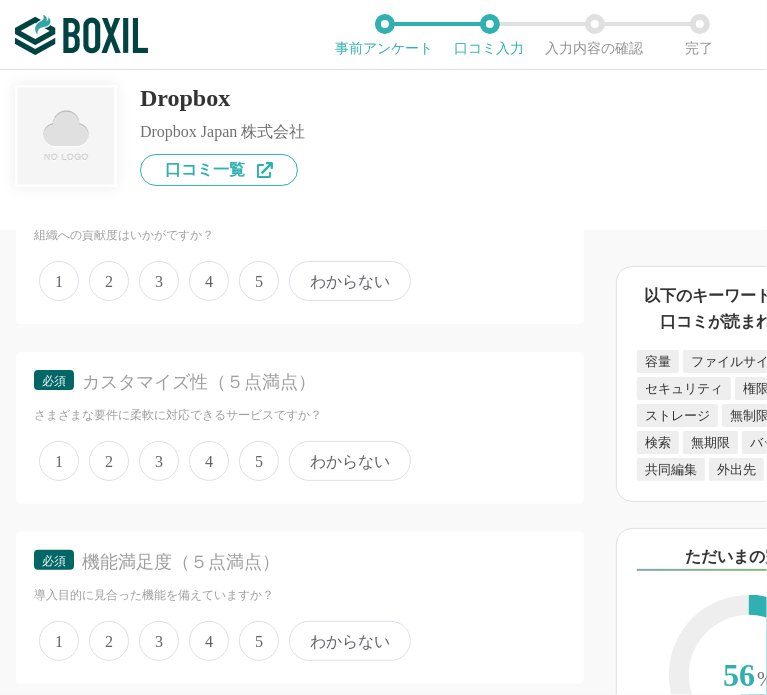 click on "5" at bounding box center [259, 281] 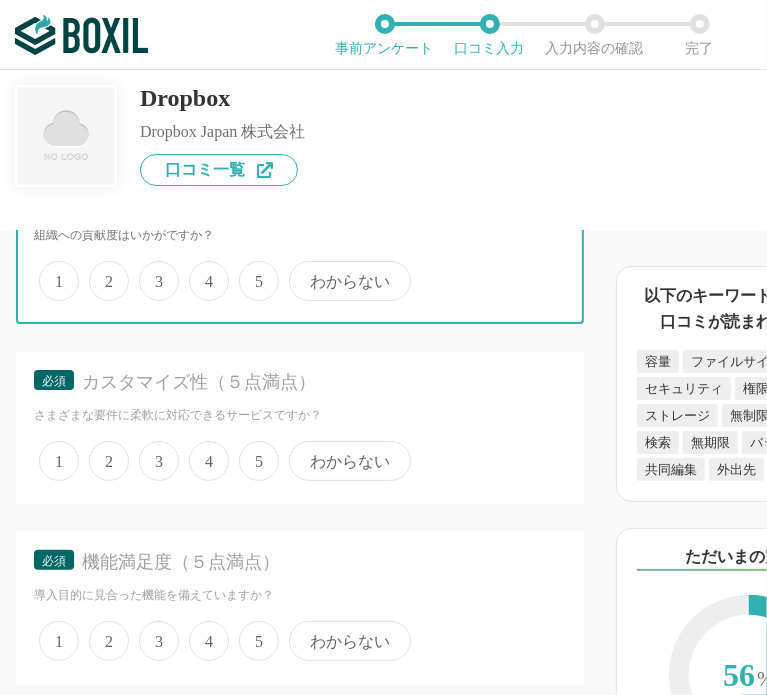 click on "5" at bounding box center [250, 270] 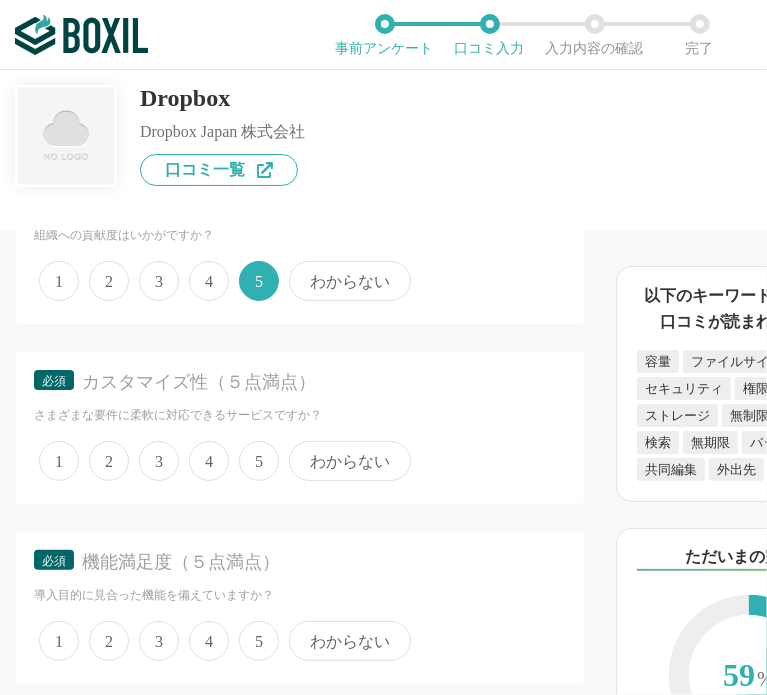 click on "4" at bounding box center [209, 461] 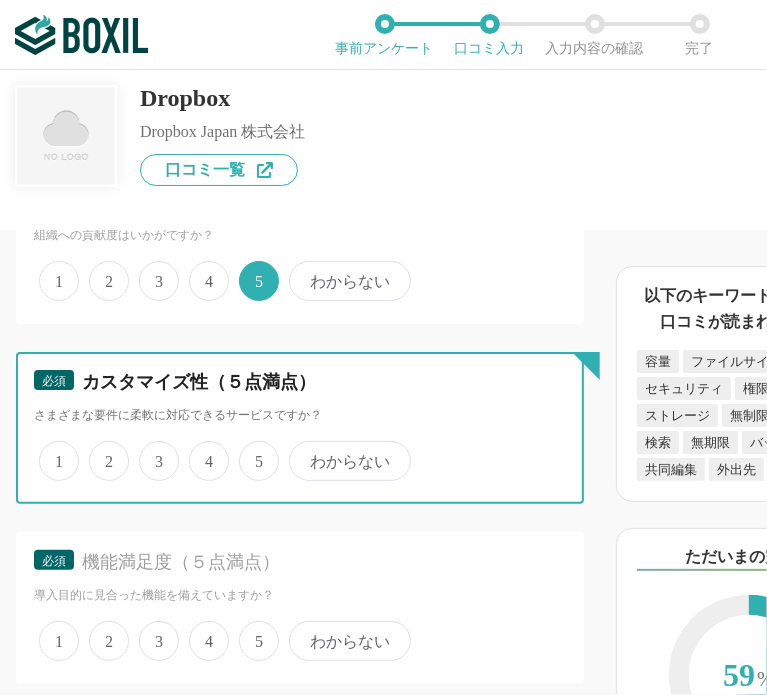click on "4" at bounding box center (200, 450) 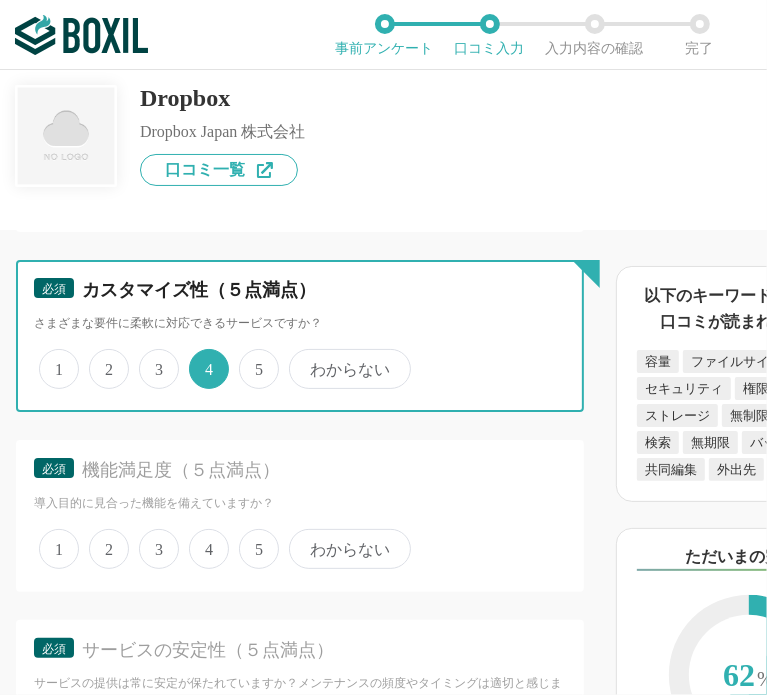 scroll, scrollTop: 3700, scrollLeft: 0, axis: vertical 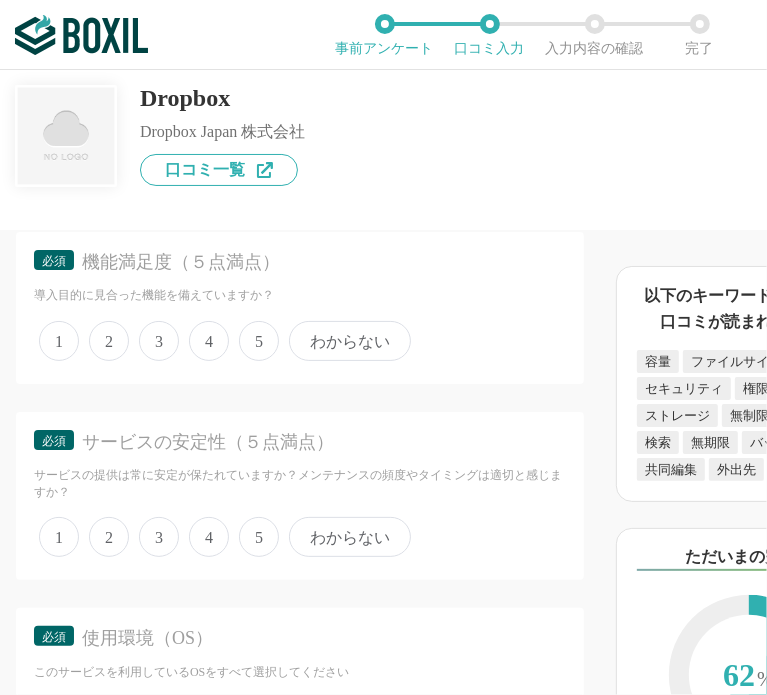 click on "4" at bounding box center (209, 341) 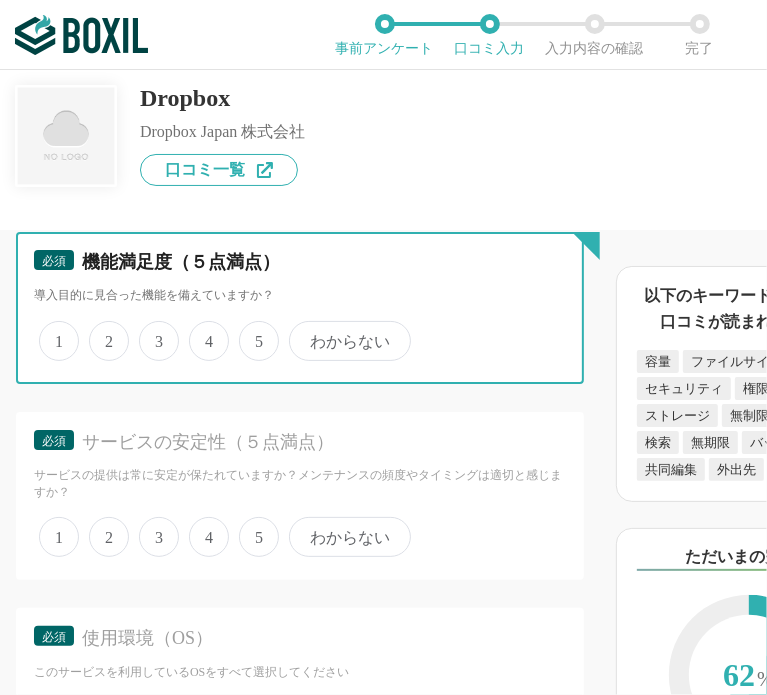 click on "4" at bounding box center [200, 330] 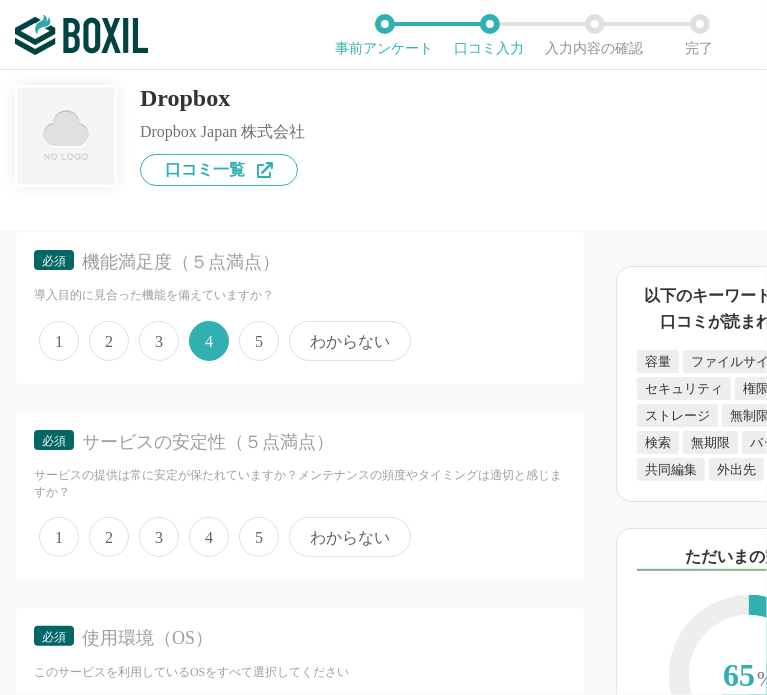 click on "4" at bounding box center (209, 537) 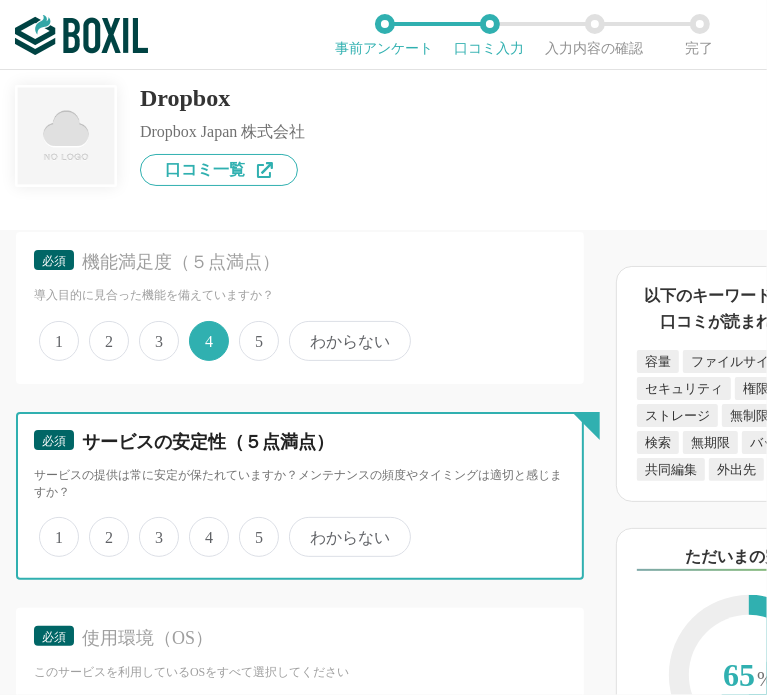 click on "4" at bounding box center [200, 526] 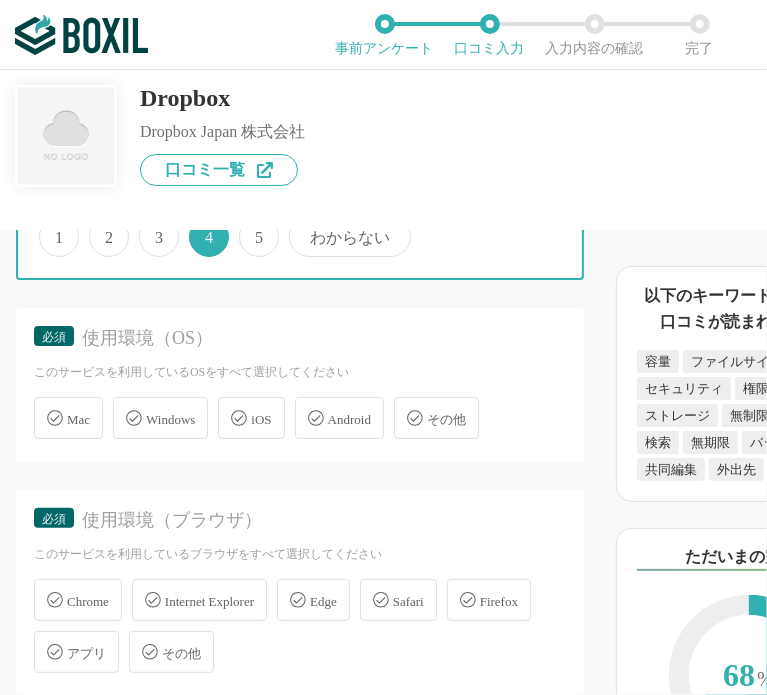 scroll, scrollTop: 4100, scrollLeft: 0, axis: vertical 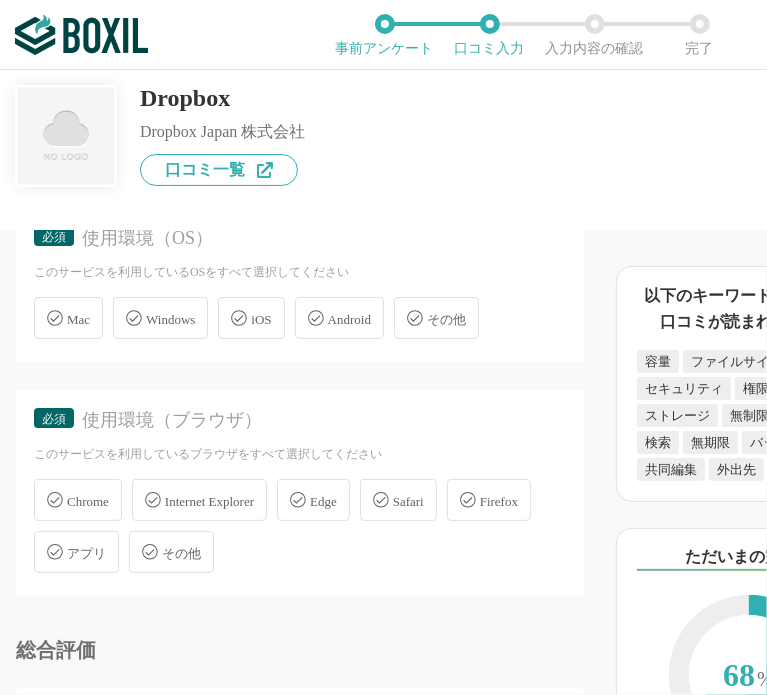 click on "使用環境（ブラウザ）" at bounding box center [321, 420] 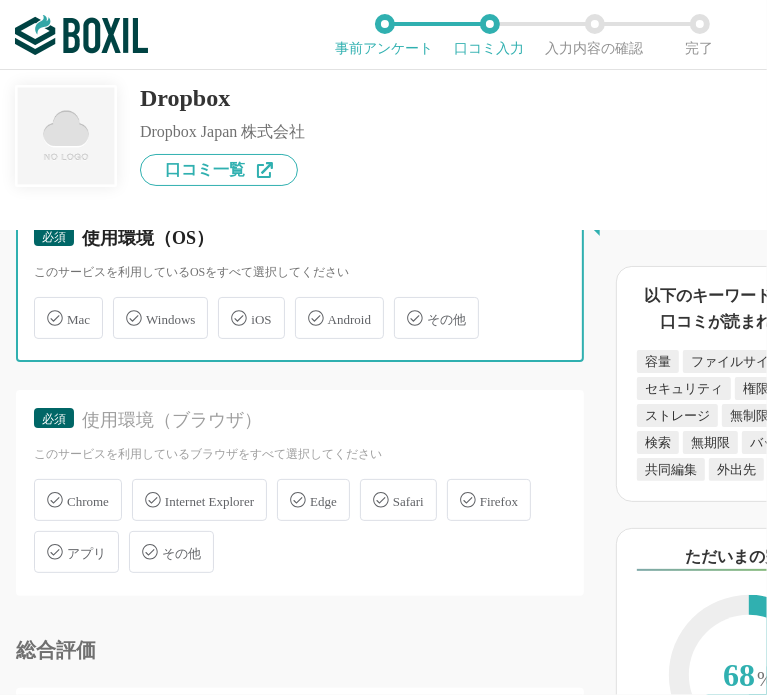 click on "Windows" at bounding box center [123, 306] 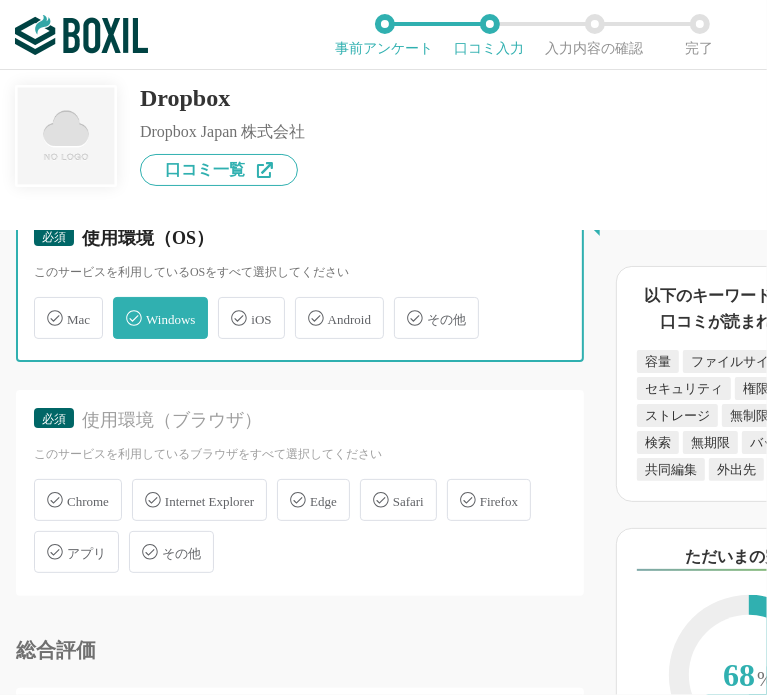 checkbox on "true" 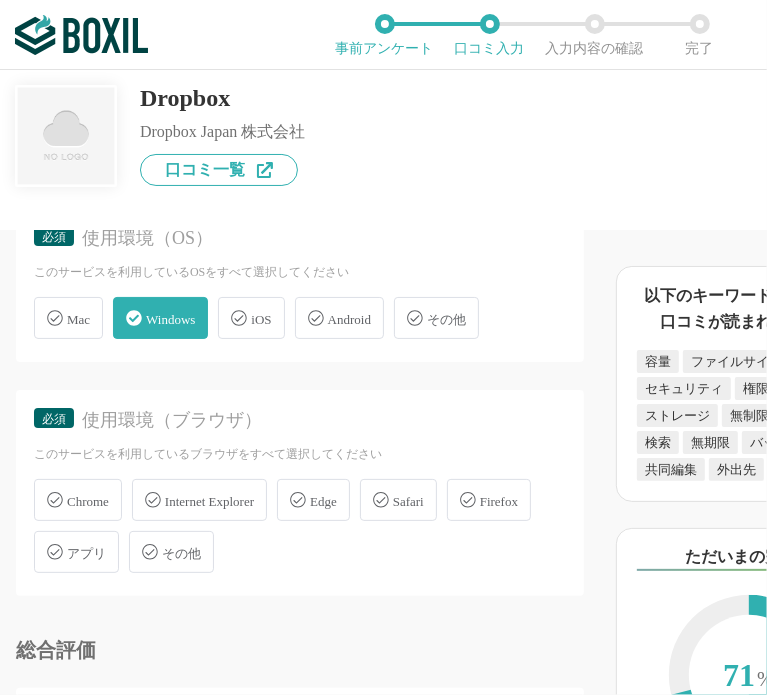 click on "Chrome" at bounding box center [78, 500] 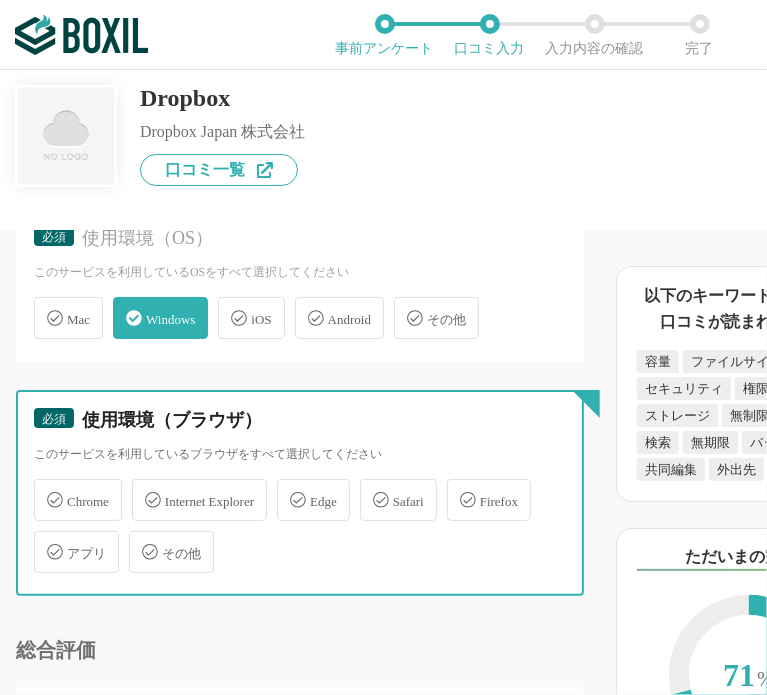 click on "Chrome" at bounding box center [44, 488] 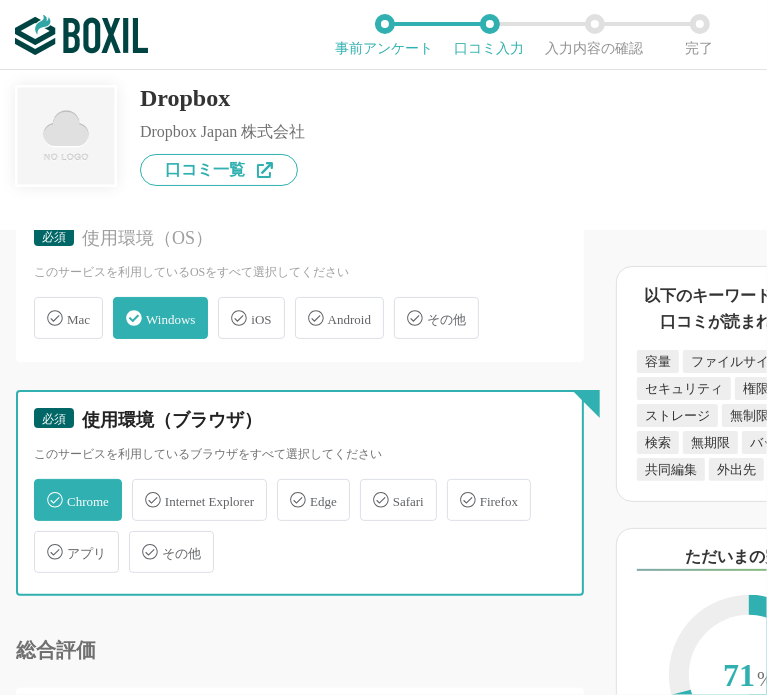 checkbox on "true" 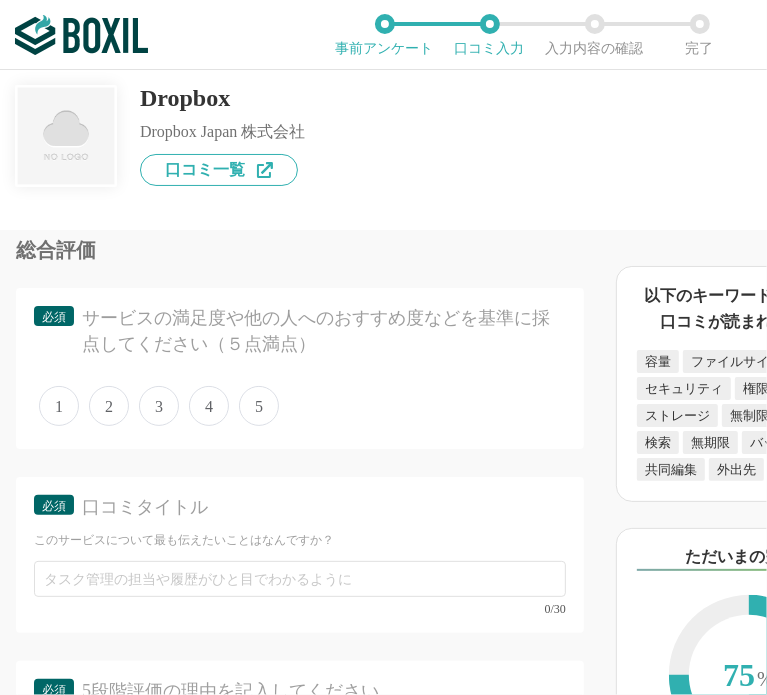 click on "4" at bounding box center (209, 406) 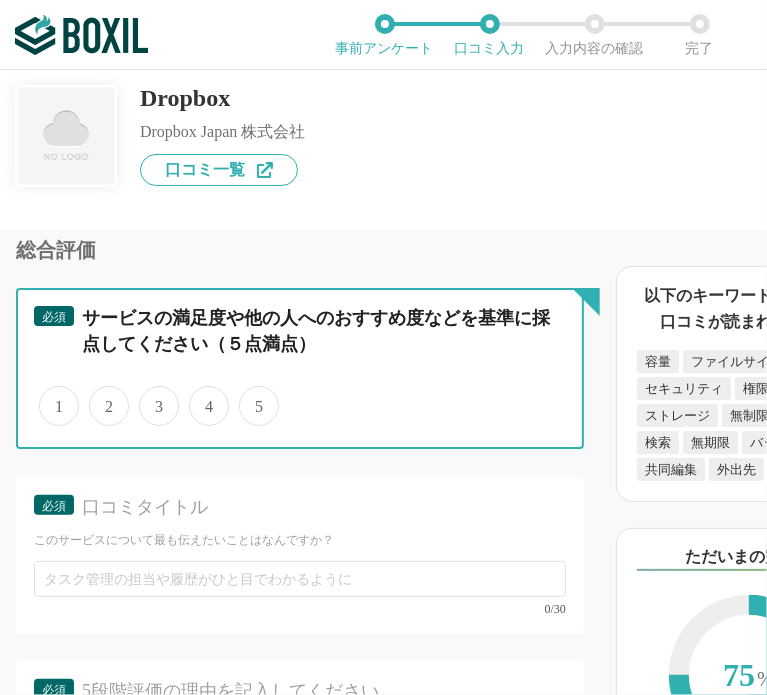 click on "4" at bounding box center [200, 395] 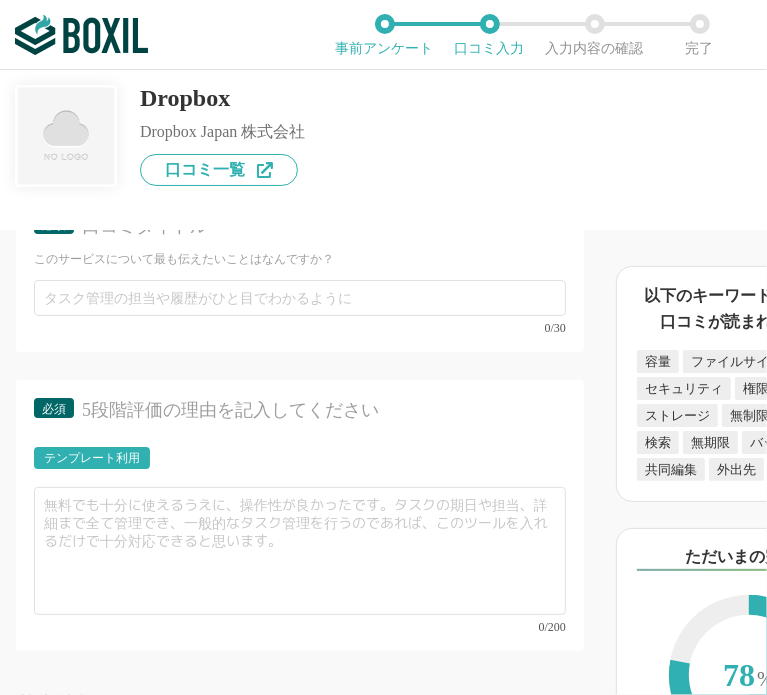 scroll, scrollTop: 4800, scrollLeft: 0, axis: vertical 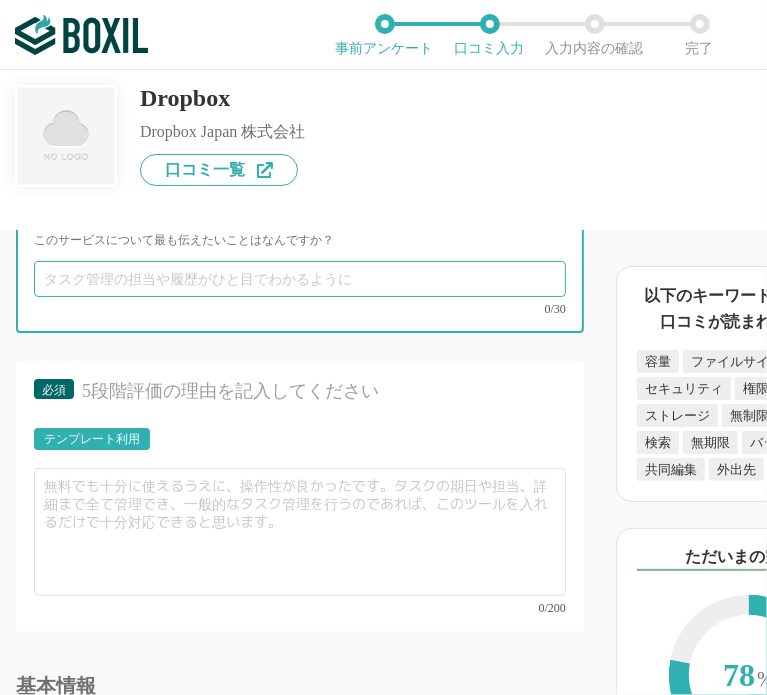 click at bounding box center (300, 279) 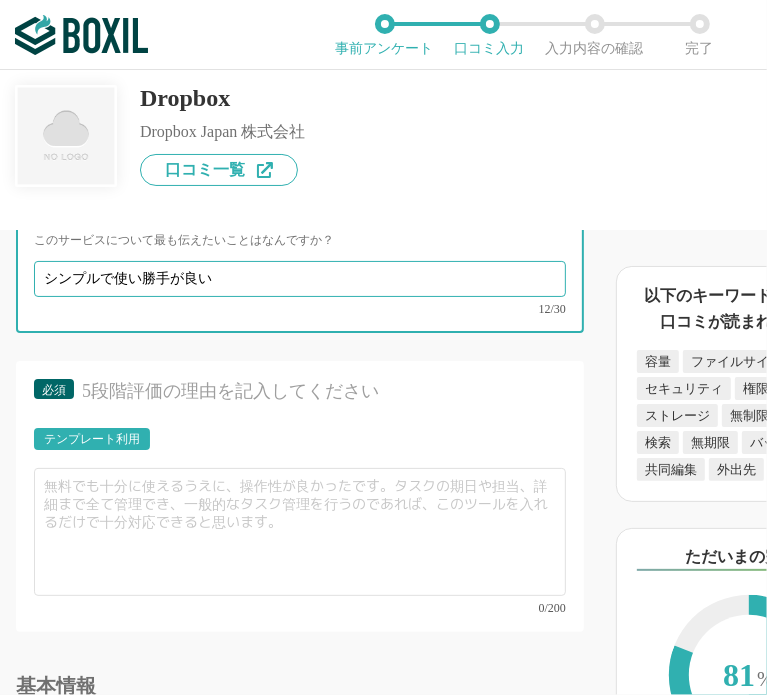 type on "シンプルで使い勝手が良い" 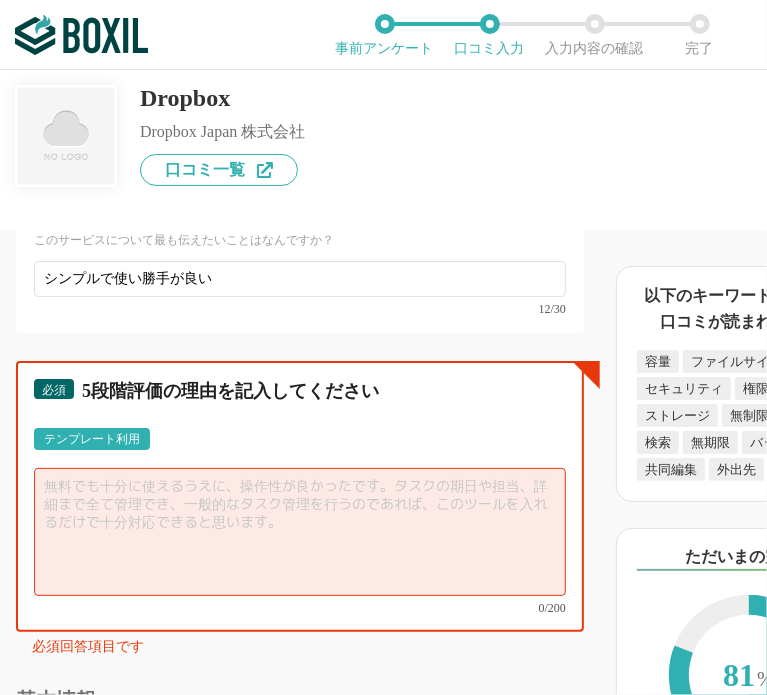 click at bounding box center (300, 532) 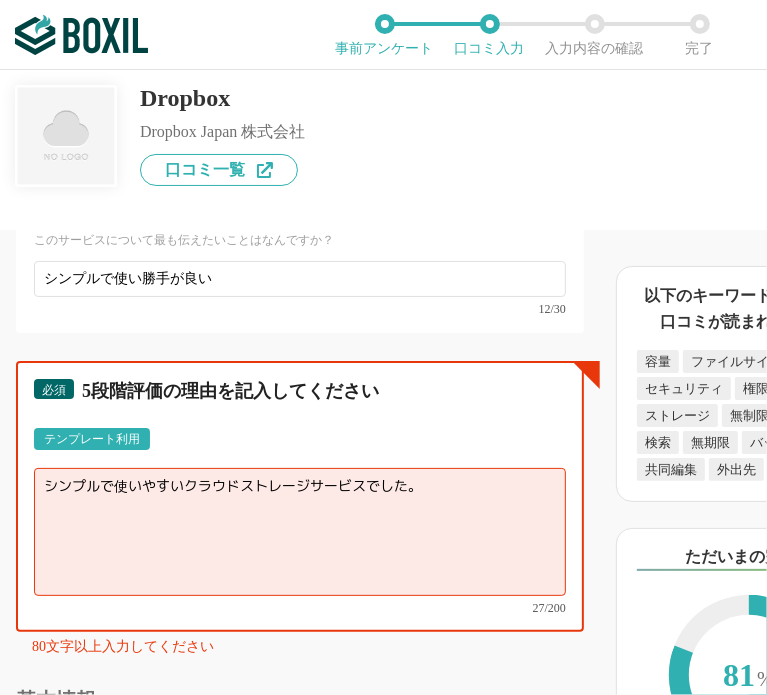 click on "シンプルで使いやすいクラウドストレージサービスでした。" at bounding box center [300, 532] 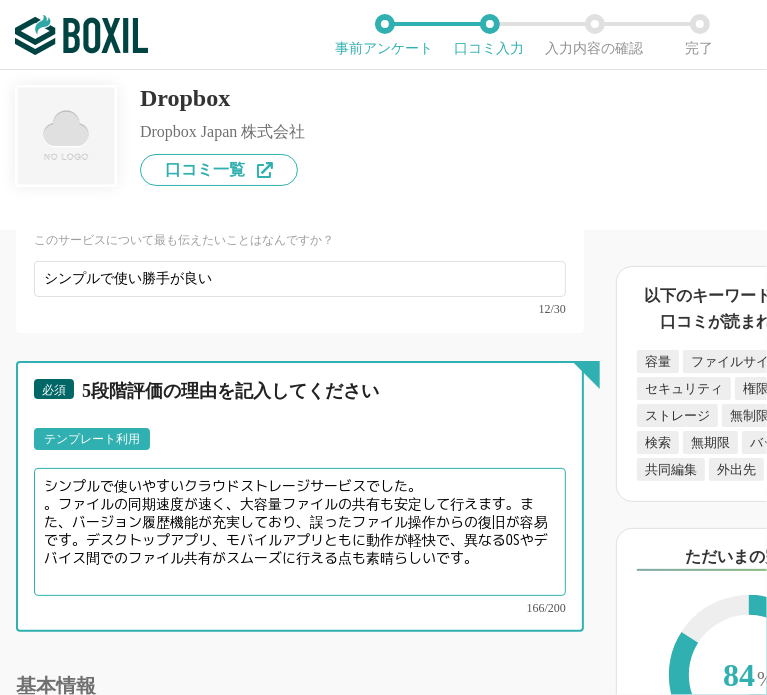 click on "シンプルで使いやすいクラウドストレージサービスでした。
。ファイルの同期速度が速く、大容量ファイルの共有も安定して行えます。また、バージョン履歴機能が充実しており、誤ったファイル操作からの復旧が容易です。デスクトップアプリ、モバイルアプリともに動作が軽快で、異なるOSやデバイス間でのファイル共有がスムーズに行える点も素晴らしいです。" at bounding box center (300, 532) 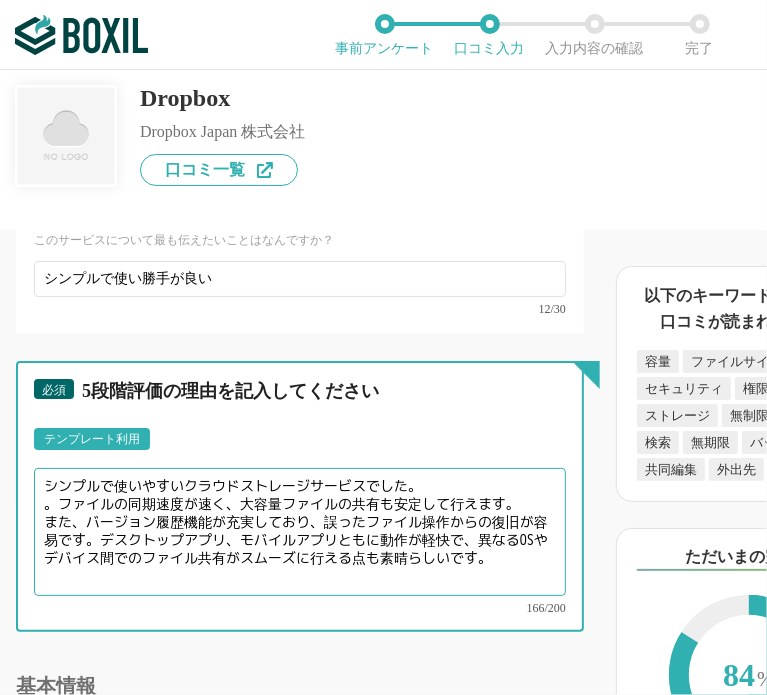 click on "シンプルで使いやすいクラウドストレージサービスでした。
。ファイルの同期速度が速く、大容量ファイルの共有も安定して行えます。
また、バージョン履歴機能が充実しており、誤ったファイル操作からの復旧が容易です。デスクトップアプリ、モバイルアプリともに動作が軽快で、異なるOSやデバイス間でのファイル共有がスムーズに行える点も素晴らしいです。" at bounding box center [300, 532] 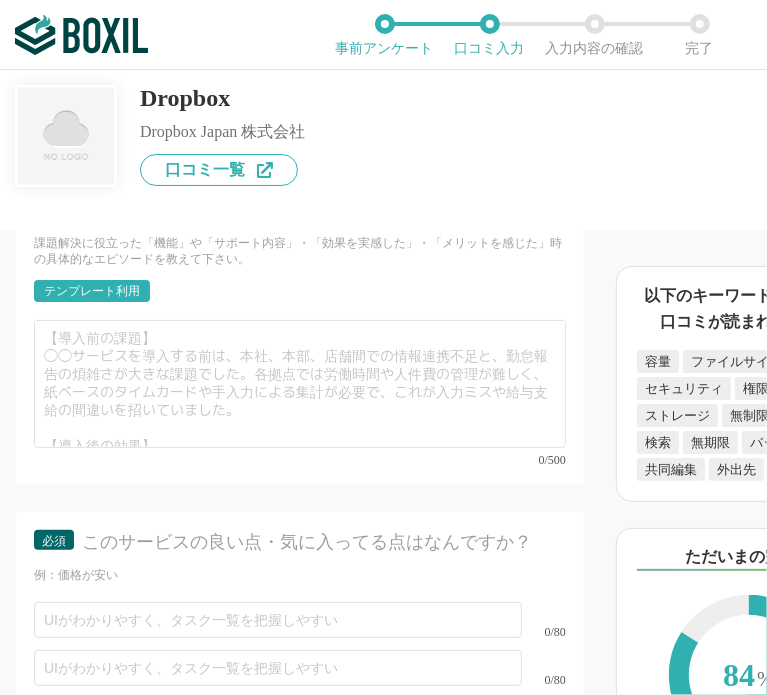 scroll, scrollTop: 5400, scrollLeft: 0, axis: vertical 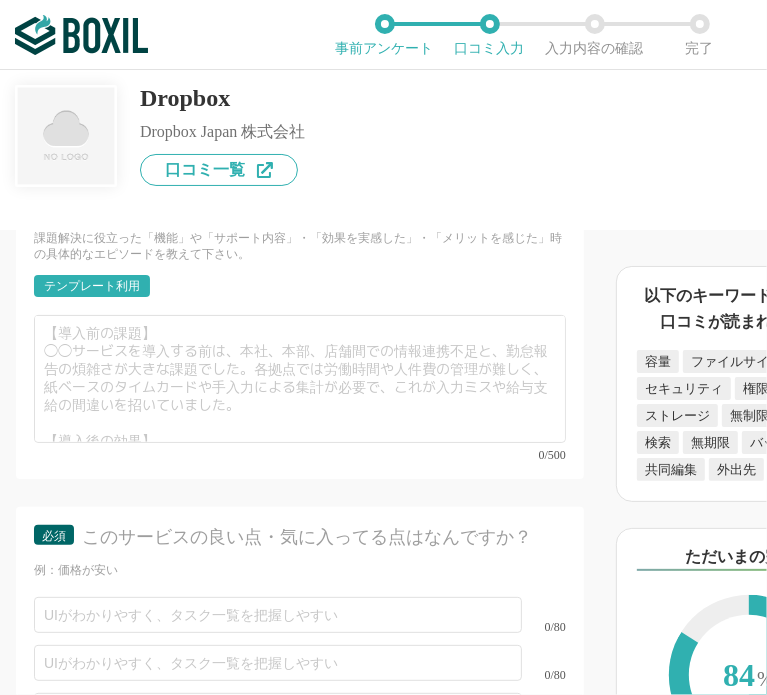 type on "シンプルで使いやすいクラウドストレージサービスでした。
。ファイルの同期速度が速く、大容量ファイルの共有も安定して行えます。
また、バージョン履歴機能が充実しており、誤ったファイル操作からの復旧が容易です。
デスクトップアプリ、モバイルアプリともに動作が軽快で、異なるOSやデバイス間でのファイル共有がスムーズに行える点も素晴らしいです。" 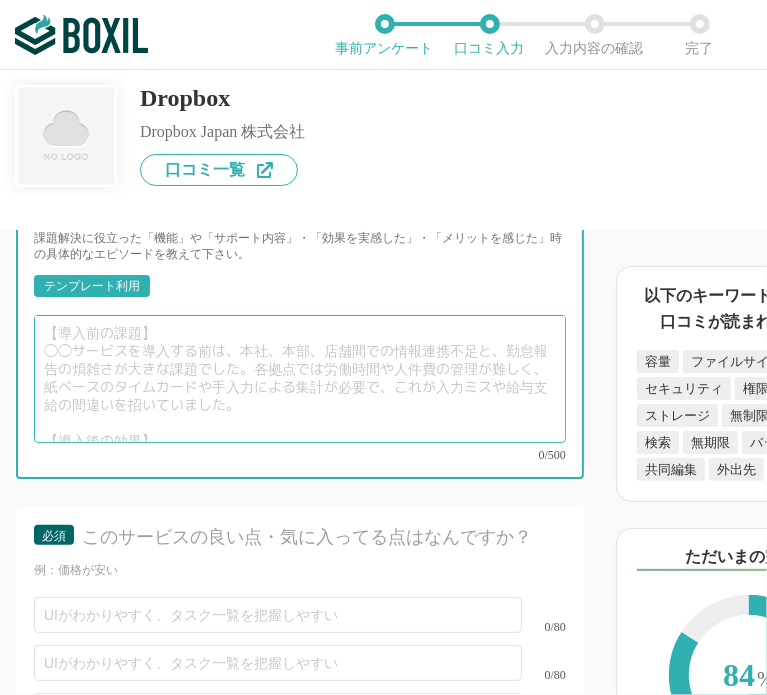 click at bounding box center (300, 379) 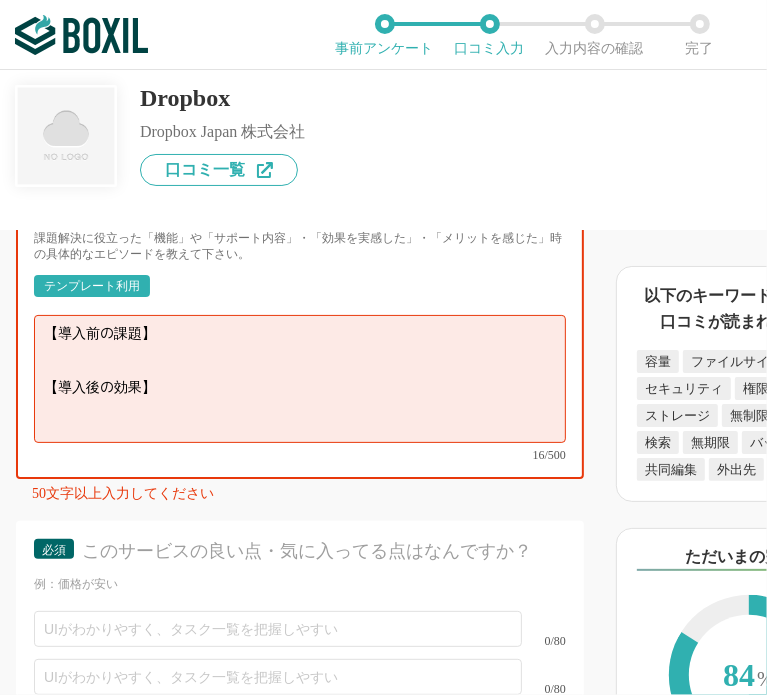 click on "【導入前の課題】
【導入後の効果】" at bounding box center (300, 379) 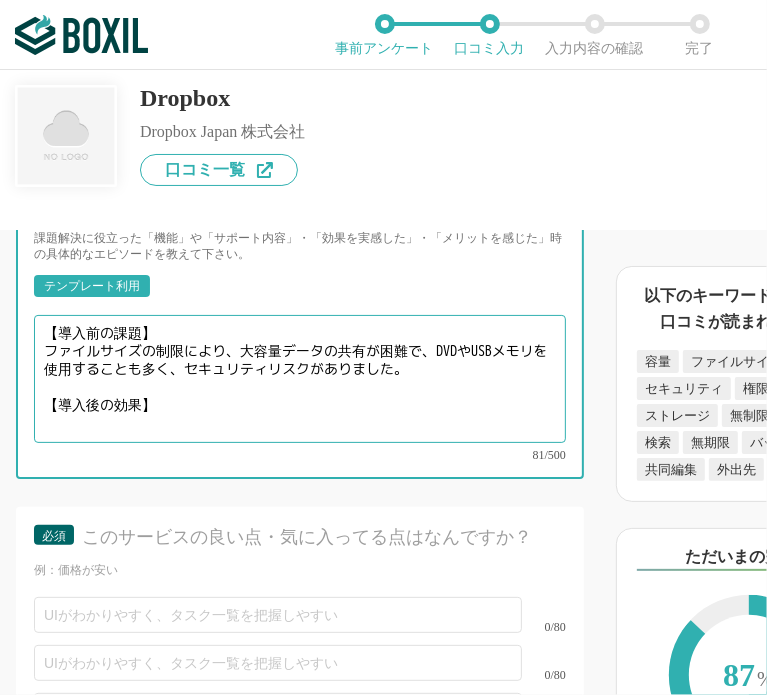 click on "【導入前の課題】
ファイルサイズの制限により、大容量データの共有が困難で、DVDやUSBメモリを使用することも多く、セキュリティリスクがありました。
【導入後の効果】" at bounding box center [300, 379] 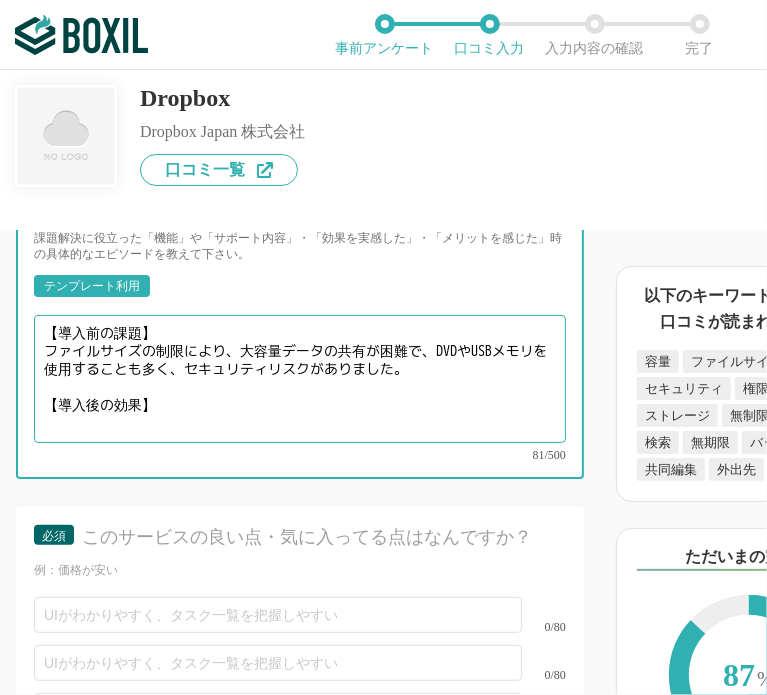 paste on "大容量ファイルの共有がリンク送信だけで完結するようになり、デザインデータや動画ファイルなどの受け渡しがスムーズになりました。クライアントとのデータ交換時間が平均で70%短縮されました。" 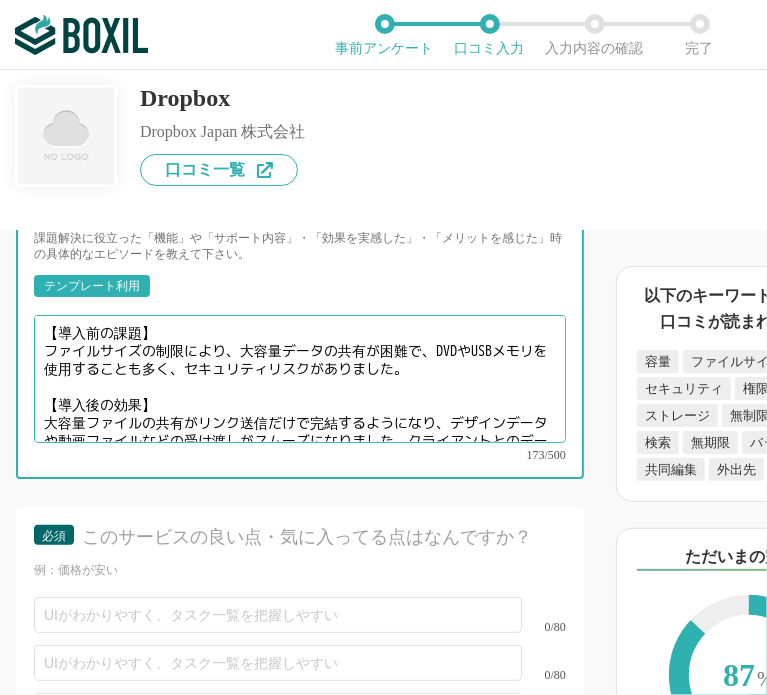scroll, scrollTop: 18, scrollLeft: 0, axis: vertical 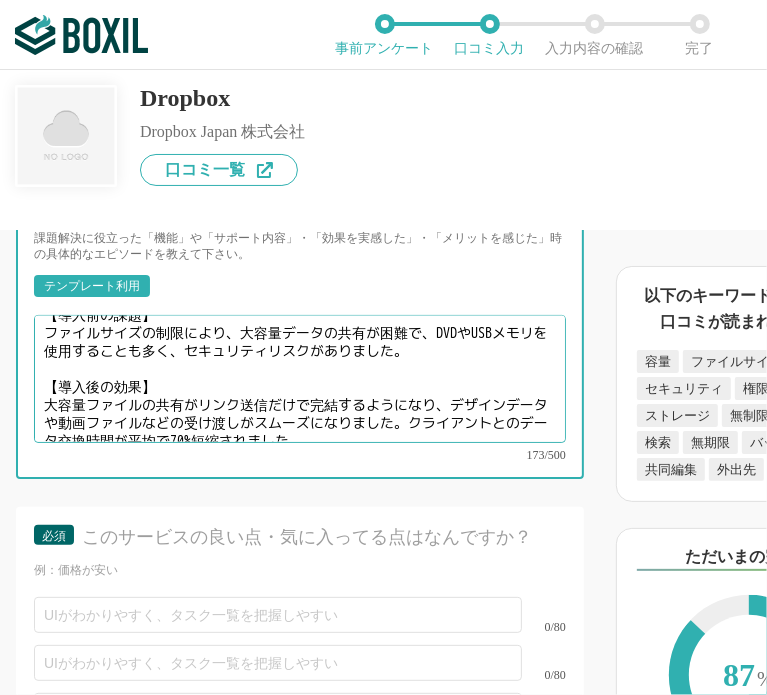 click on "【導入前の課題】
ファイルサイズの制限により、大容量データの共有が困難で、DVDやUSBメモリを使用することも多く、セキュリティリスクがありました。
【導入後の効果】
大容量ファイルの共有がリンク送信だけで完結するようになり、デザインデータや動画ファイルなどの受け渡しがスムーズになりました。クライアントとのデータ交換時間が平均で70%短縮されました。" at bounding box center (300, 379) 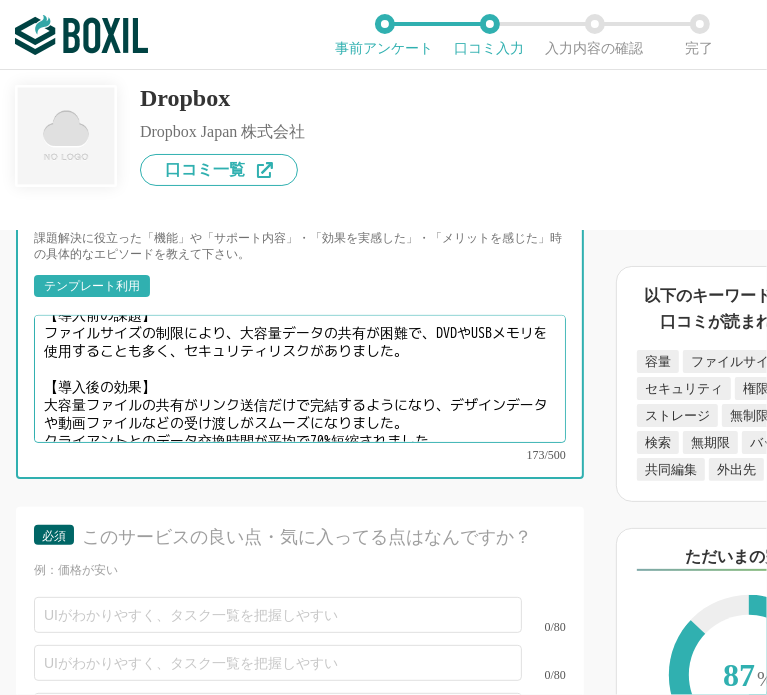 click on "【導入前の課題】
ファイルサイズの制限により、大容量データの共有が困難で、DVDやUSBメモリを使用することも多く、セキュリティリスクがありました。
【導入後の効果】
大容量ファイルの共有がリンク送信だけで完結するようになり、デザインデータや動画ファイルなどの受け渡しがスムーズになりました。
クライアントとのデータ交換時間が平均で70%短縮されました。" at bounding box center [300, 379] 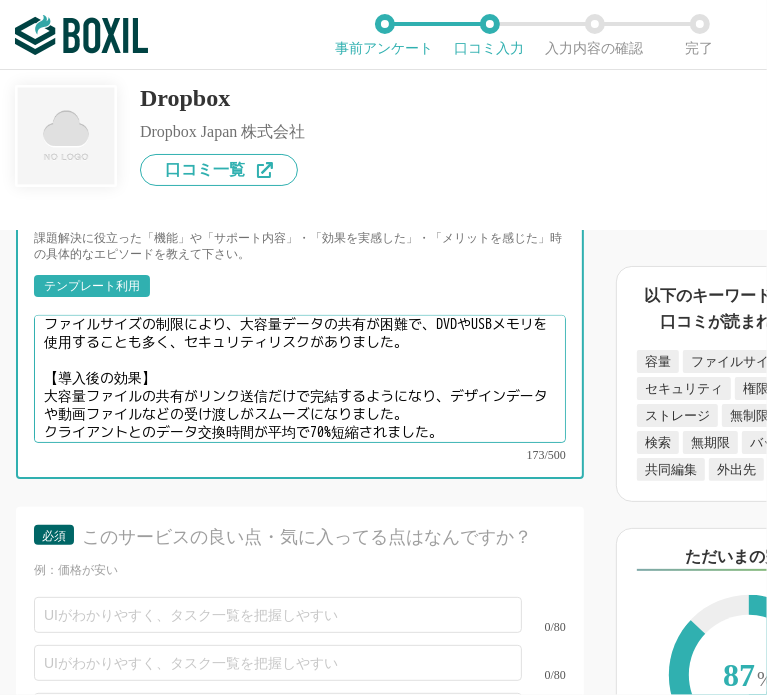 drag, startPoint x: 271, startPoint y: 381, endPoint x: 444, endPoint y: 389, distance: 173.18488 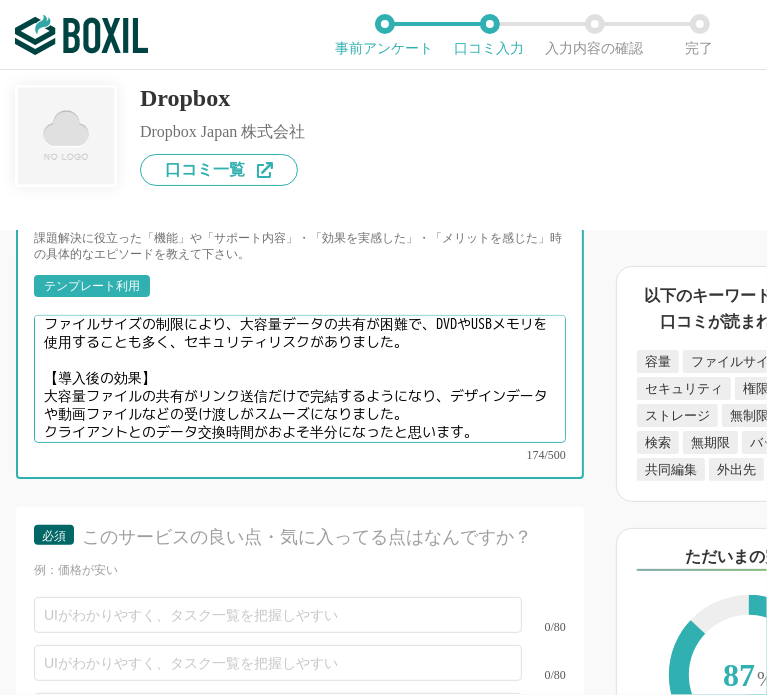 type on "【導入前の課題】
ファイルサイズの制限により、大容量データの共有が困難で、DVDやUSBメモリを使用することも多く、セキュリティリスクがありました。
【導入後の効果】
大容量ファイルの共有がリンク送信だけで完結するようになり、デザインデータや動画ファイルなどの受け渡しがスムーズになりました。
クライアントとのデータ交換時間がおよそ半分になったと思います。" 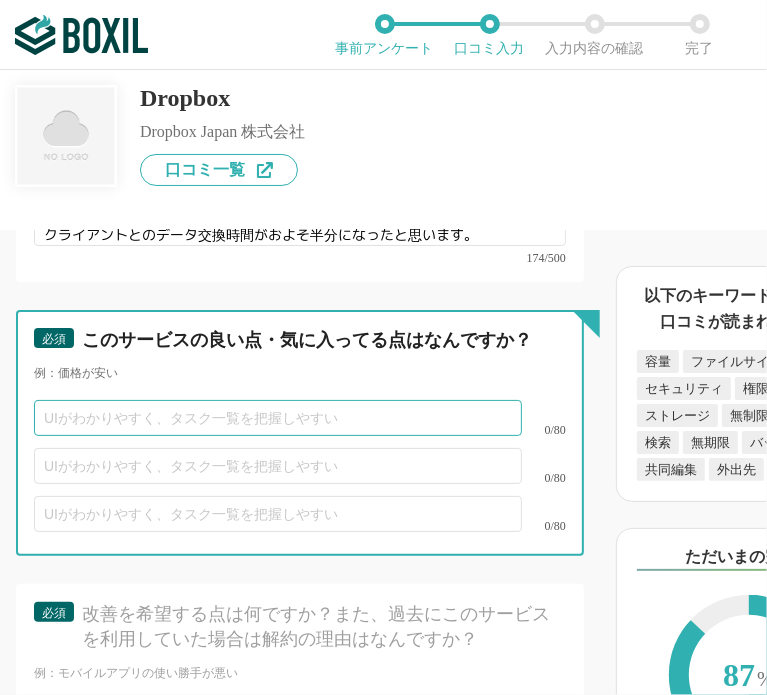 scroll, scrollTop: 5600, scrollLeft: 0, axis: vertical 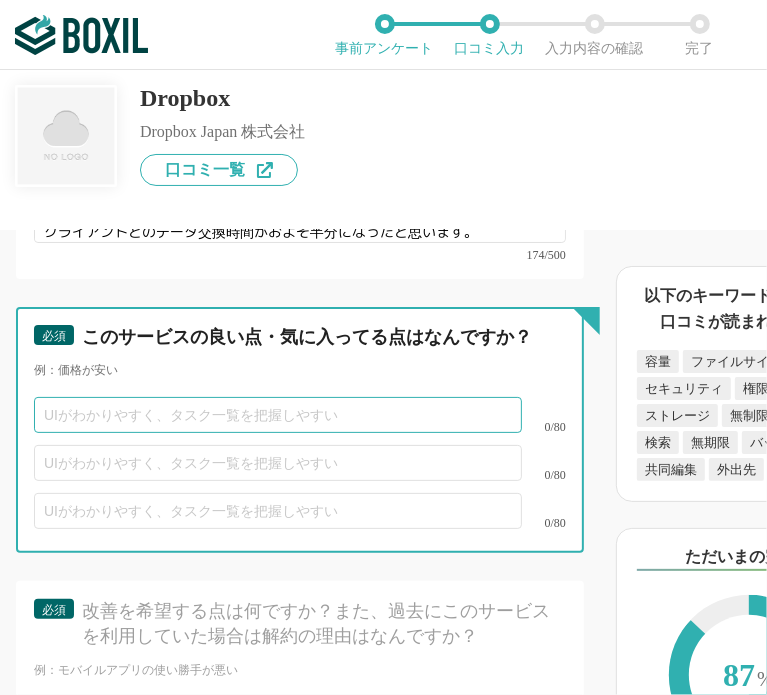 click at bounding box center [278, 415] 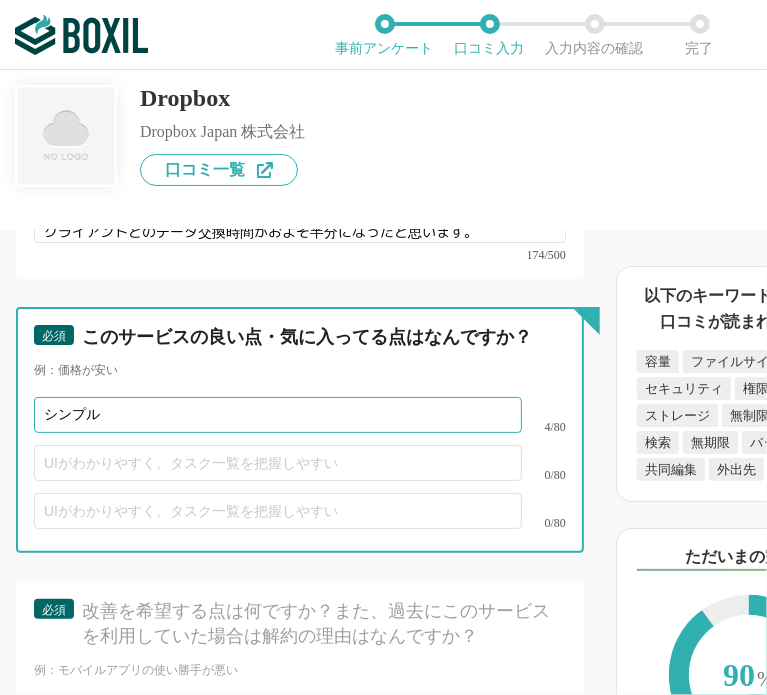 type on "シンプル" 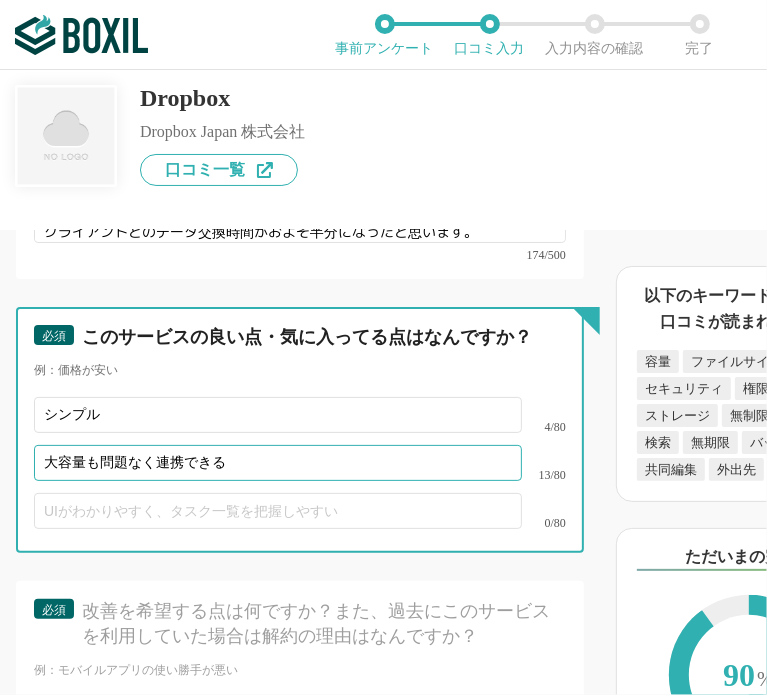 type on "大容量も問題なく連携できる" 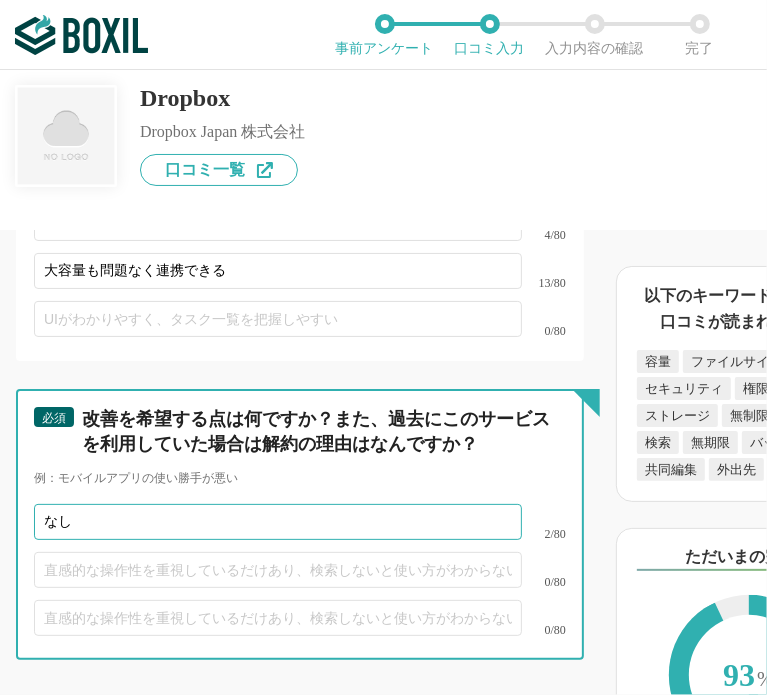 scroll, scrollTop: 6055, scrollLeft: 0, axis: vertical 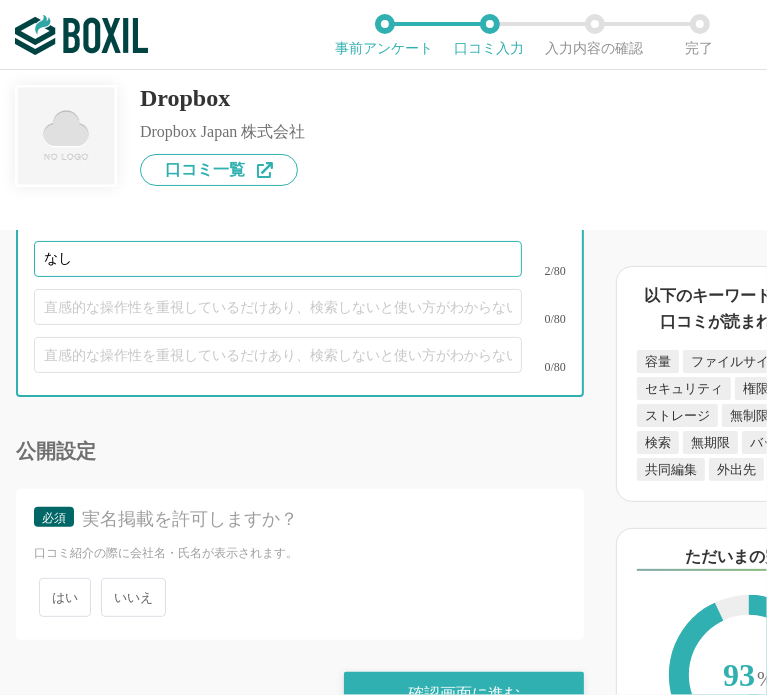type on "なし" 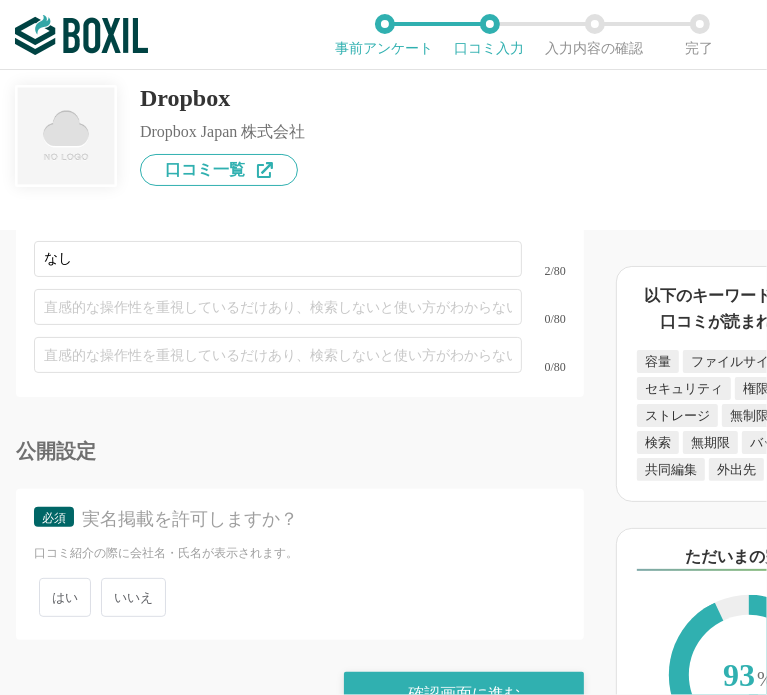 click on "いいえ" at bounding box center [133, 597] 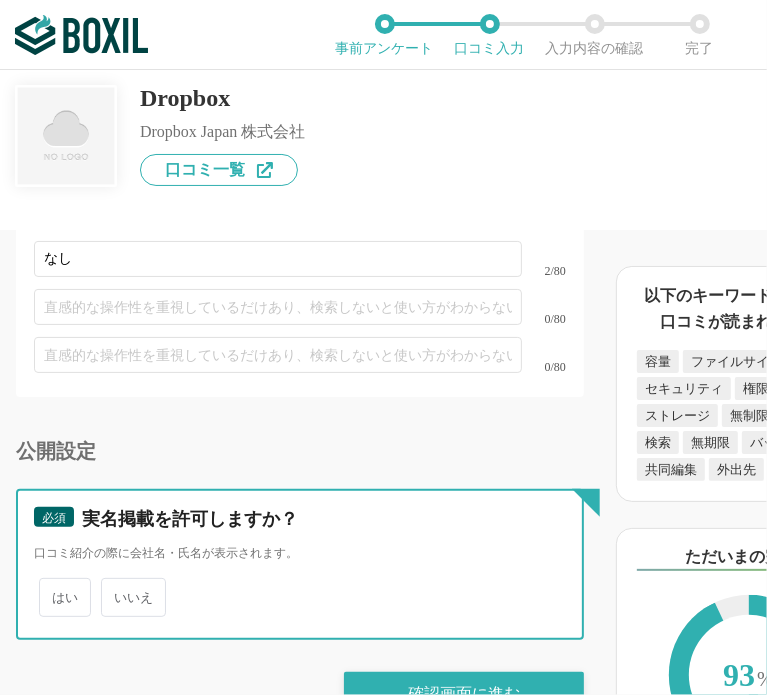 click on "いいえ" at bounding box center [112, 587] 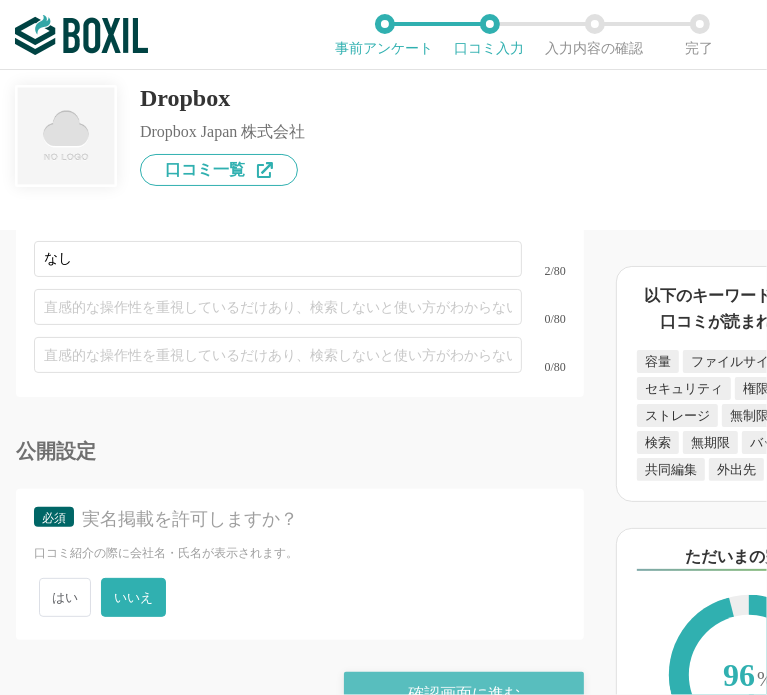 click on "確認画面に進む" at bounding box center [464, 694] 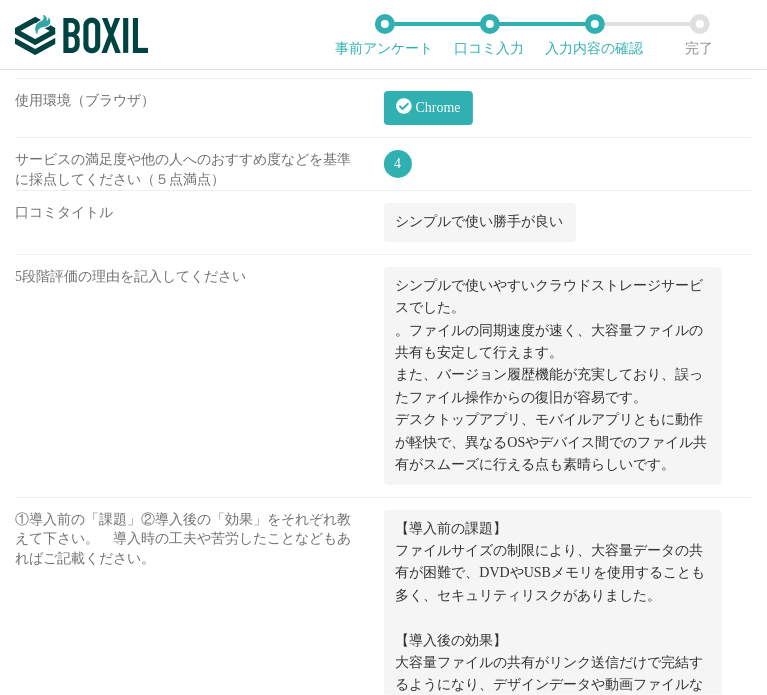 scroll, scrollTop: 2734, scrollLeft: 0, axis: vertical 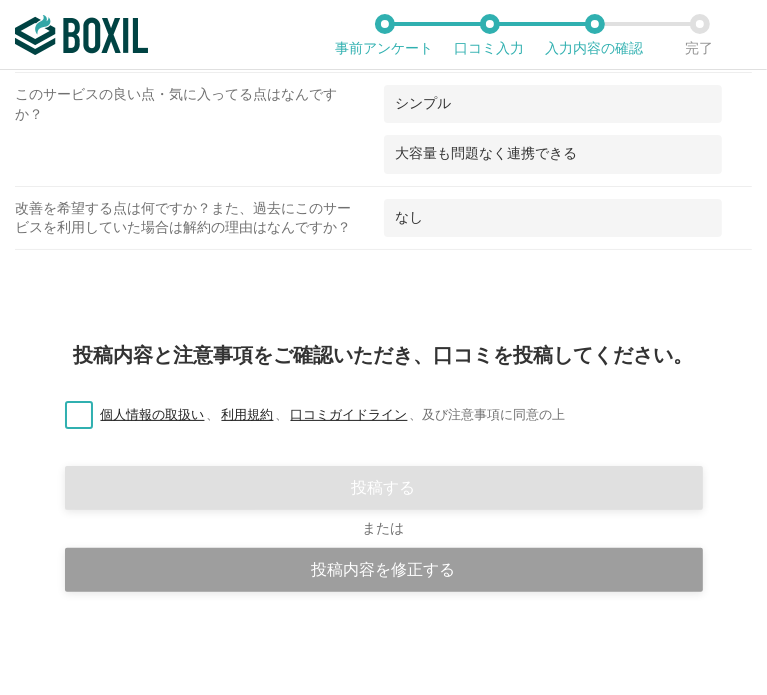 click on "個人情報の取扱い 、 利用規約 、 口コミガイドライン 、 及び注意事項に同意の上" at bounding box center (307, 415) 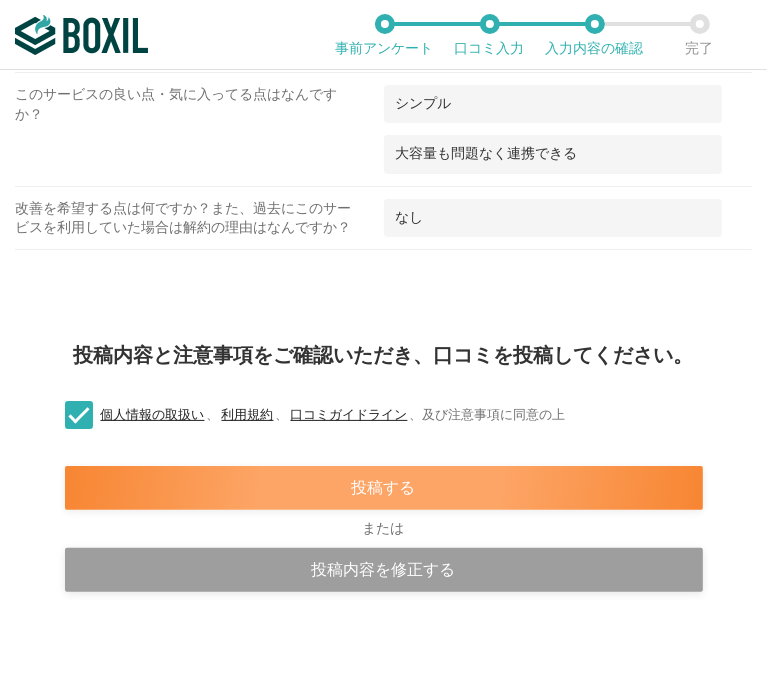 click on "投稿する" at bounding box center (384, 488) 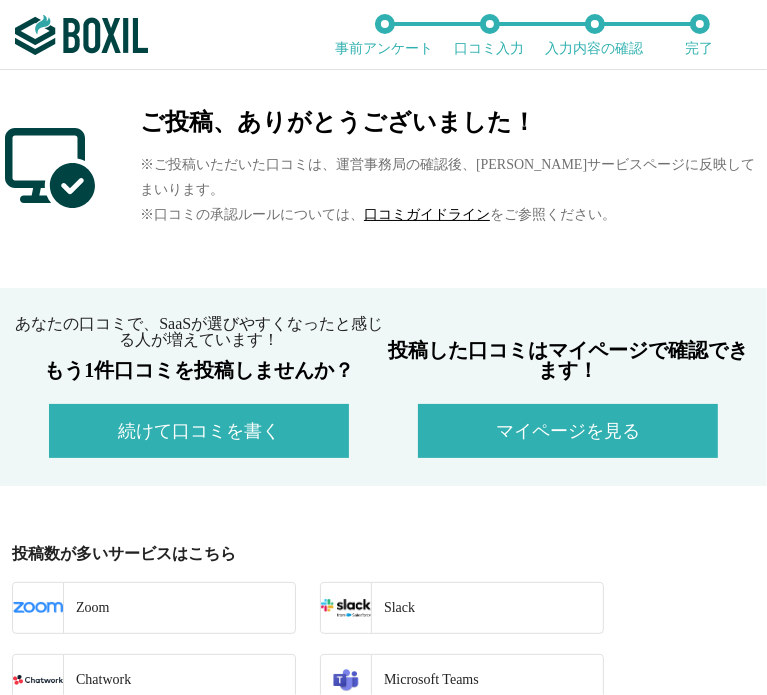 click on "マイページを見る" at bounding box center [568, 431] 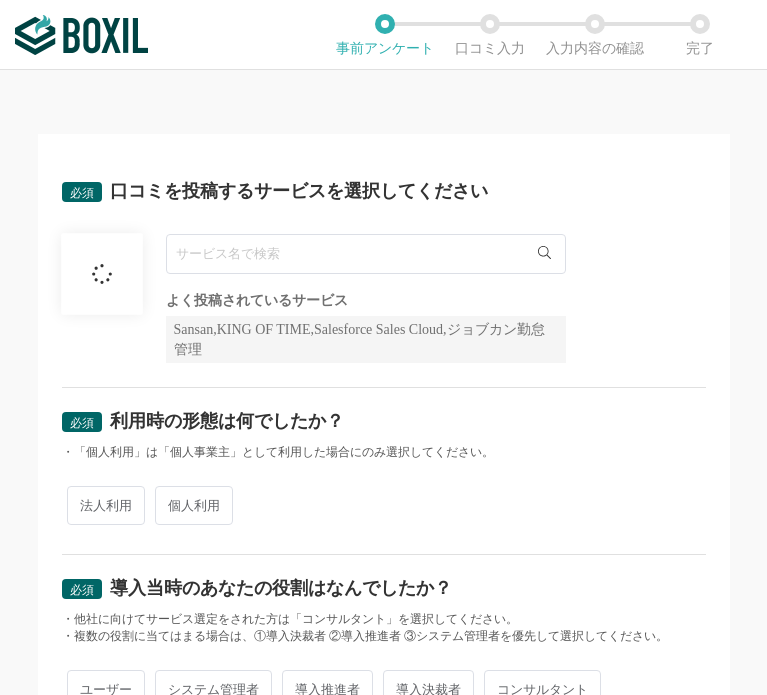 scroll, scrollTop: 0, scrollLeft: 0, axis: both 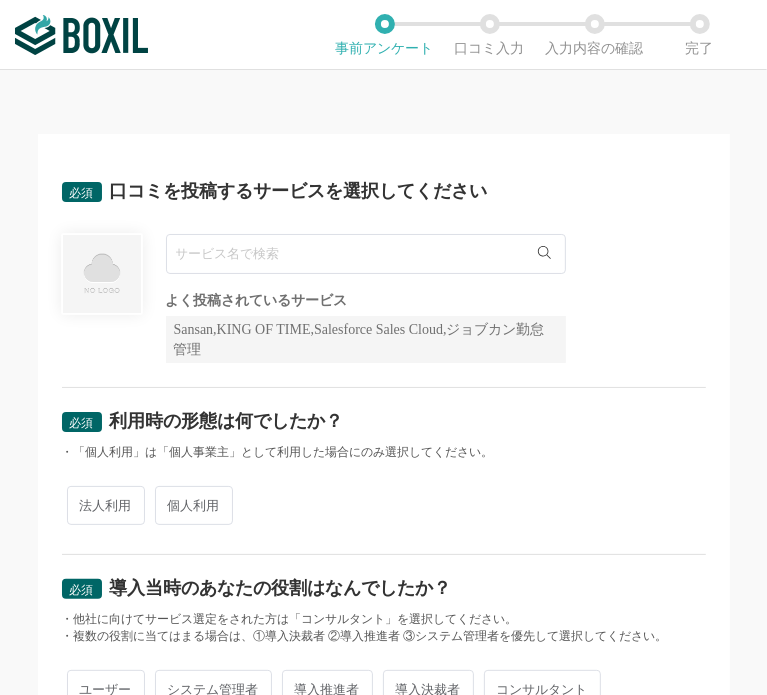 click at bounding box center [366, 254] 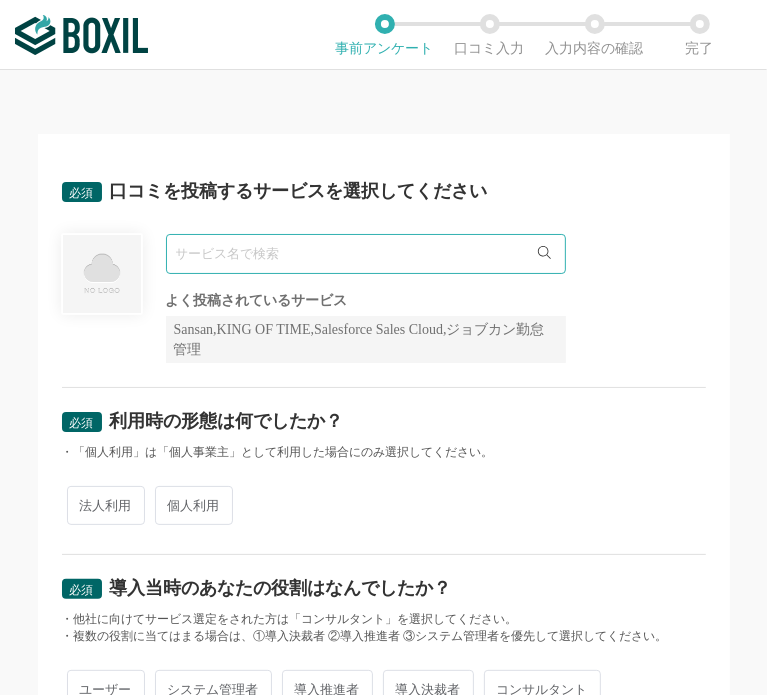 paste on "お名前.com" 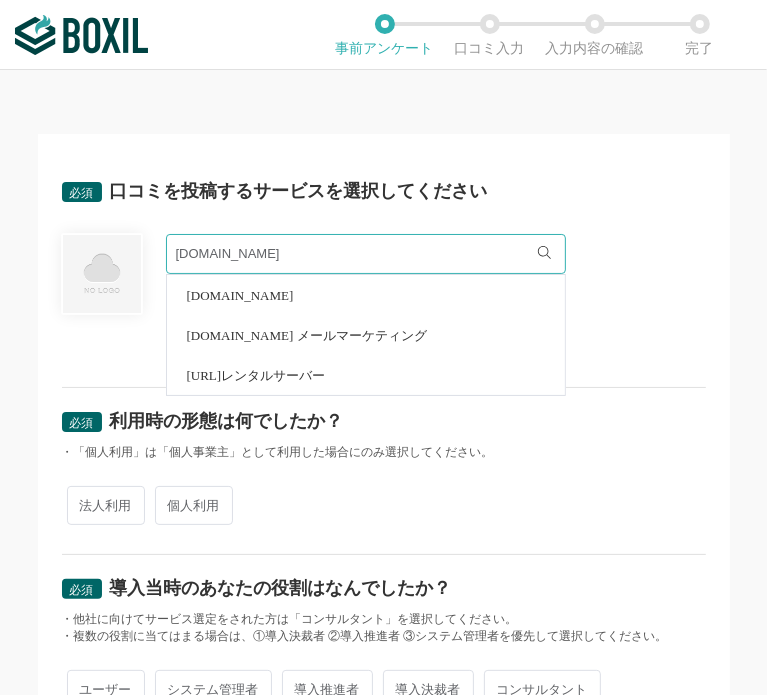 type on "お名前.com" 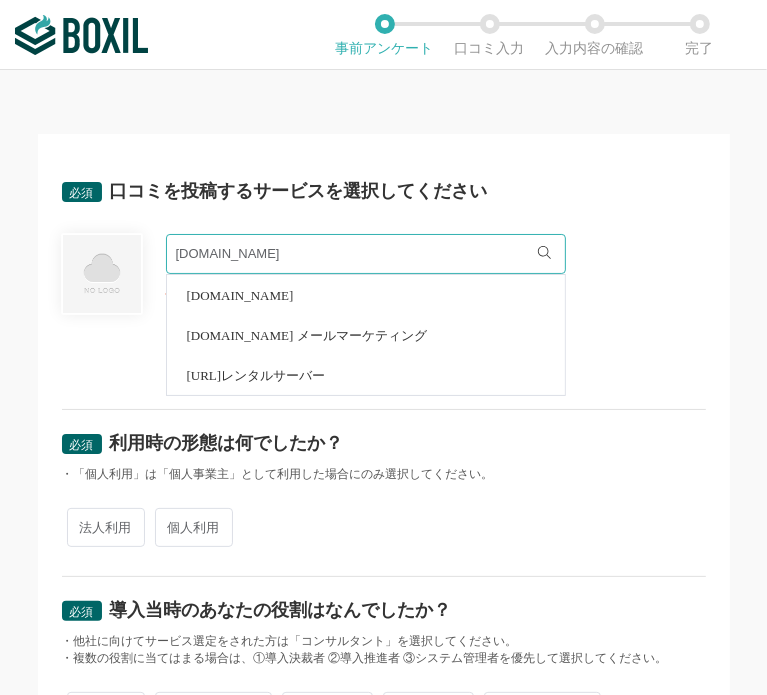 click on "お名前.com" at bounding box center (240, 295) 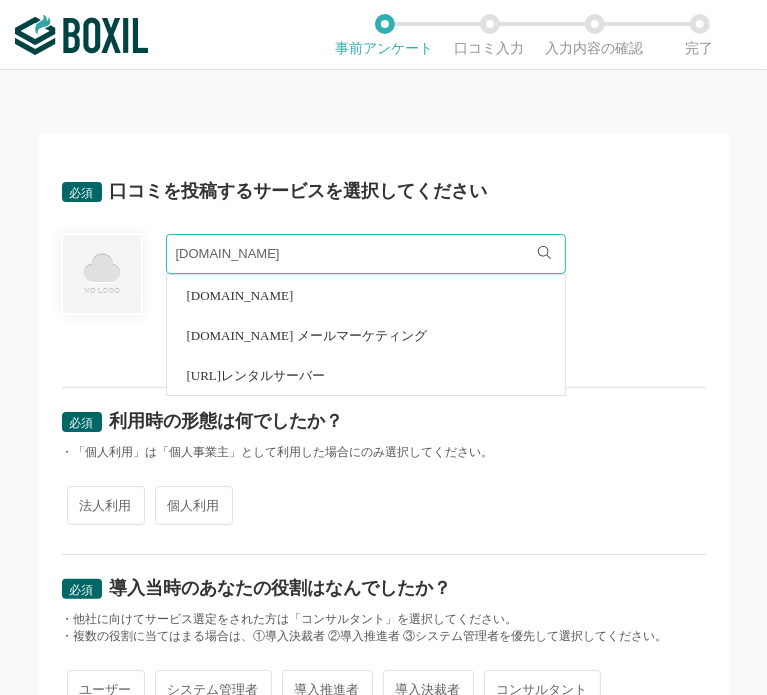click on "法人利用" at bounding box center [106, 505] 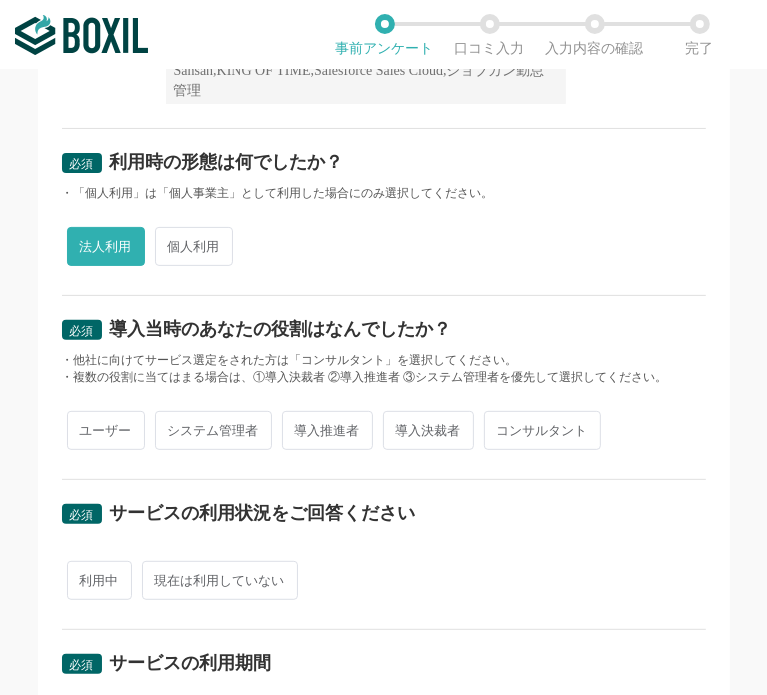 scroll, scrollTop: 300, scrollLeft: 0, axis: vertical 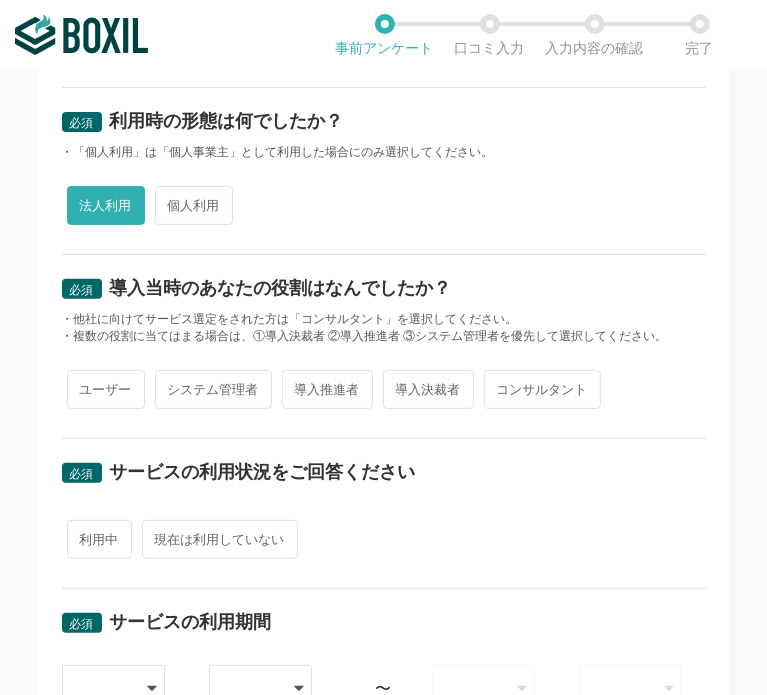 click on "ユーザー" at bounding box center [106, 389] 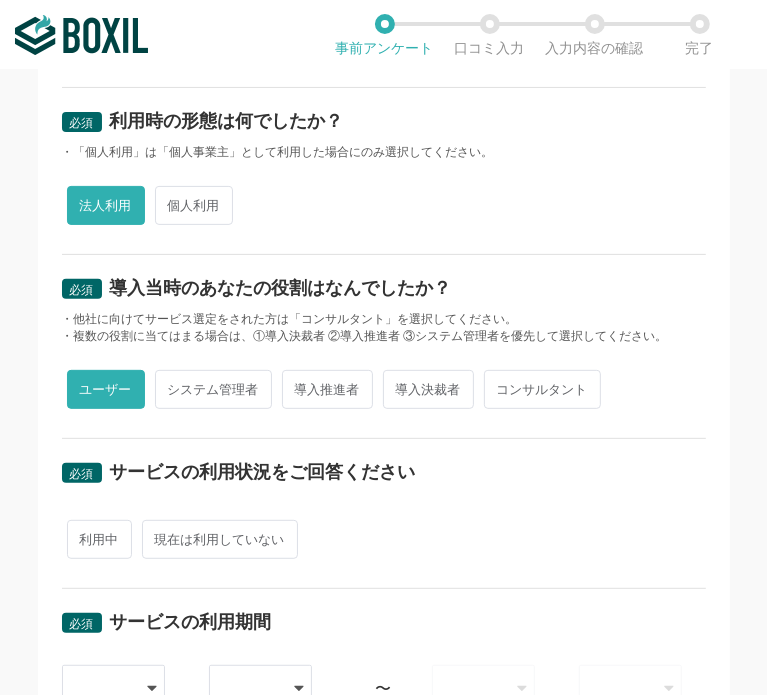 click on "利用中" at bounding box center [99, 539] 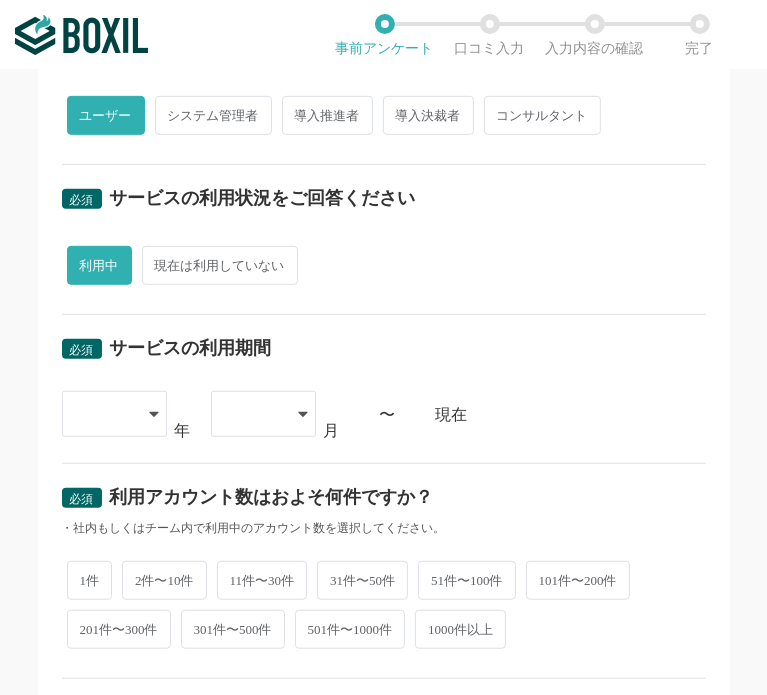scroll, scrollTop: 600, scrollLeft: 0, axis: vertical 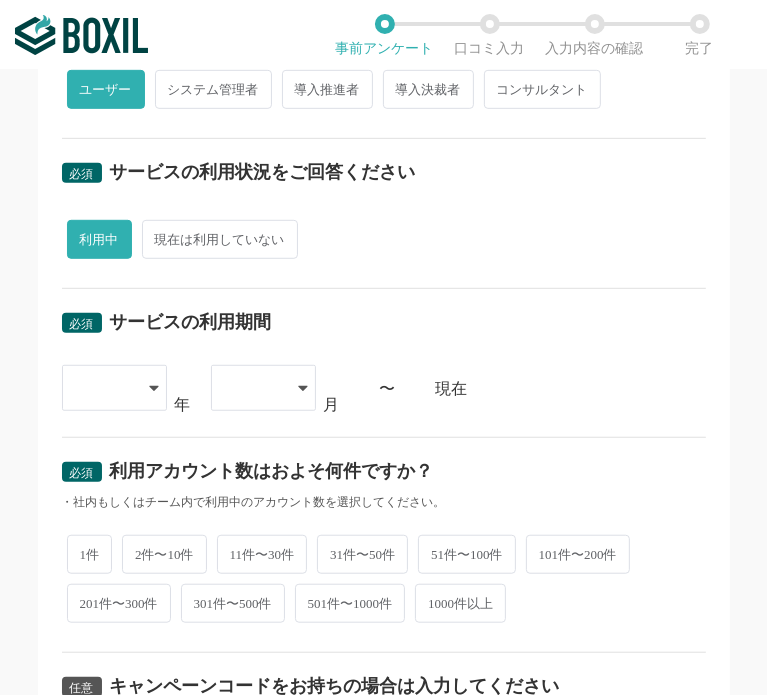 click on "必須 サービスの利用期間 2015 2016 2017 2018 2019 2020 2021 2022 2023 2024 2025 年 01 02 03 04 05 06 07 08 09 10 11 12 月 〜 現在" at bounding box center (384, 363) 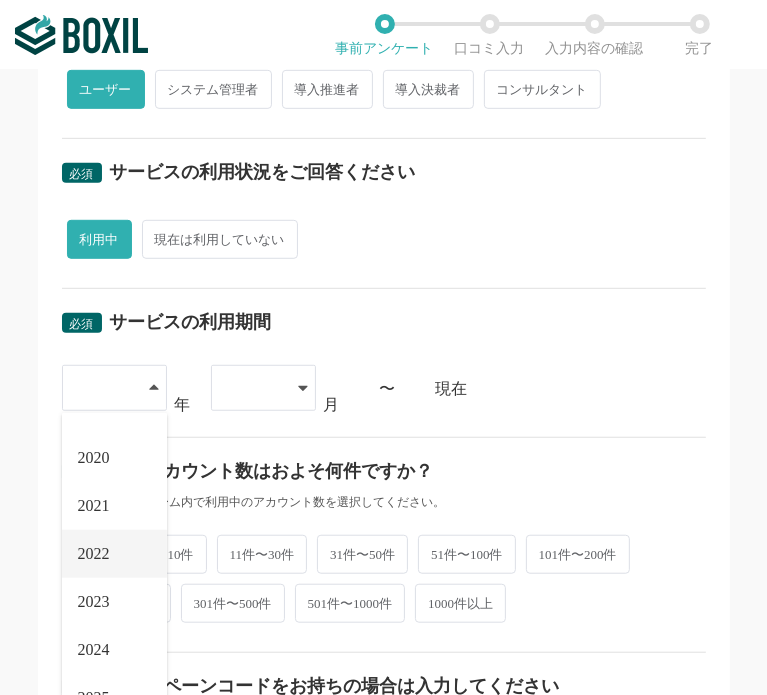 scroll, scrollTop: 228, scrollLeft: 0, axis: vertical 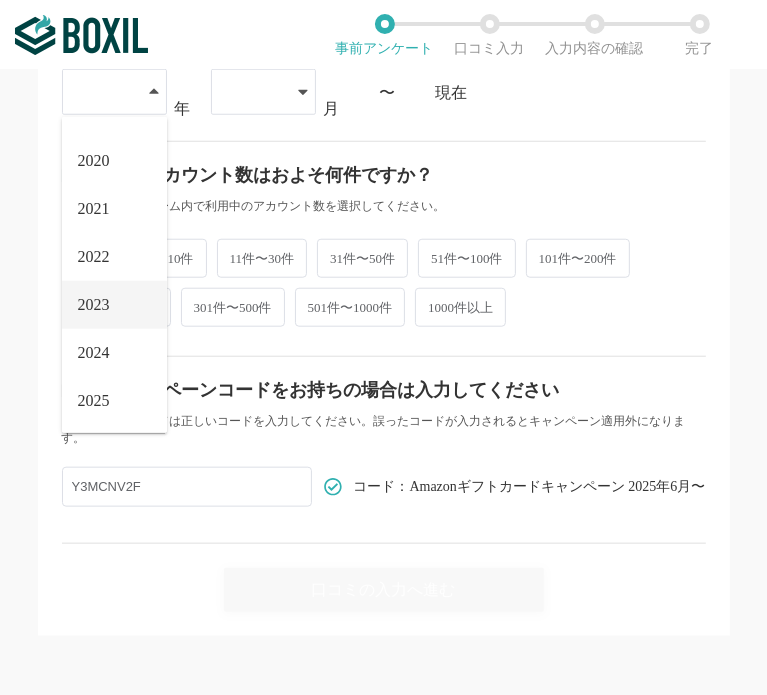 click on "2023" at bounding box center [94, 305] 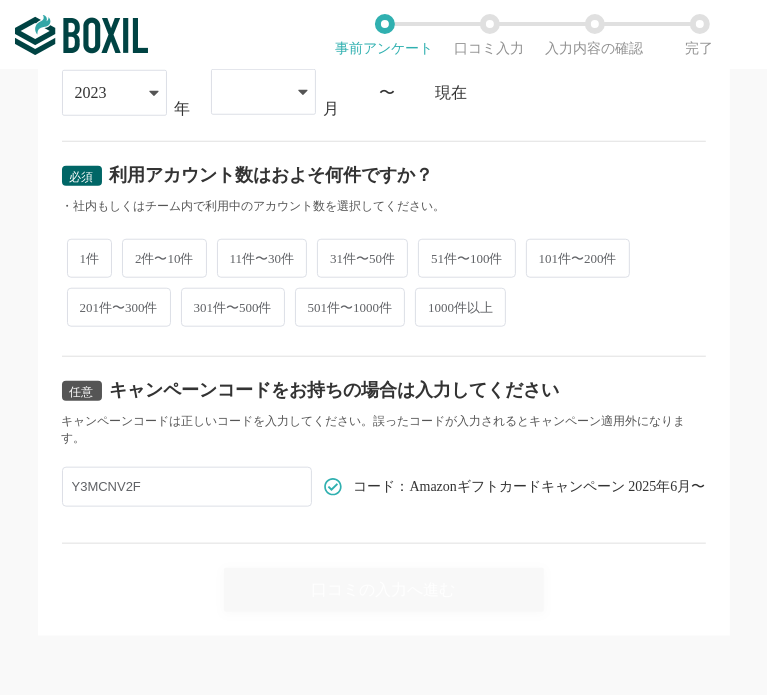 click on "必須 サービスの利用期間 2023 2015 2016 2017 2018 2019 2020 2021 2022 2023 2024 2025 年 01 02 03 04 05 06 07 08 09 10 11 12 月 〜 現在" at bounding box center [384, 67] 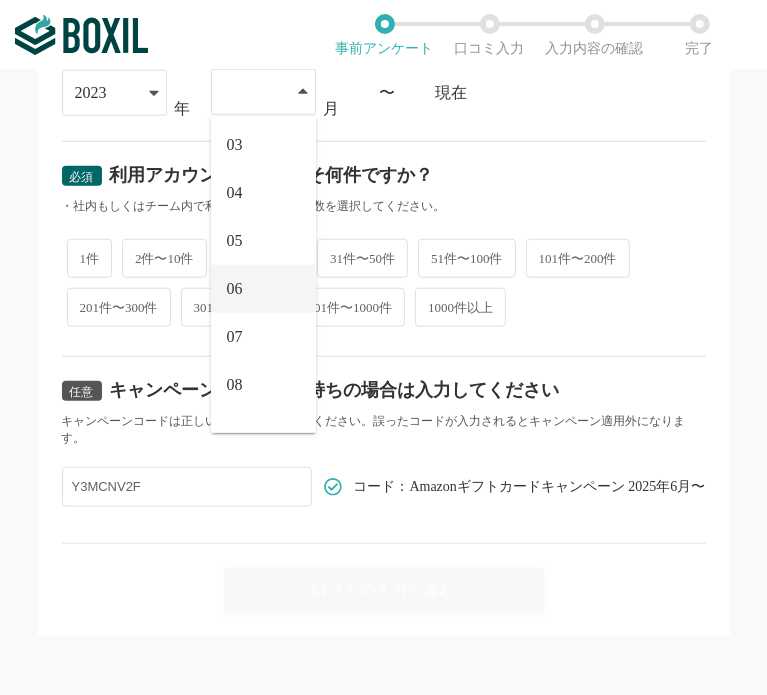 scroll, scrollTop: 276, scrollLeft: 0, axis: vertical 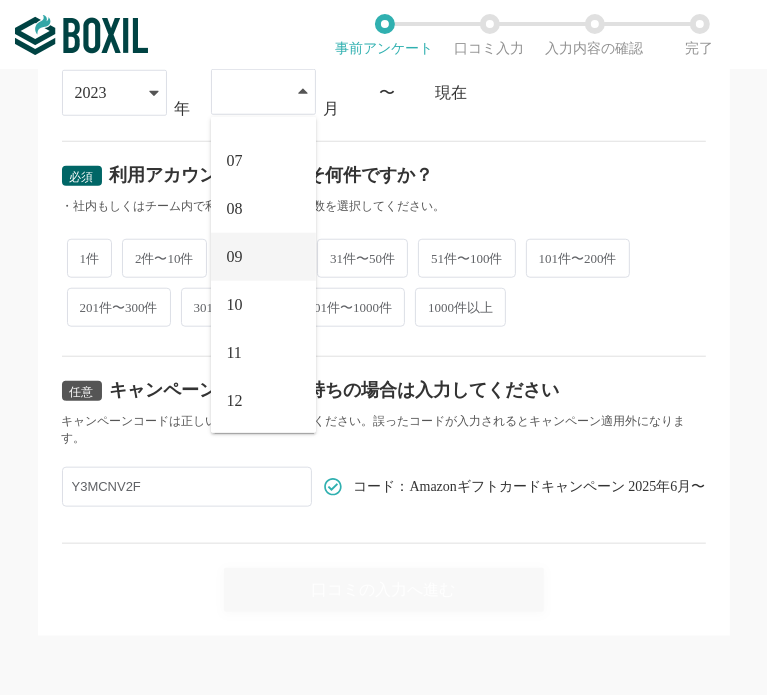 click on "09" at bounding box center [263, 257] 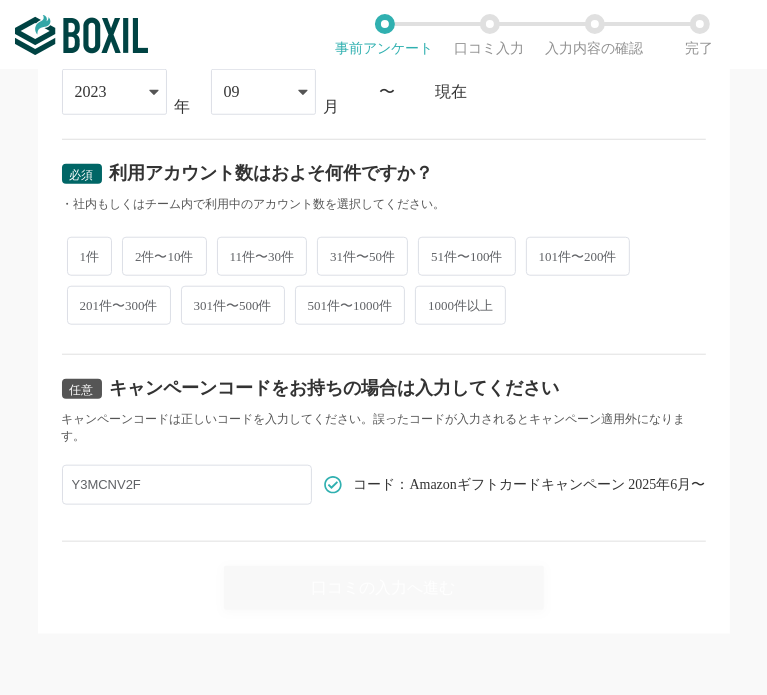scroll, scrollTop: 894, scrollLeft: 0, axis: vertical 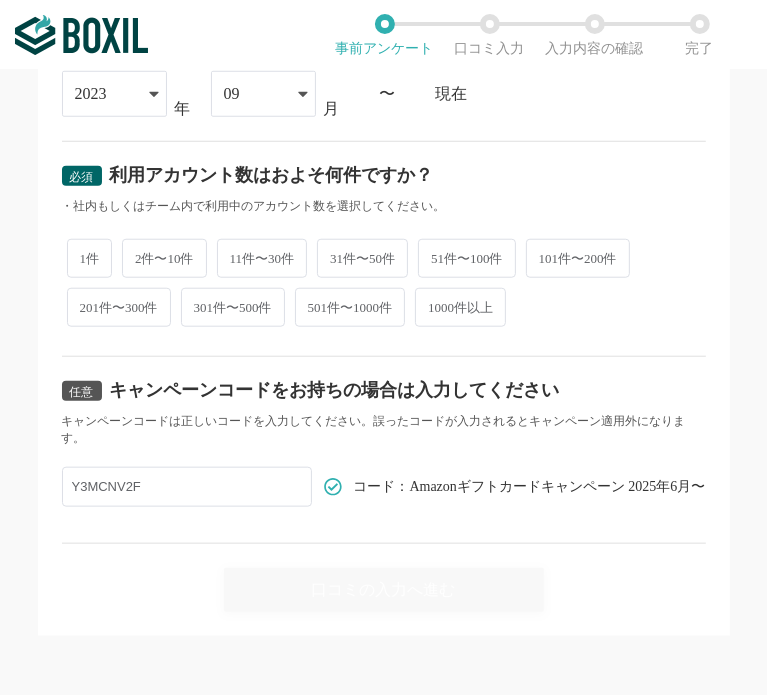 click on "1件" at bounding box center (90, 258) 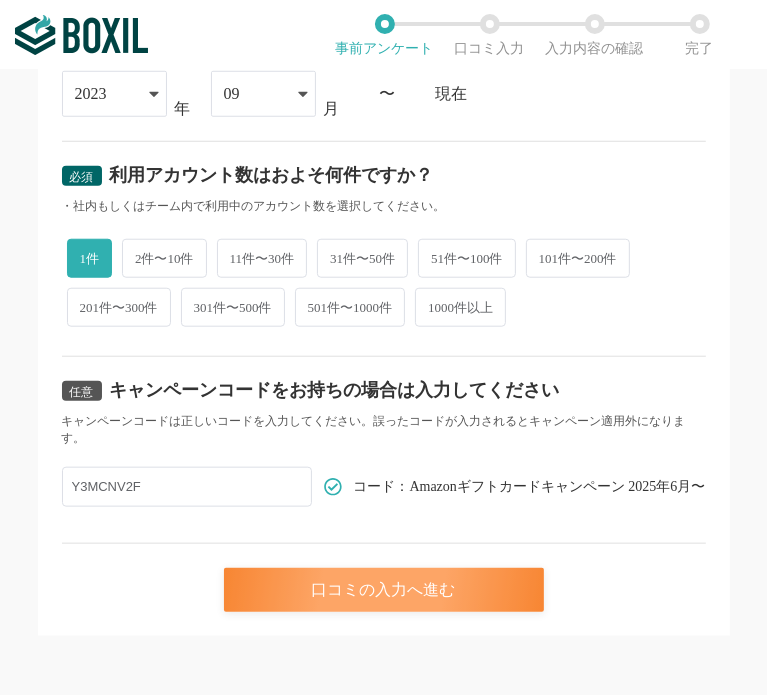 click on "口コミの入力へ進む" at bounding box center [384, 590] 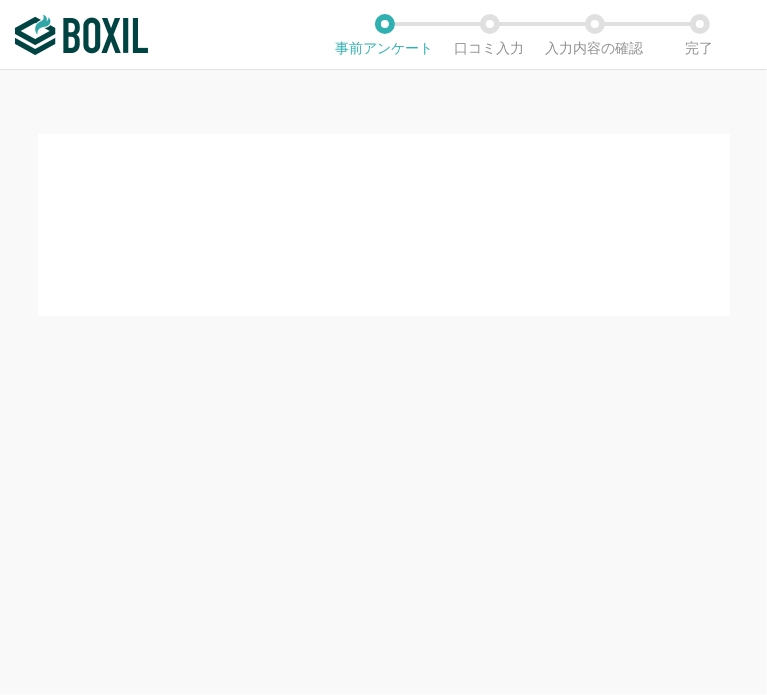 scroll, scrollTop: 0, scrollLeft: 0, axis: both 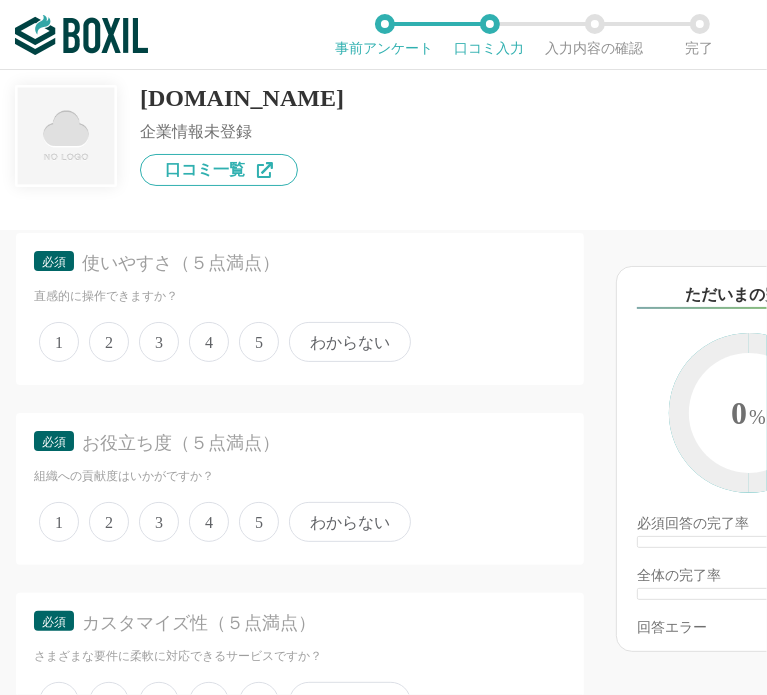 click on "5" at bounding box center (259, 342) 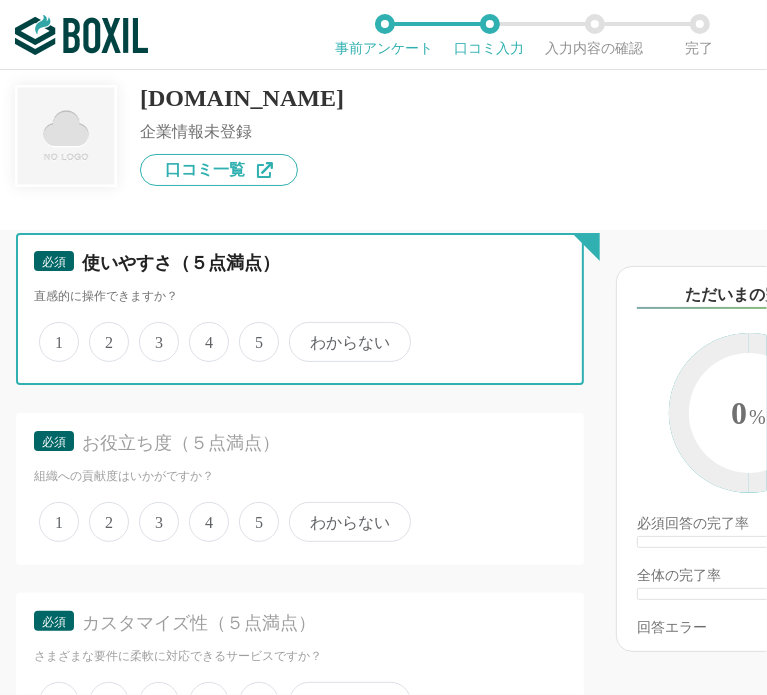 click on "5" at bounding box center [250, 331] 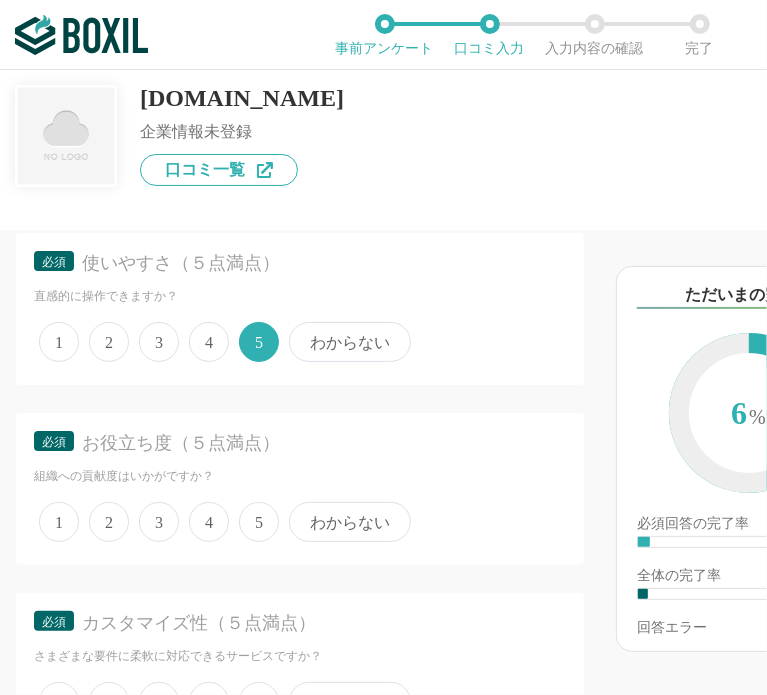 click on "5" at bounding box center (259, 522) 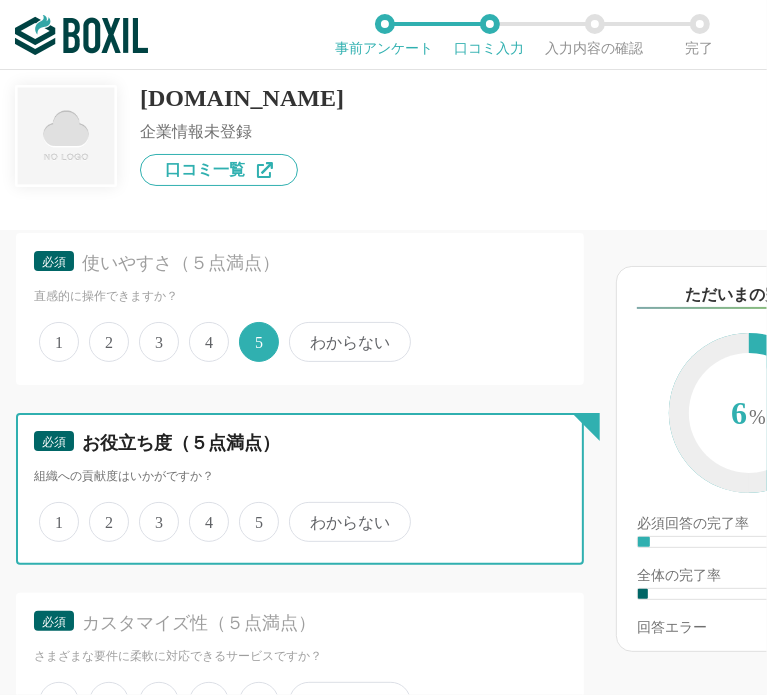 click on "5" at bounding box center [250, 511] 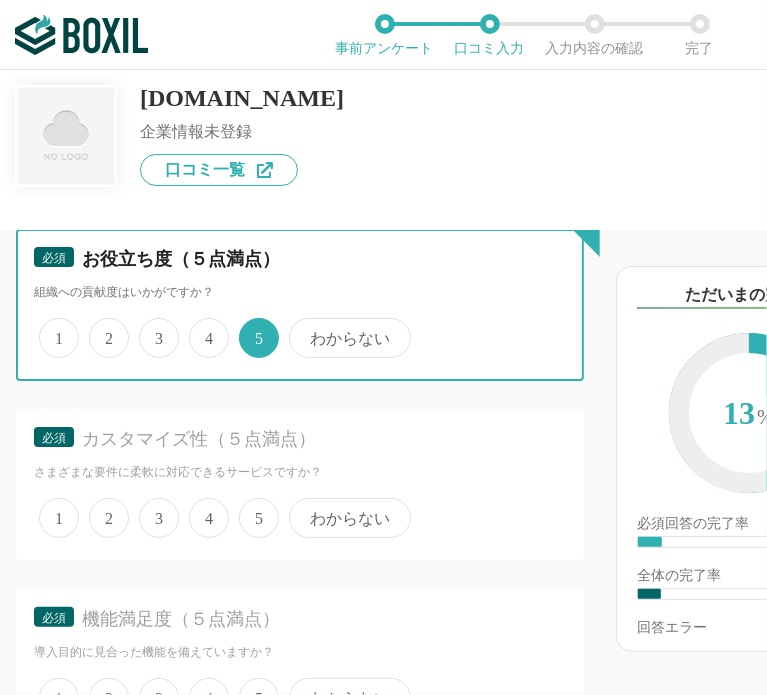 scroll, scrollTop: 600, scrollLeft: 0, axis: vertical 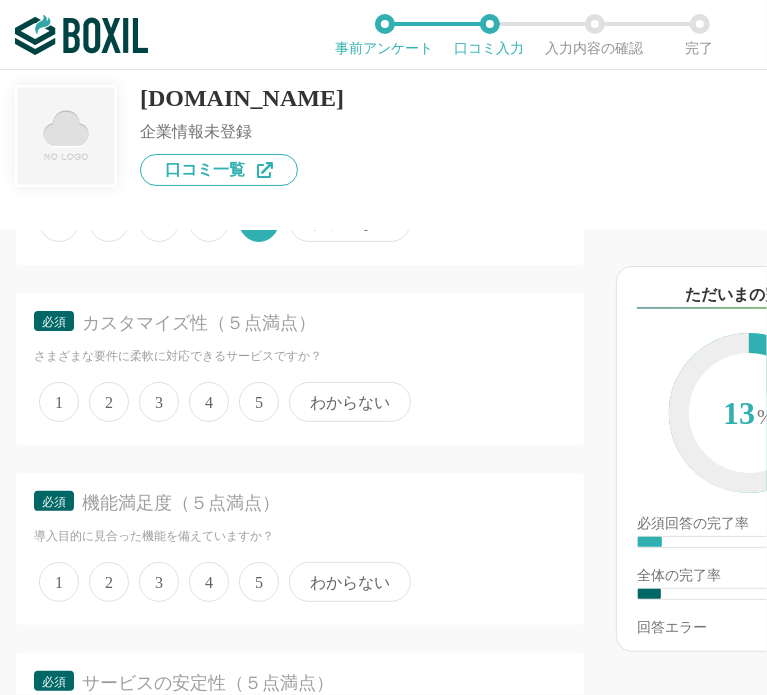 click on "5" at bounding box center (259, 402) 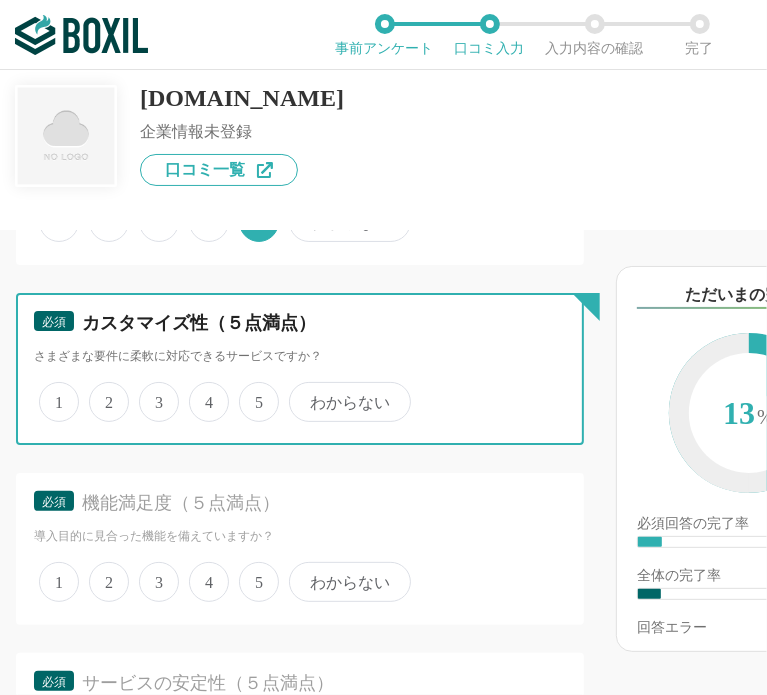 click on "5" at bounding box center [250, 391] 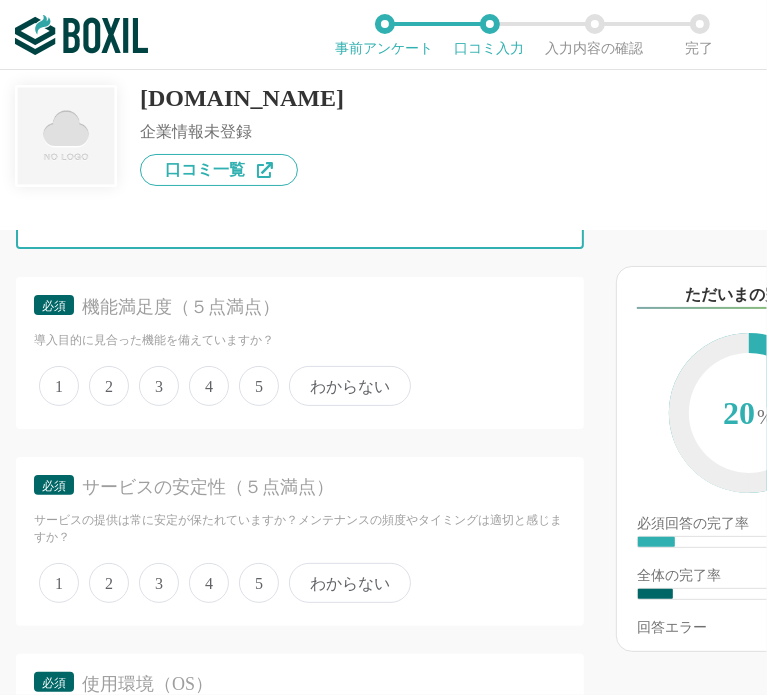 scroll, scrollTop: 800, scrollLeft: 0, axis: vertical 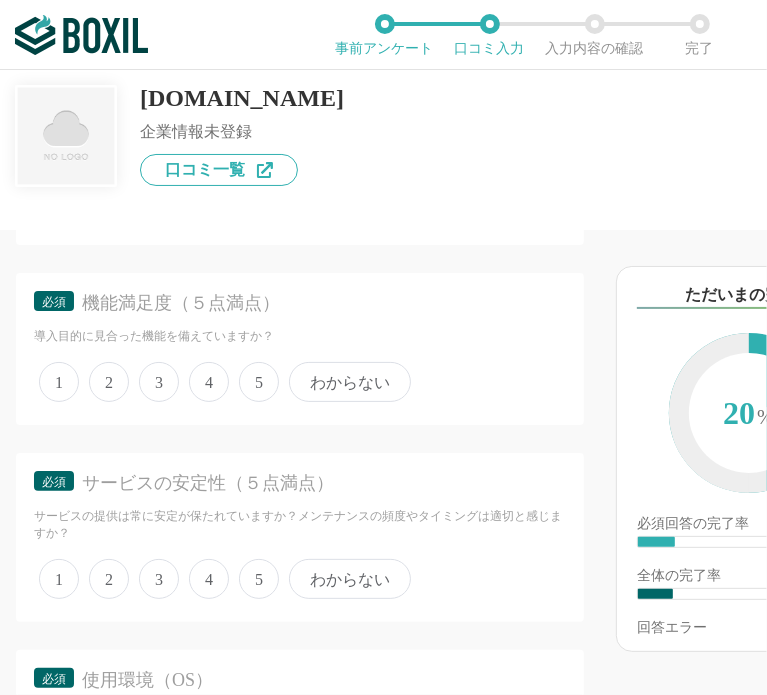 click on "5" at bounding box center (259, 382) 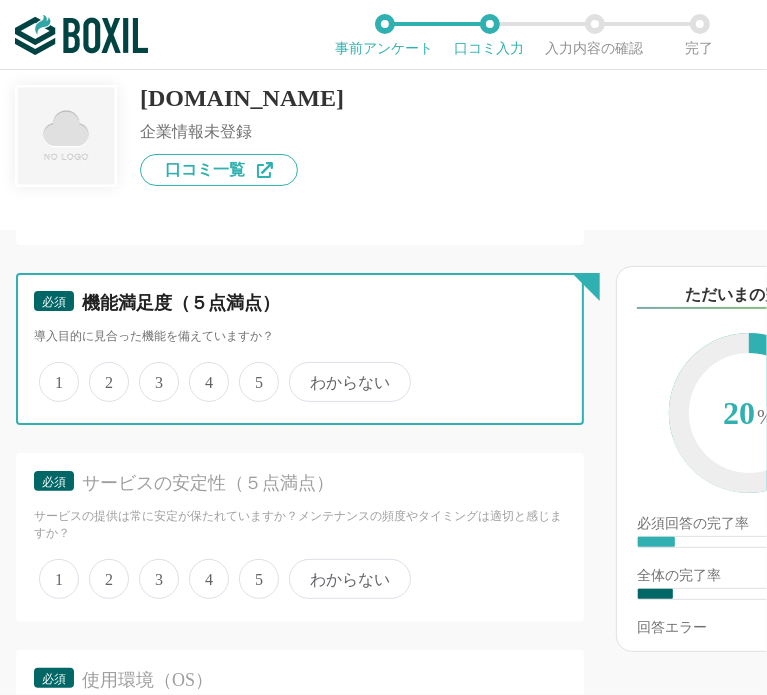 click on "5" at bounding box center (250, 371) 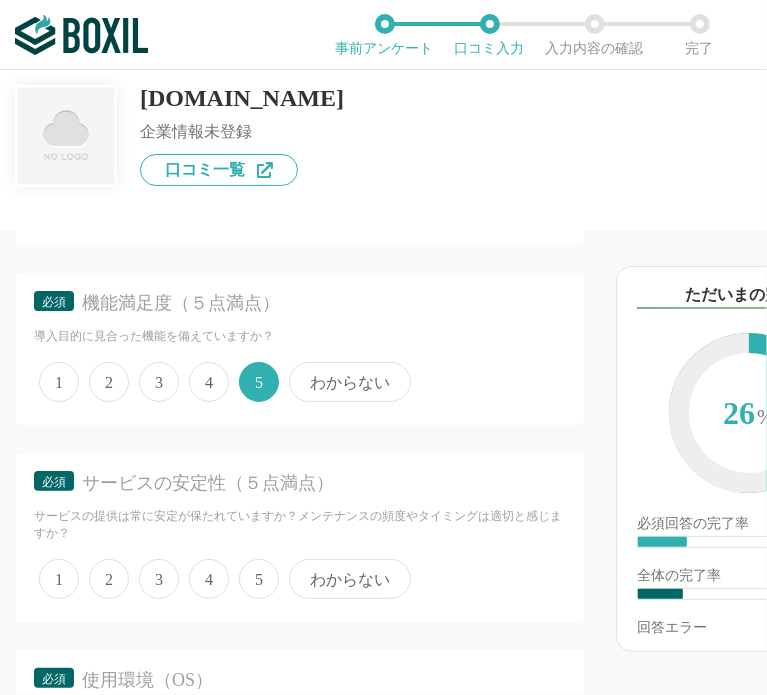 click on "4" at bounding box center (209, 579) 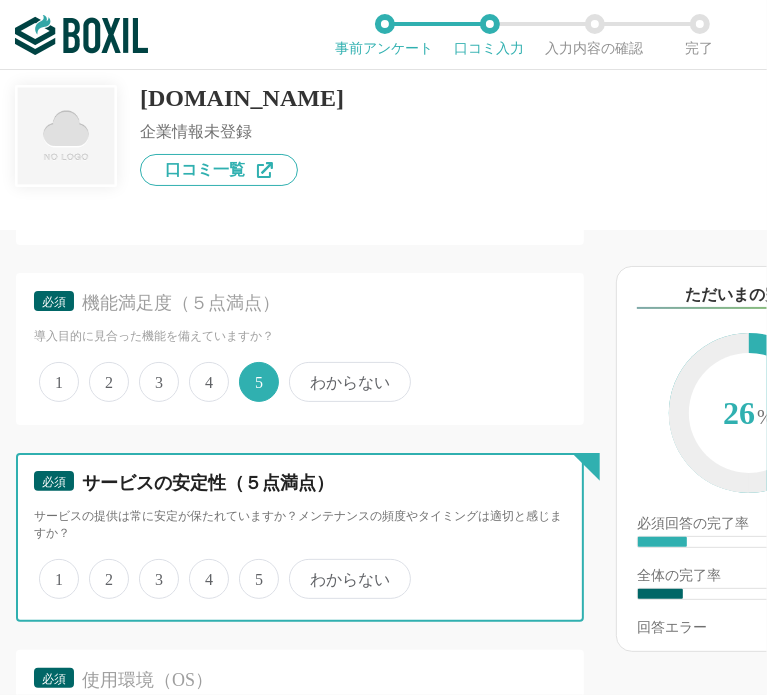click on "4" at bounding box center [200, 568] 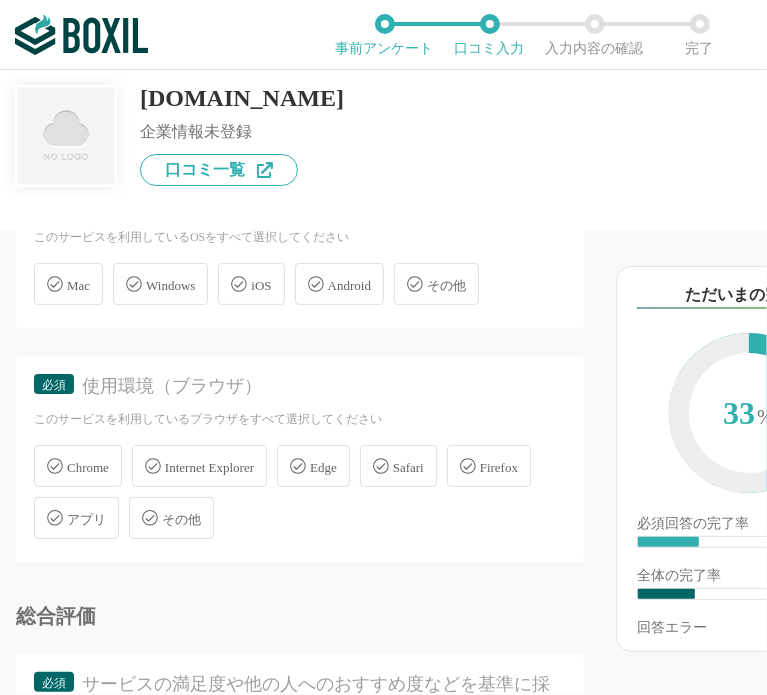 scroll, scrollTop: 1300, scrollLeft: 0, axis: vertical 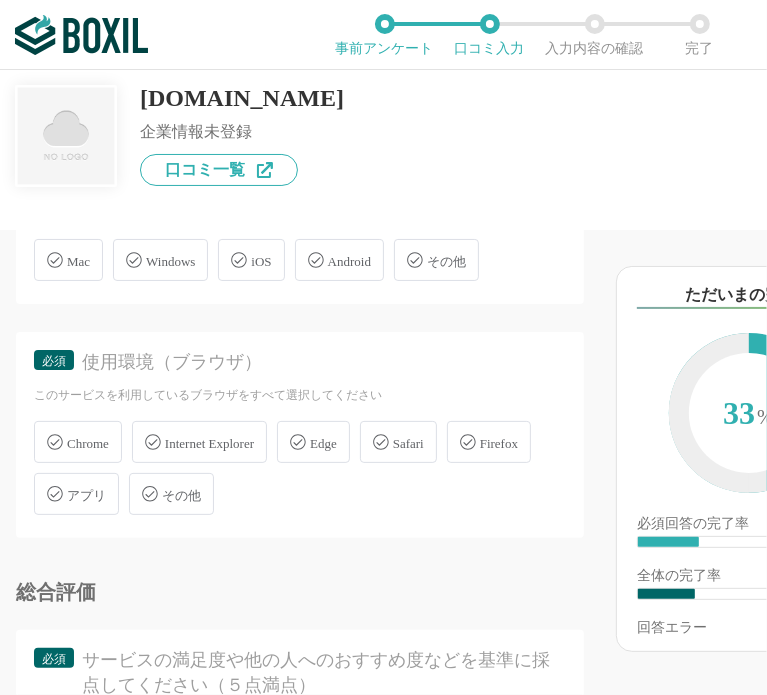click on "Windows" at bounding box center [170, 261] 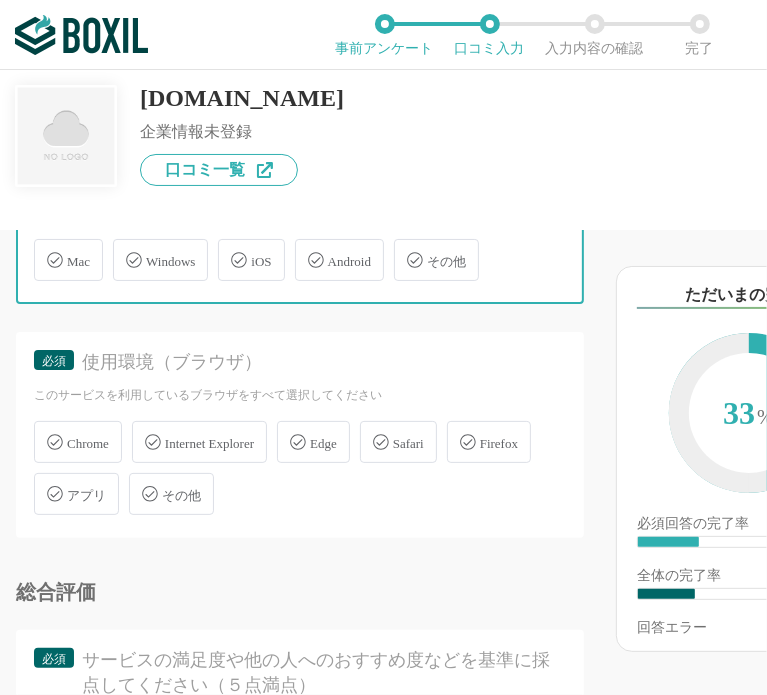 click on "Windows" at bounding box center [123, 248] 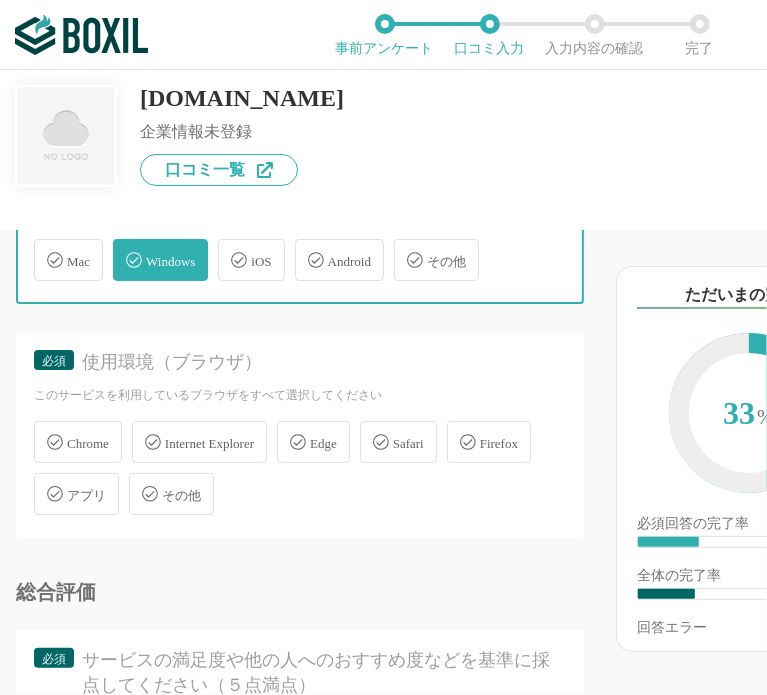 checkbox on "true" 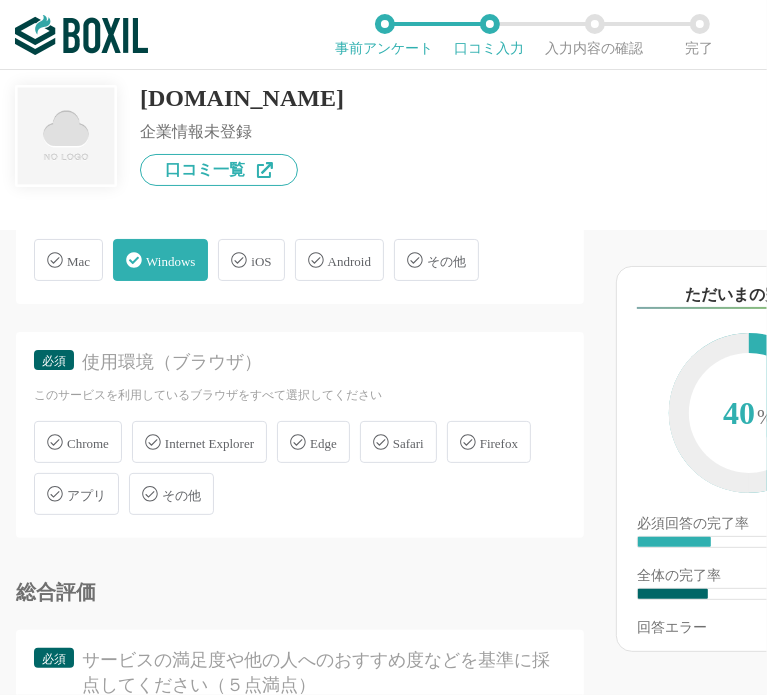 click on "Chrome" at bounding box center [78, 442] 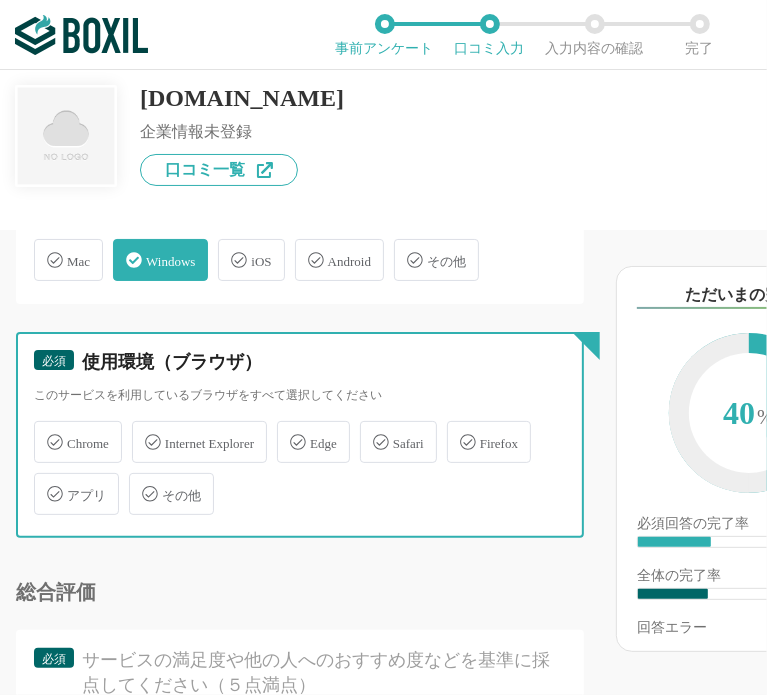 click on "Chrome" at bounding box center (44, 430) 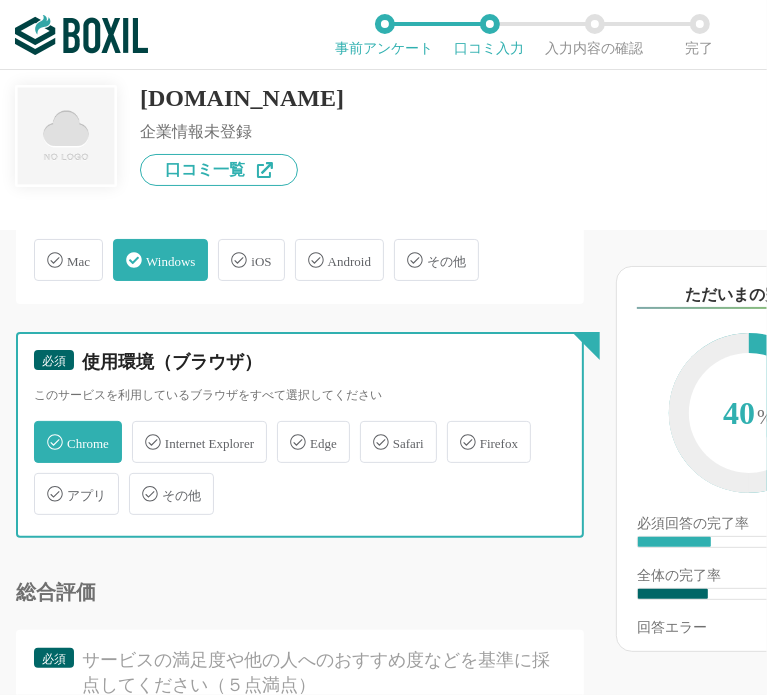 checkbox on "true" 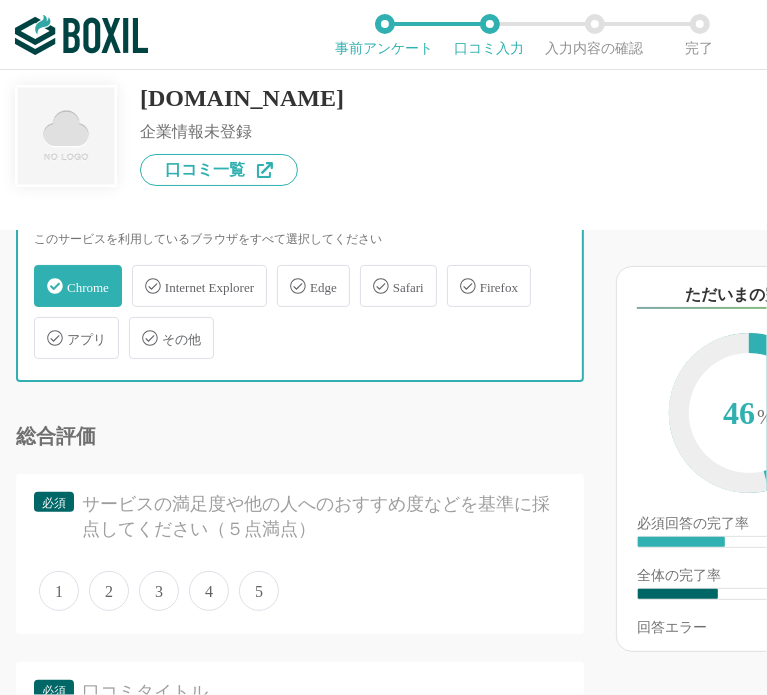 scroll, scrollTop: 1700, scrollLeft: 0, axis: vertical 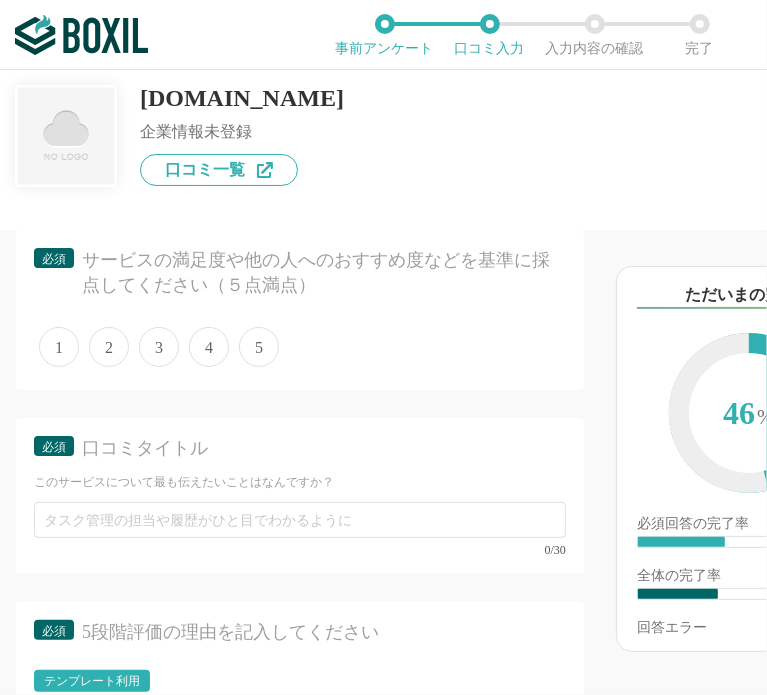 click on "5" at bounding box center [259, 347] 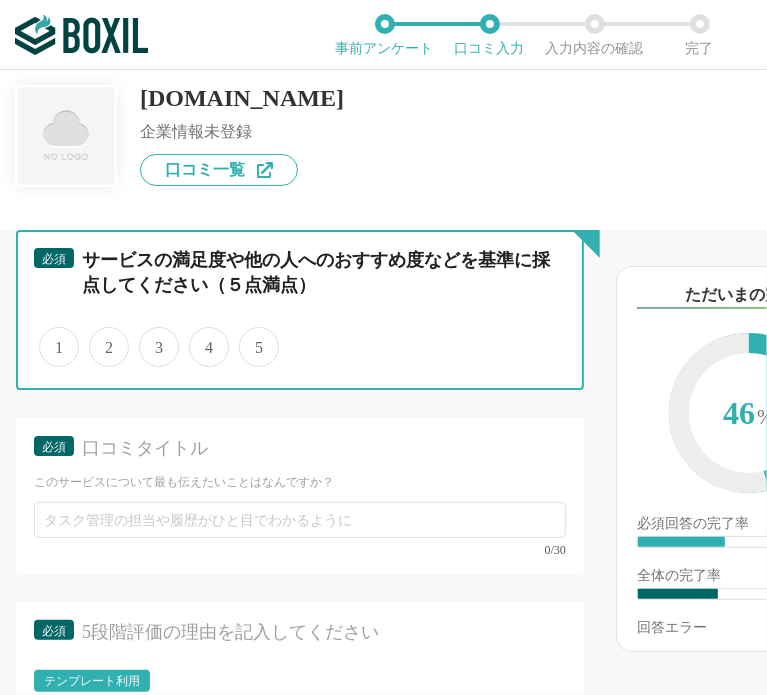 click on "5" at bounding box center (250, 336) 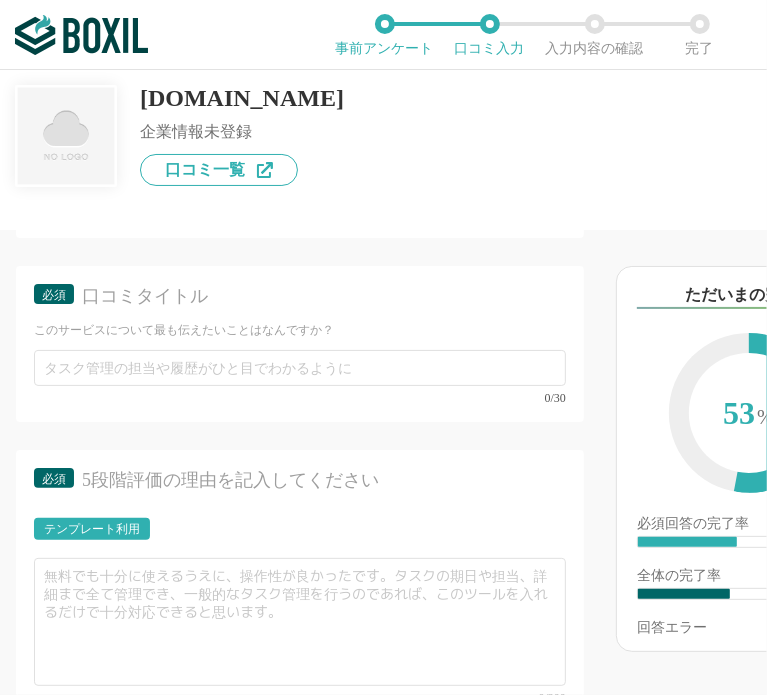 scroll, scrollTop: 1900, scrollLeft: 0, axis: vertical 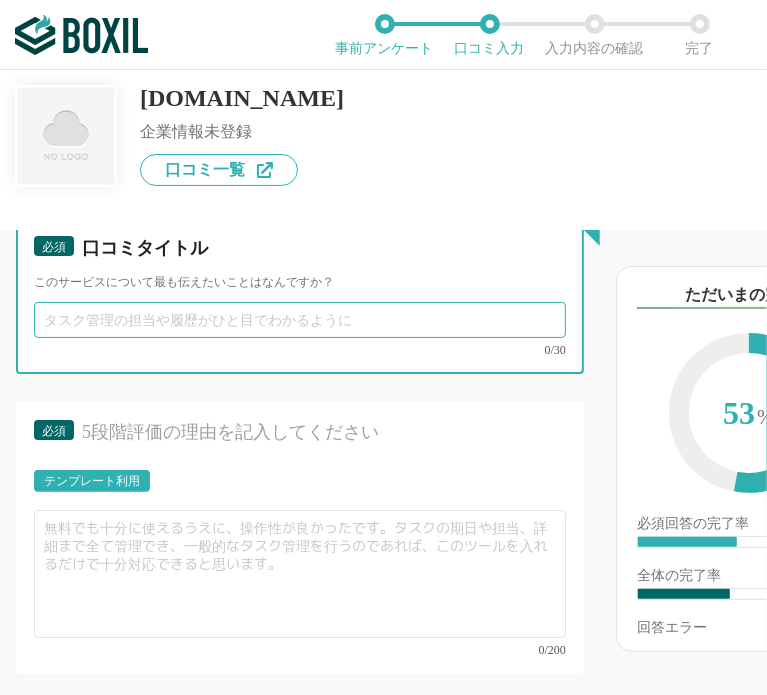 click at bounding box center [300, 320] 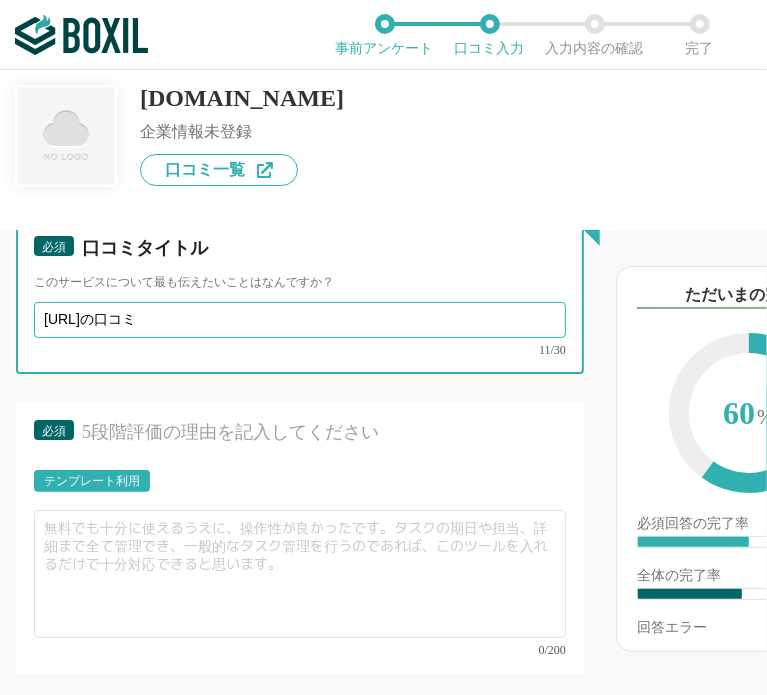 drag, startPoint x: 209, startPoint y: 343, endPoint x: -177, endPoint y: 287, distance: 390.04102 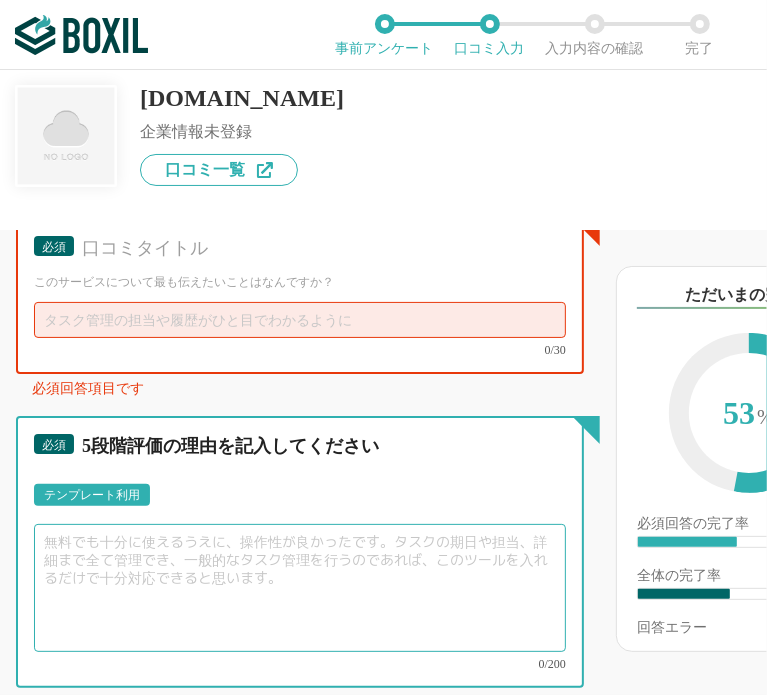 paste on "ドメイン登録・管理サービスとして、非常に使いやすく信頼性の高いサービス" 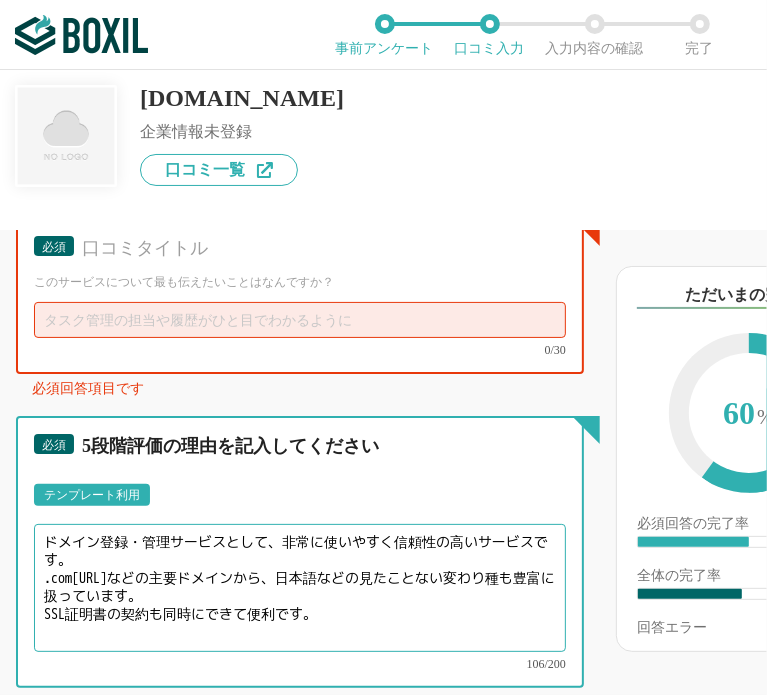 type on "ドメイン登録・管理サービスとして、非常に使いやすく信頼性の高いサービスです。
.comや.jpなどの主要ドメインから、日本語などの見たことない変わり種も豊富に扱っています。
SSL証明書の契約も同時にできて便利です。" 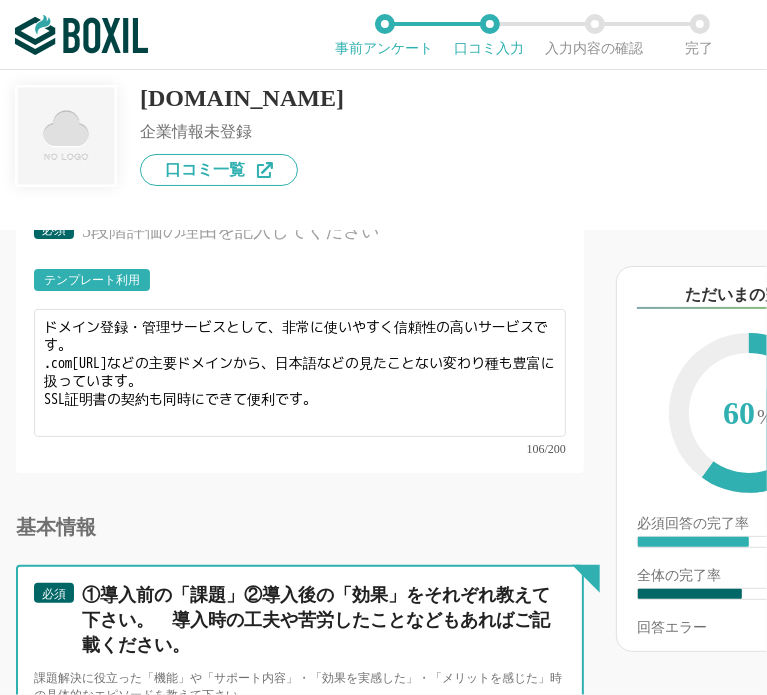 scroll, scrollTop: 1815, scrollLeft: 0, axis: vertical 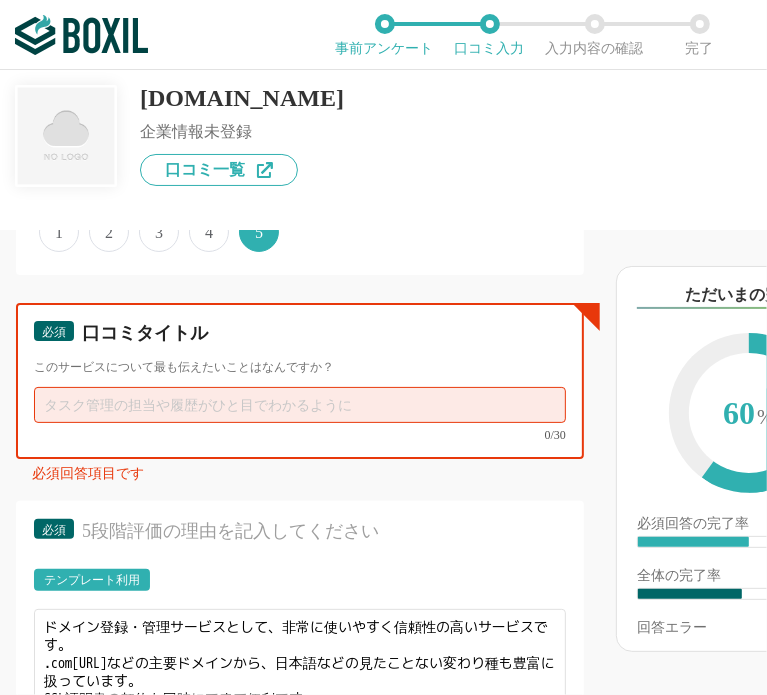 click at bounding box center (300, 405) 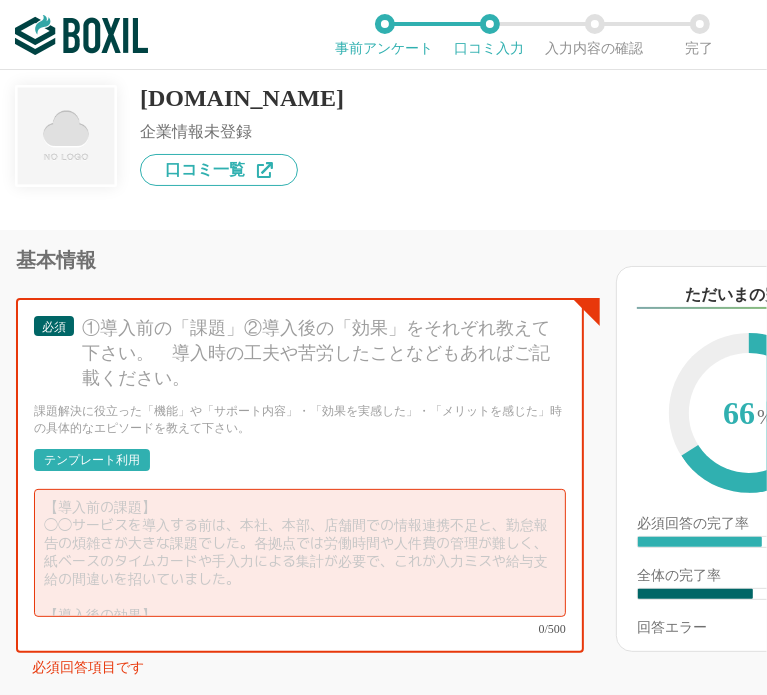 scroll, scrollTop: 2415, scrollLeft: 0, axis: vertical 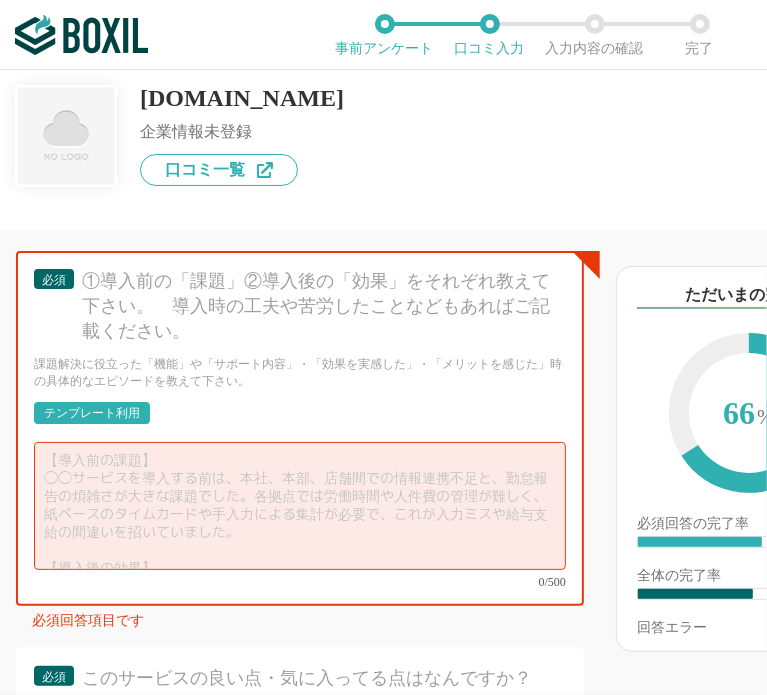 type on "ドメインの取り扱いが豊富" 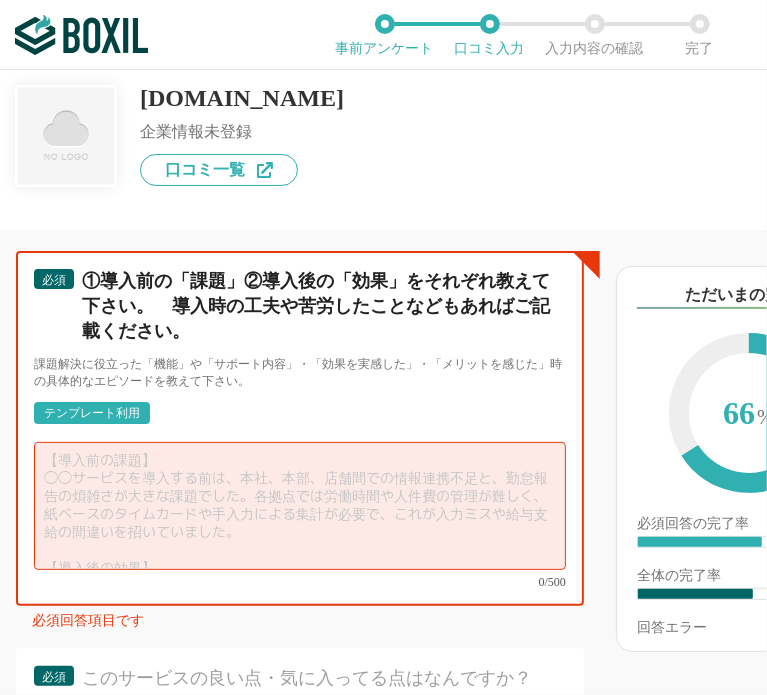 click at bounding box center [300, 506] 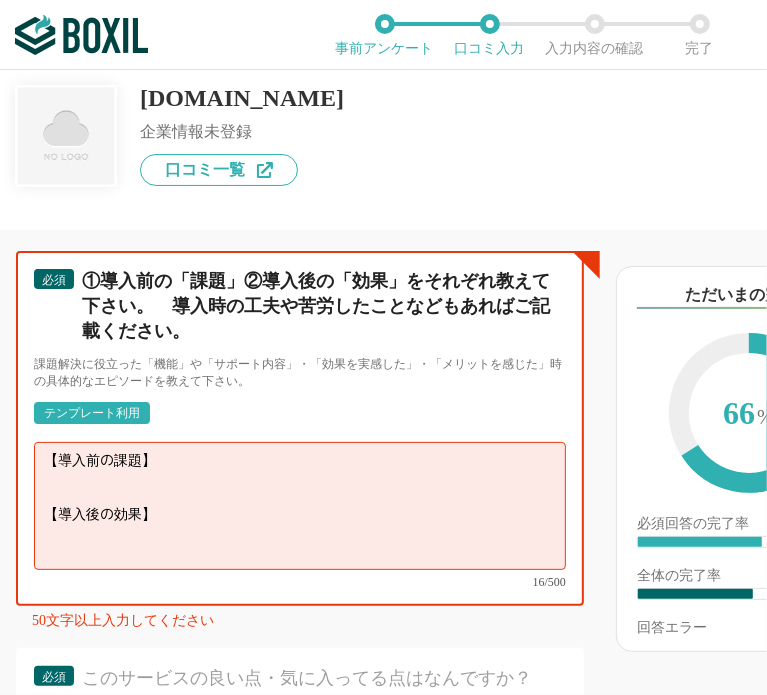 click on "【導入前の課題】
【導入後の効果】" at bounding box center [300, 506] 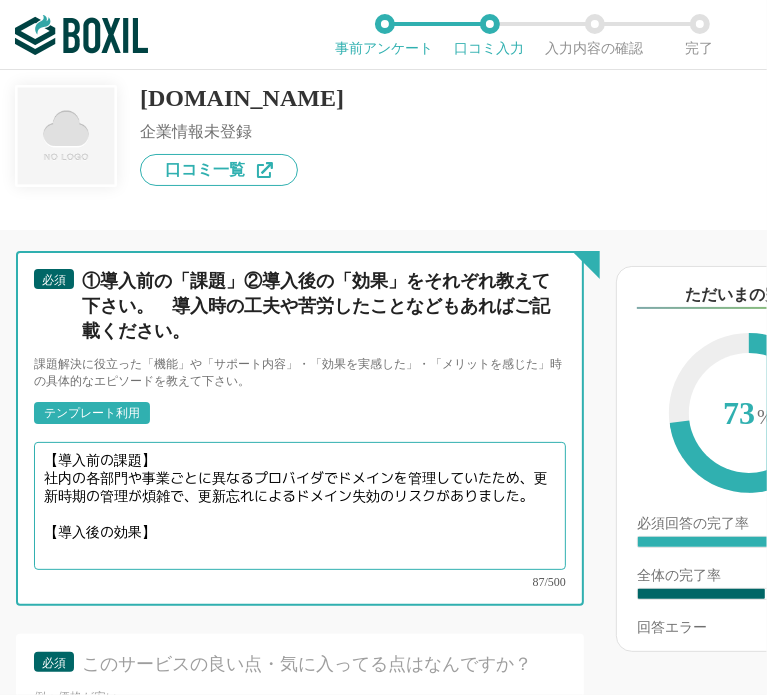 click on "【導入前の課題】
社内の各部門や事業ごとに異なるプロバイダでドメインを管理していたため、更新時期の管理が煩雑で、更新忘れによるドメイン失効のリスクがありました。
【導入後の効果】" at bounding box center (300, 506) 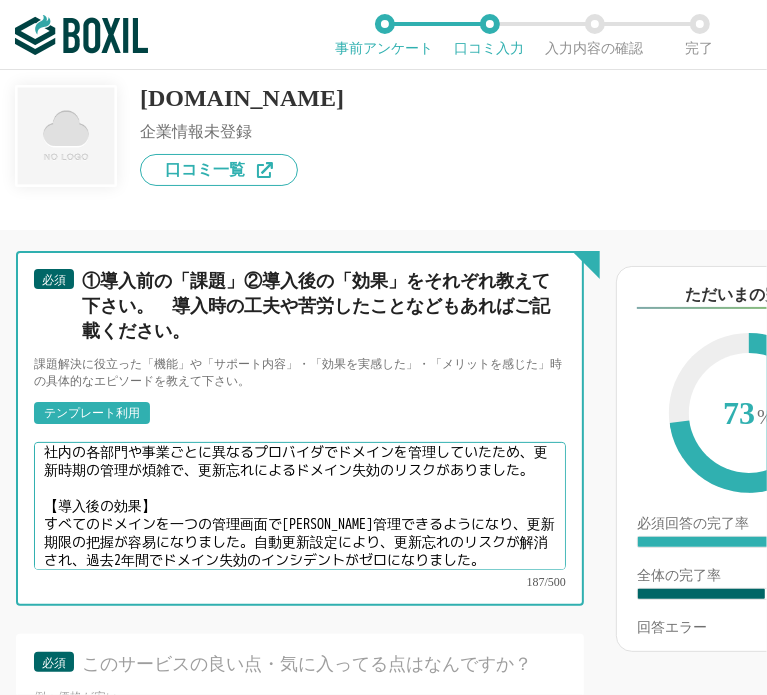 scroll, scrollTop: 40, scrollLeft: 0, axis: vertical 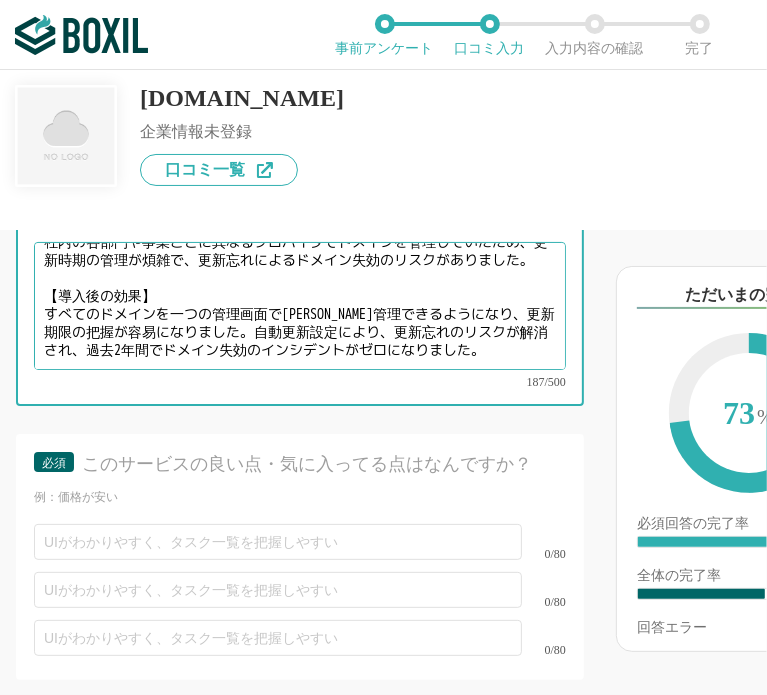 click on "【導入前の課題】
社内の各部門や事業ごとに異なるプロバイダでドメインを管理していたため、更新時期の管理が煩雑で、更新忘れによるドメイン失効のリスクがありました。
【導入後の効果】
すべてのドメインを一つの管理画面で一元管理できるようになり、更新期限の把握が容易になりました。自動更新設定により、更新忘れのリスクが解消され、過去2年間でドメイン失効のインシデントがゼロになりました。" at bounding box center (300, 306) 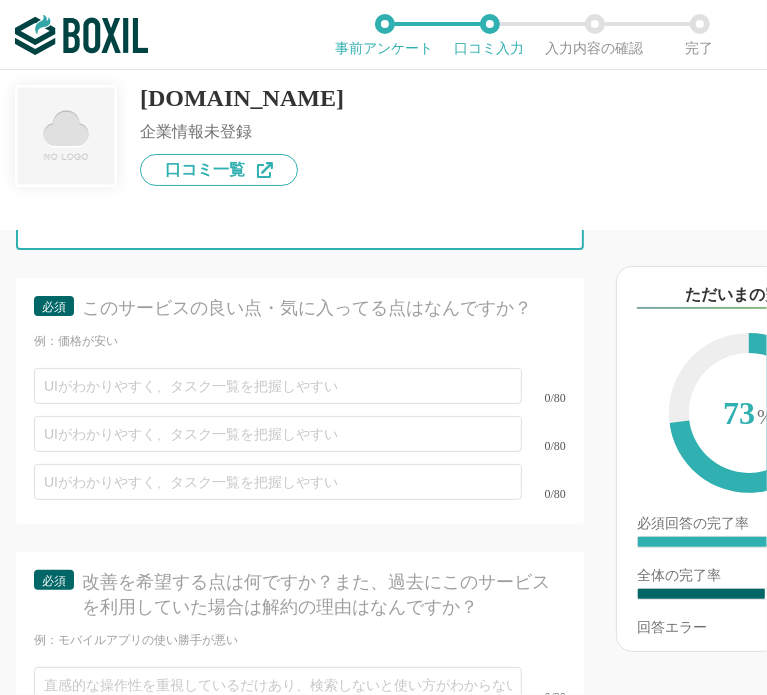 scroll, scrollTop: 2815, scrollLeft: 0, axis: vertical 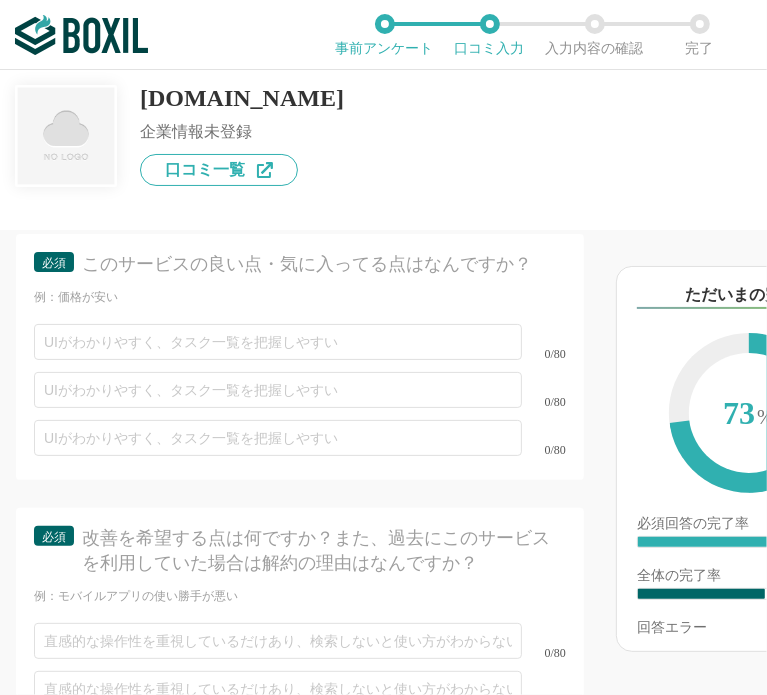 type on "【導入前の課題】
社内の各部門や事業ごとに異なるプロバイダでドメインを管理していたため、更新時期の管理が煩雑で、更新忘れによるドメイン失効のリスクがありました。
【導入後の効果】
すべてのドメインを一つの管理画面で一元管理できるようになり、更新期限の把握が容易になりました。
自動更新設定により、更新忘れのリスクが解消され、過去2年間でドメイン失効のインシデントがゼロになりました。" 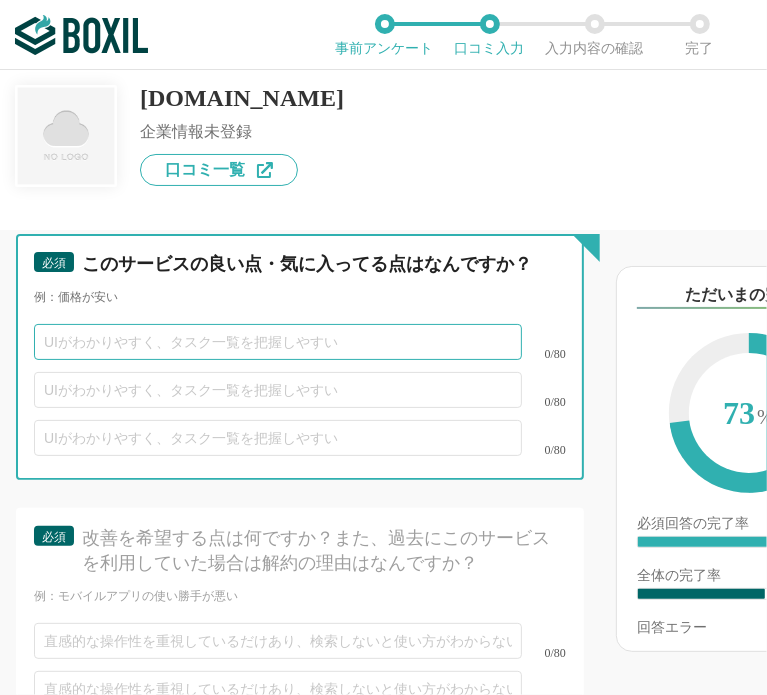 click at bounding box center (278, 342) 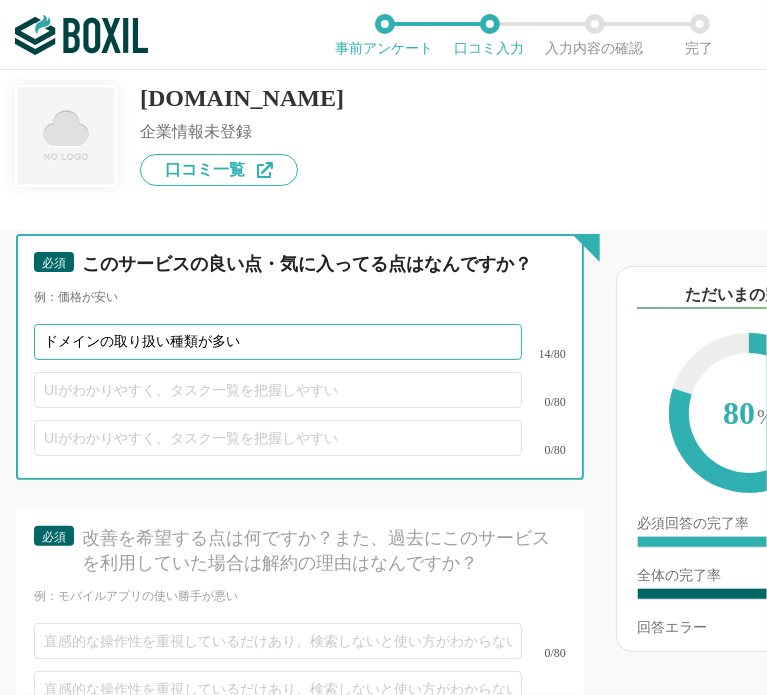 type on "ドメインの取り扱い種類が多い" 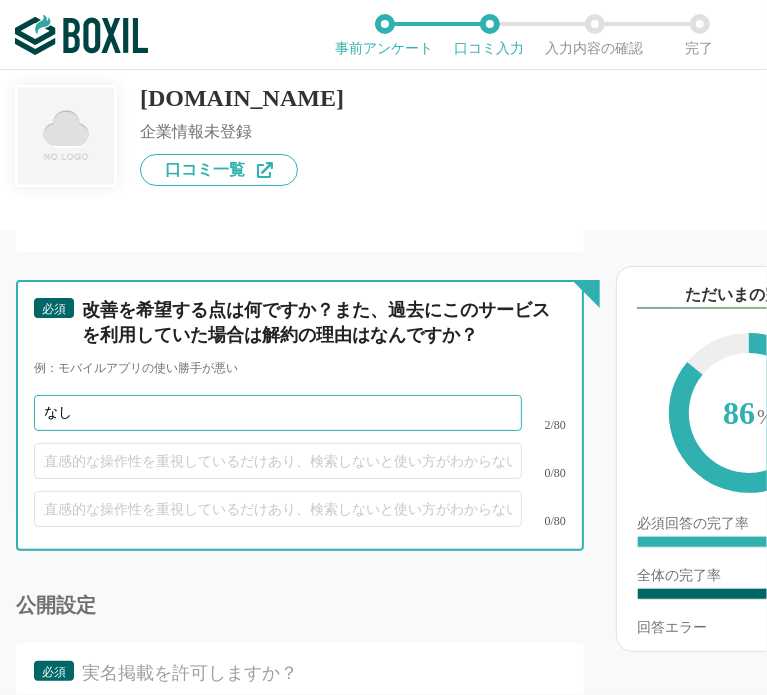 scroll, scrollTop: 3210, scrollLeft: 0, axis: vertical 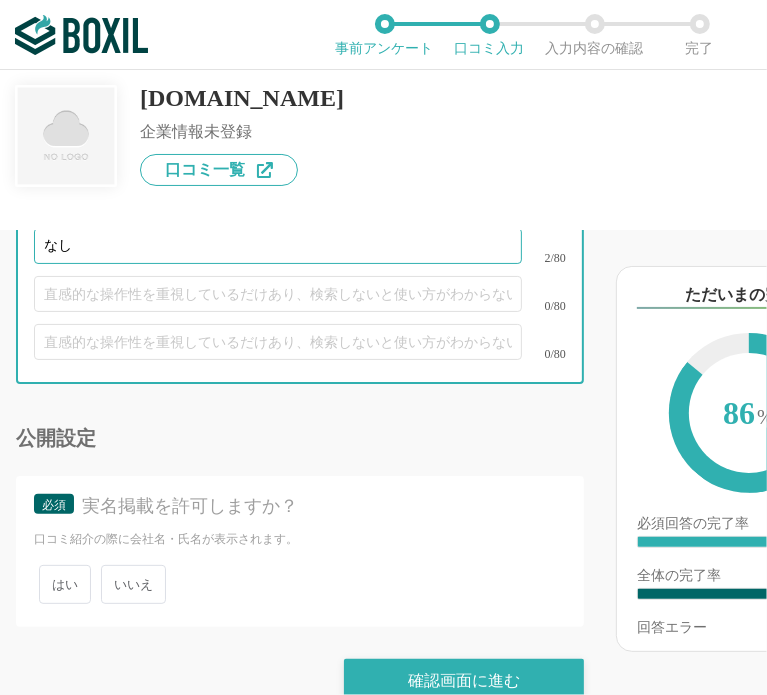 type on "なし" 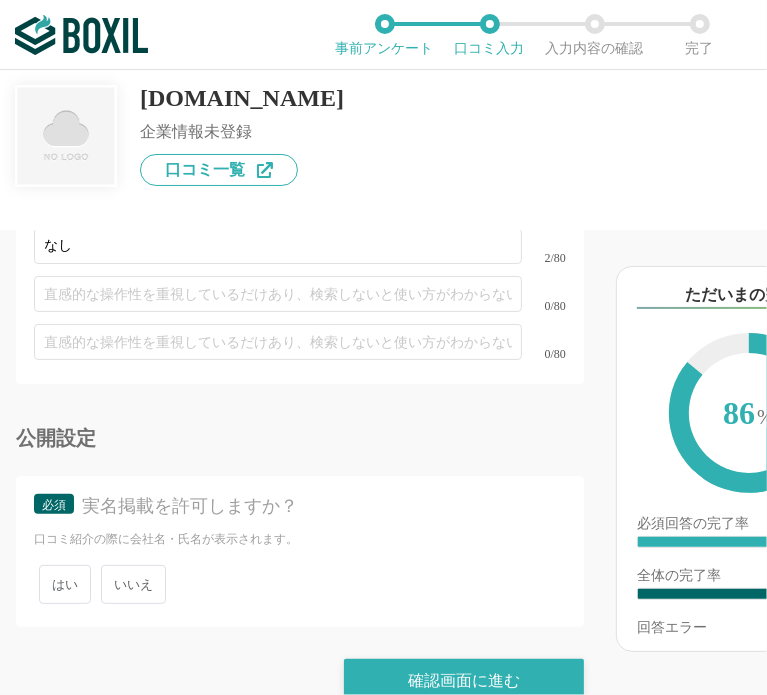 click on "いいえ" at bounding box center (133, 584) 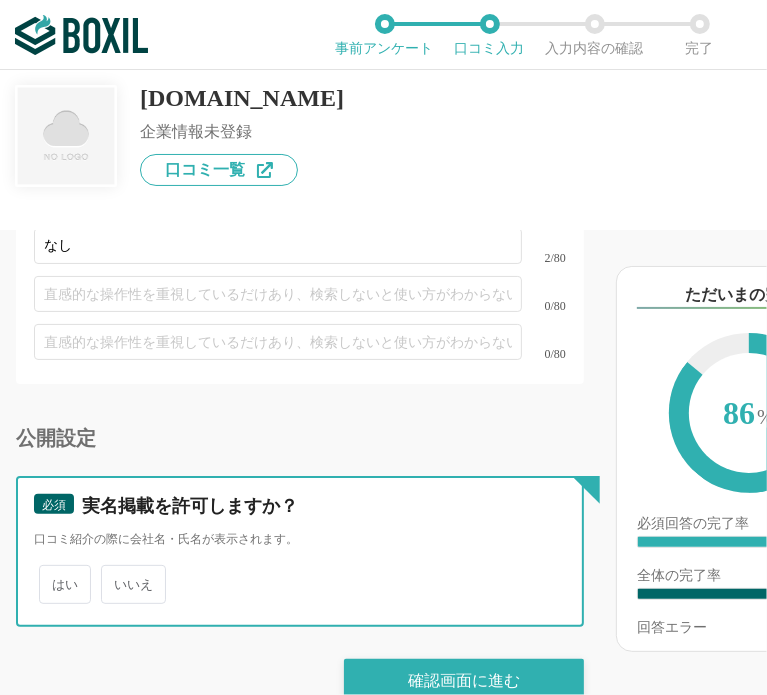 click on "いいえ" at bounding box center [112, 574] 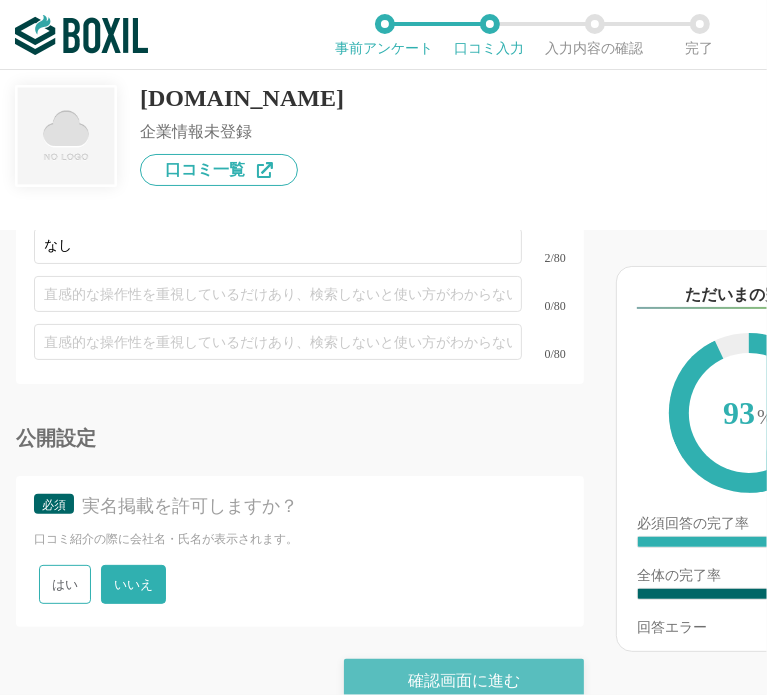 click on "確認画面に進む" at bounding box center (464, 681) 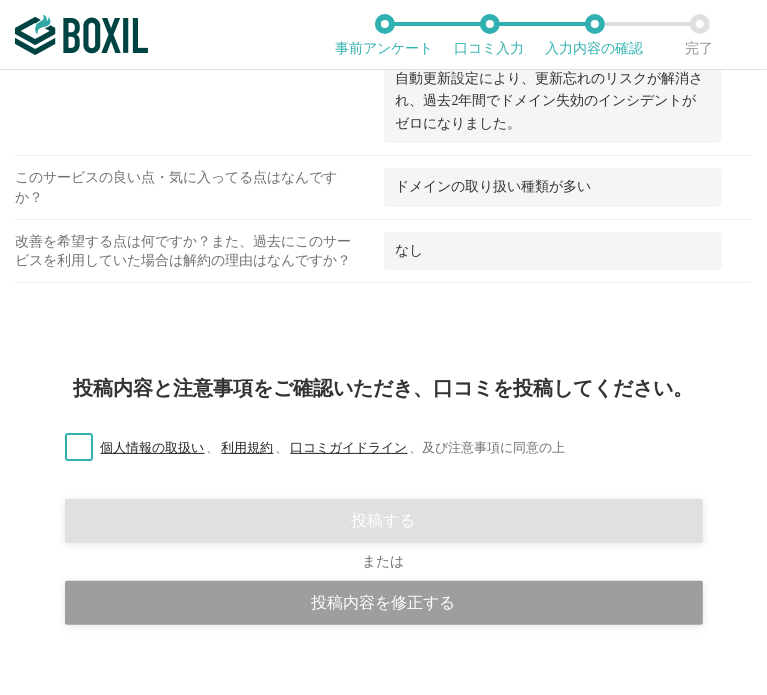scroll, scrollTop: 1693, scrollLeft: 0, axis: vertical 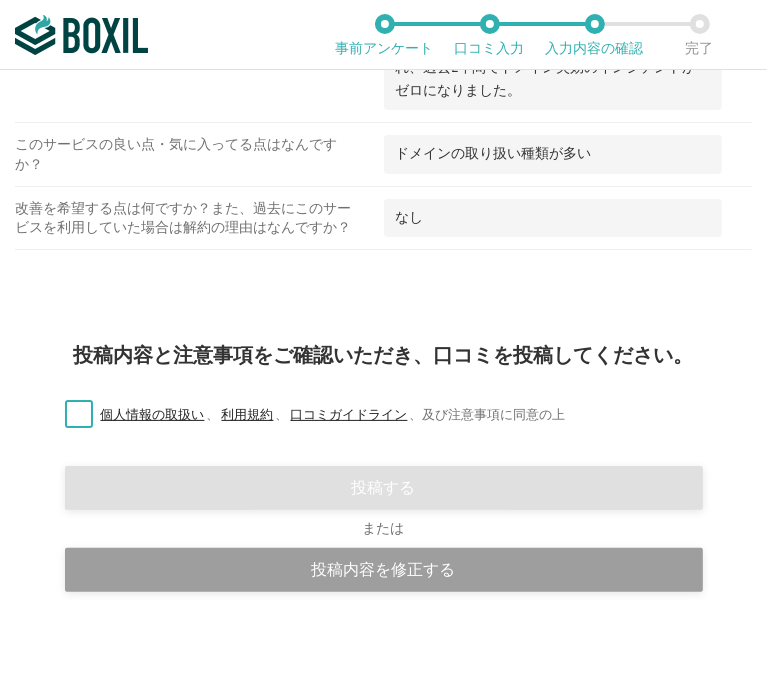 click on "投稿内容と注意事項をご確認いただき、口コミを投稿してください。 個人情報の取扱い 、 利用規約 、 口コミガイドライン 、 及び注意事項に同意の上 投稿する または 投稿内容を修正する" at bounding box center (383, 505) 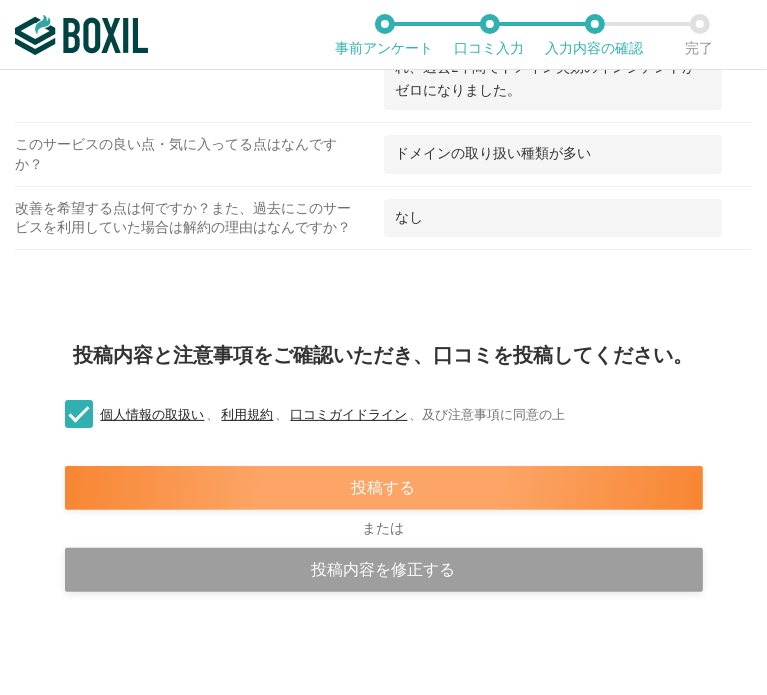 click on "投稿する" at bounding box center [384, 488] 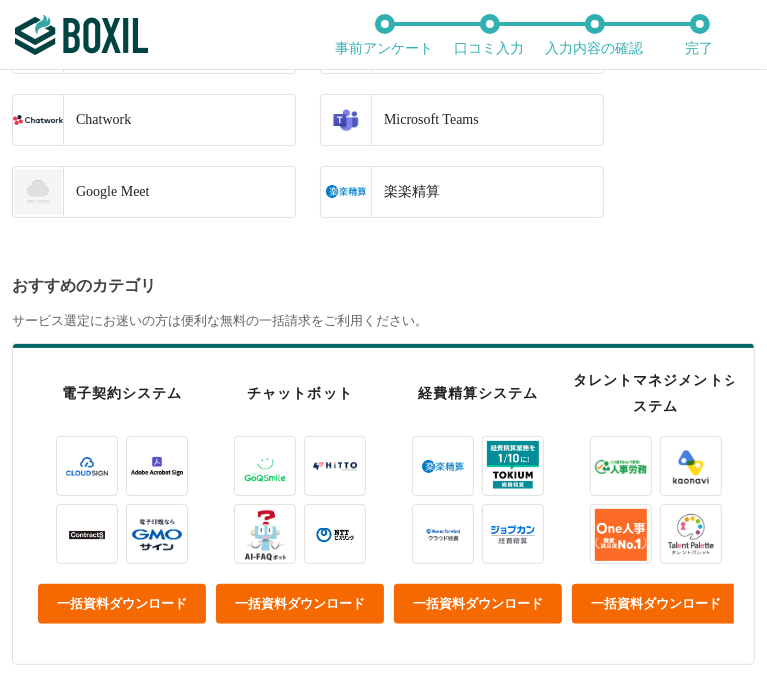 scroll, scrollTop: 900, scrollLeft: 0, axis: vertical 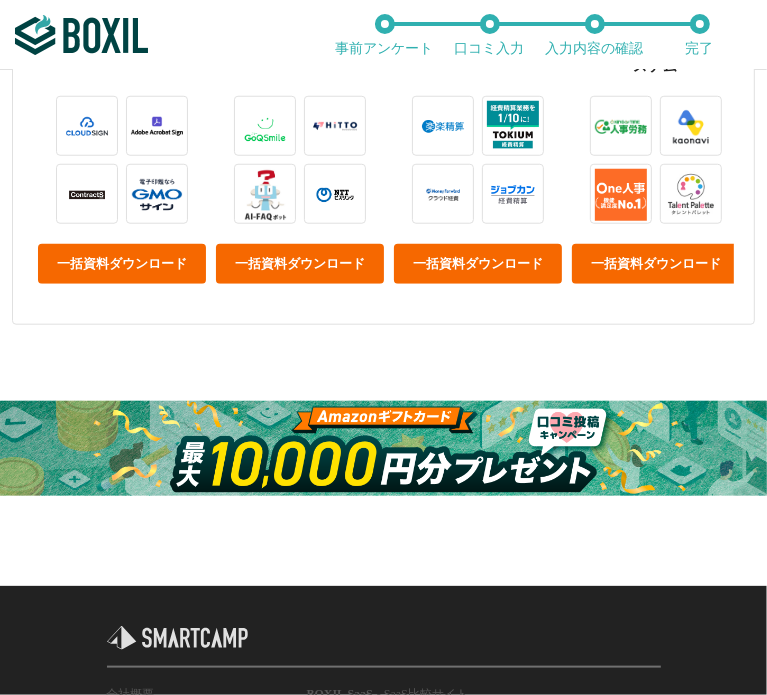 click at bounding box center (383, 448) 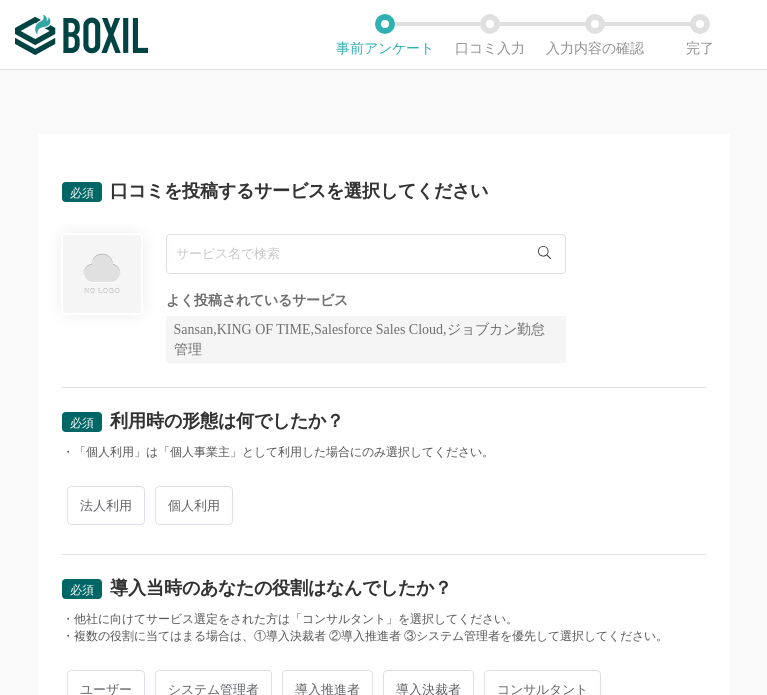 scroll, scrollTop: 0, scrollLeft: 0, axis: both 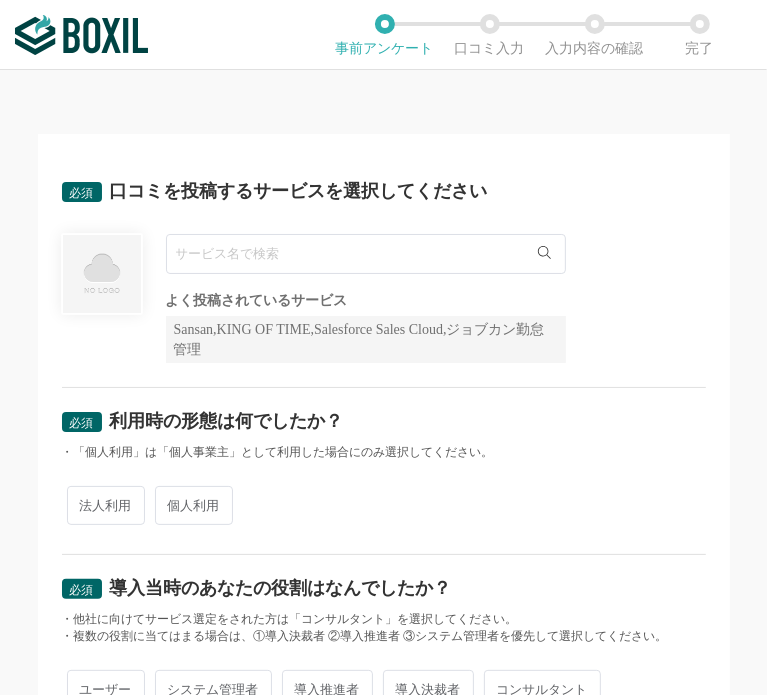 click at bounding box center (366, 254) 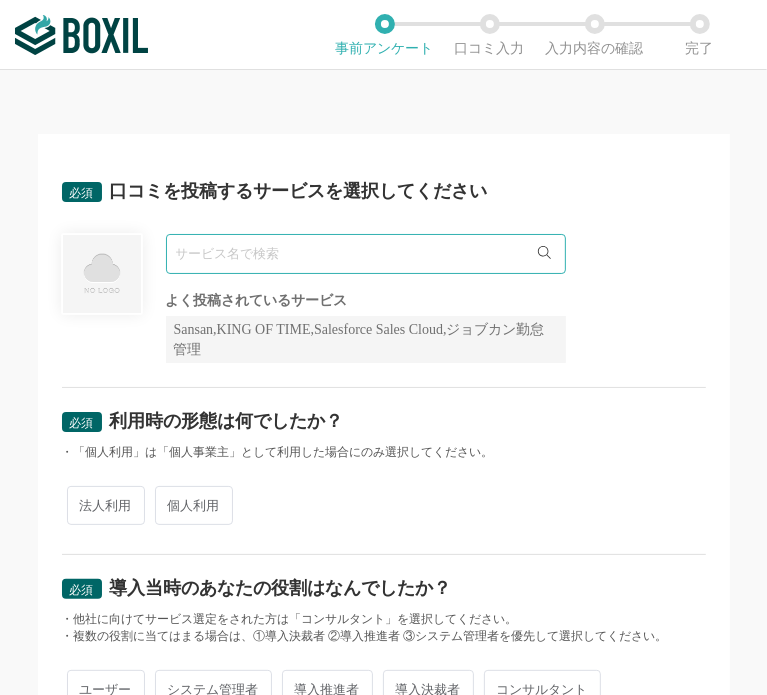 paste on "GitHub" 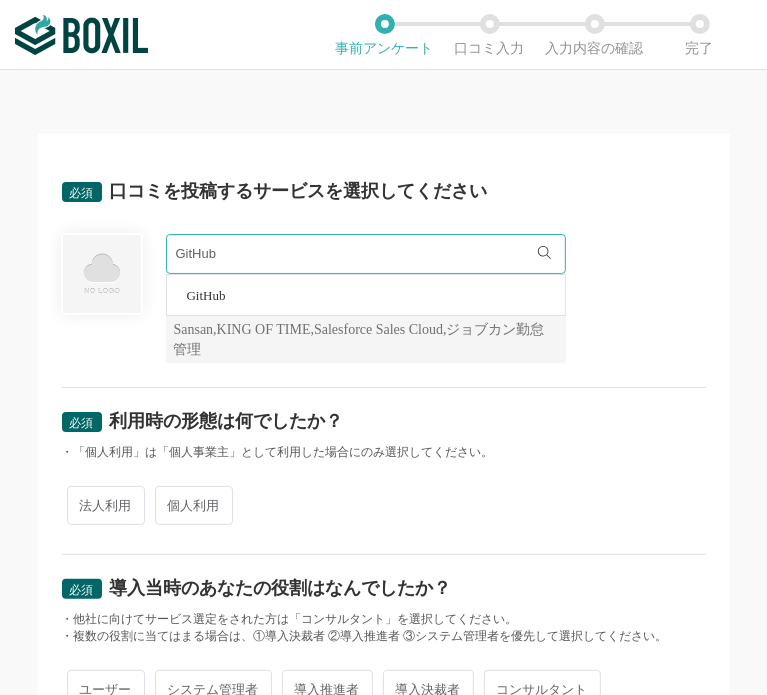 type on "GitHub" 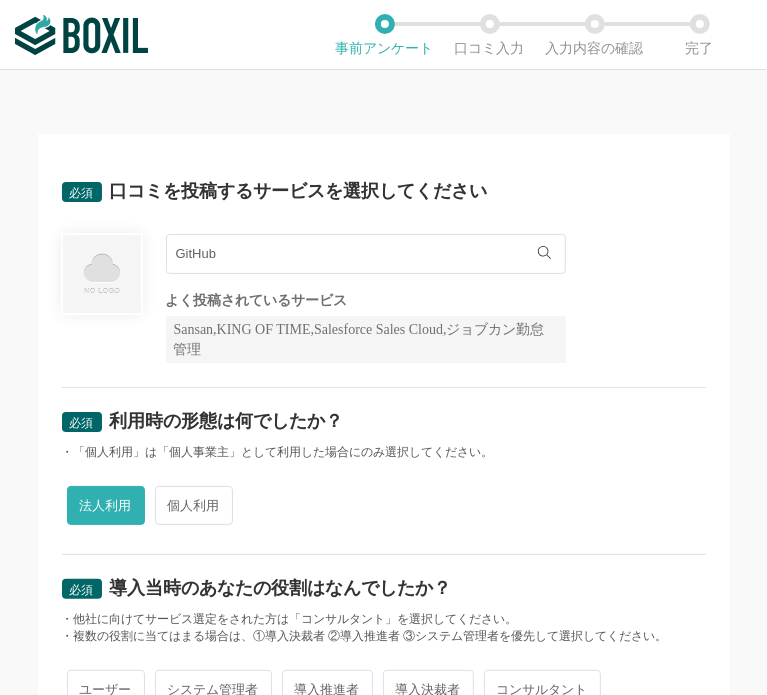 scroll, scrollTop: 400, scrollLeft: 0, axis: vertical 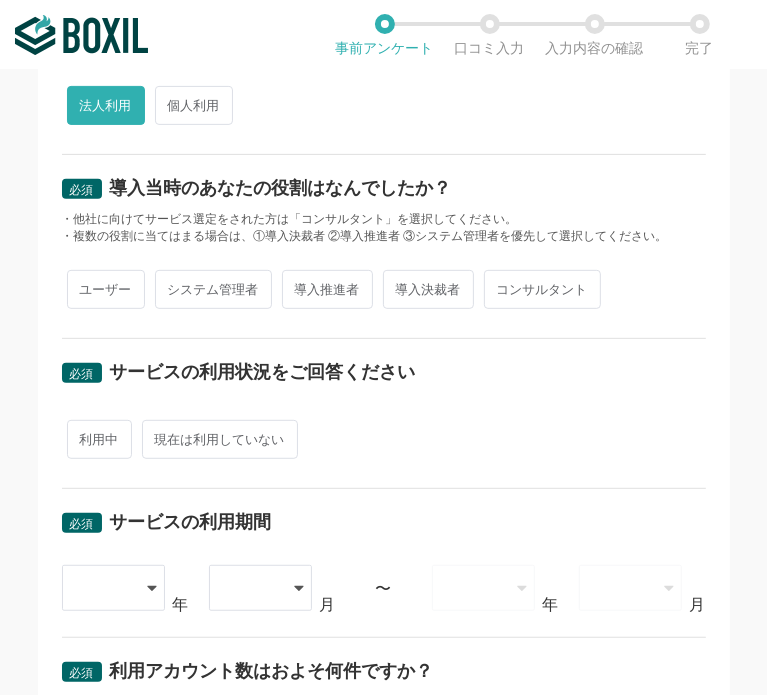 click on "ユーザー" at bounding box center [106, 289] 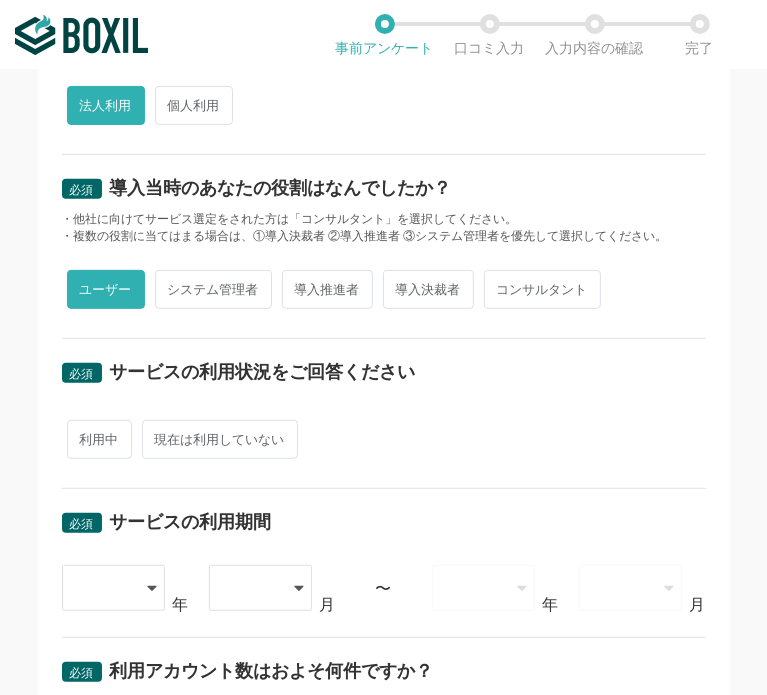 click on "利用中" at bounding box center [99, 439] 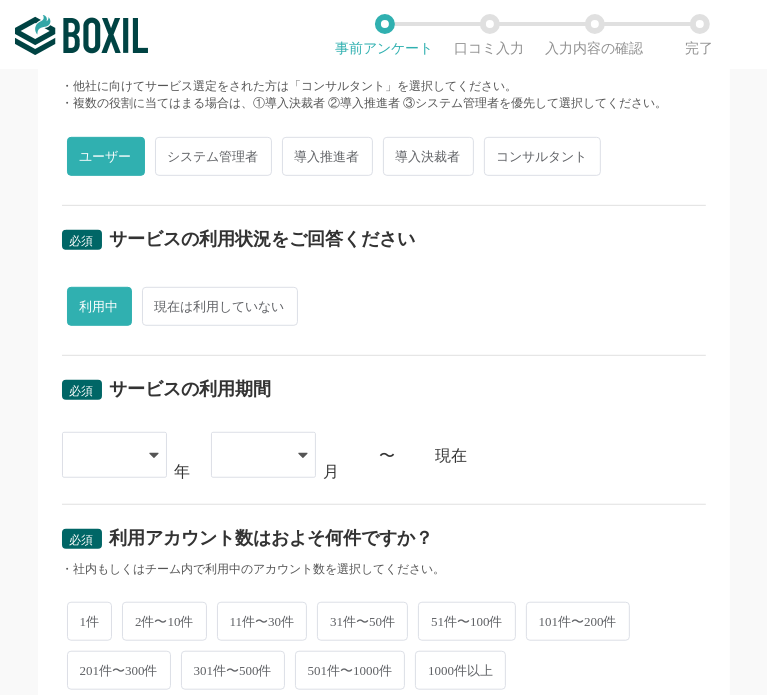scroll, scrollTop: 800, scrollLeft: 0, axis: vertical 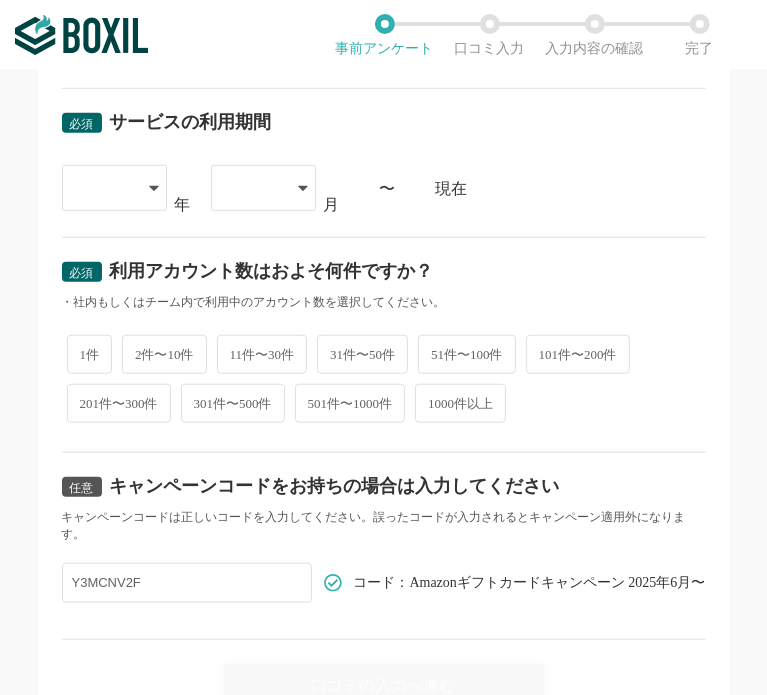 click at bounding box center [114, 188] 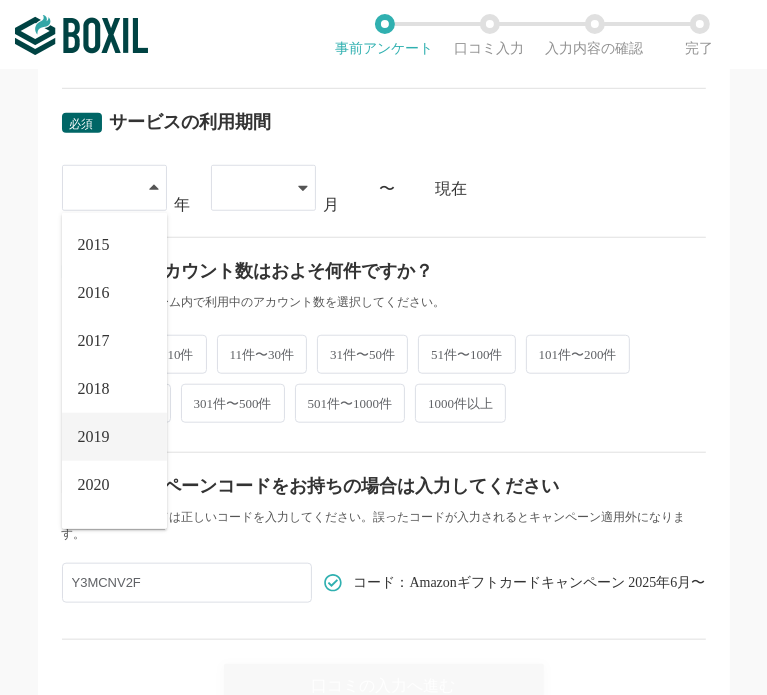 scroll, scrollTop: 228, scrollLeft: 0, axis: vertical 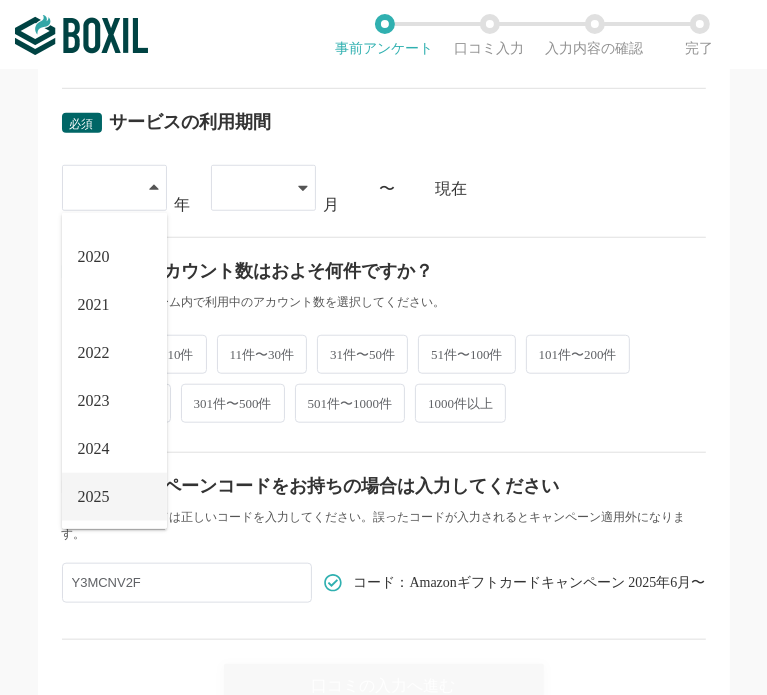 click on "2025" at bounding box center [114, 497] 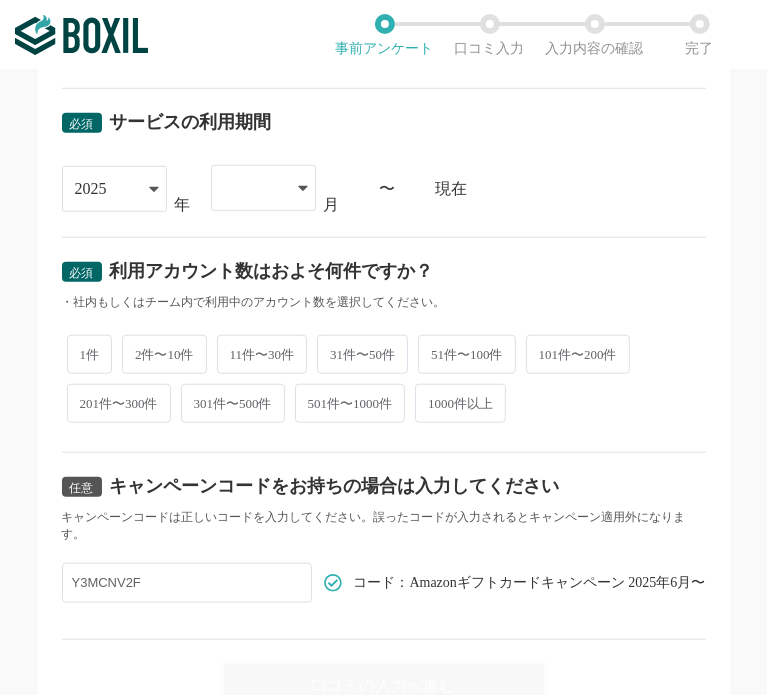 click at bounding box center (253, 188) 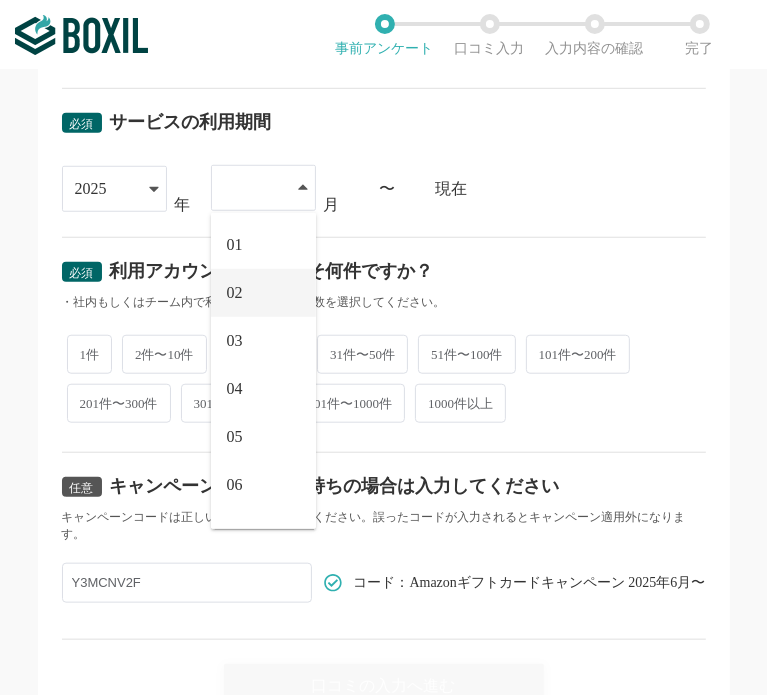 click on "02" at bounding box center [263, 293] 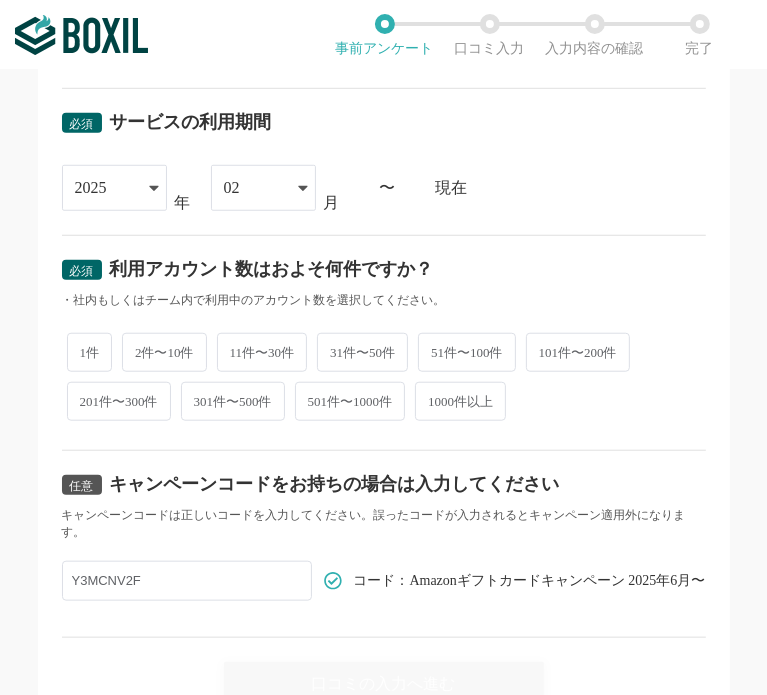 click on "2件〜10件" at bounding box center [164, 352] 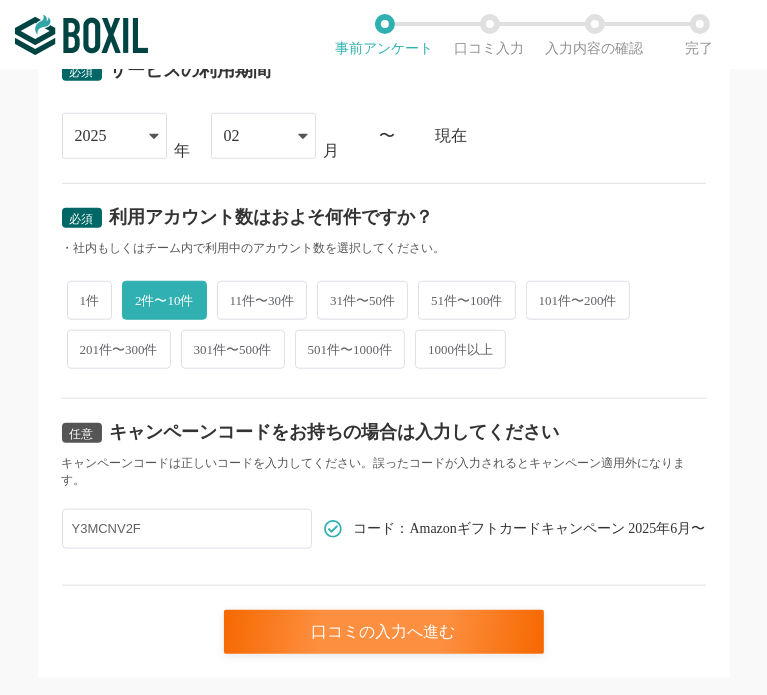 scroll, scrollTop: 894, scrollLeft: 0, axis: vertical 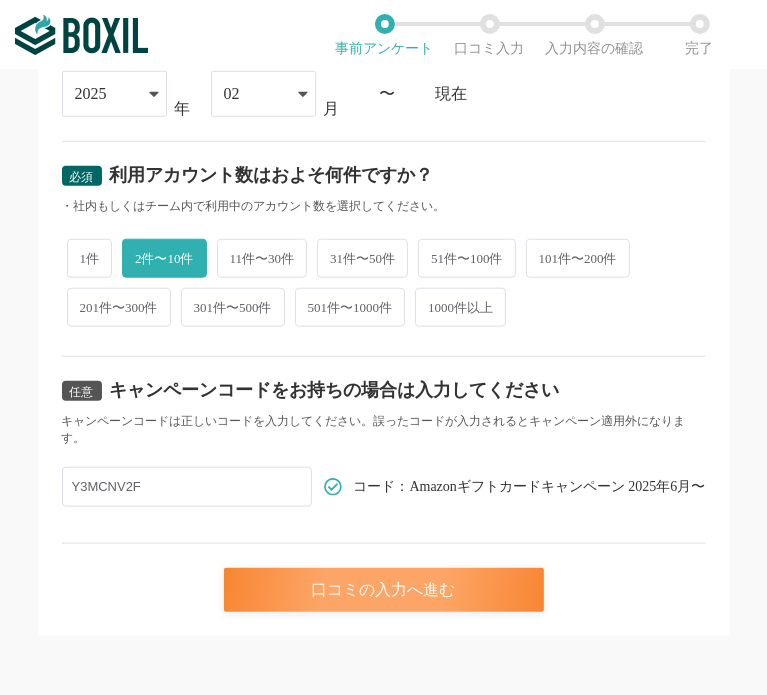 click on "口コミの入力へ進む" at bounding box center [384, 590] 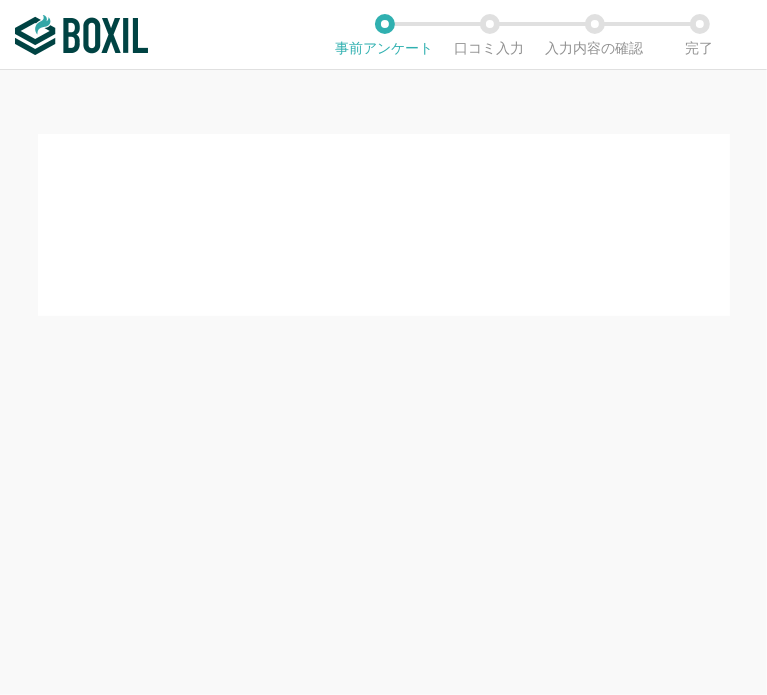 scroll, scrollTop: 0, scrollLeft: 0, axis: both 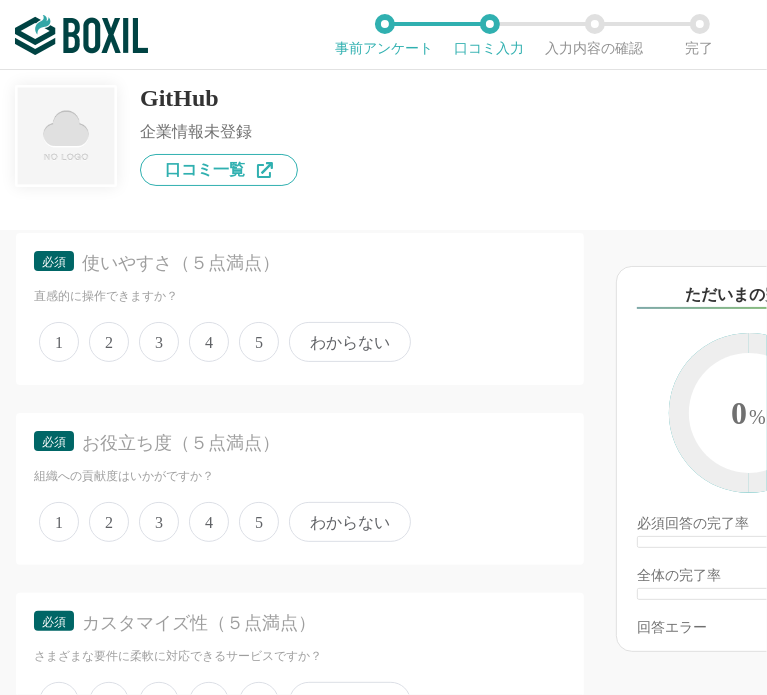 click on "5" at bounding box center [259, 342] 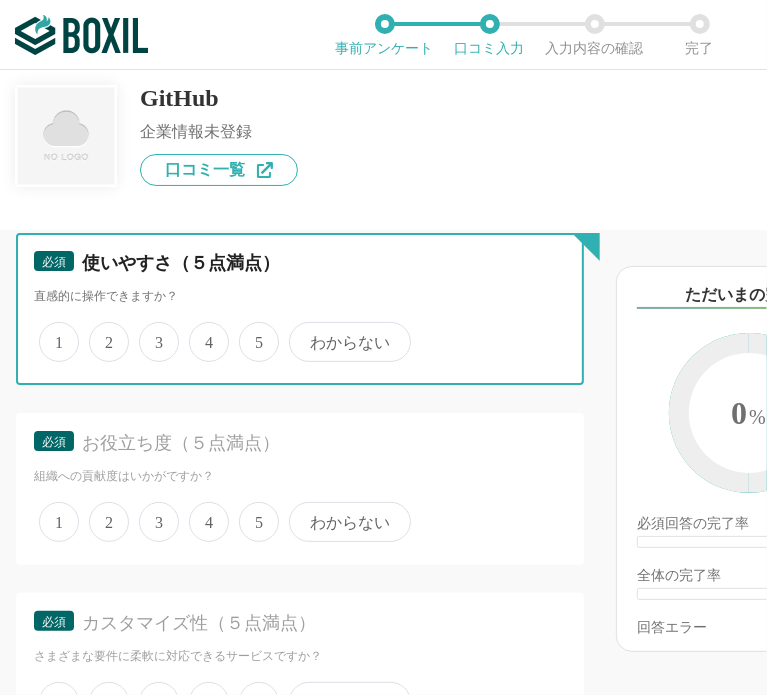 click on "5" at bounding box center (250, 331) 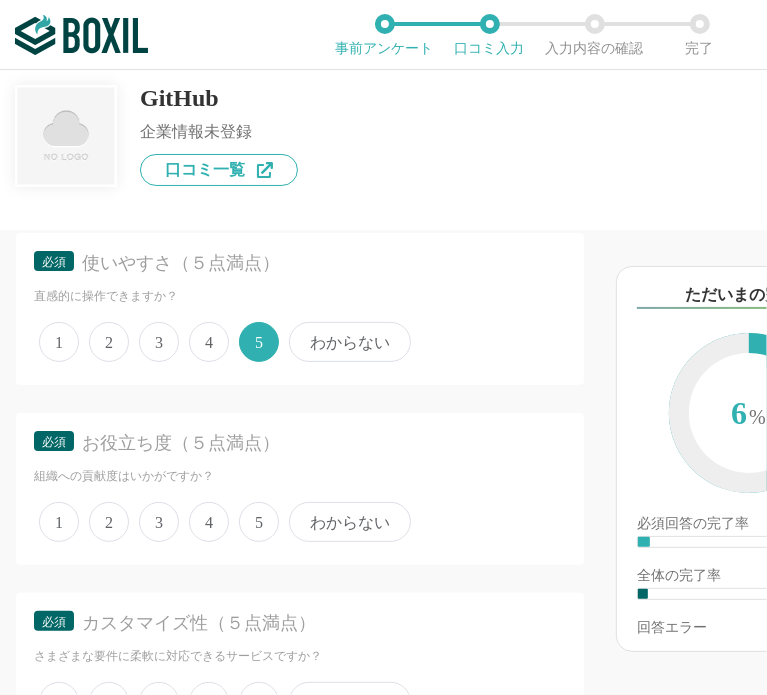 click on "1 2 3 4 5 わからない" at bounding box center (300, 522) 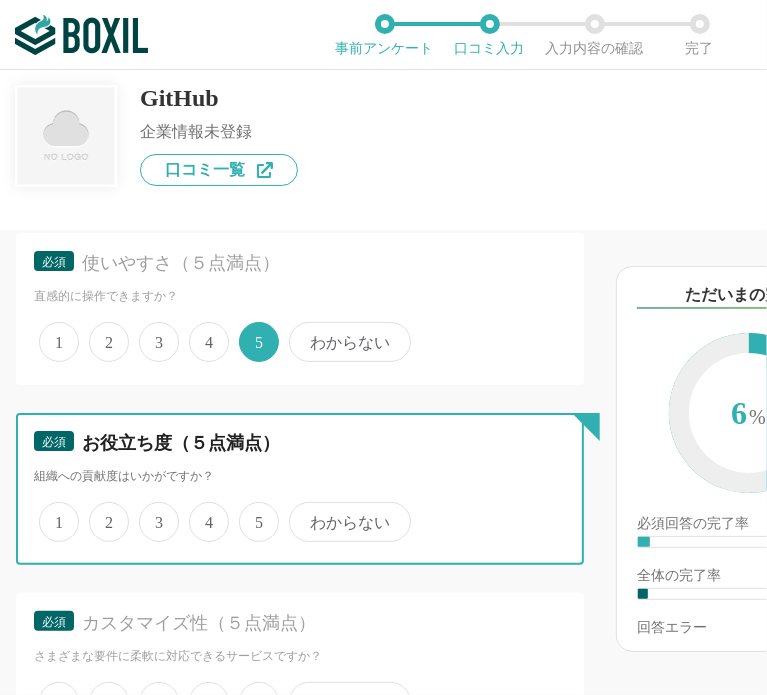 click on "4" at bounding box center [200, 511] 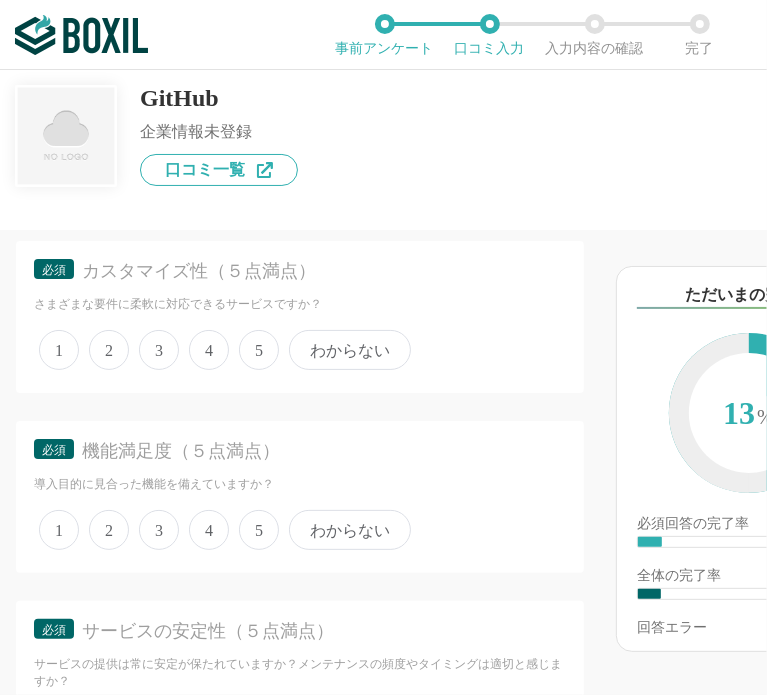 scroll, scrollTop: 700, scrollLeft: 0, axis: vertical 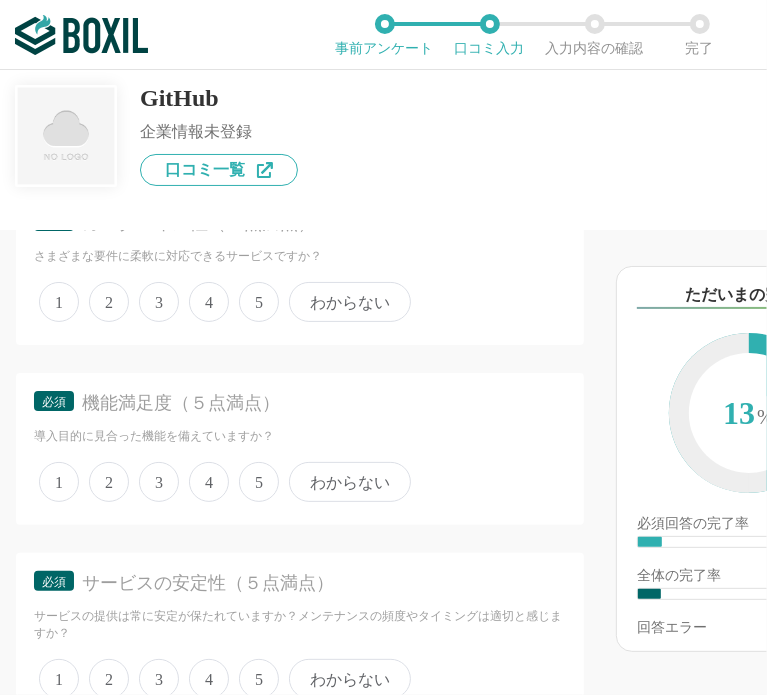 click on "1 2 3 4 5 わからない" at bounding box center (300, 302) 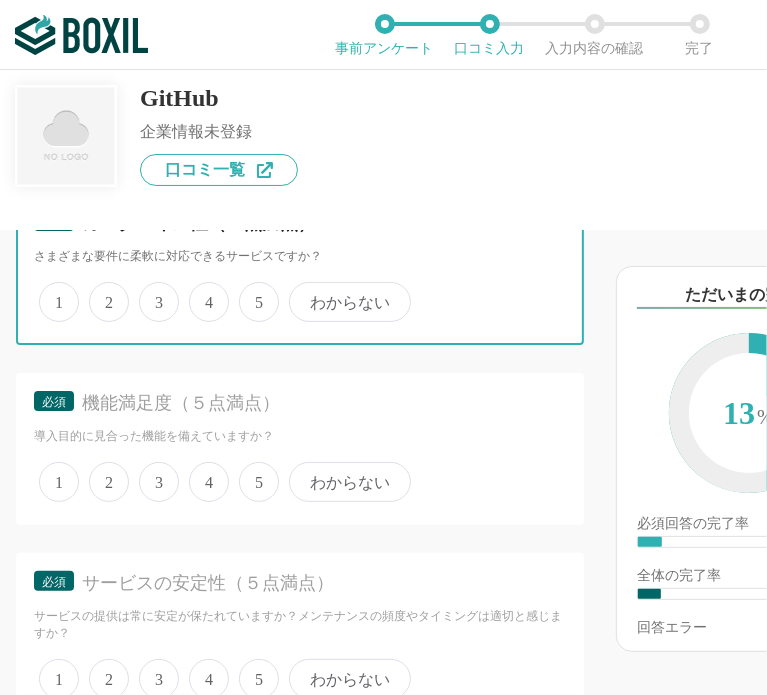 click on "5" at bounding box center [250, 291] 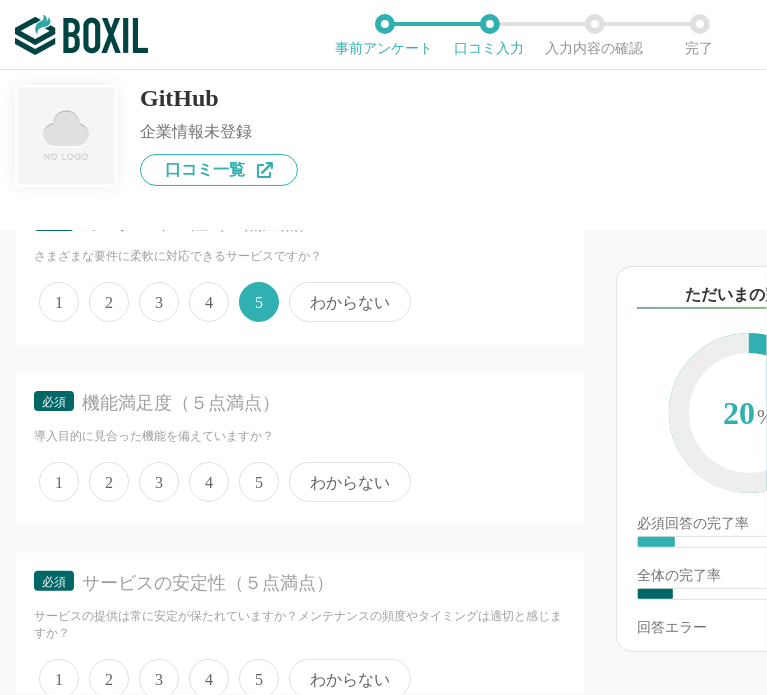 click on "4" at bounding box center [209, 482] 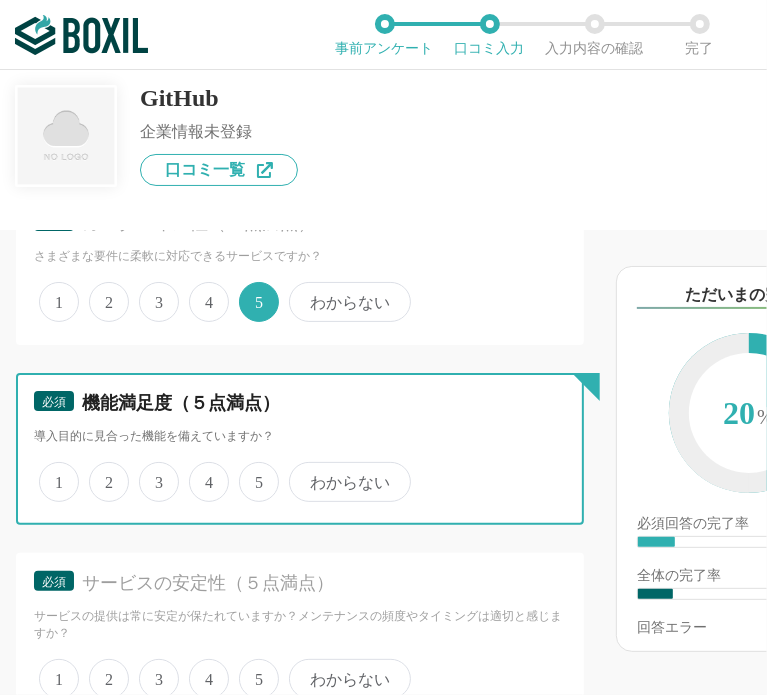 click on "4" at bounding box center [200, 471] 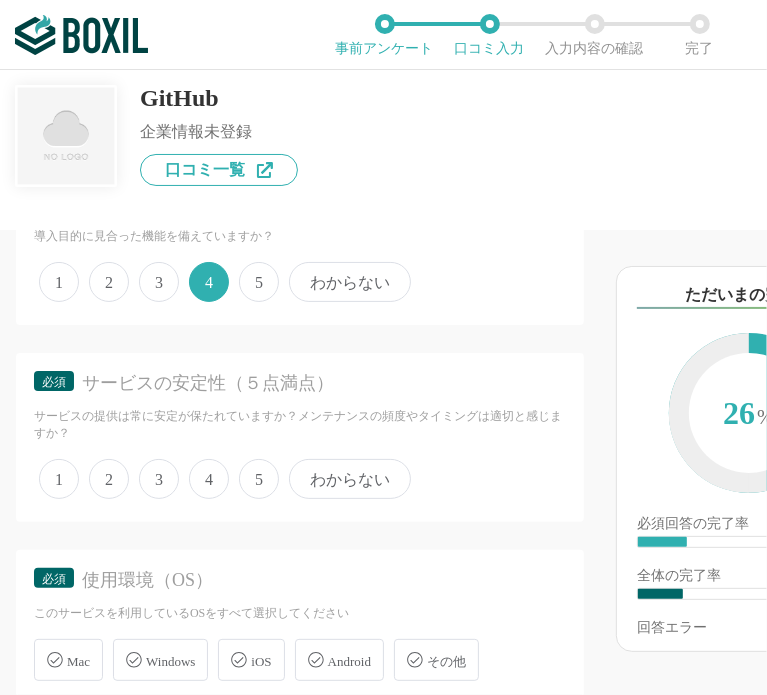 click on "5" at bounding box center (259, 479) 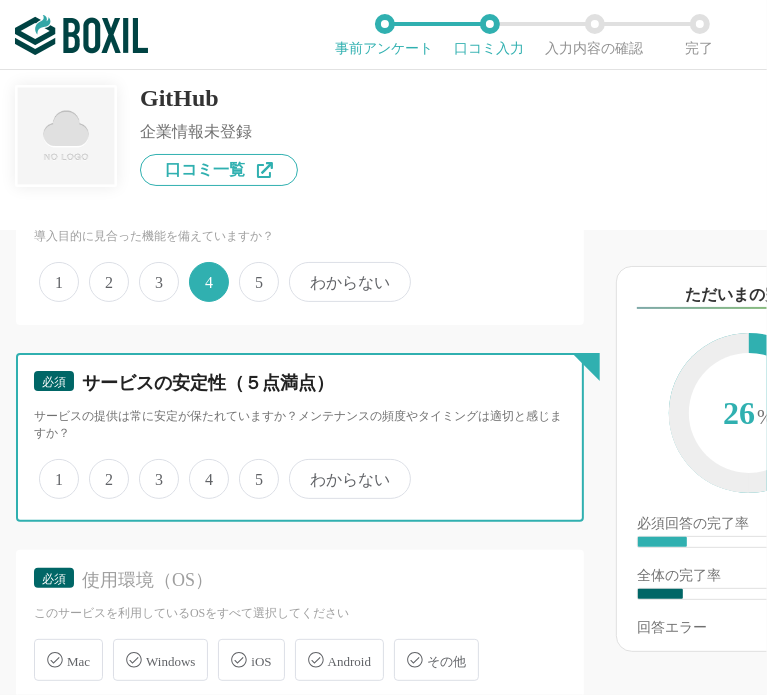 click on "5" at bounding box center [250, 468] 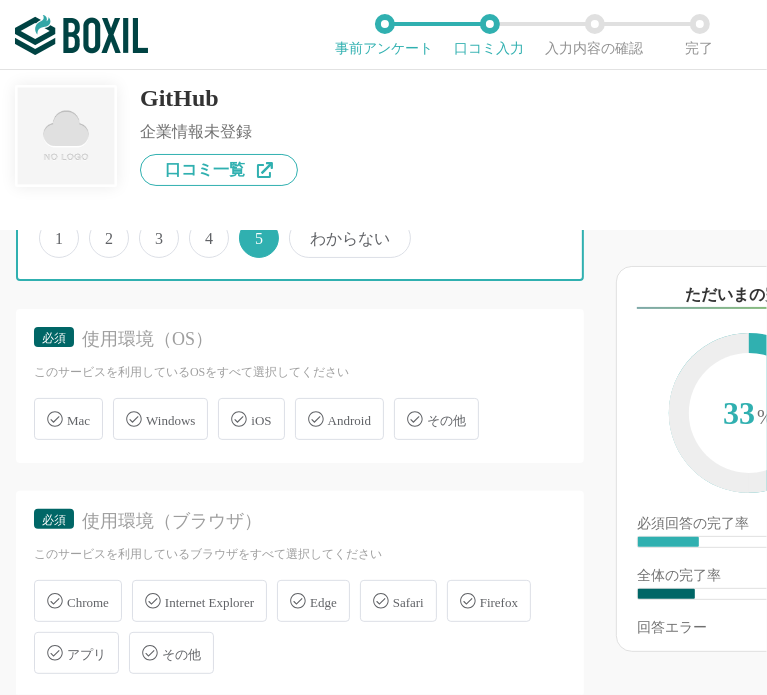 scroll, scrollTop: 1200, scrollLeft: 0, axis: vertical 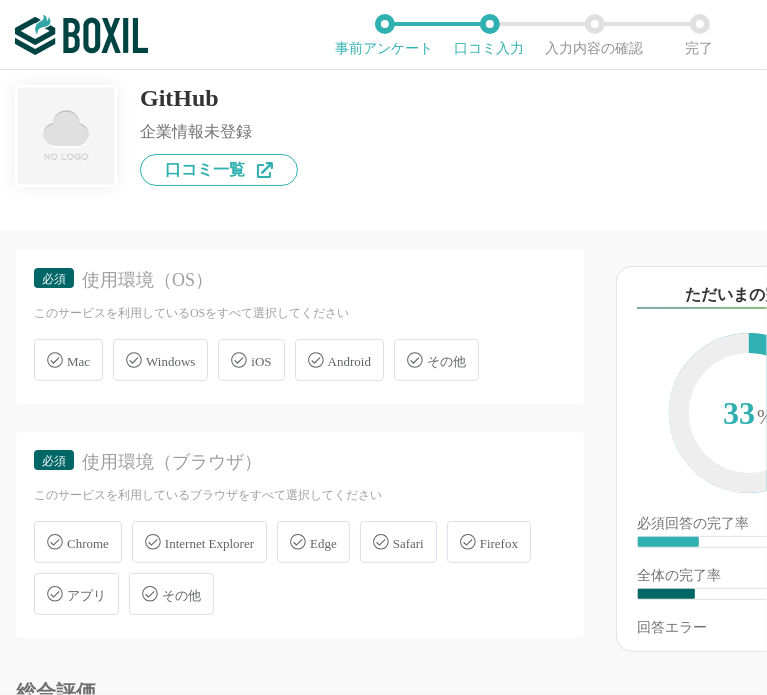 click on "Windows" at bounding box center [170, 361] 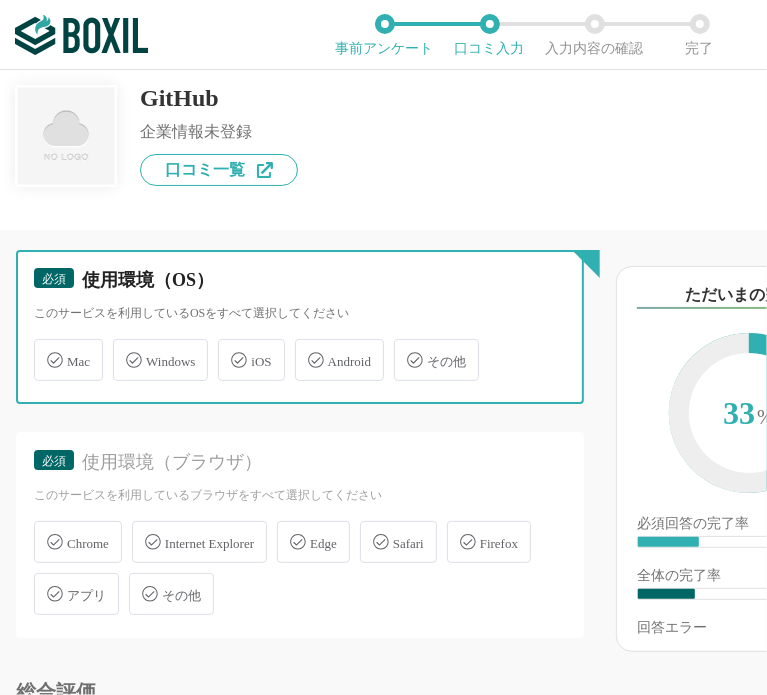 click on "Windows" at bounding box center (123, 348) 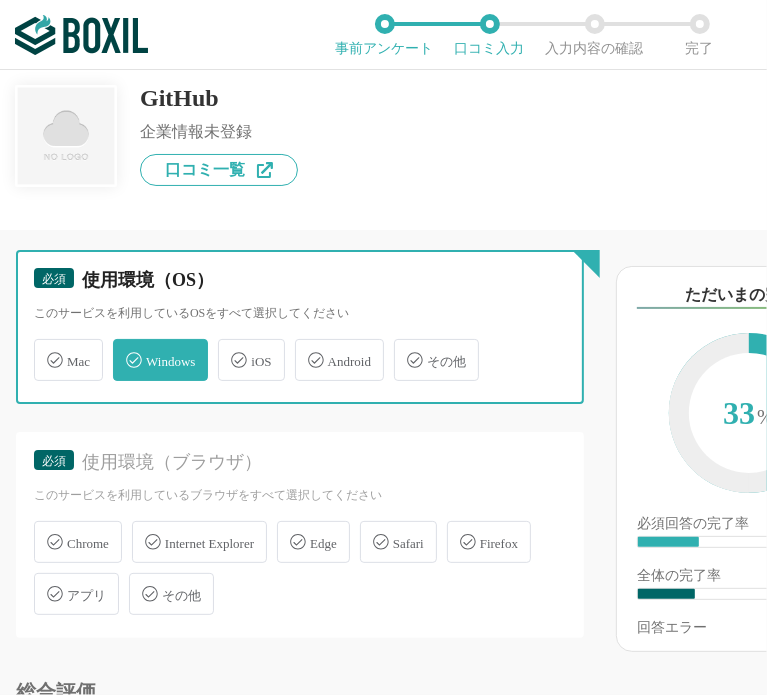 checkbox on "true" 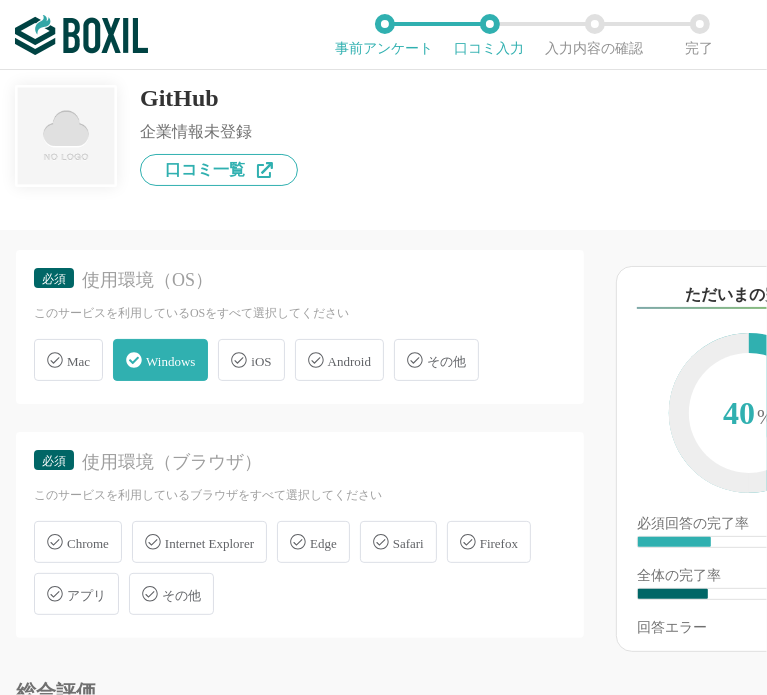 click on "Chrome" at bounding box center [88, 543] 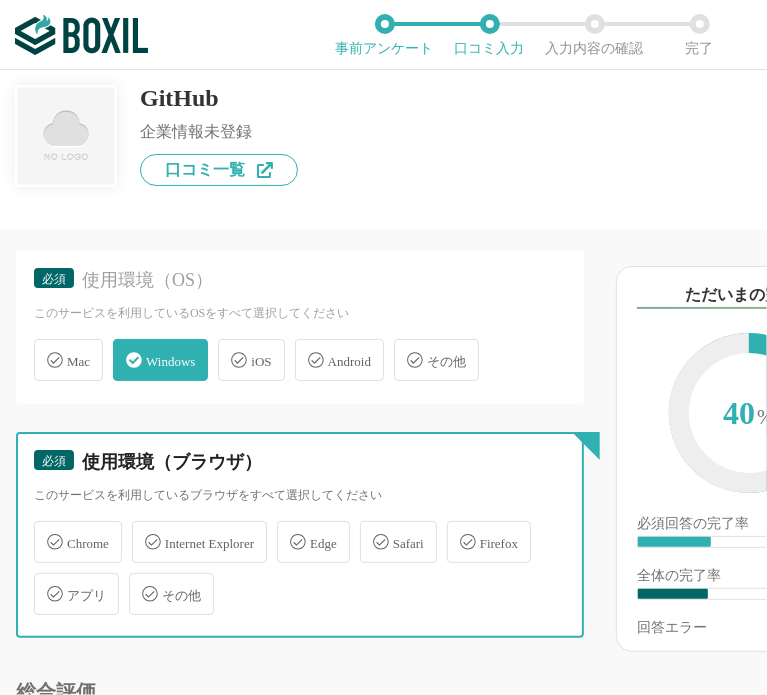 click on "Chrome" at bounding box center (44, 530) 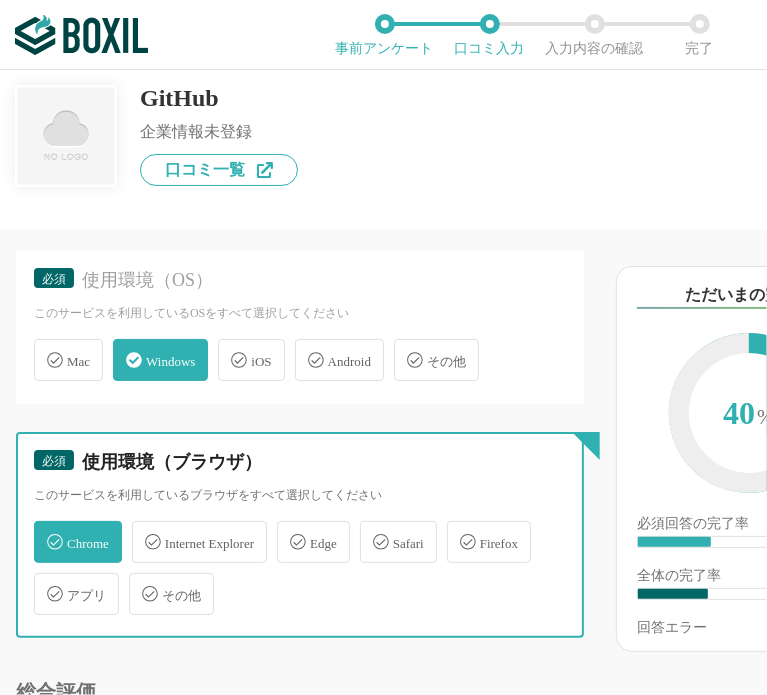 checkbox on "true" 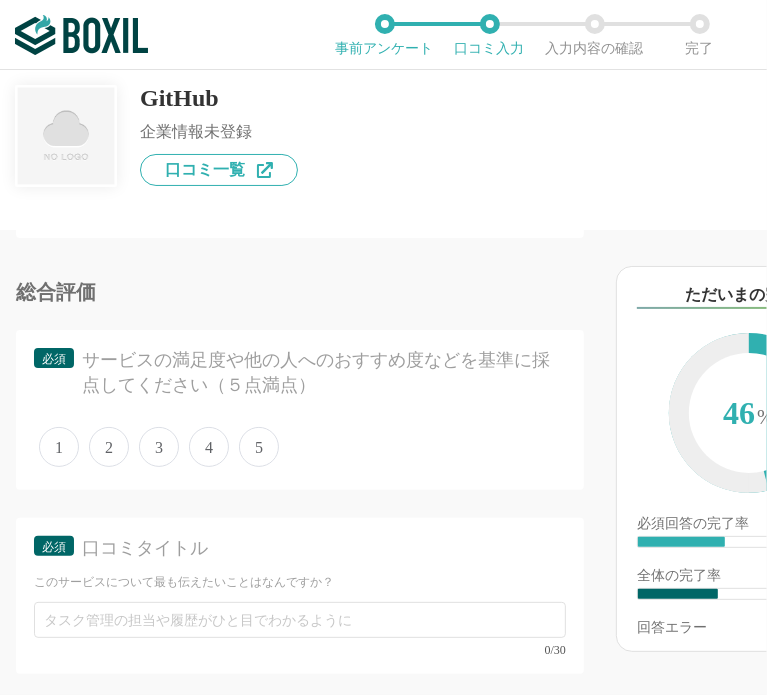 click on "5" at bounding box center (259, 447) 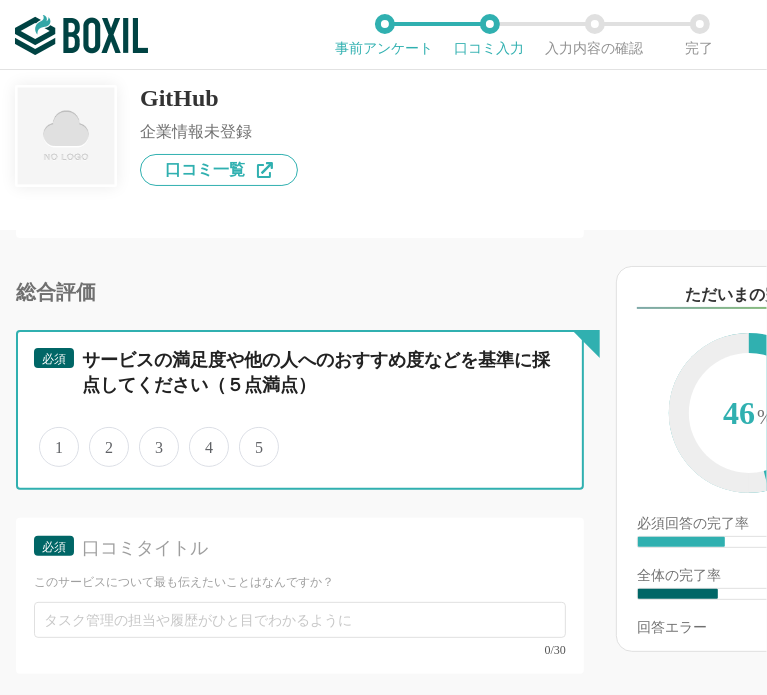 click on "5" at bounding box center [250, 436] 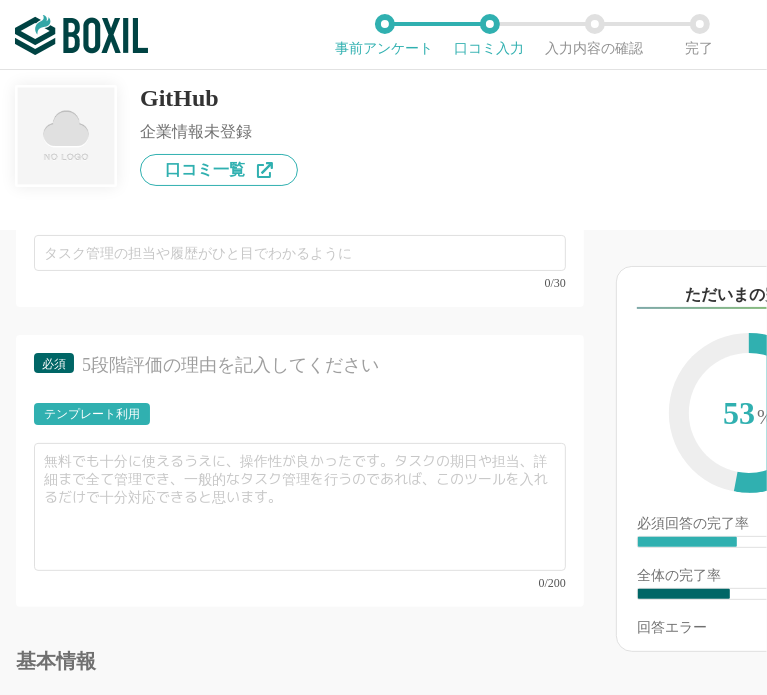 scroll, scrollTop: 1900, scrollLeft: 0, axis: vertical 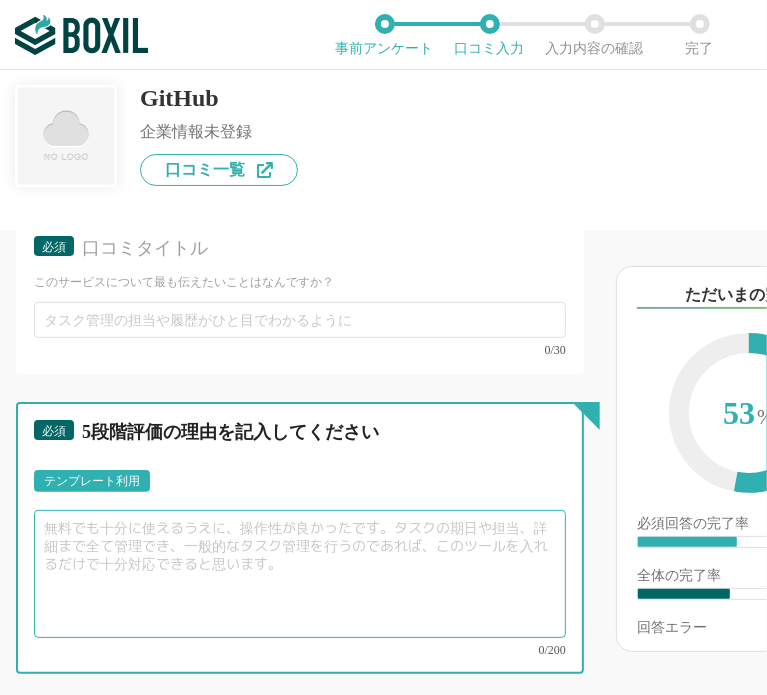 click at bounding box center [300, 574] 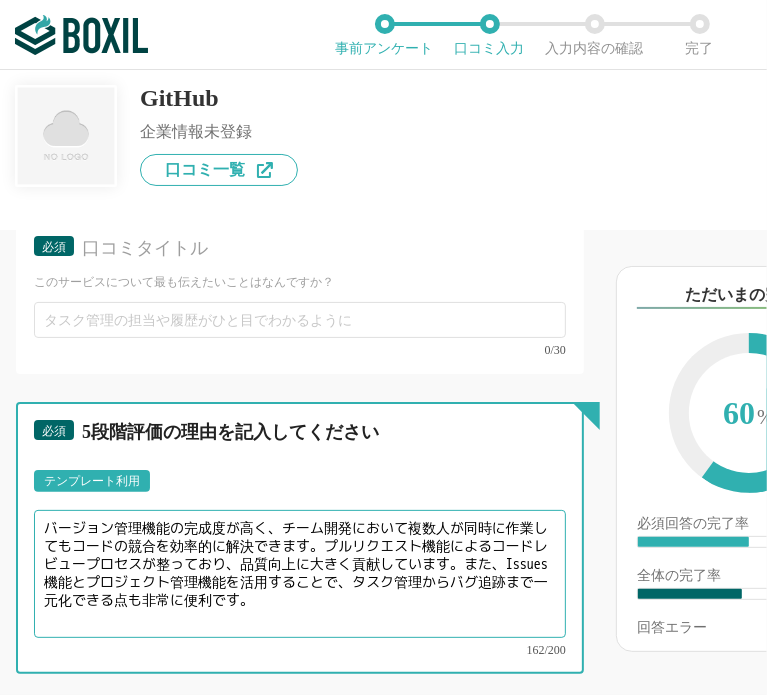 click on "バージョン管理機能の完成度が高く、チーム開発において複数人が同時に作業してもコードの競合を効率的に解決できます。プルリクエスト機能によるコードレビュープロセスが整っており、品質向上に大きく貢献しています。また、Issues機能とプロジェクト管理機能を活用することで、タスク管理からバグ追跡まで一元化できる点も非常に便利です。" at bounding box center (300, 574) 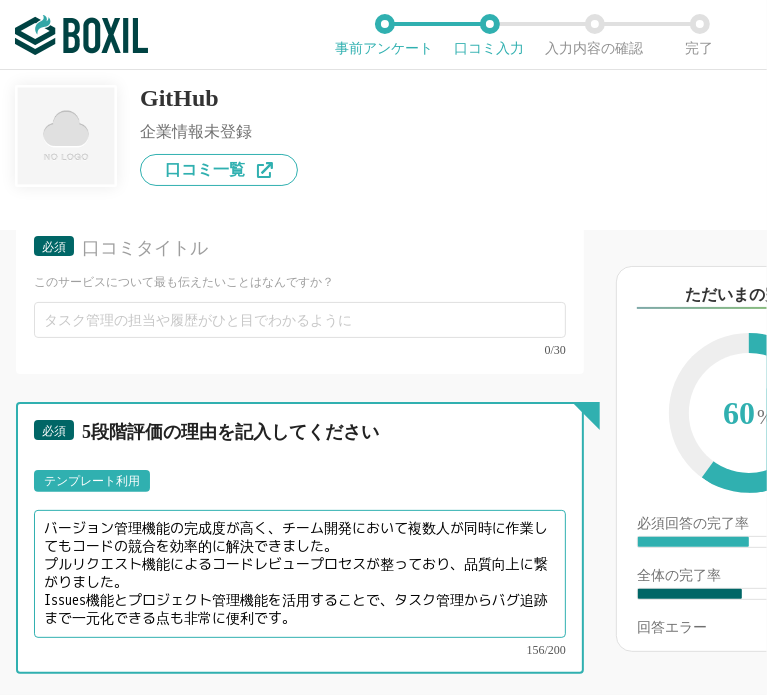 scroll, scrollTop: 2000, scrollLeft: 0, axis: vertical 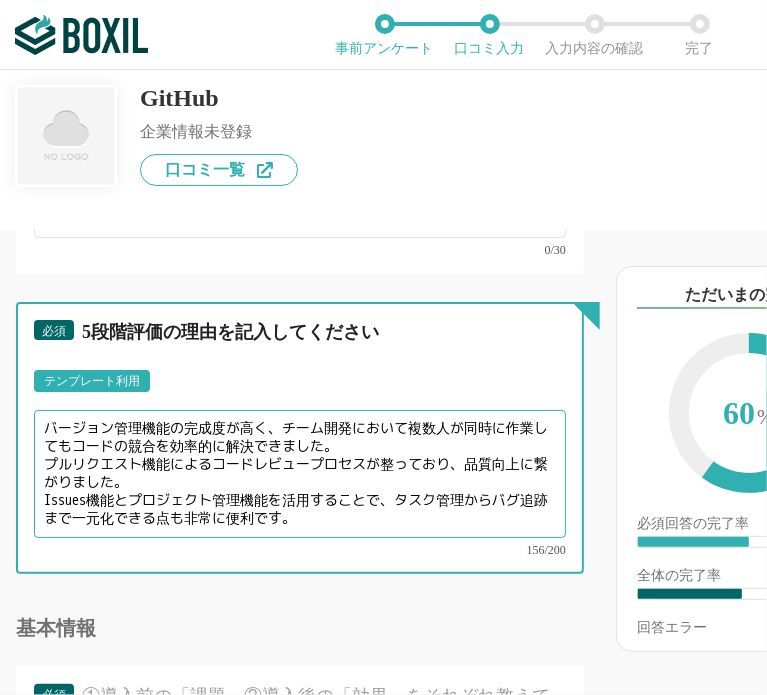 drag, startPoint x: 128, startPoint y: 514, endPoint x: 79, endPoint y: 509, distance: 49.25444 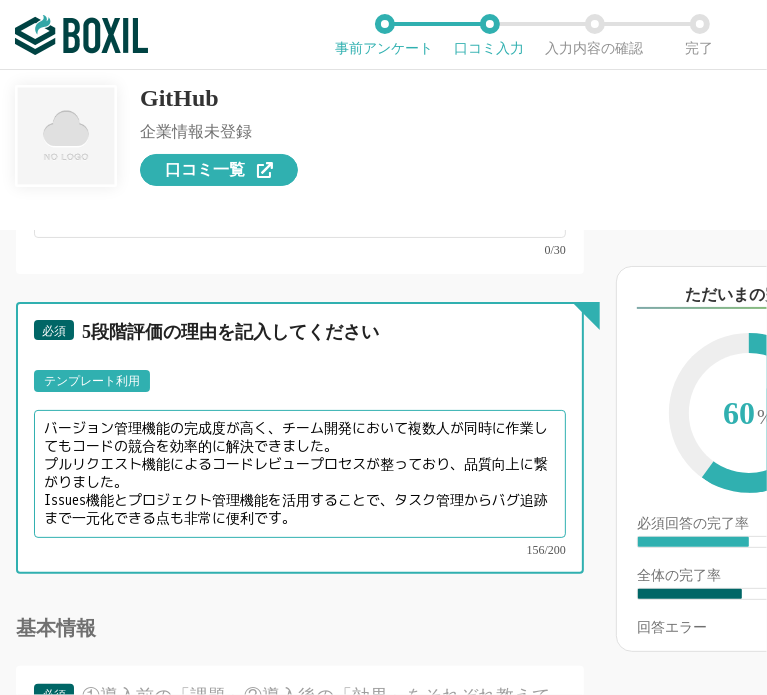 type on "バージョン管理機能の完成度が高く、チーム開発において複数人が同時に作業してもコードの競合を効率的に解決できました。
プルリクエスト機能によるコードレビュープロセスが整っており、品質向上に繋がりました。
Issues機能とプロジェクト管理機能を活用することで、タスク管理からバグ追跡まで一元化できる点も非常に便利です。" 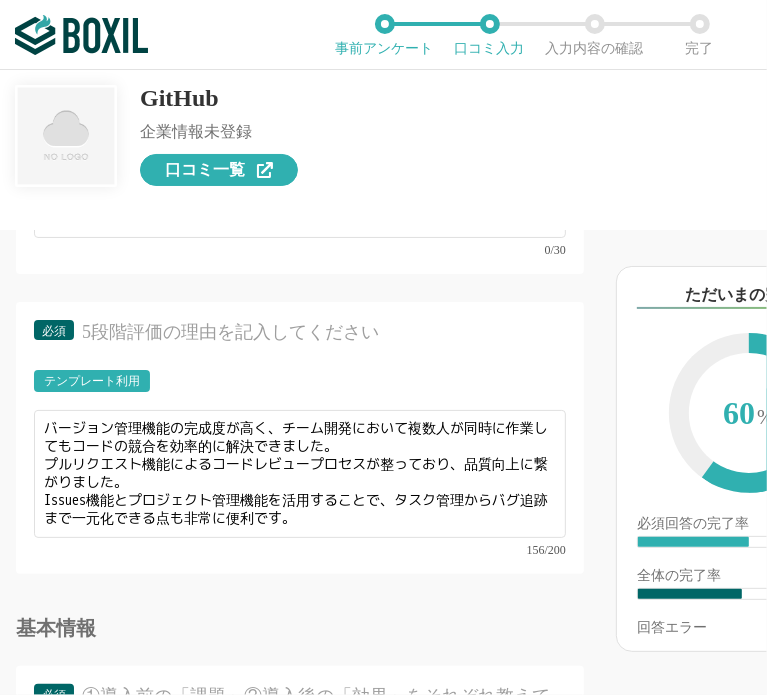 click 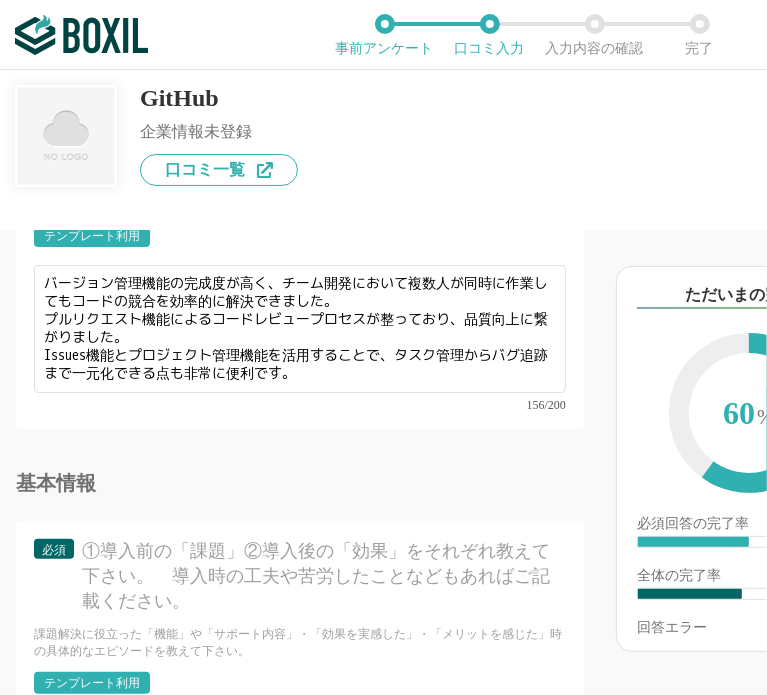 scroll, scrollTop: 2100, scrollLeft: 0, axis: vertical 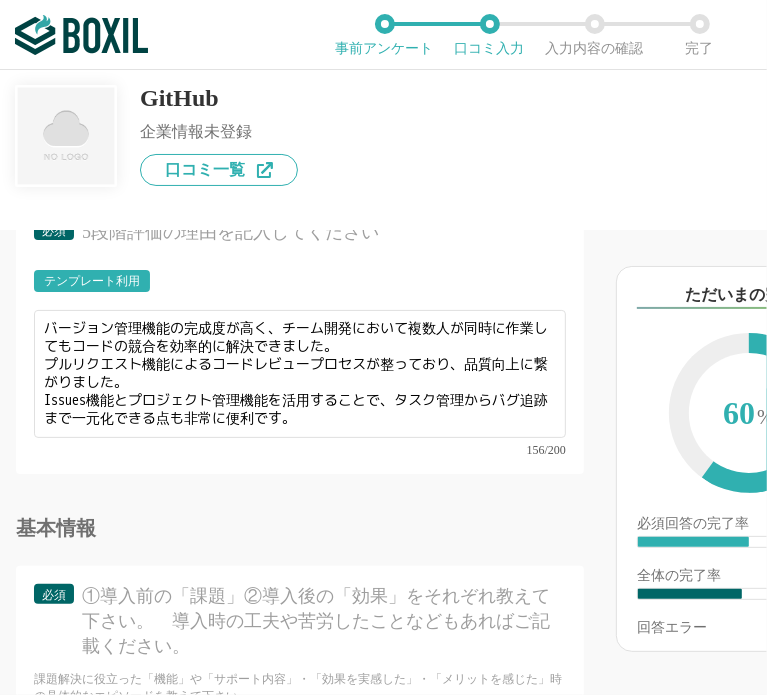click on "5段階評価の理由を記入してください" at bounding box center (321, 232) 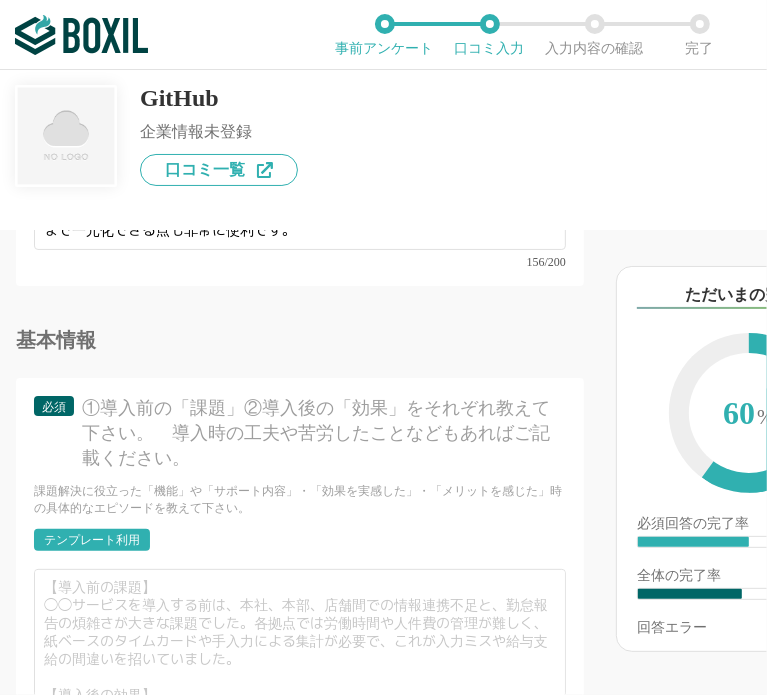 scroll, scrollTop: 2300, scrollLeft: 0, axis: vertical 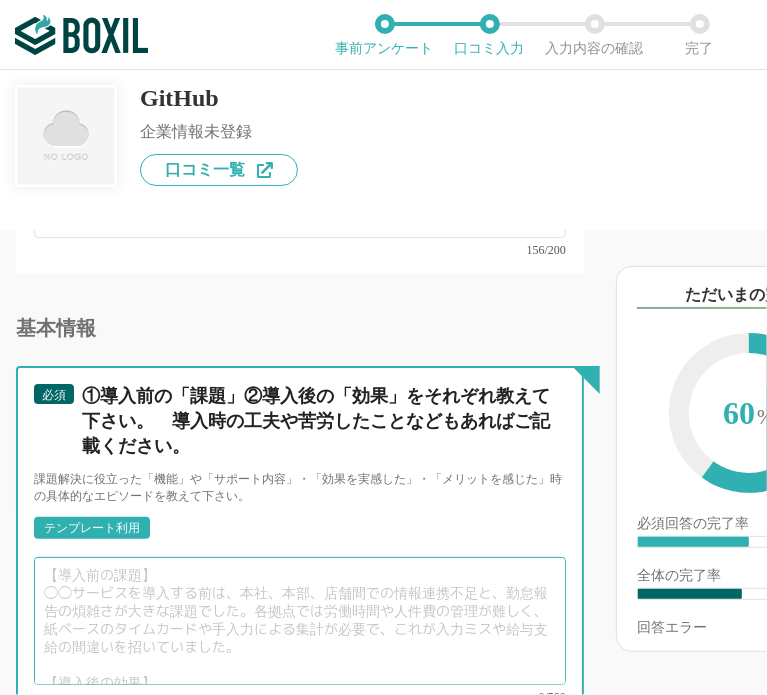 click at bounding box center (300, 621) 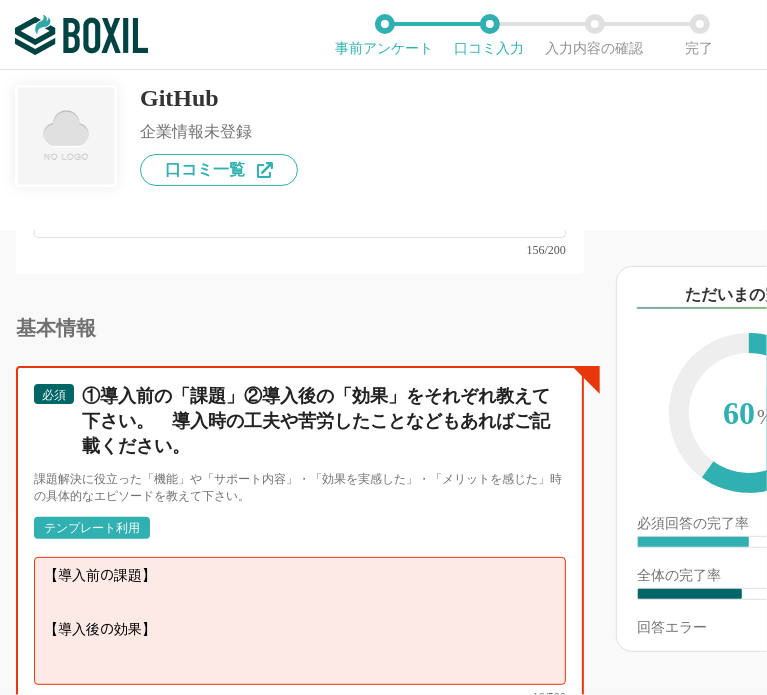 click on "【導入前の課題】
【導入後の効果】" at bounding box center [300, 621] 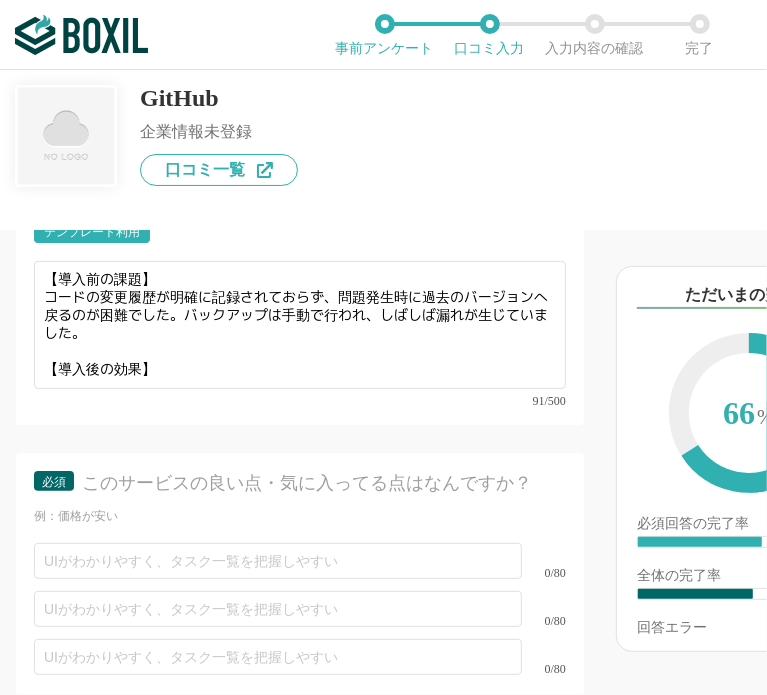 scroll, scrollTop: 2600, scrollLeft: 0, axis: vertical 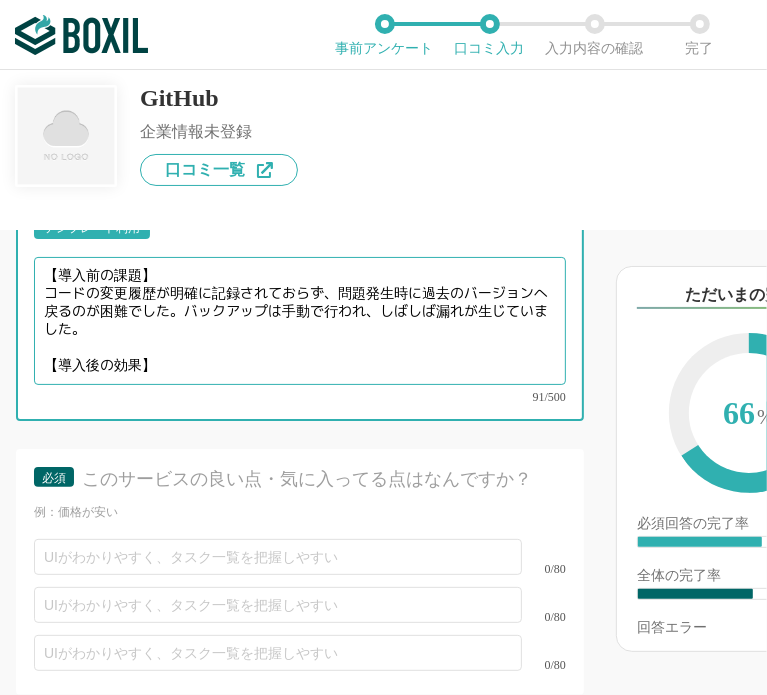 click on "【導入前の課題】
コードの変更履歴が明確に記録されておらず、問題発生時に過去のバージョンへ戻るのが困難でした。バックアップは手動で行われ、しばしば漏れが生じていました。
【導入後の効果】" at bounding box center [300, 321] 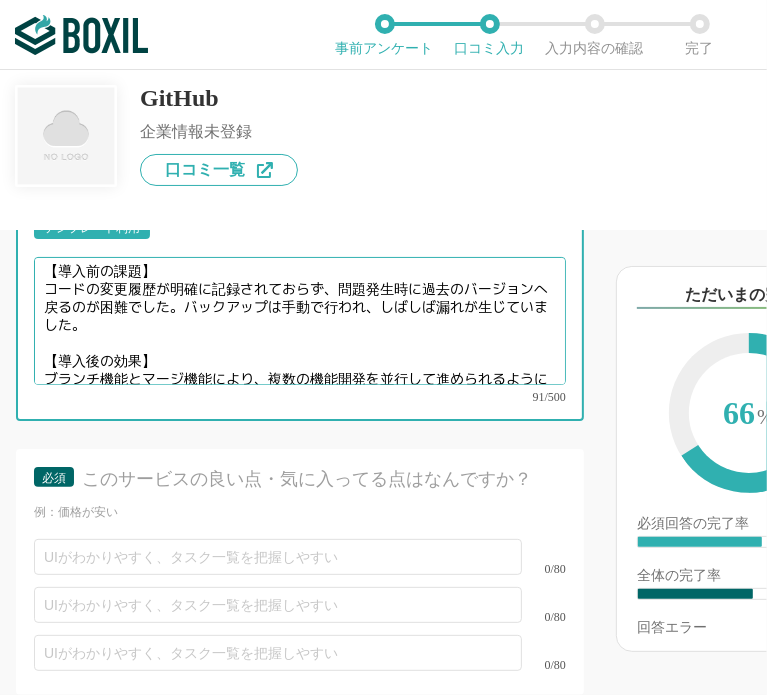 scroll, scrollTop: 45, scrollLeft: 0, axis: vertical 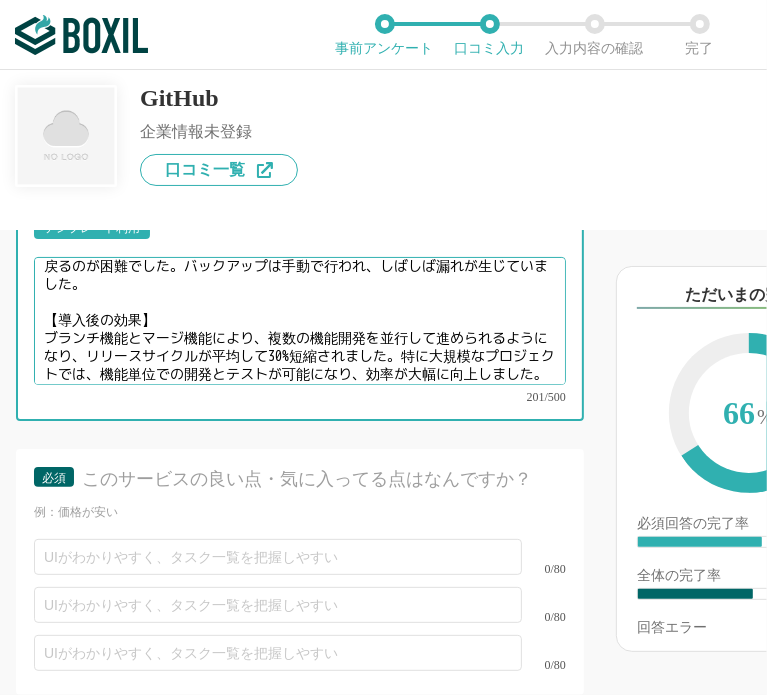 click on "【導入前の課題】
コードの変更履歴が明確に記録されておらず、問題発生時に過去のバージョンへ戻るのが困難でした。バックアップは手動で行われ、しばしば漏れが生じていました。
【導入後の効果】
ブランチ機能とマージ機能により、複数の機能開発を並行して進められるようになり、リリースサイクルが平均して30%短縮されました。特に大規模なプロジェクトでは、機能単位での開発とテストが可能になり、効率が大幅に向上しました。" at bounding box center [300, 321] 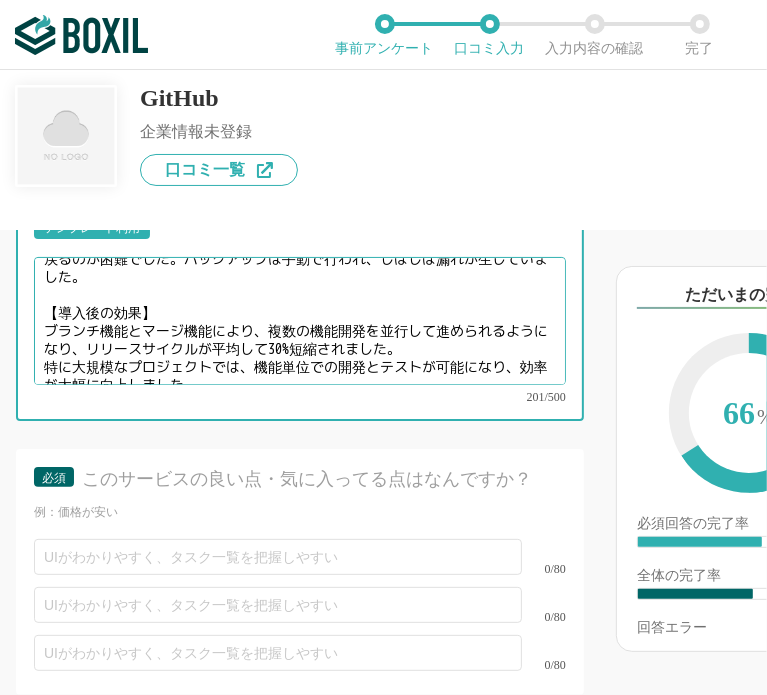scroll, scrollTop: 54, scrollLeft: 0, axis: vertical 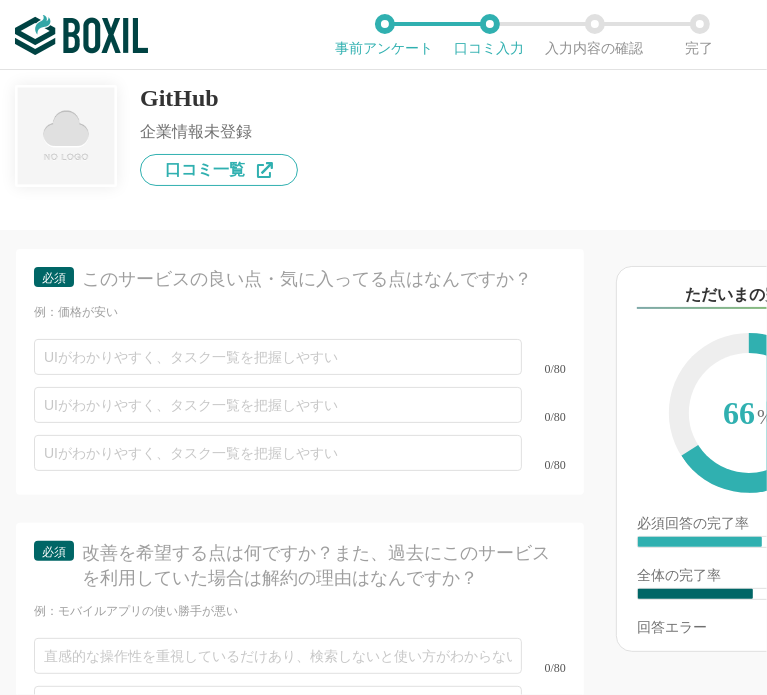 type on "【導入前の課題】
コードの変更履歴が明確に記録されておらず、問題発生時に過去のバージョンへ戻るのが困難でした。バックアップは手動で行われ、しばしば漏れが生じていました。
【導入後の効果】
ブランチ機能とマージ機能により、複数の機能開発を並行して進められるようになり、リリースサイクルが平均して30%短縮されました。
特に大規模なプロジェクトでは、機能単位での開発とテストが可能になり、効率が大幅に向上しました。" 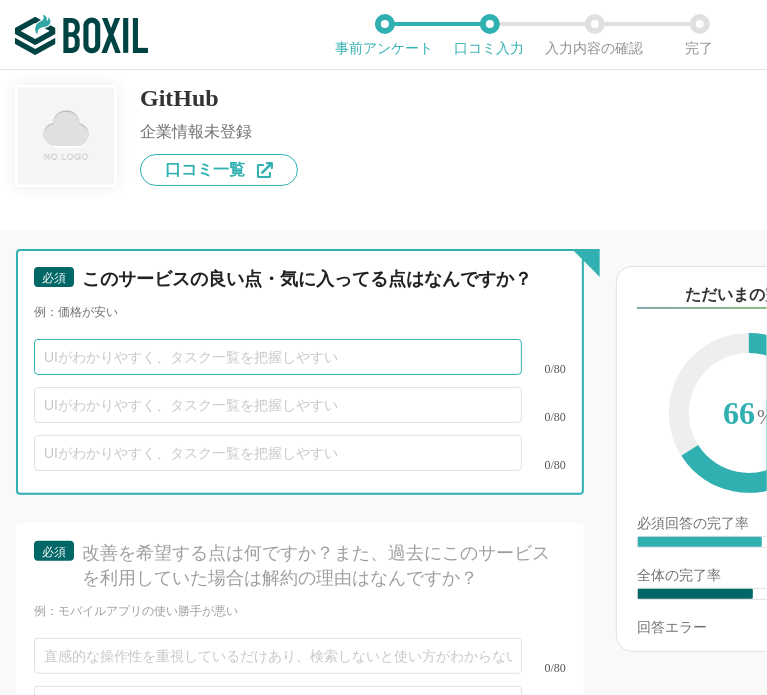 click at bounding box center [278, 357] 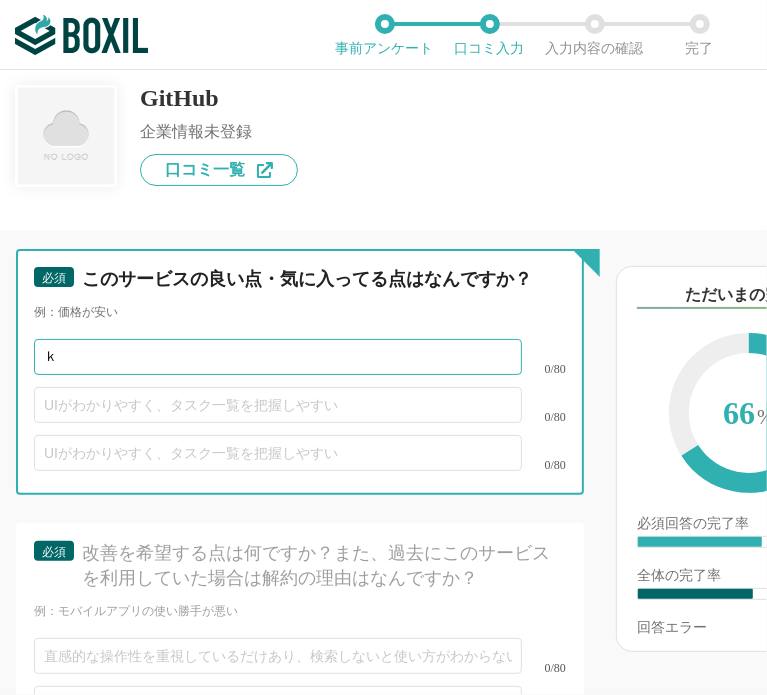 type on "こ" 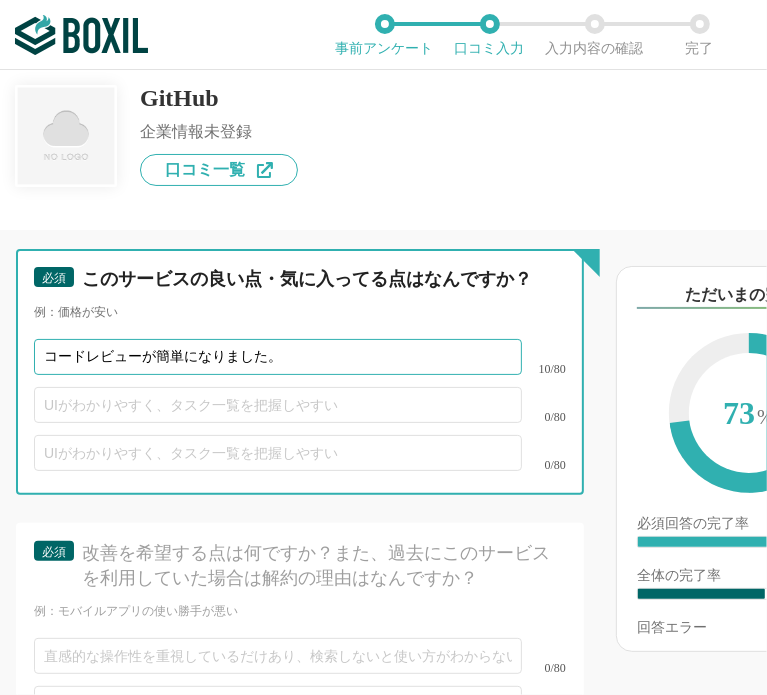 type on "コードレビューが簡単になりました。" 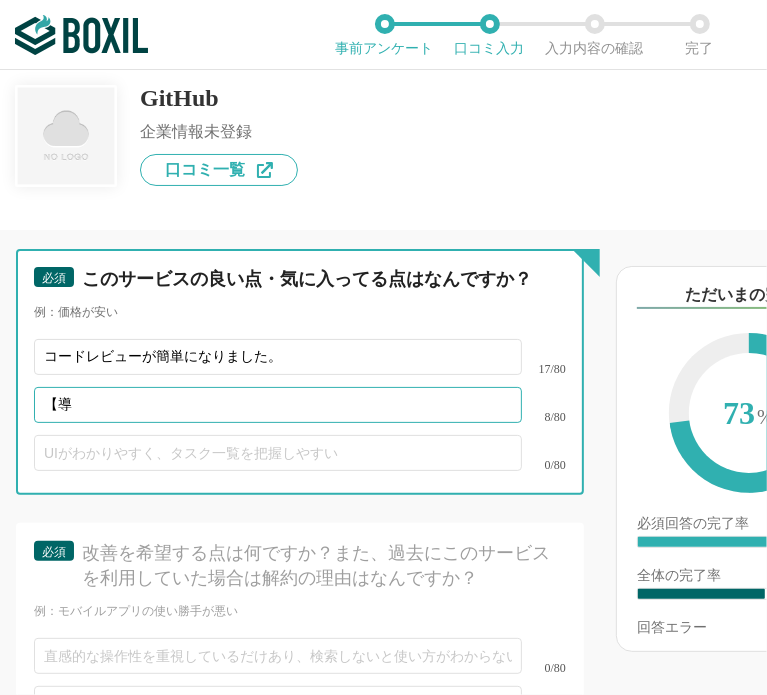 type on "【" 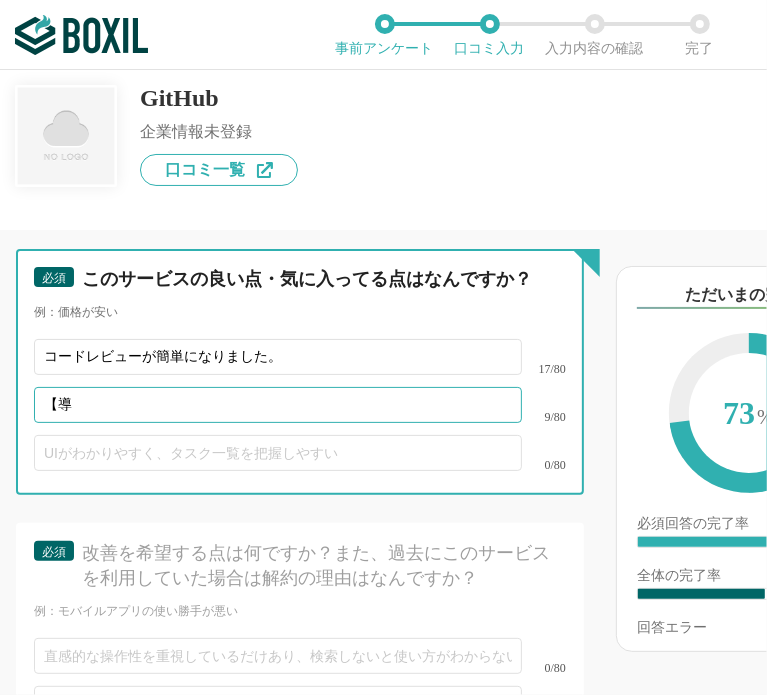 type on "【" 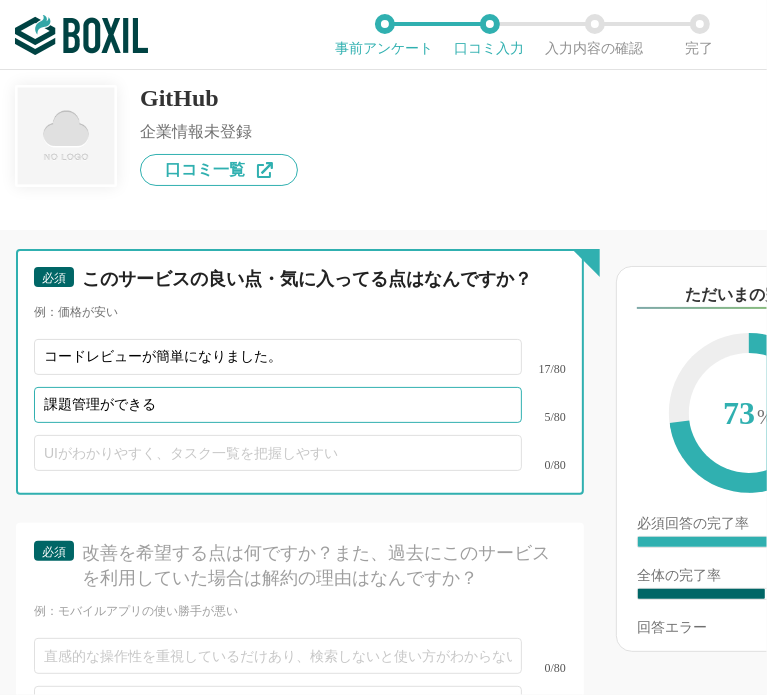 type on "課題管理ができる" 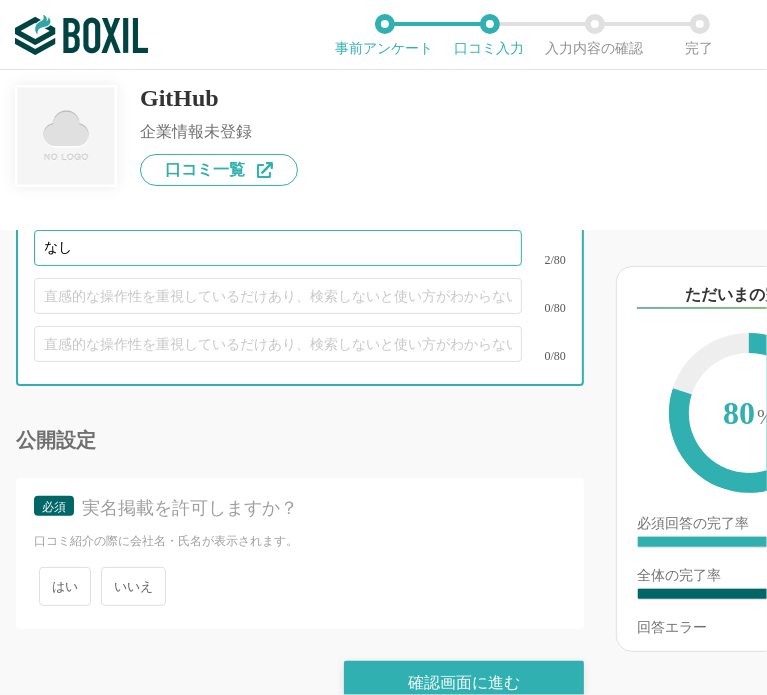 scroll, scrollTop: 3210, scrollLeft: 0, axis: vertical 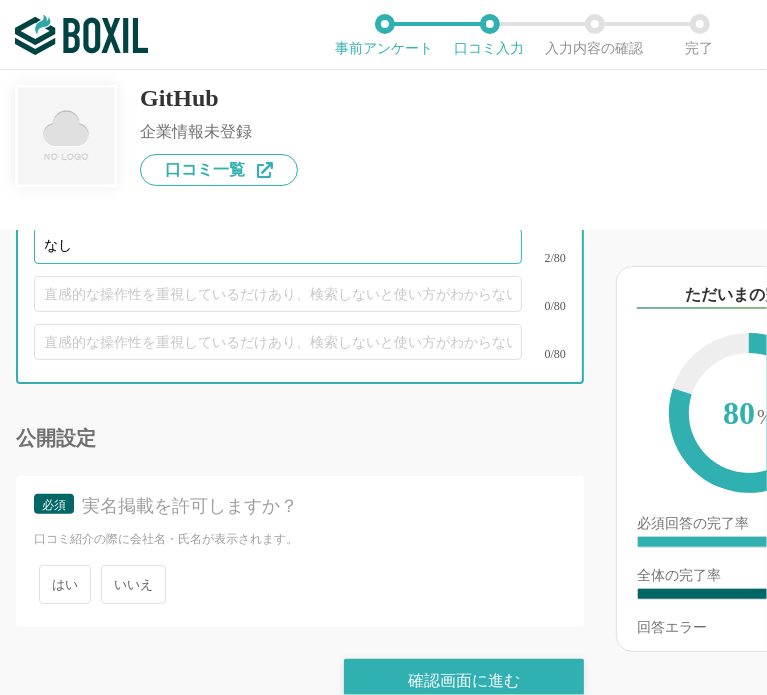 type on "なし" 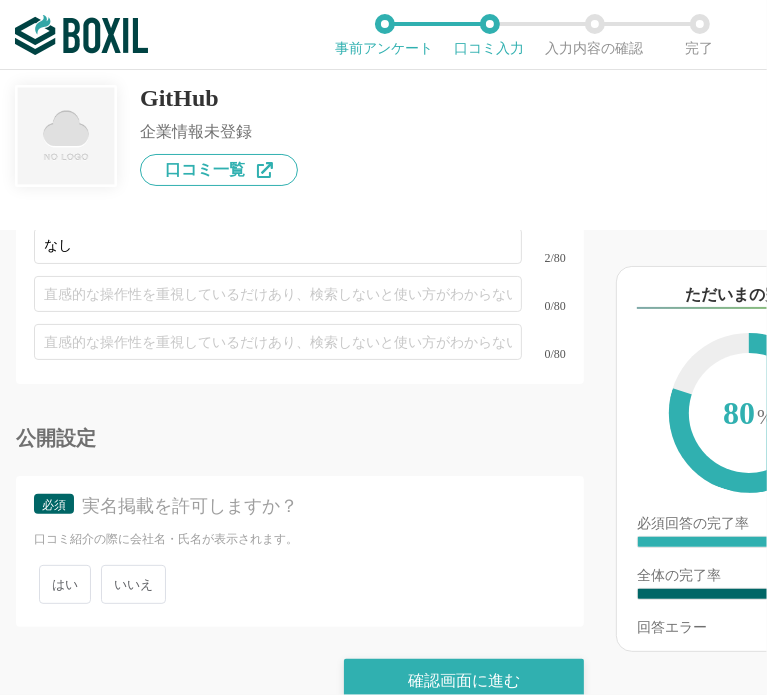 click on "いいえ" at bounding box center [133, 584] 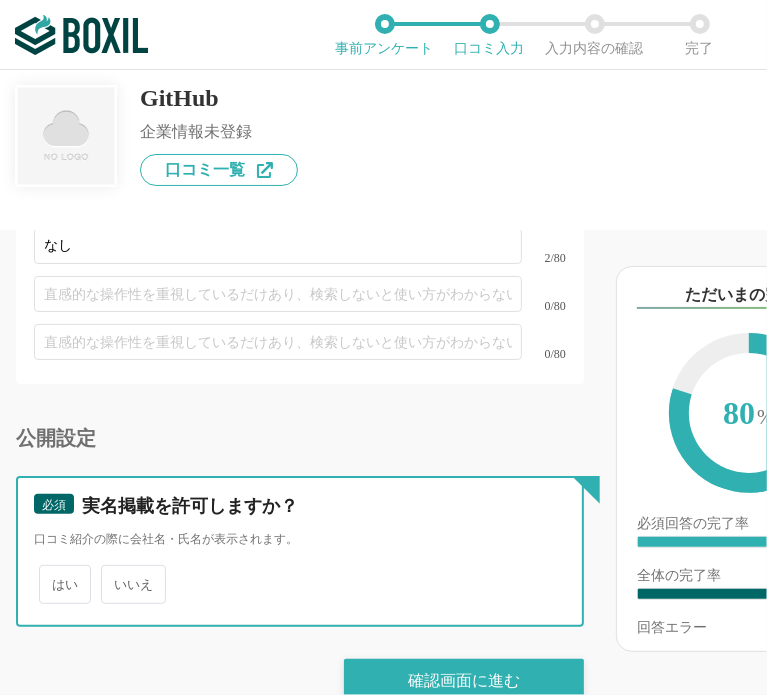 click on "いいえ" at bounding box center (112, 574) 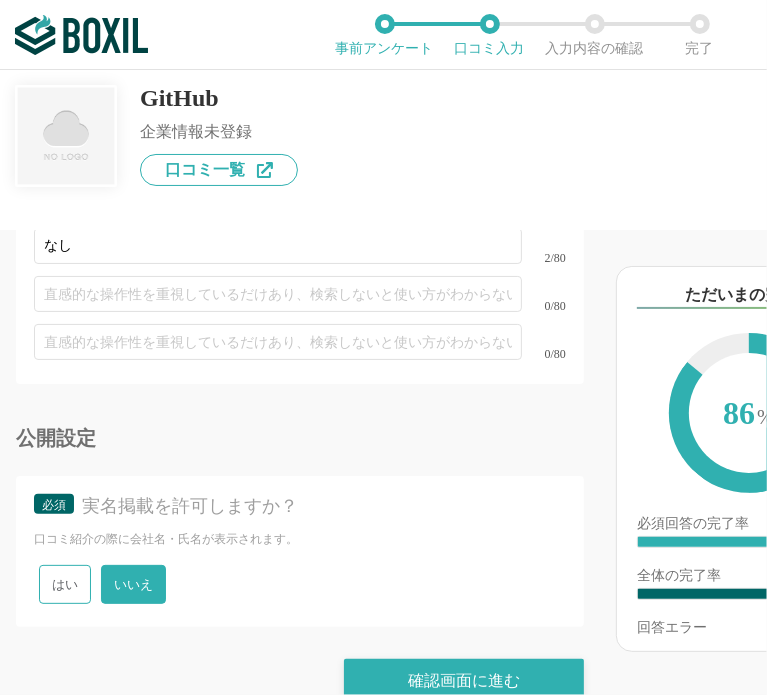 click on "他のサービス・ツールと連携していますか？ ※複数選択可 例：Slack、Salesforce 選択したサービス 未選択 必須 使いやすさ（５点満点） 直感的に操作できますか？ 1 2 3 4 5 わからない 必須 お役立ち度（５点満点） 組織への貢献度はいかがですか？ 1 2 3 4 5 わからない 必須 カスタマイズ性（５点満点） さまざまな要件に柔軟に対応できるサービスですか？ 1 2 3 4 5 わからない 必須 機能満足度（５点満点） 導入目的に見合った機能を備えていますか？ 1 2 3 4 5 わからない 必須 サービスの安定性（５点満点） サービスの提供は常に安定が保たれていますか？メンテナンスの頻度やタイミングは適切と感じますか？ 1 2 3 4 5 わからない 必須 使用環境（OS） このサービスを利用しているOSをすべて選択してください Mac Windows iOS Android その他 必須 Chrome Internet Explorer 1 2" at bounding box center (300, 462) 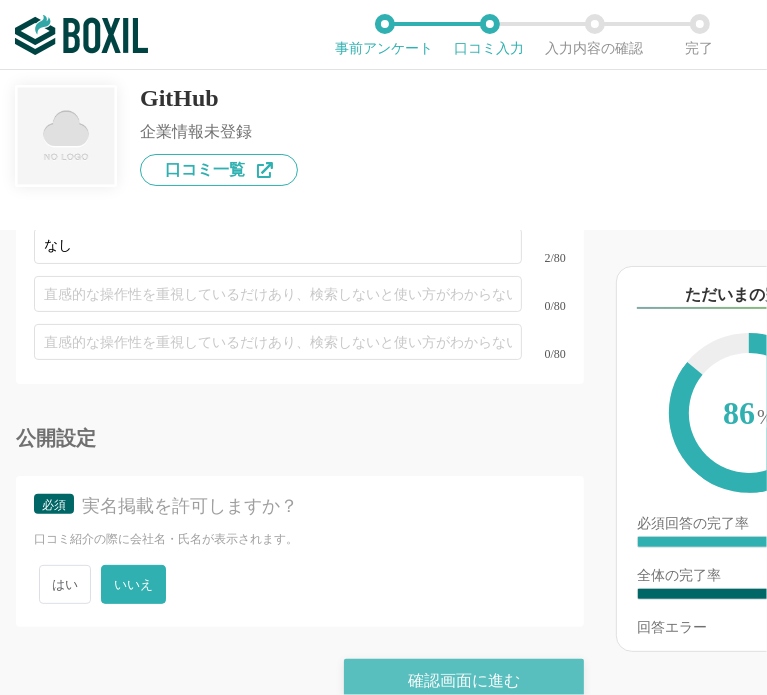 click on "確認画面に進む" at bounding box center (464, 681) 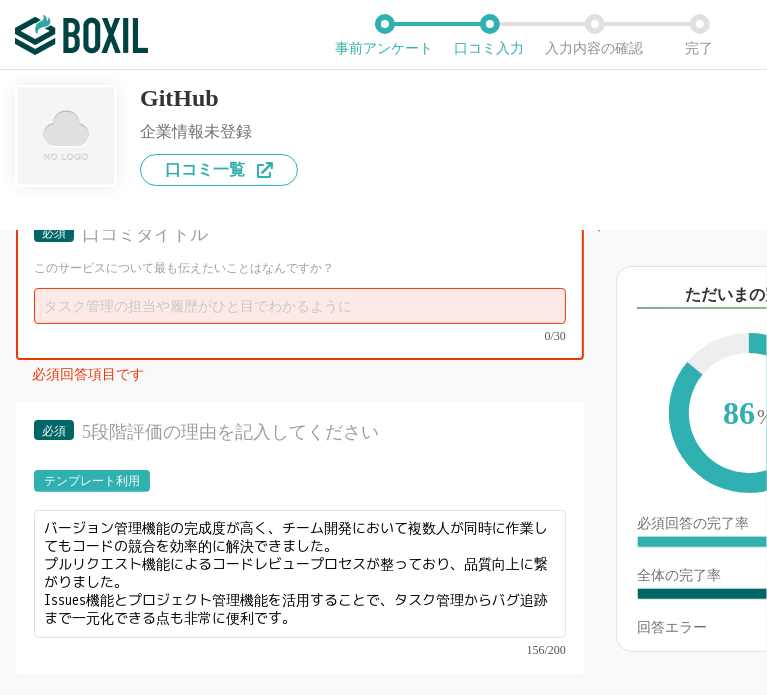 scroll, scrollTop: 1907, scrollLeft: 0, axis: vertical 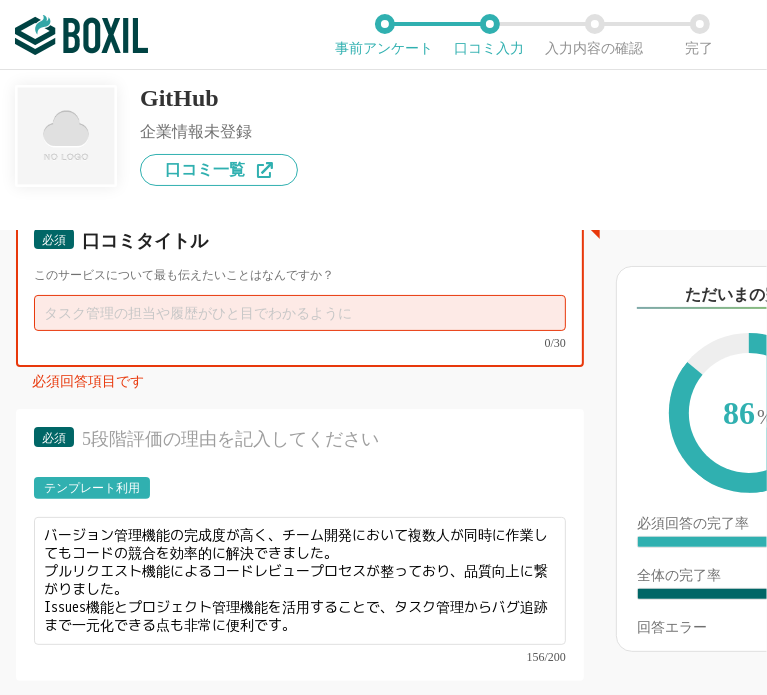 click at bounding box center [300, 313] 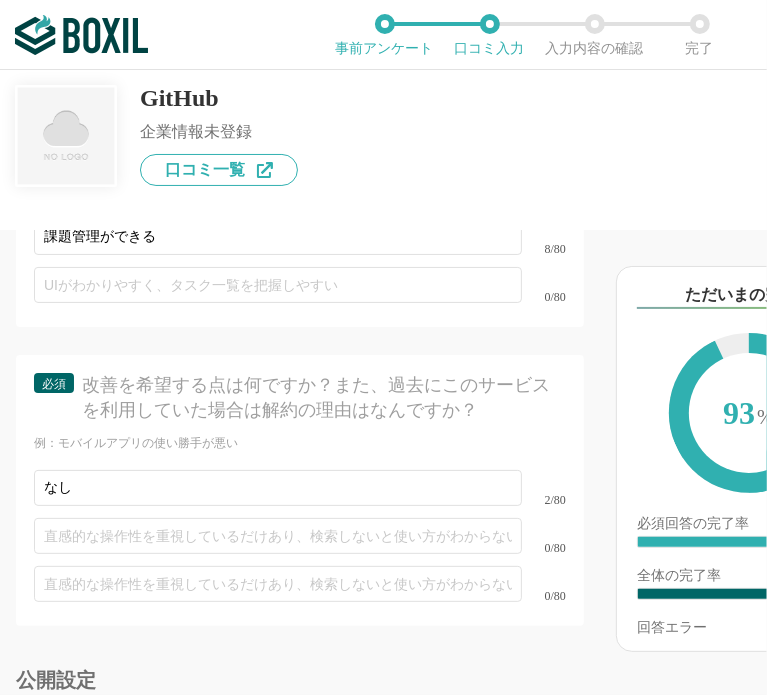 scroll, scrollTop: 3210, scrollLeft: 0, axis: vertical 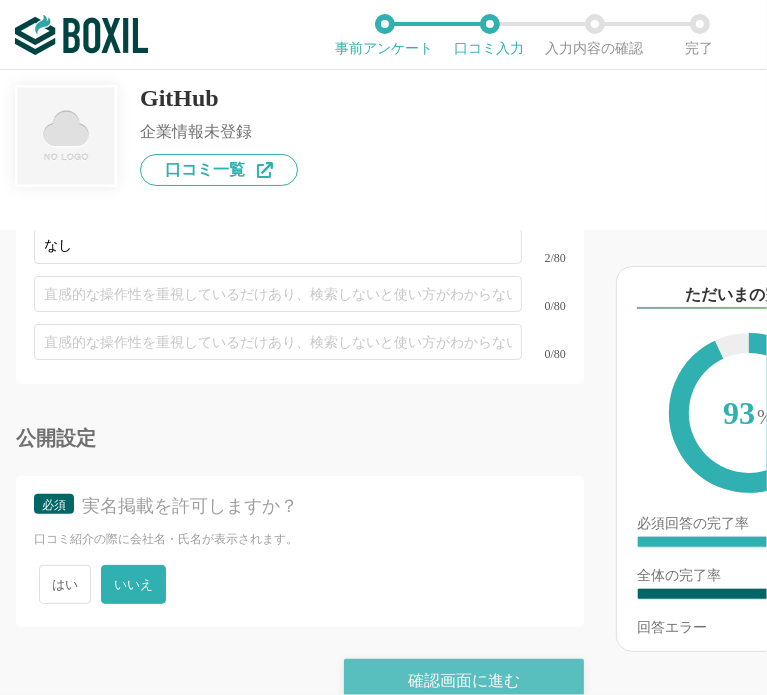 type on "ソース管理に最適" 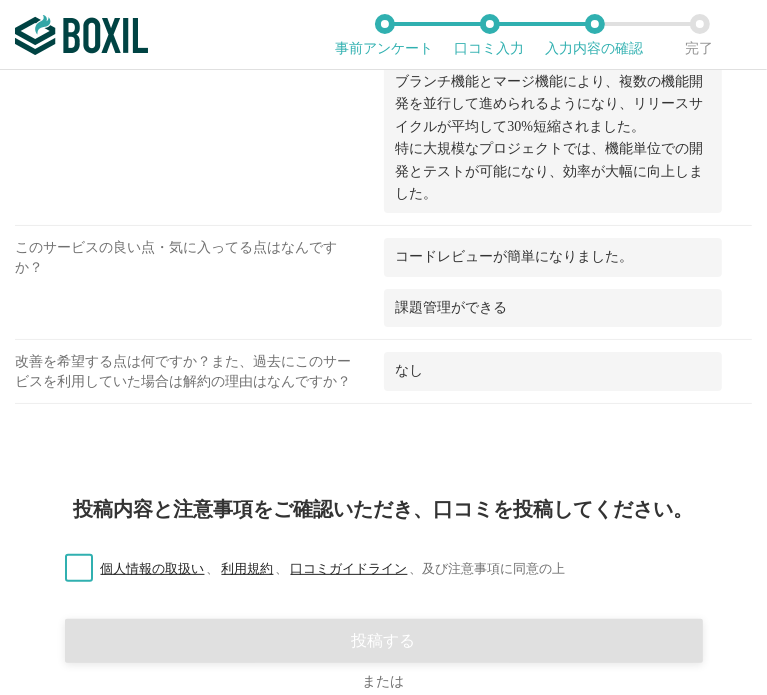 scroll, scrollTop: 1788, scrollLeft: 0, axis: vertical 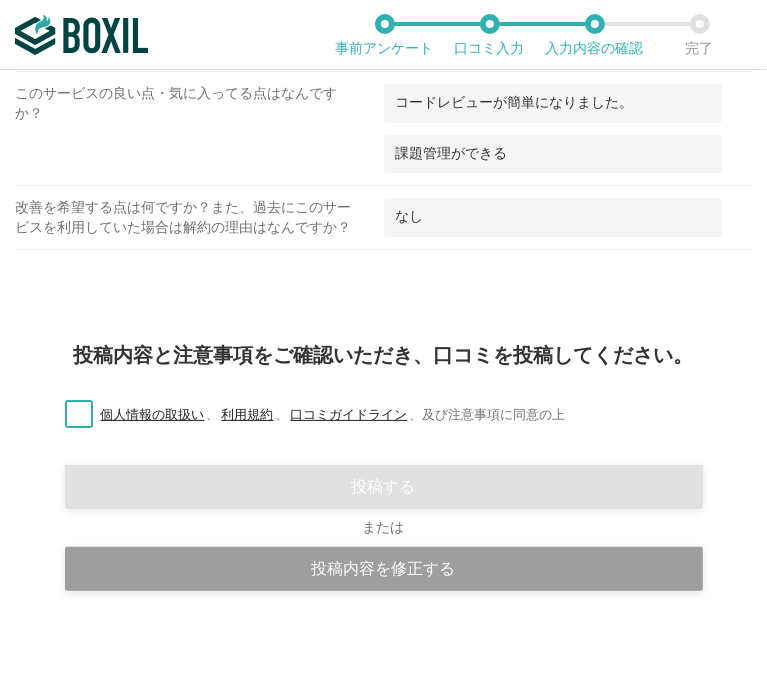 click on "個人情報の取扱い 、 利用規約 、 口コミガイドライン 、 及び注意事項に同意の上" at bounding box center [307, 415] 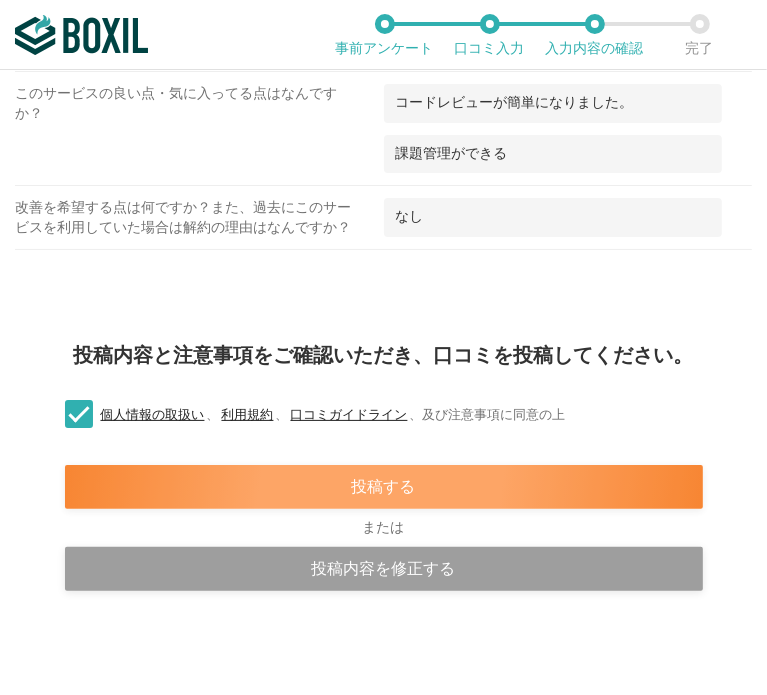 click on "投稿する" at bounding box center [384, 487] 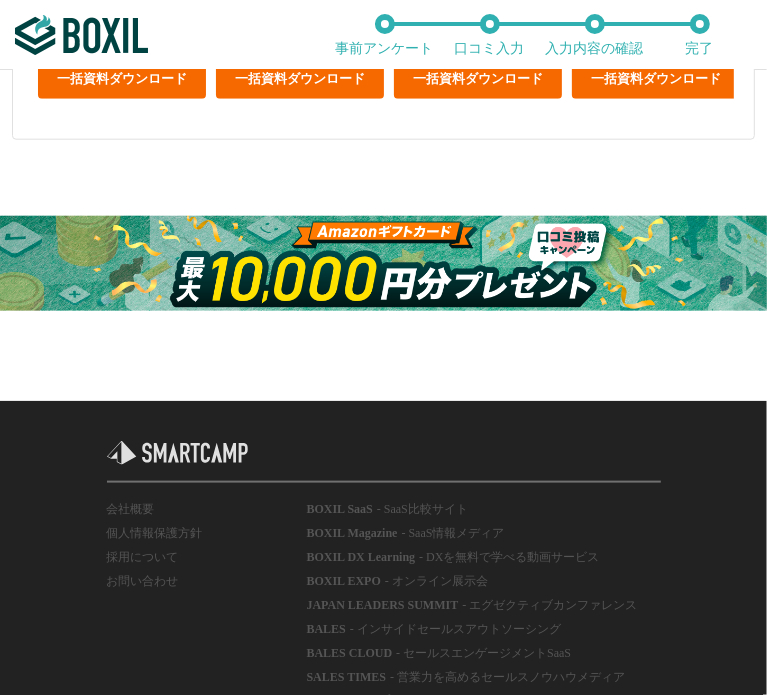 scroll, scrollTop: 1100, scrollLeft: 0, axis: vertical 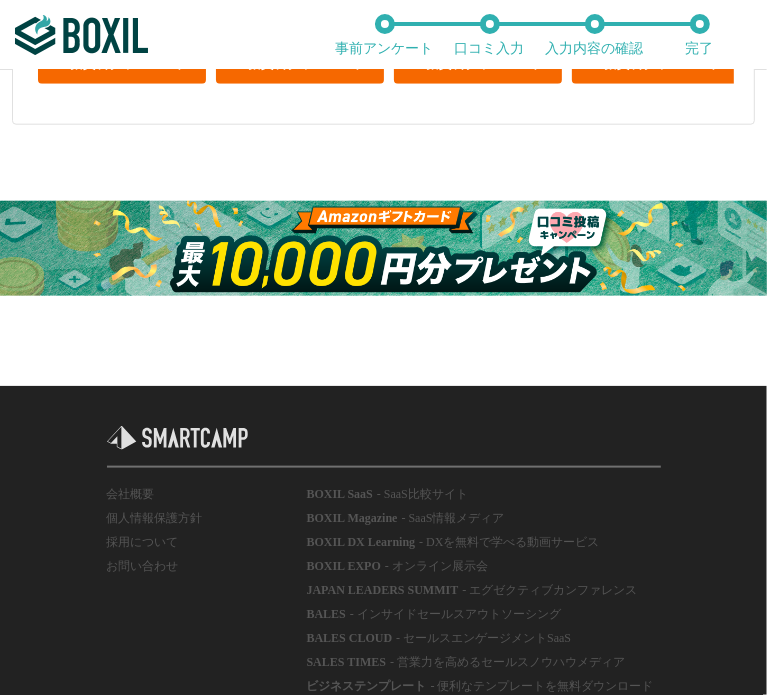 click at bounding box center (383, 248) 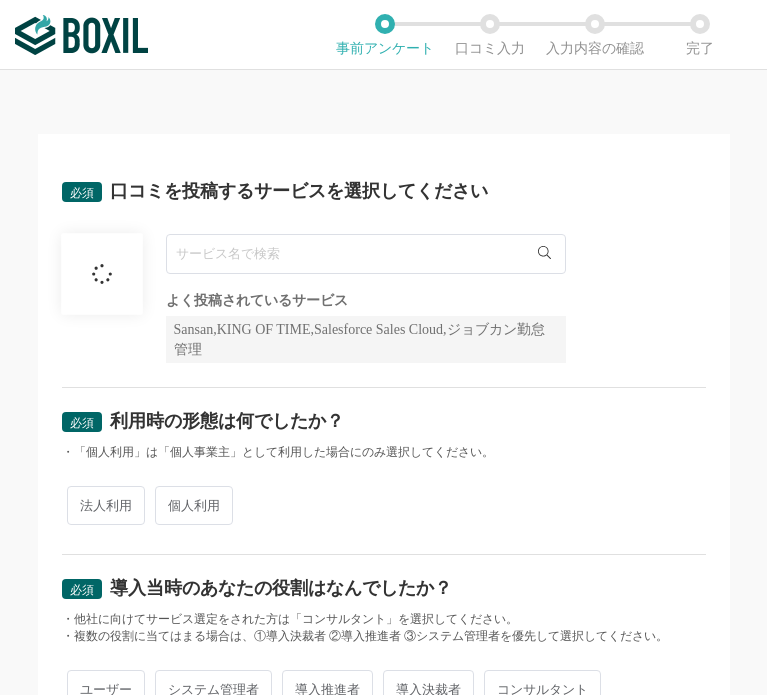 scroll, scrollTop: 0, scrollLeft: 0, axis: both 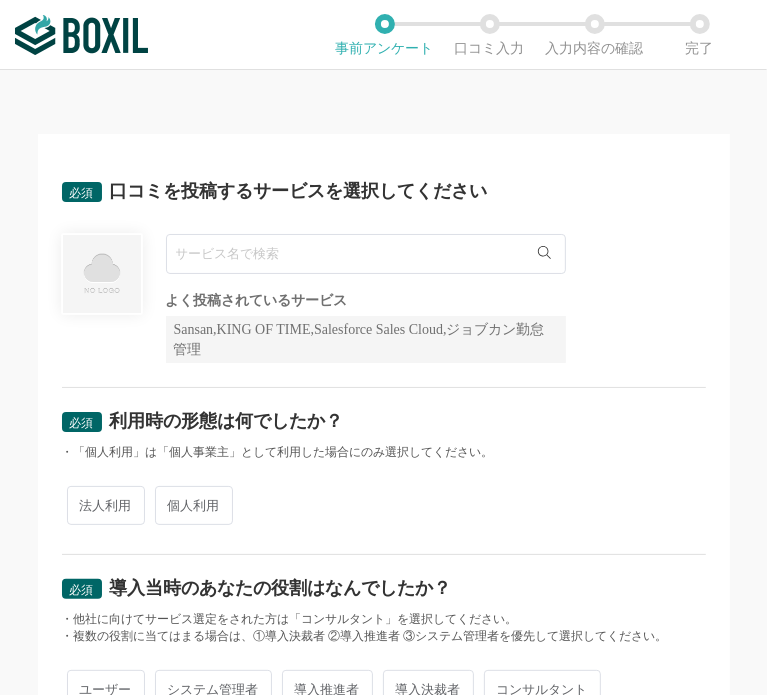 click at bounding box center [366, 254] 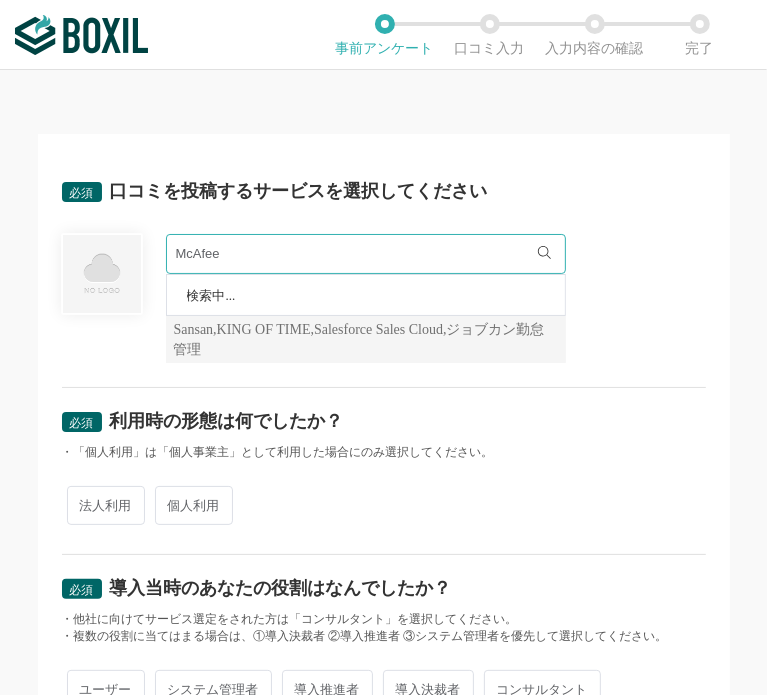 scroll, scrollTop: 100, scrollLeft: 0, axis: vertical 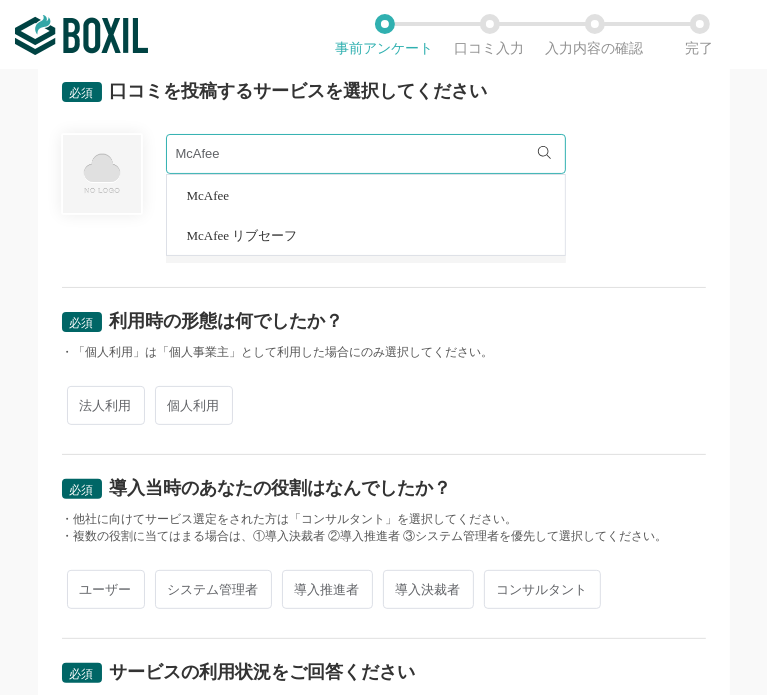 type on "McAfee" 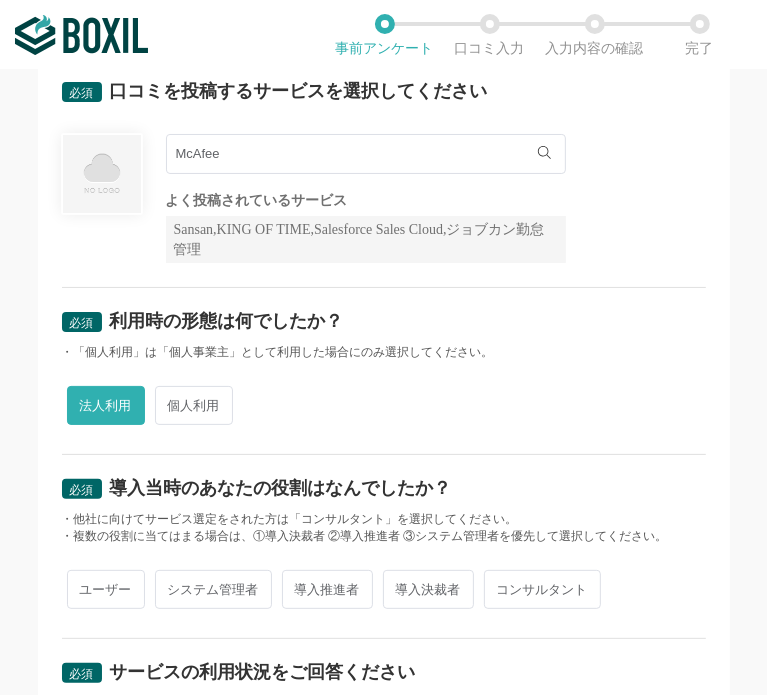 scroll, scrollTop: 400, scrollLeft: 0, axis: vertical 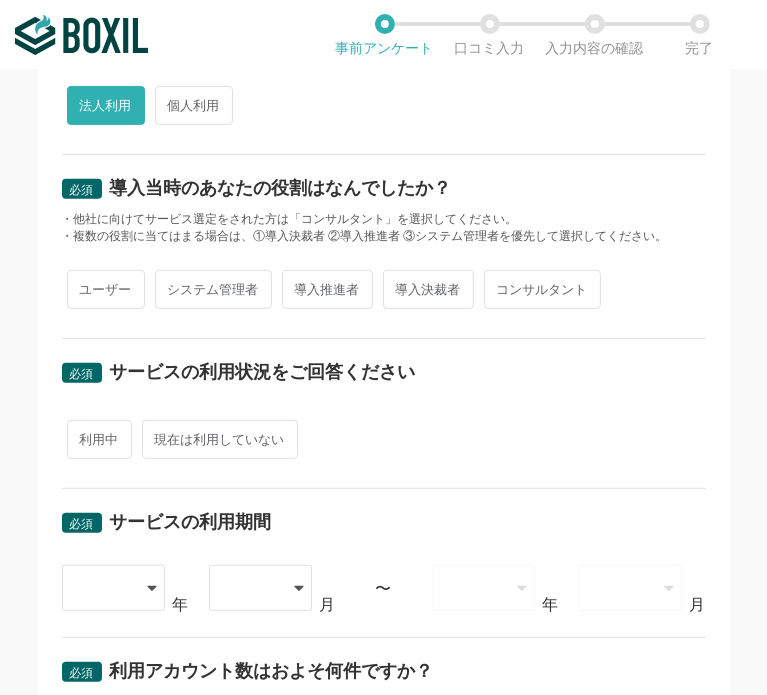 click on "ユーザー" at bounding box center [106, 289] 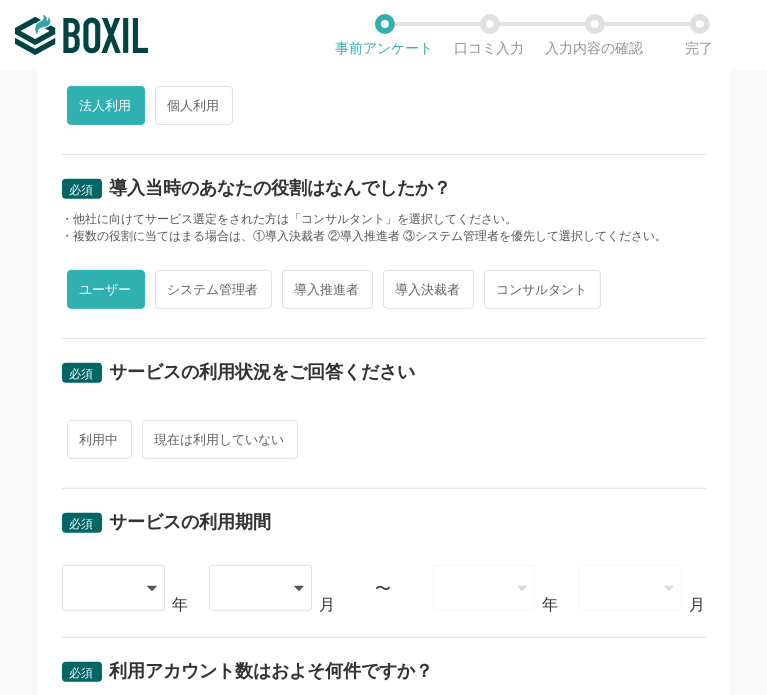click on "利用中" at bounding box center [99, 439] 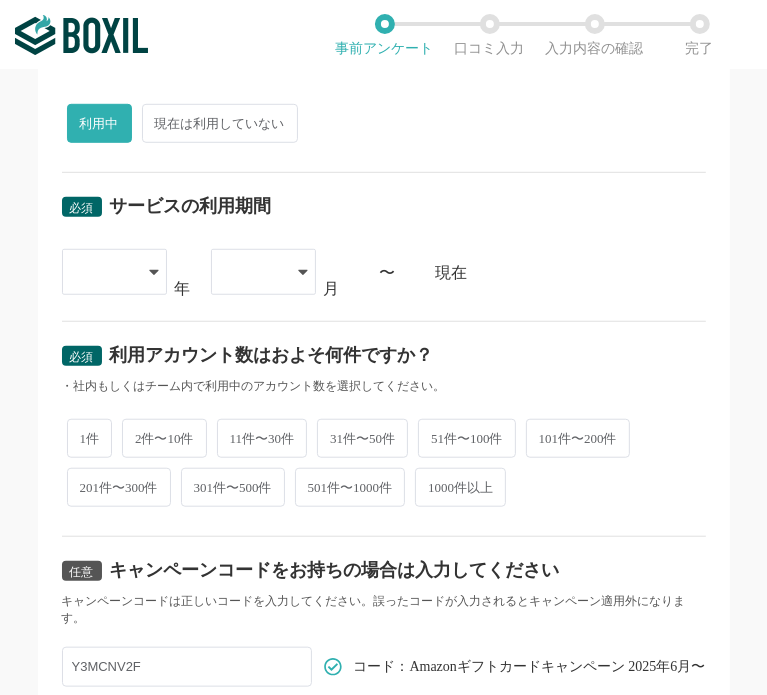 scroll, scrollTop: 800, scrollLeft: 0, axis: vertical 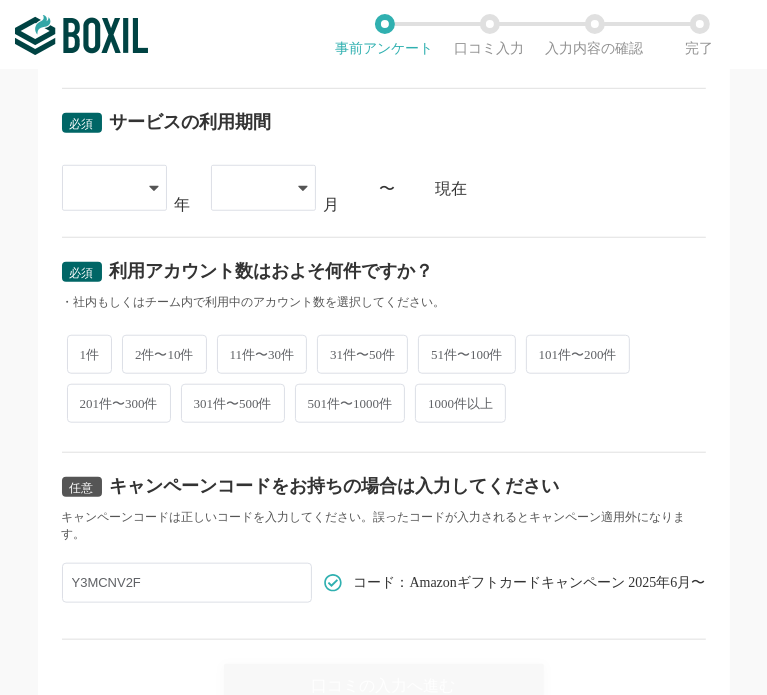 click at bounding box center [114, 188] 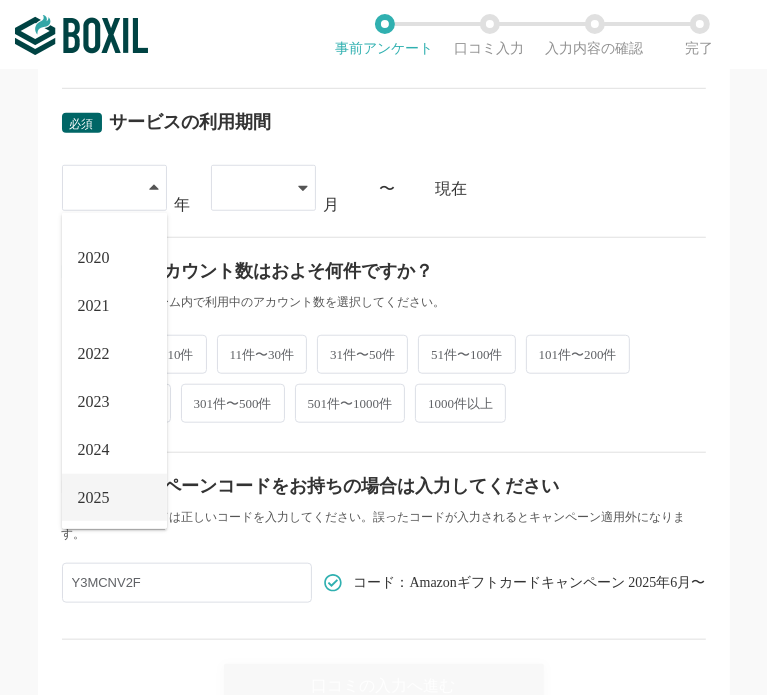 scroll, scrollTop: 228, scrollLeft: 0, axis: vertical 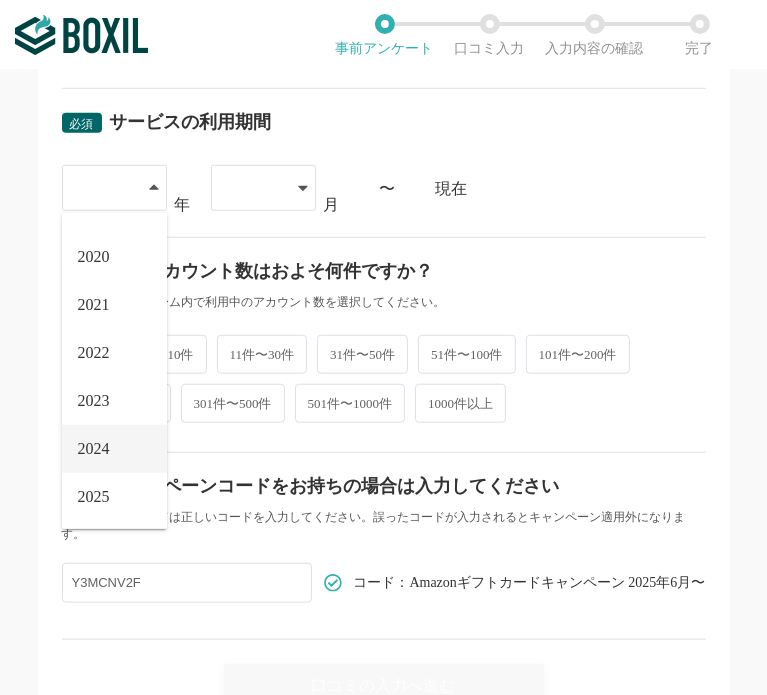 click on "2024" at bounding box center (94, 449) 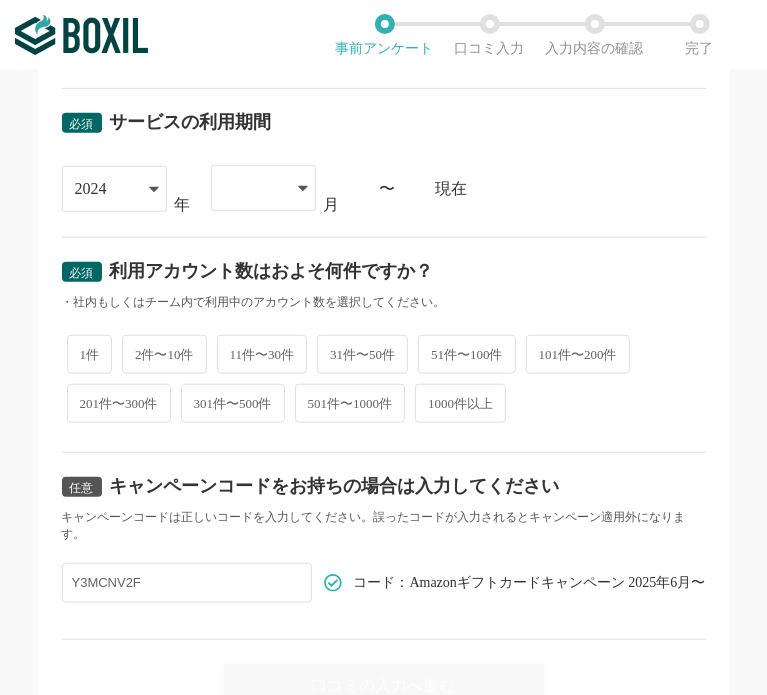 click at bounding box center [253, 188] 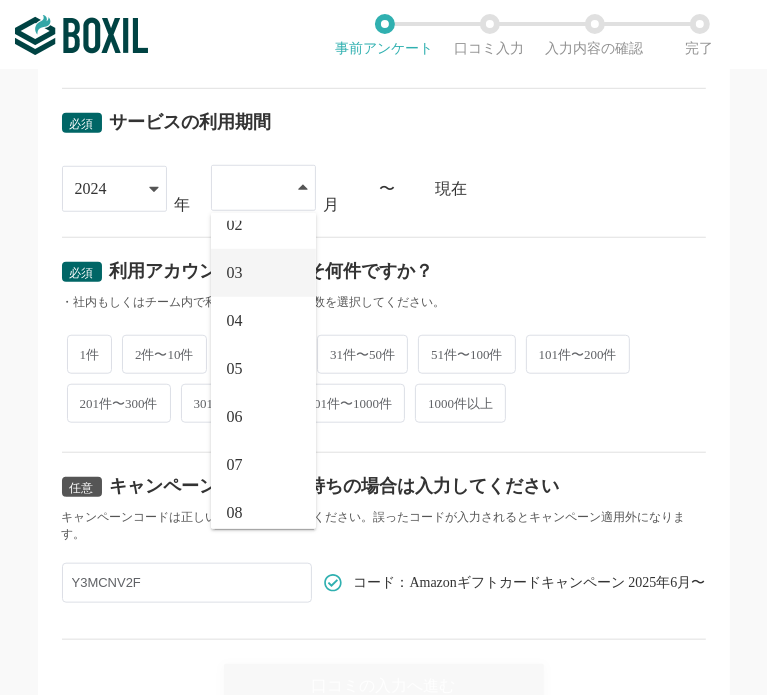 scroll, scrollTop: 276, scrollLeft: 0, axis: vertical 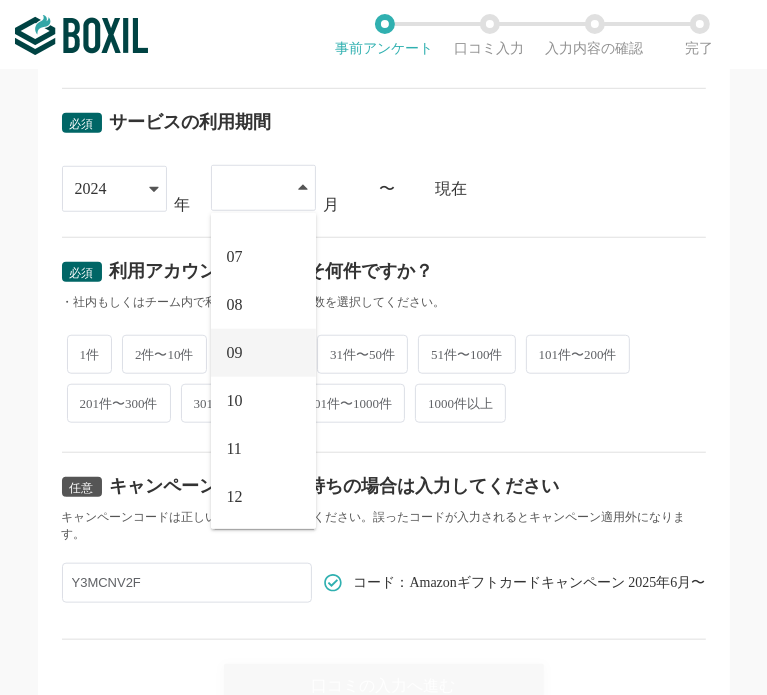 click on "09" at bounding box center (263, 353) 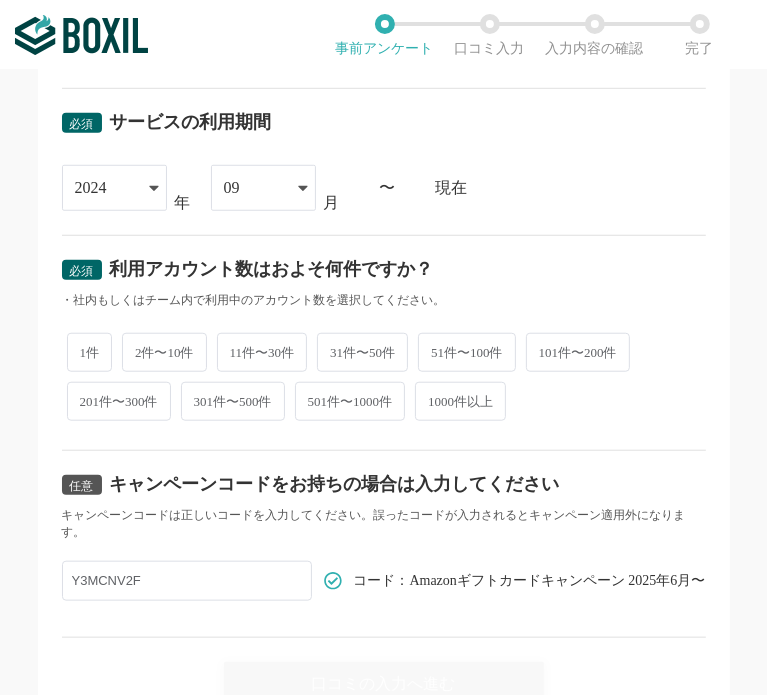 click on "2件〜10件" at bounding box center [164, 352] 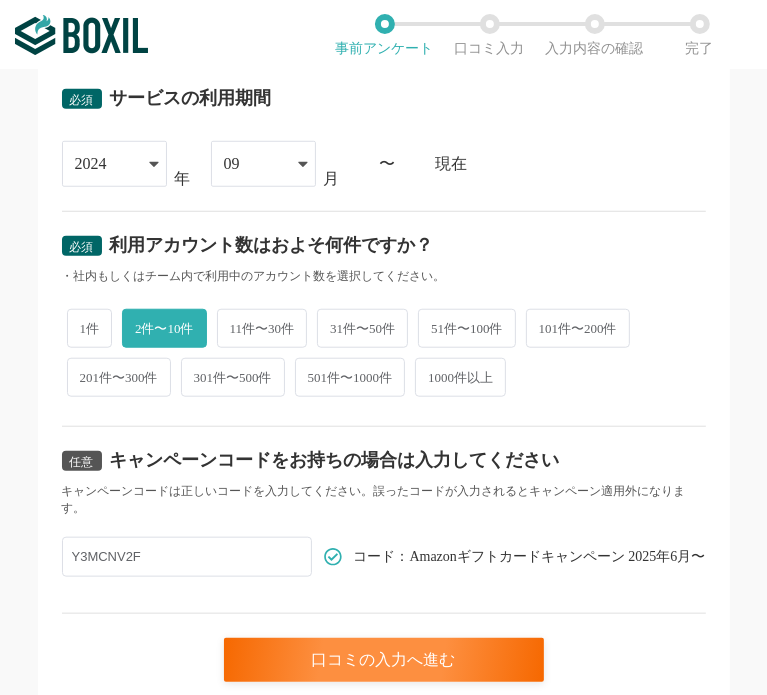 scroll, scrollTop: 894, scrollLeft: 0, axis: vertical 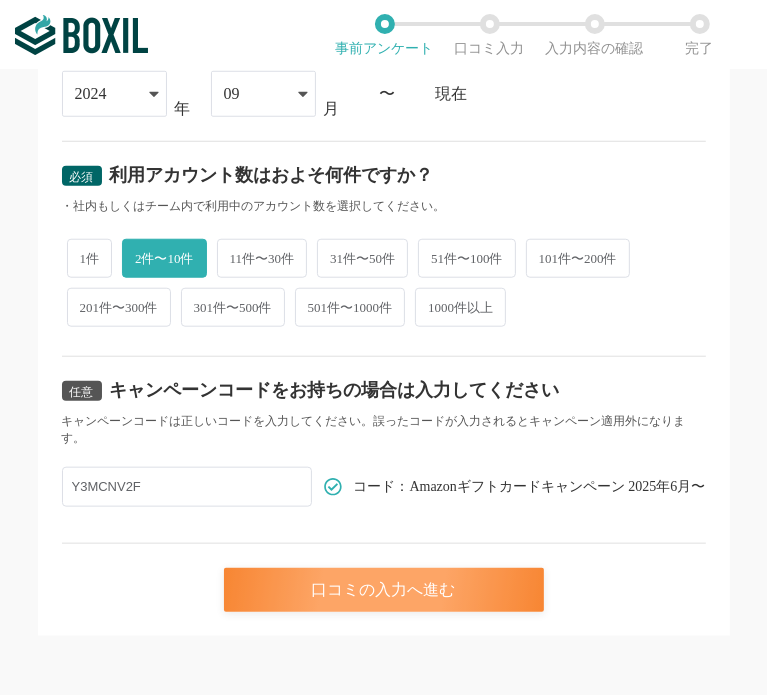 click on "口コミの入力へ進む" at bounding box center (384, 590) 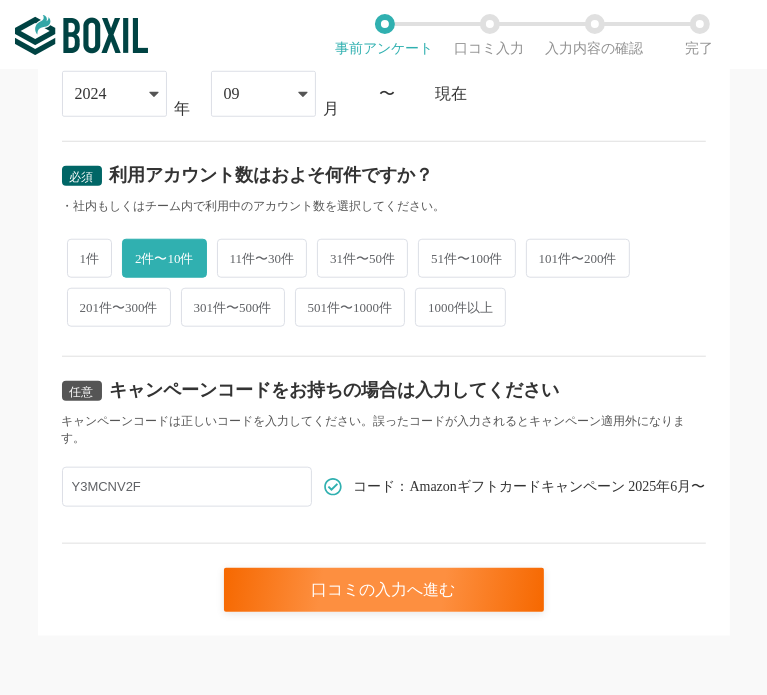 scroll, scrollTop: 0, scrollLeft: 0, axis: both 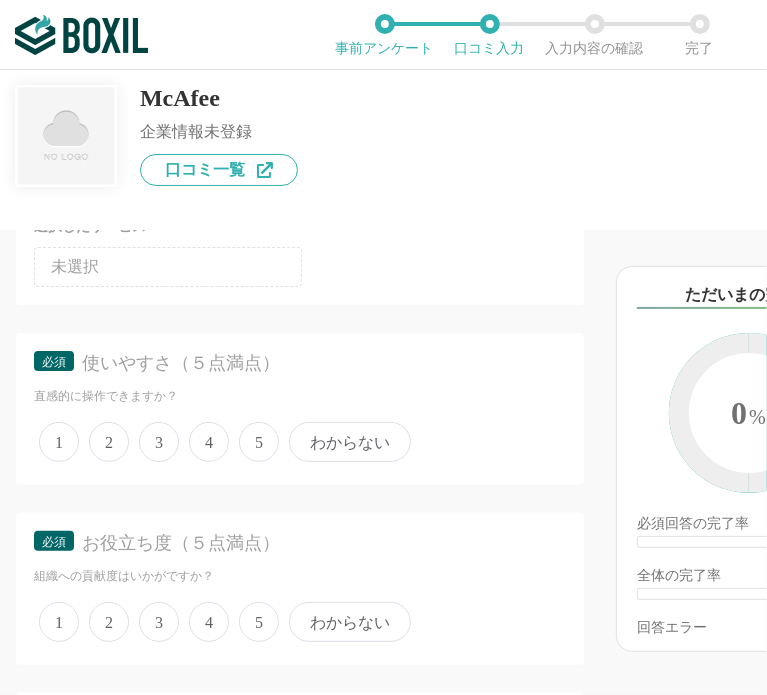 click on "5" at bounding box center (259, 442) 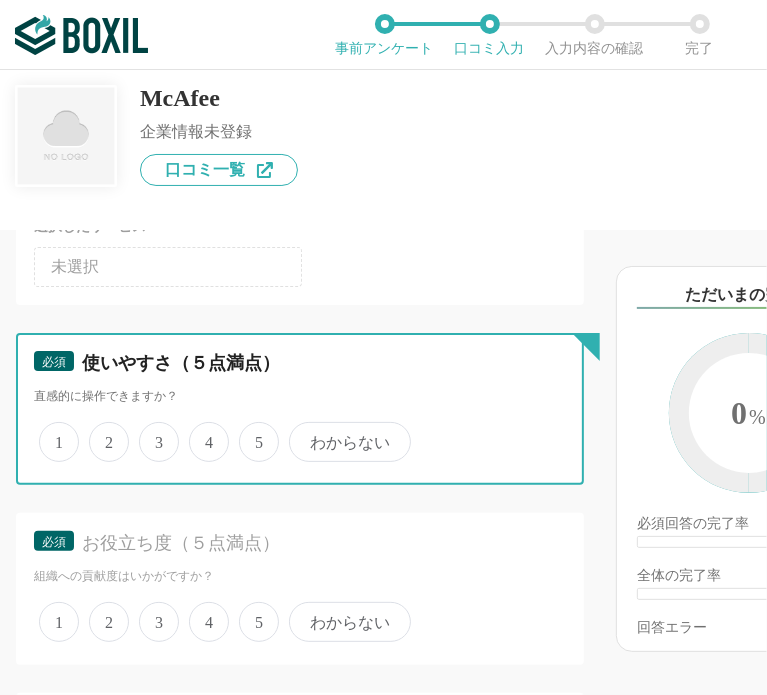 click on "5" at bounding box center [250, 431] 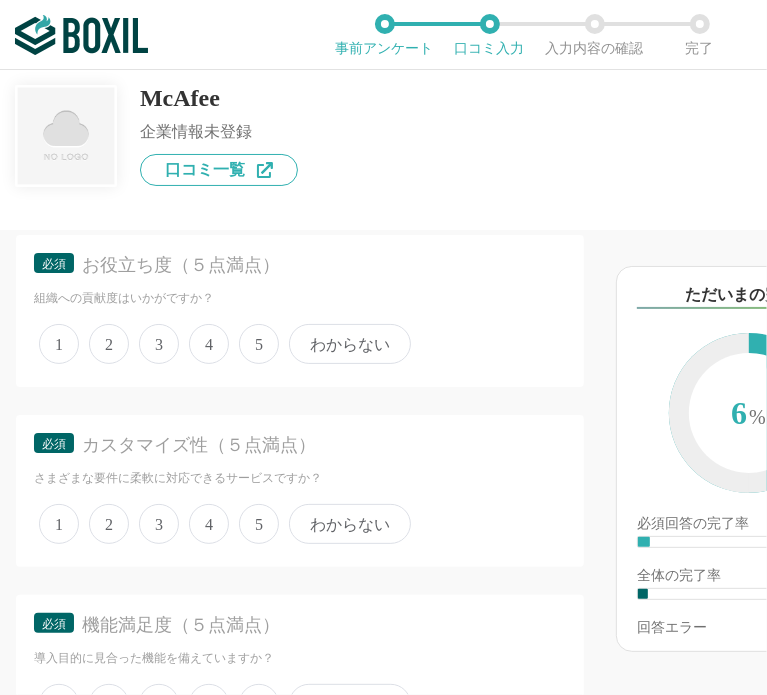scroll, scrollTop: 500, scrollLeft: 0, axis: vertical 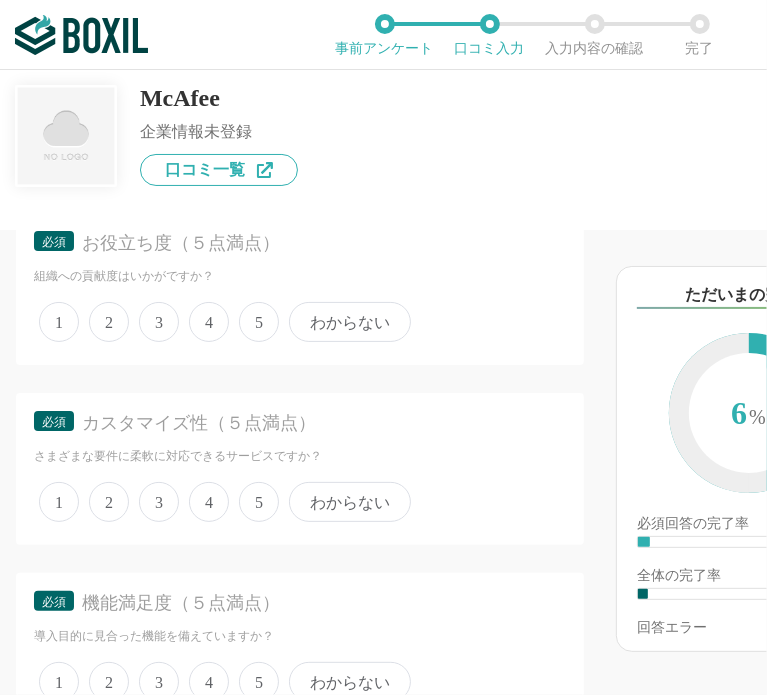click on "4" at bounding box center (209, 322) 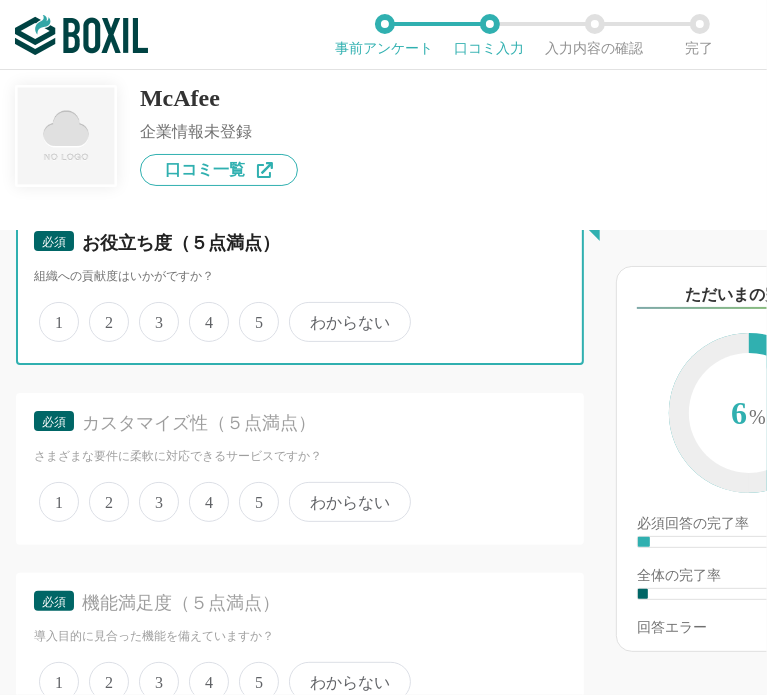 click on "4" at bounding box center [200, 311] 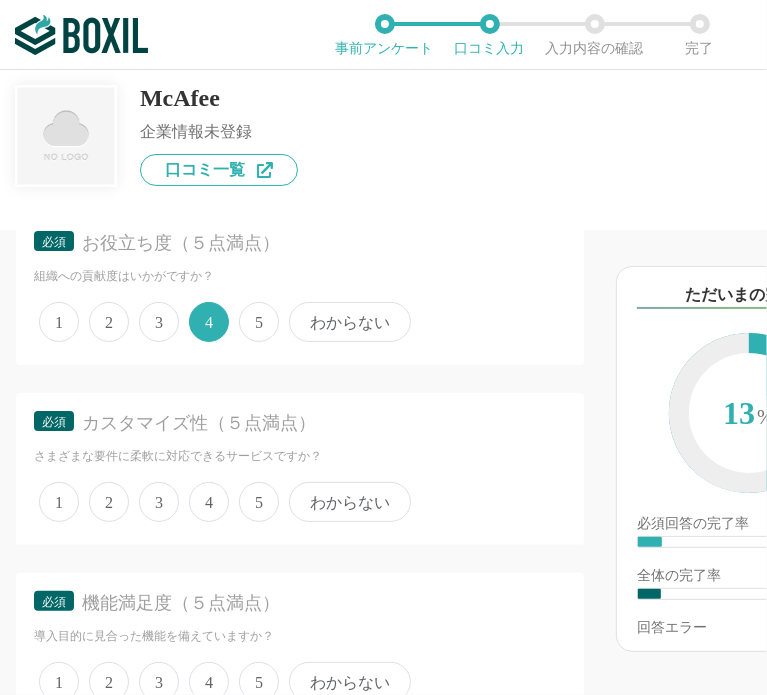 click on "4" at bounding box center [209, 502] 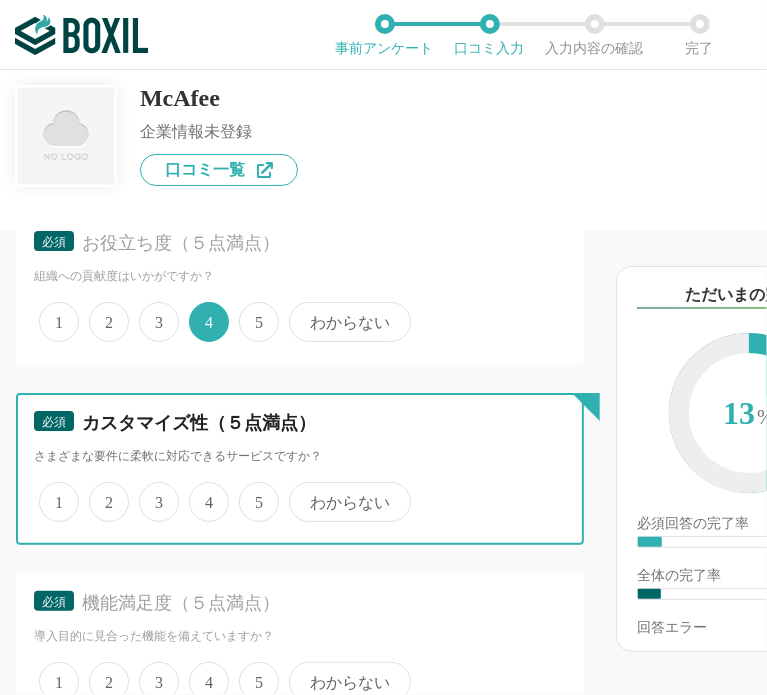 click on "4" at bounding box center [200, 491] 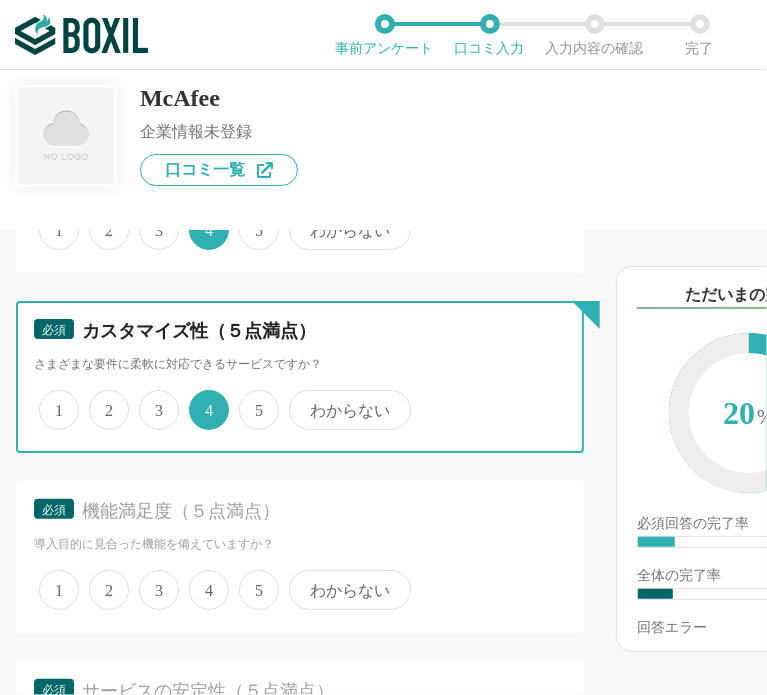 scroll, scrollTop: 800, scrollLeft: 0, axis: vertical 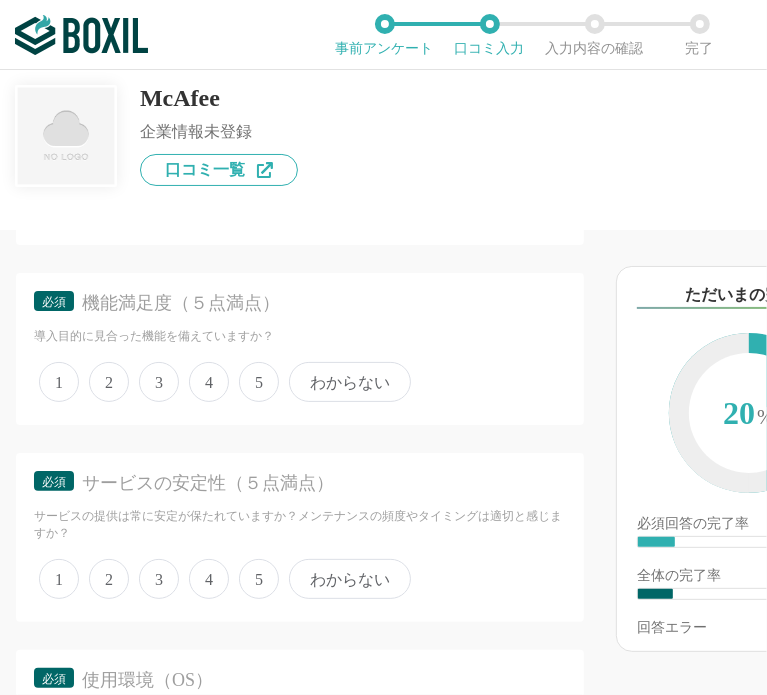 click on "5" at bounding box center (259, 382) 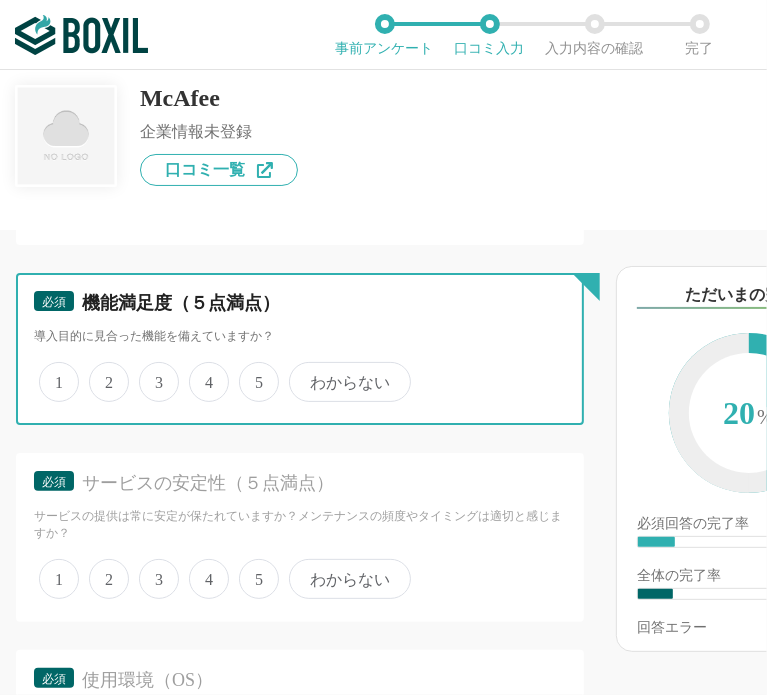 click on "5" at bounding box center (250, 371) 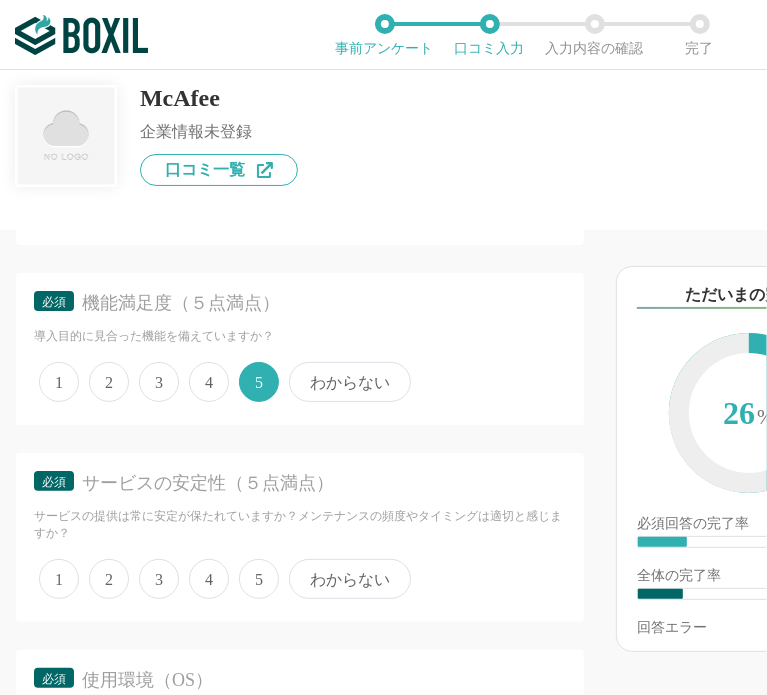click on "5" at bounding box center (259, 579) 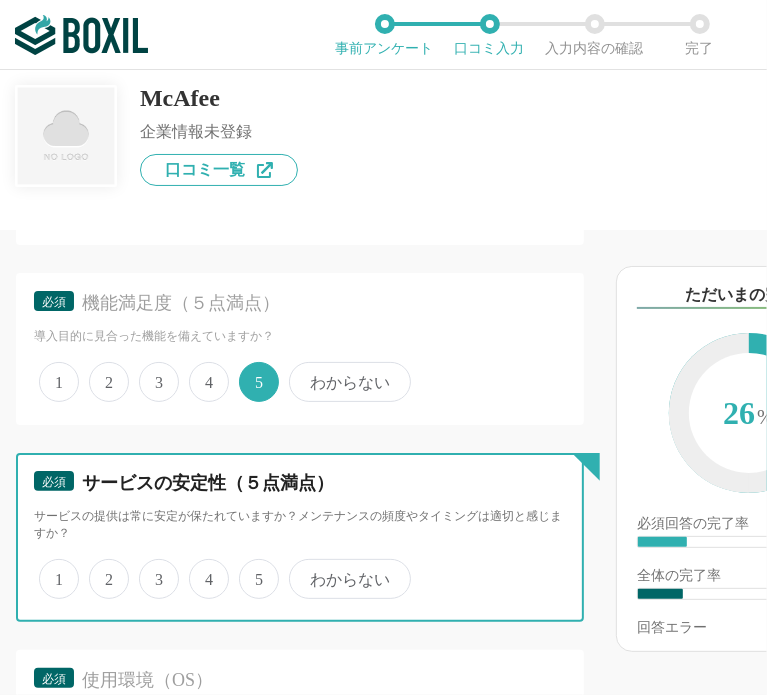 click on "5" at bounding box center [250, 568] 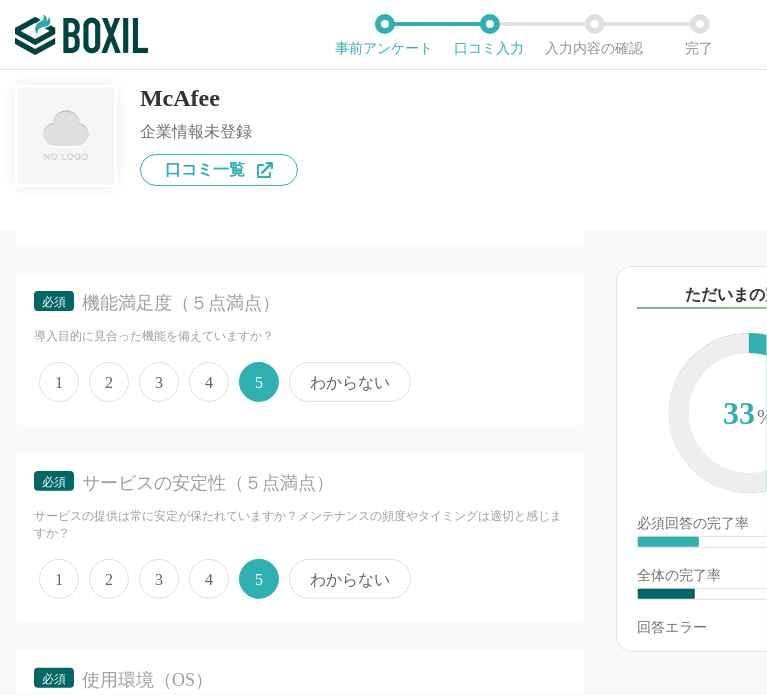 click on "5" at bounding box center (259, 579) 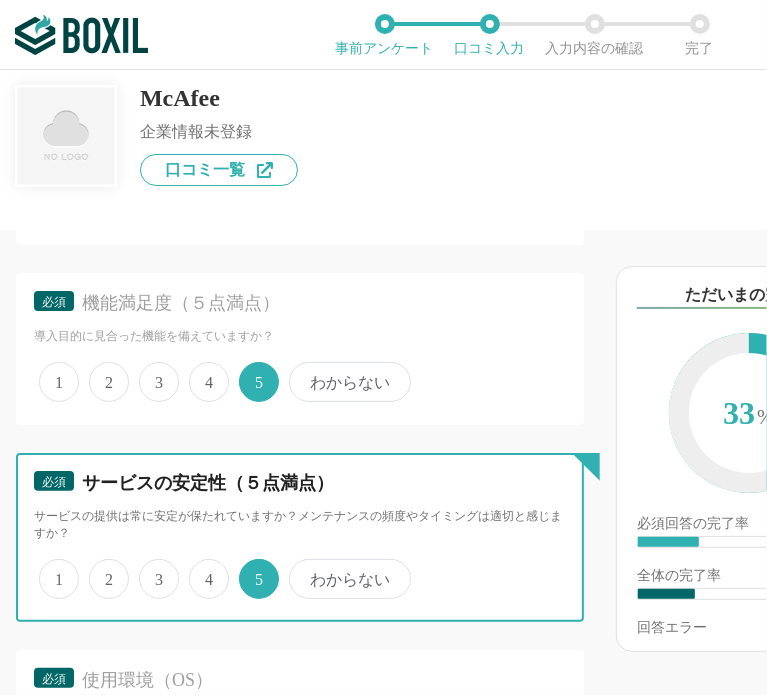 click on "5" at bounding box center [250, 568] 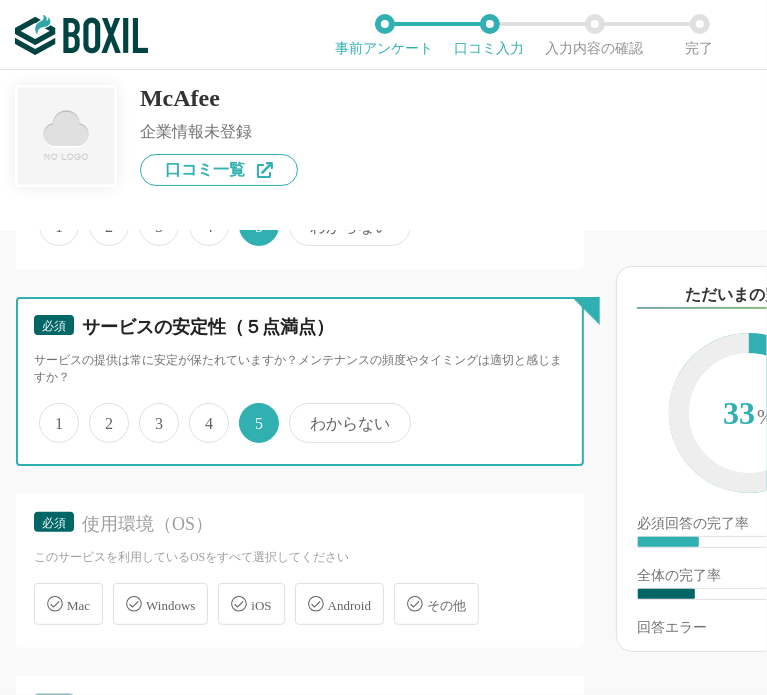 scroll, scrollTop: 1200, scrollLeft: 0, axis: vertical 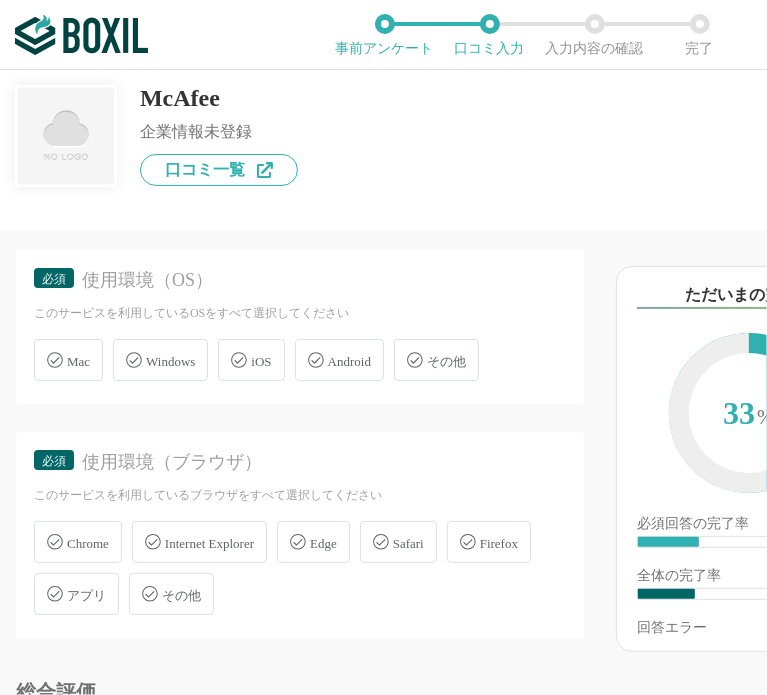 click on "Windows" at bounding box center (160, 360) 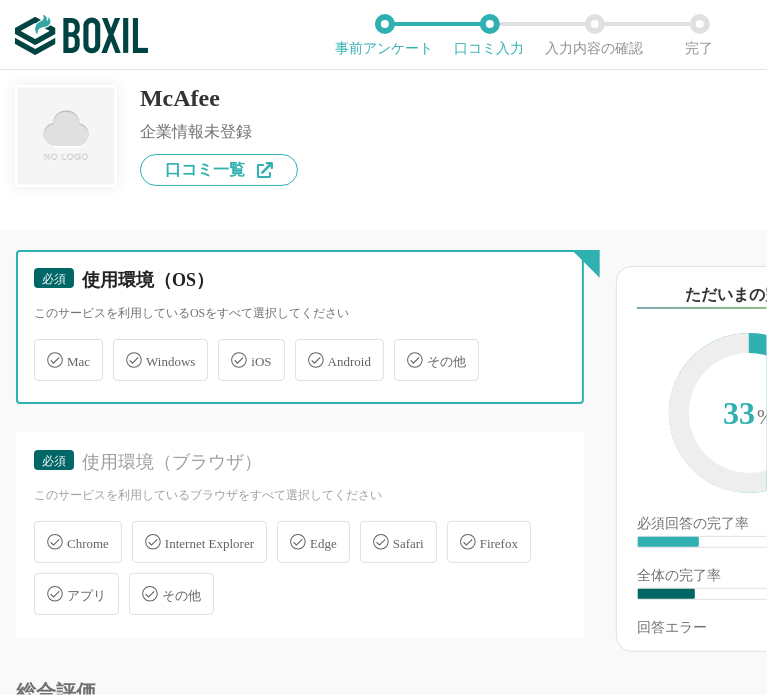 click on "Windows" at bounding box center [123, 348] 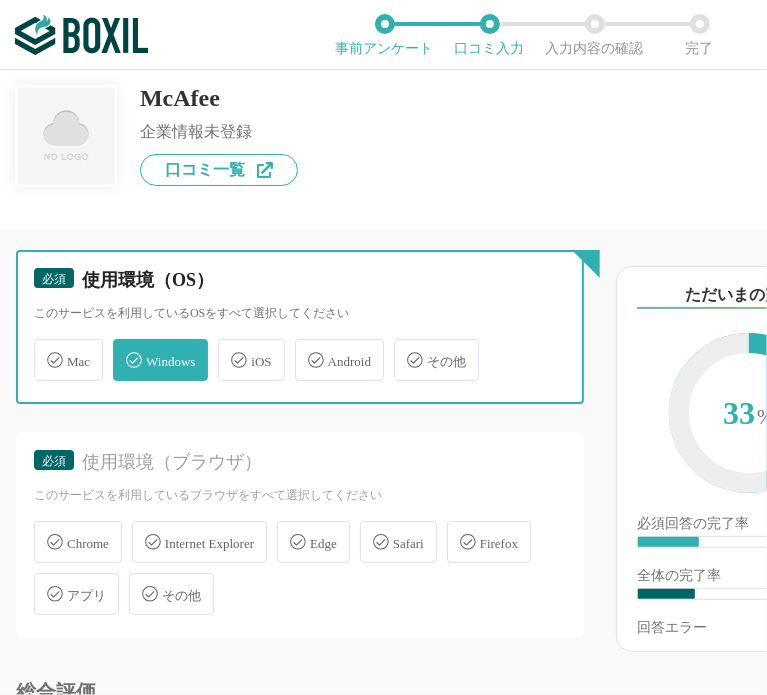 checkbox on "true" 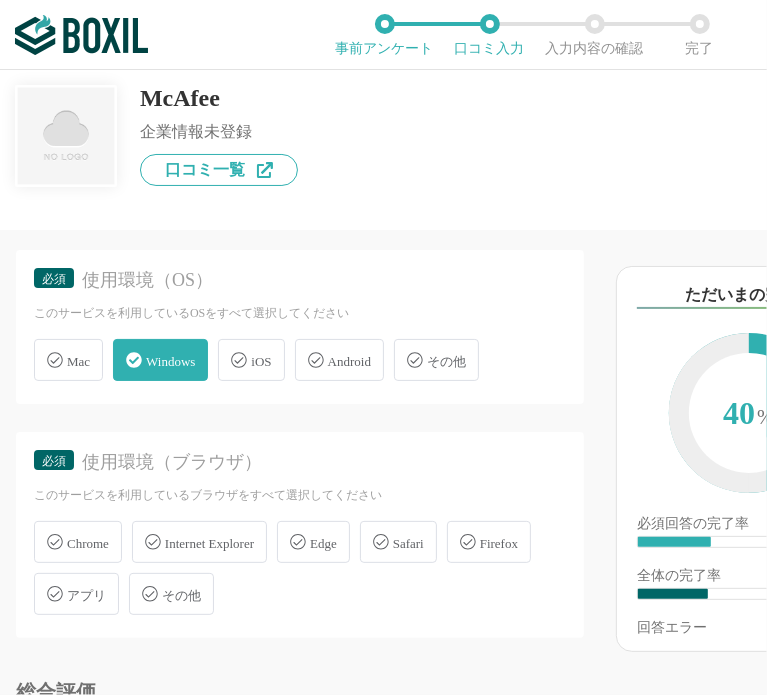 click on "Chrome" at bounding box center (88, 543) 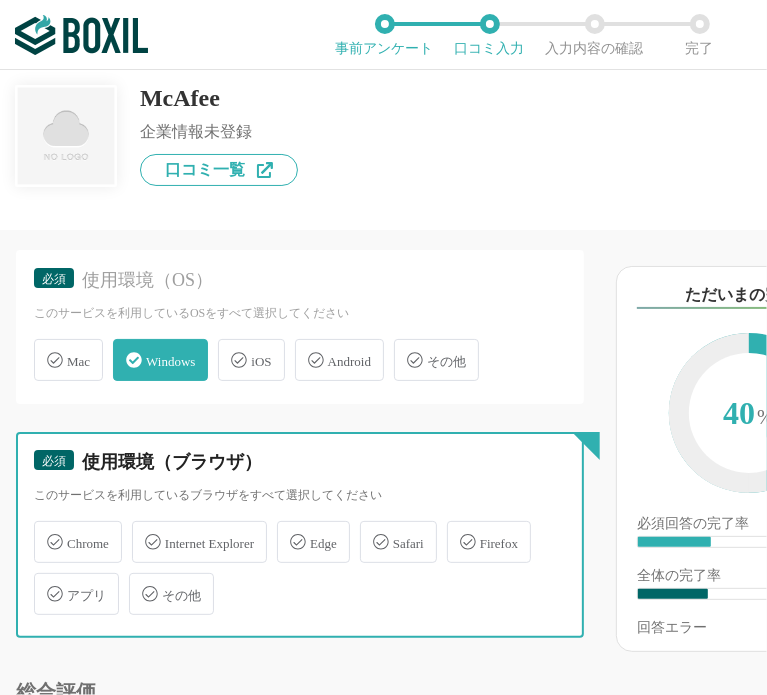 click on "Chrome" at bounding box center (44, 530) 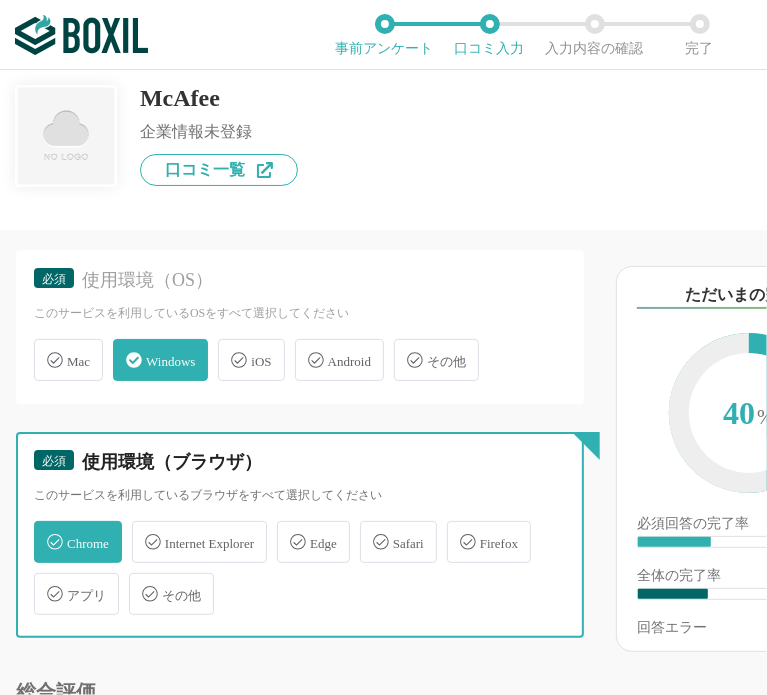 checkbox on "true" 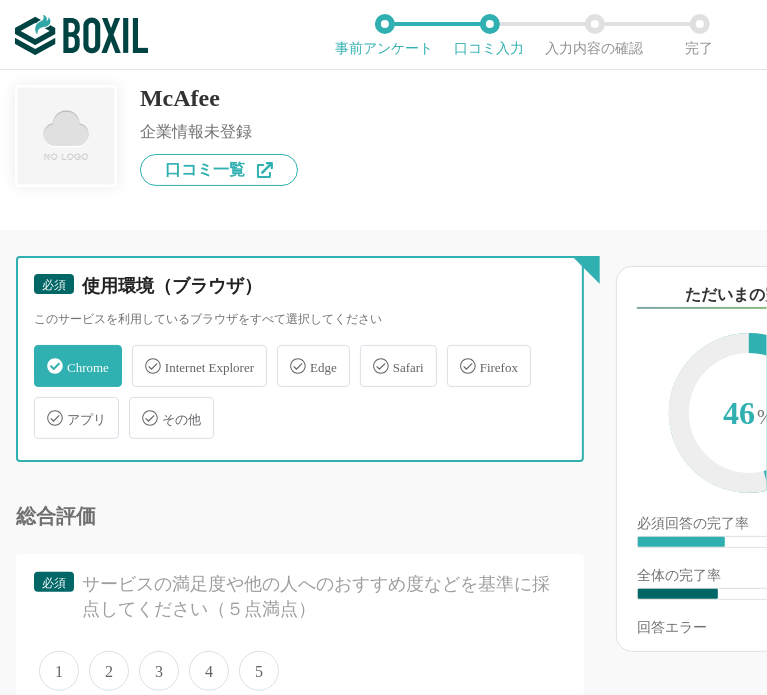 scroll, scrollTop: 1600, scrollLeft: 0, axis: vertical 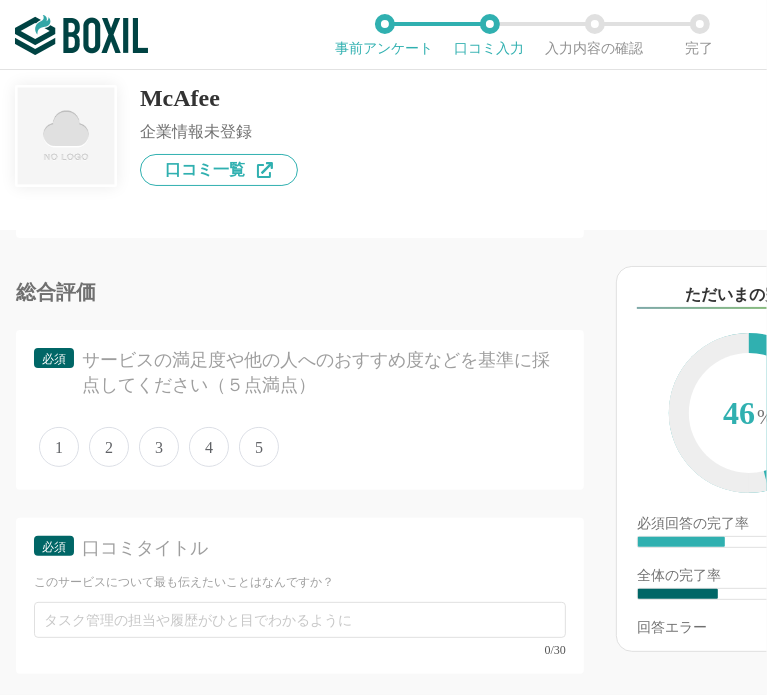 click on "4" at bounding box center (209, 447) 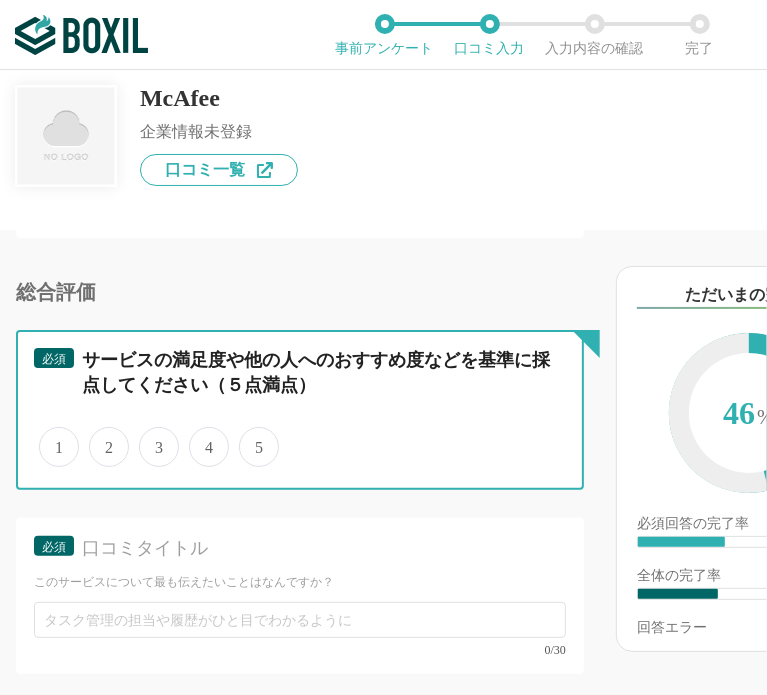 click on "4" at bounding box center [200, 436] 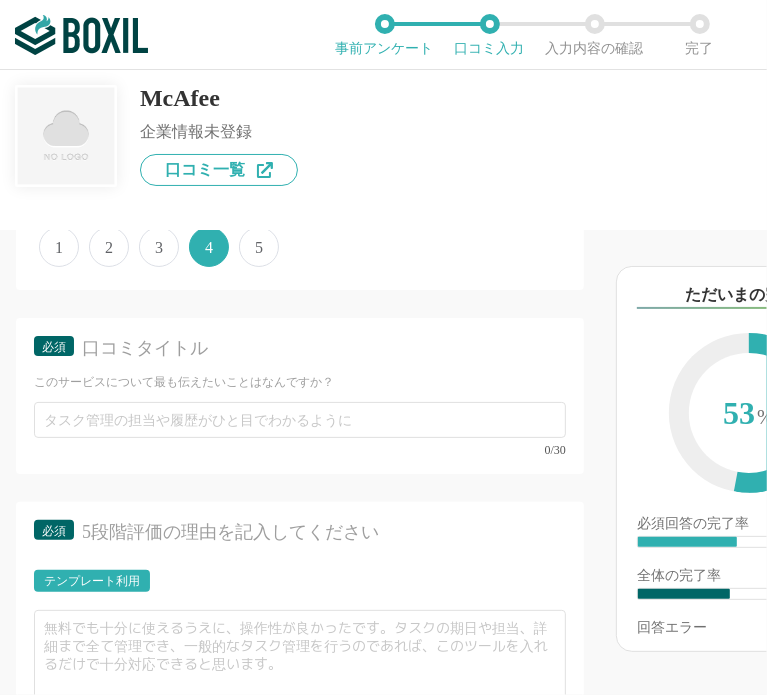 scroll, scrollTop: 1900, scrollLeft: 0, axis: vertical 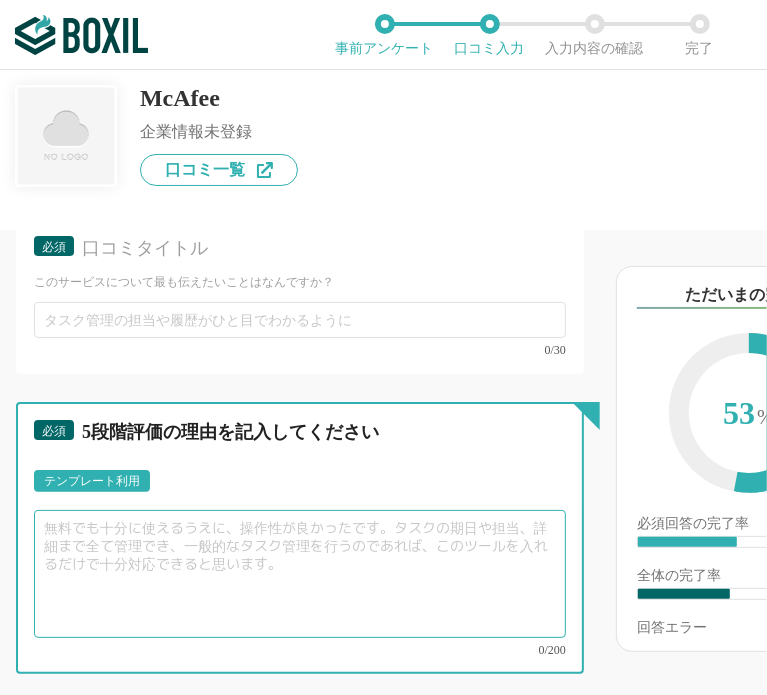 click at bounding box center (300, 574) 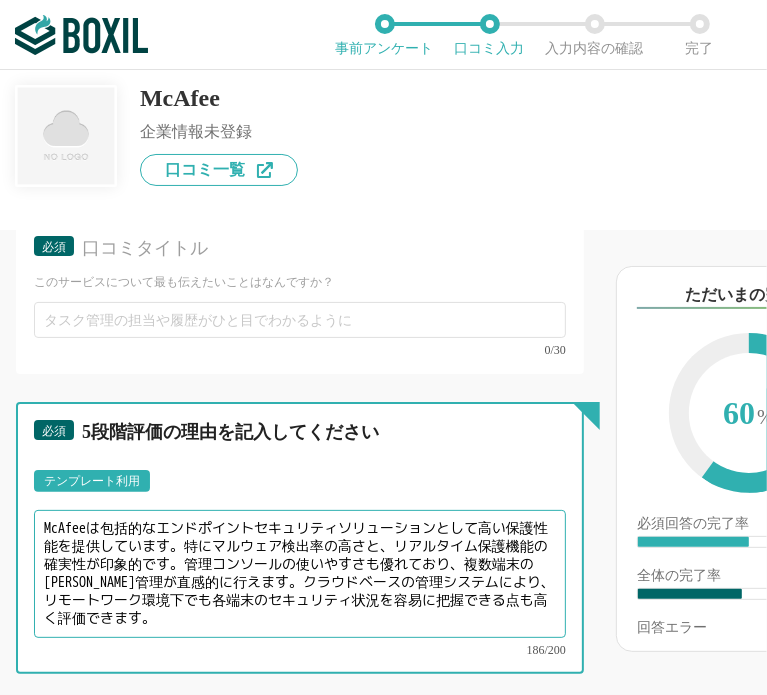 click on "McAfeeは包括的なエンドポイントセキュリティソリューションとして高い保護性能を提供しています。特にマルウェア検出率の高さと、リアルタイム保護機能の確実性が印象的です。管理コンソールの使いやすさも優れており、複数端末の[PERSON_NAME]管理が直感的に行えます。クラウドベースの管理システムにより、リモートワーク環境下でも各端末のセキュリティ状況を容易に把握できる点も高く評価できます。" at bounding box center [300, 574] 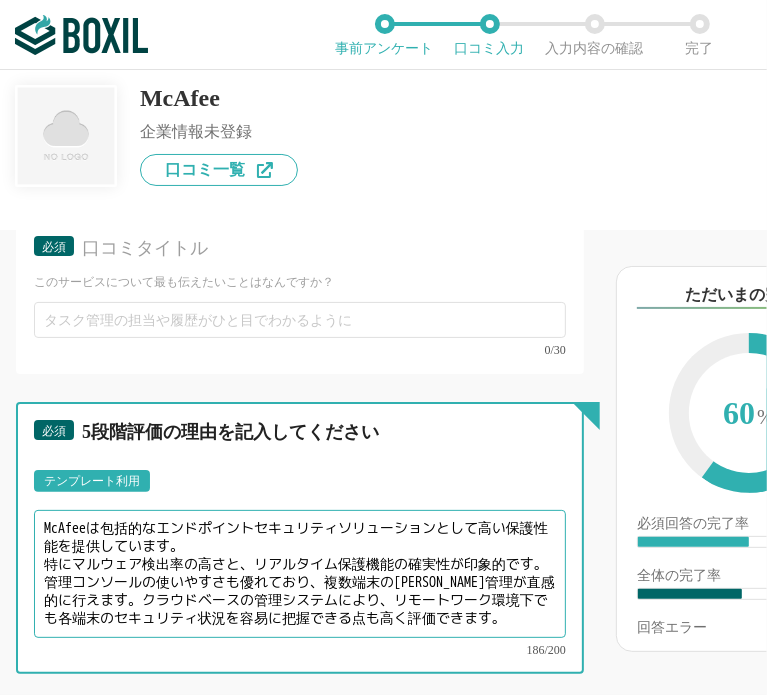 click on "McAfeeは包括的なエンドポイントセキュリティソリューションとして高い保護性能を提供しています。
特にマルウェア検出率の高さと、リアルタイム保護機能の確実性が印象的です。管理コンソールの使いやすさも優れており、複数端末の[PERSON_NAME]管理が直感的に行えます。クラウドベースの管理システムにより、リモートワーク環境下でも各端末のセキュリティ状況を容易に把握できる点も高く評価できます。" at bounding box center (300, 574) 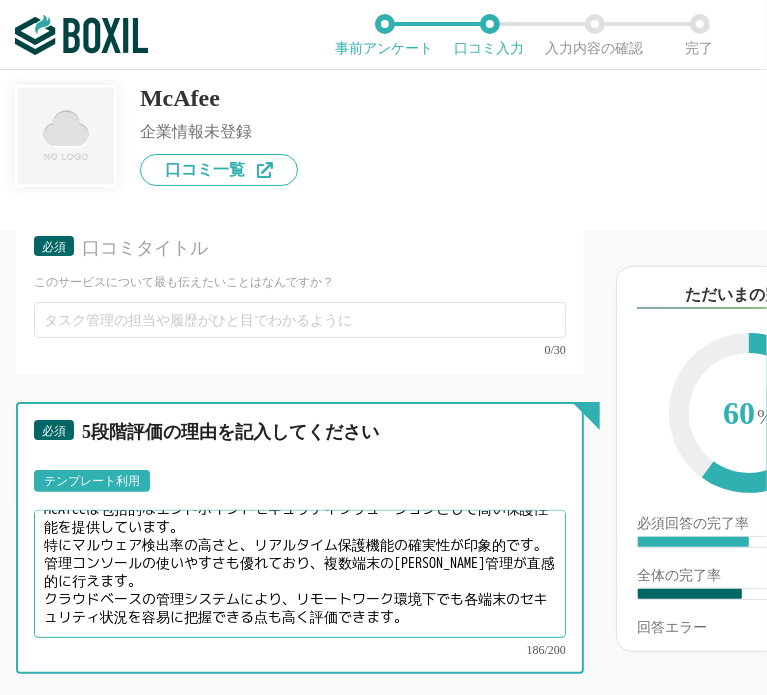 scroll, scrollTop: 27, scrollLeft: 0, axis: vertical 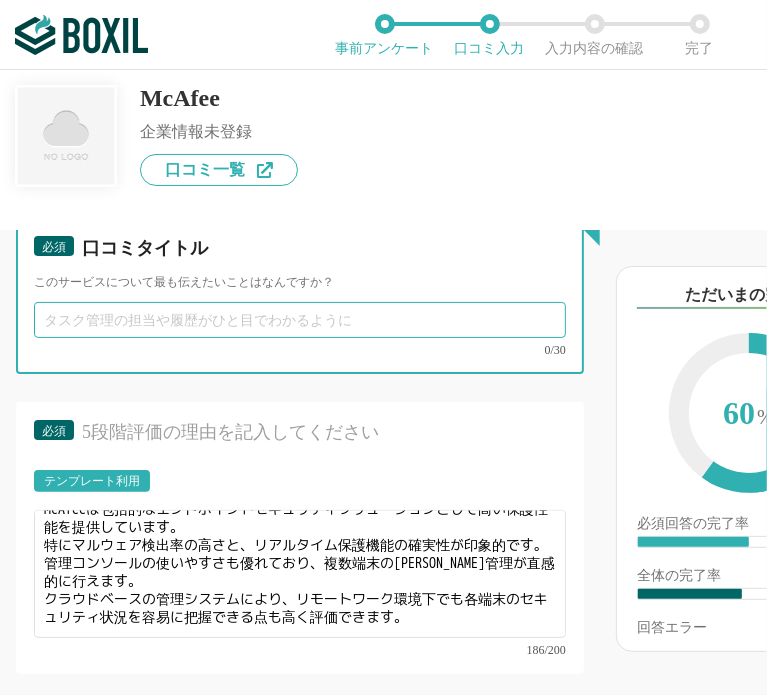 click at bounding box center [300, 320] 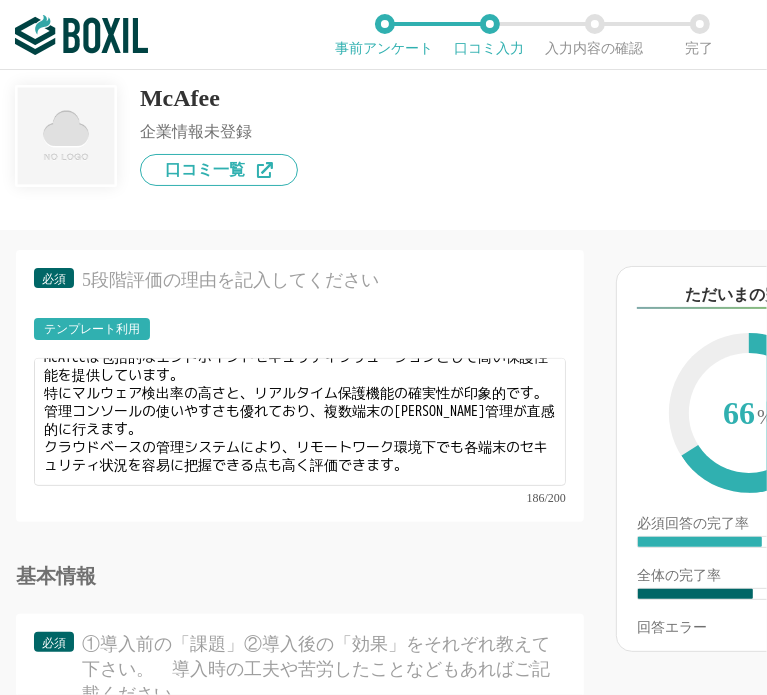 scroll, scrollTop: 2100, scrollLeft: 0, axis: vertical 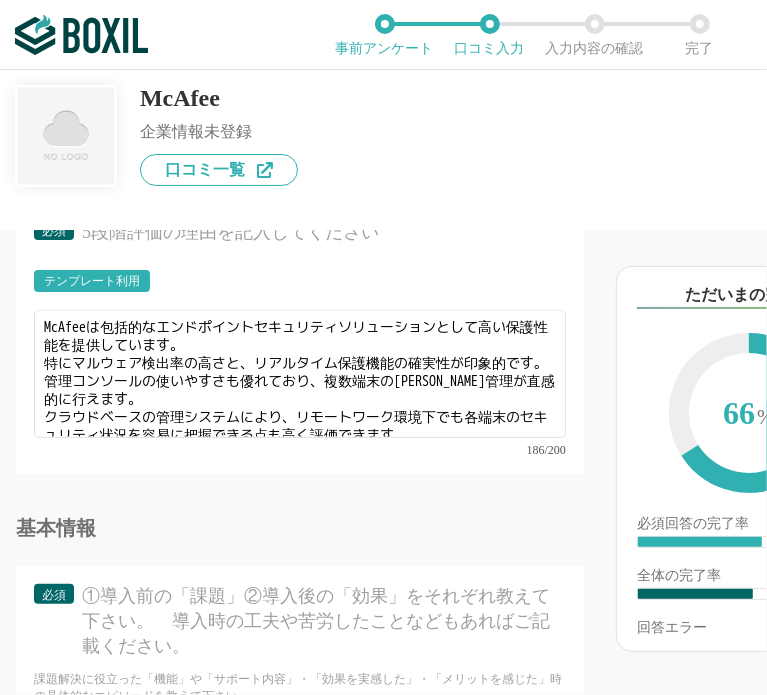 type on "強力無比の[PERSON_NAME]対策ツール" 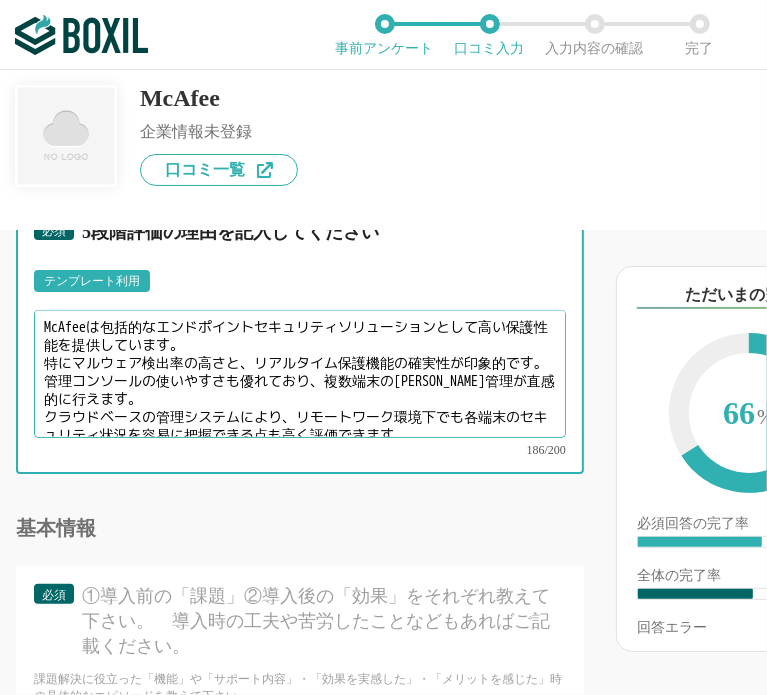 click on "McAfeeは包括的なエンドポイントセキュリティソリューションとして高い保護性能を提供しています。
特にマルウェア検出率の高さと、リアルタイム保護機能の確実性が印象的です。
管理コンソールの使いやすさも優れており、複数端末の[PERSON_NAME]管理が直感的に行えます。
クラウドベースの管理システムにより、リモートワーク環境下でも各端末のセキュリティ状況を容易に把握できる点も高く評価できます。" at bounding box center [300, 374] 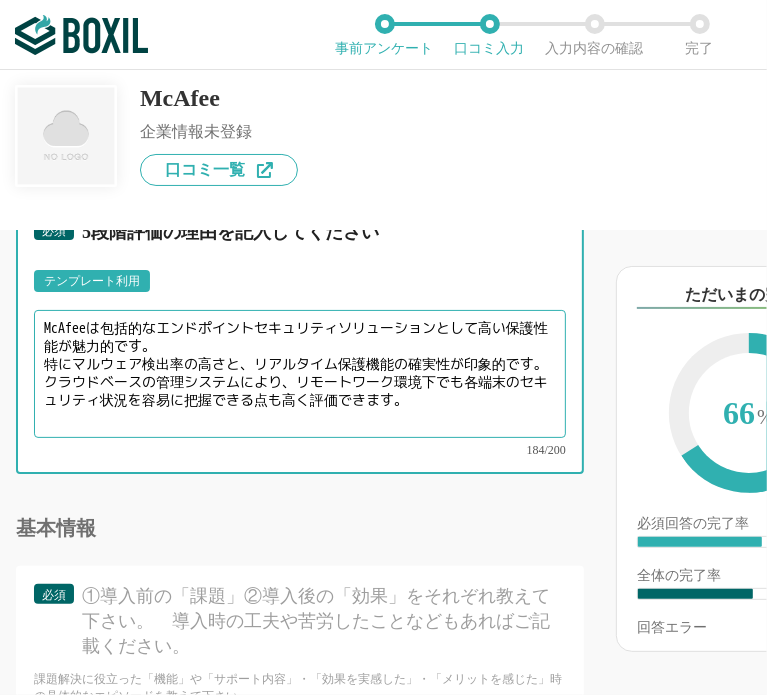 scroll, scrollTop: 0, scrollLeft: 0, axis: both 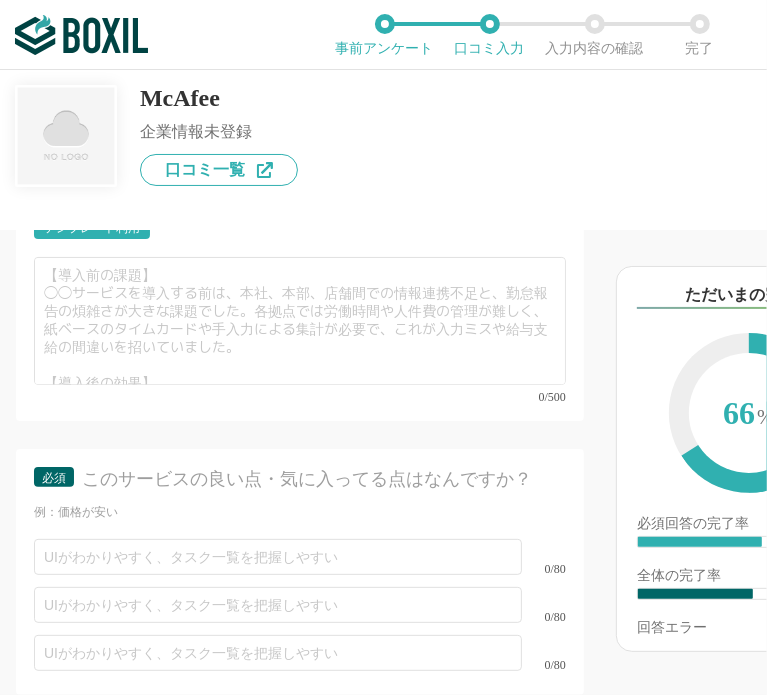 type on "McAfeeは包括的なエンドポイントセキュリティソリューションとして高い保護性能が魅力的です。
特にマルウェア検出率の高さと、リアルタイム保護機能の確実性が印象的です。
クラウドベースの管理システムにより、リモートワーク環境下でも各端末のセキュリティ状況を容易に把握できる点も高く評価できます。" 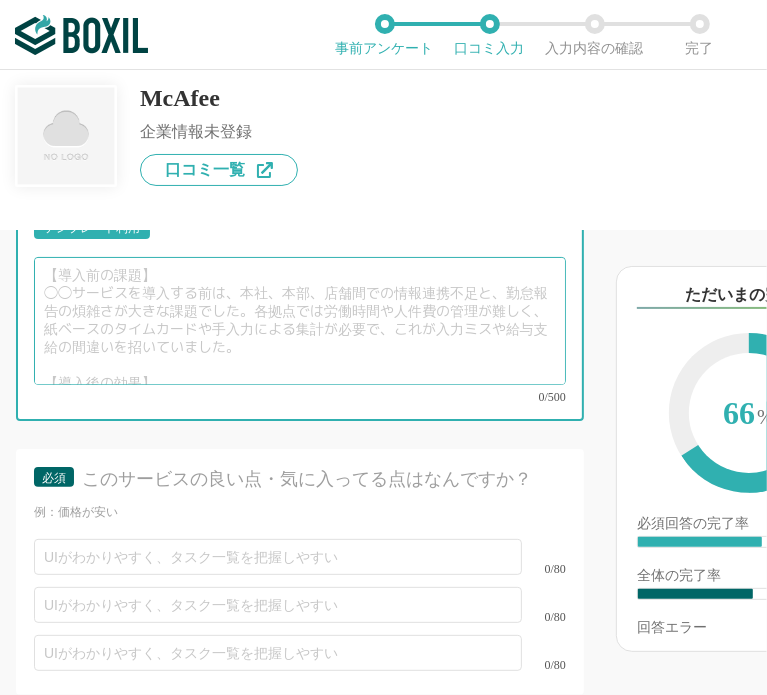 click at bounding box center (300, 321) 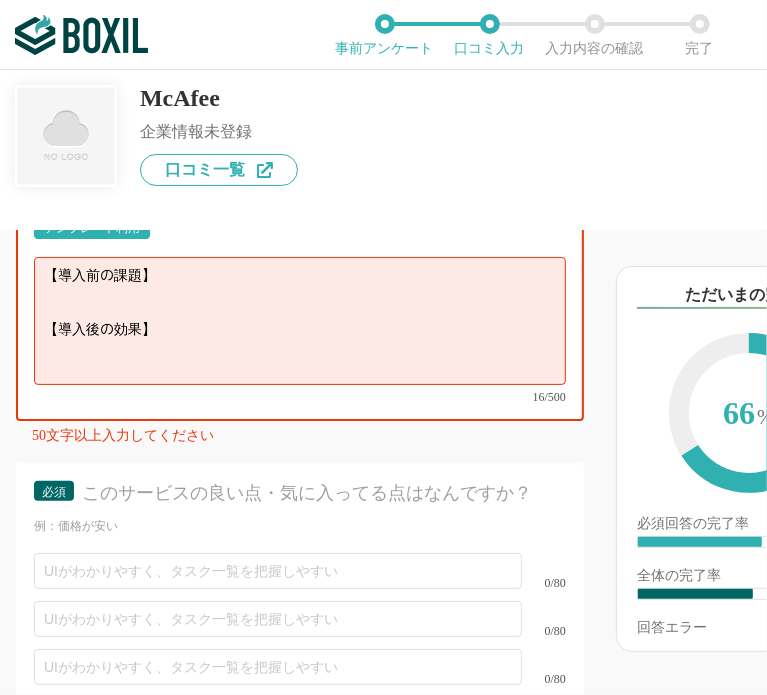 click on "【導入前の課題】
【導入後の効果】" at bounding box center (300, 321) 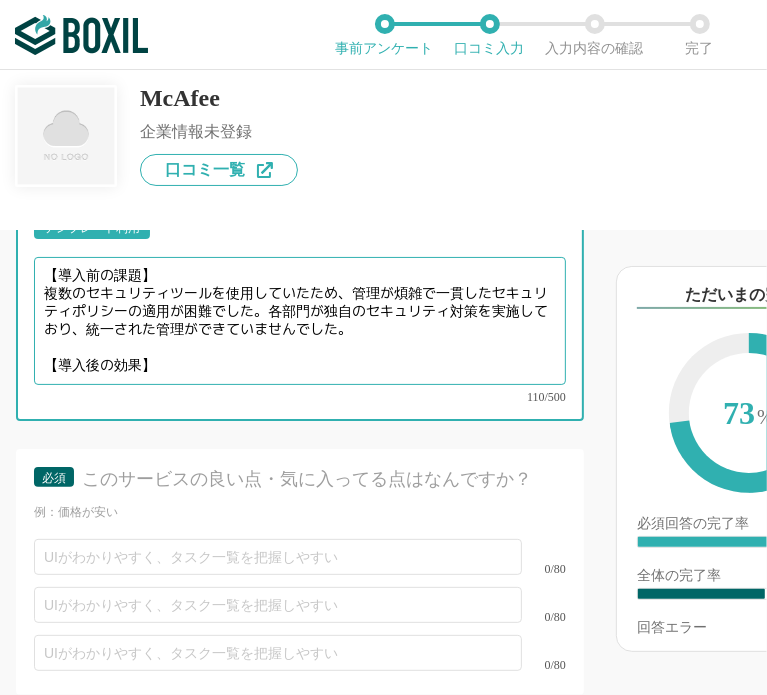 click on "【導入前の課題】
複数のセキュリティツールを使用していたため、管理が煩雑で一貫したセキュリティポリシーの適用が困難でした。各部門が独自のセキュリティ対策を実施しており、統一された管理ができていませんでした。
【導入後の効果】" at bounding box center [300, 321] 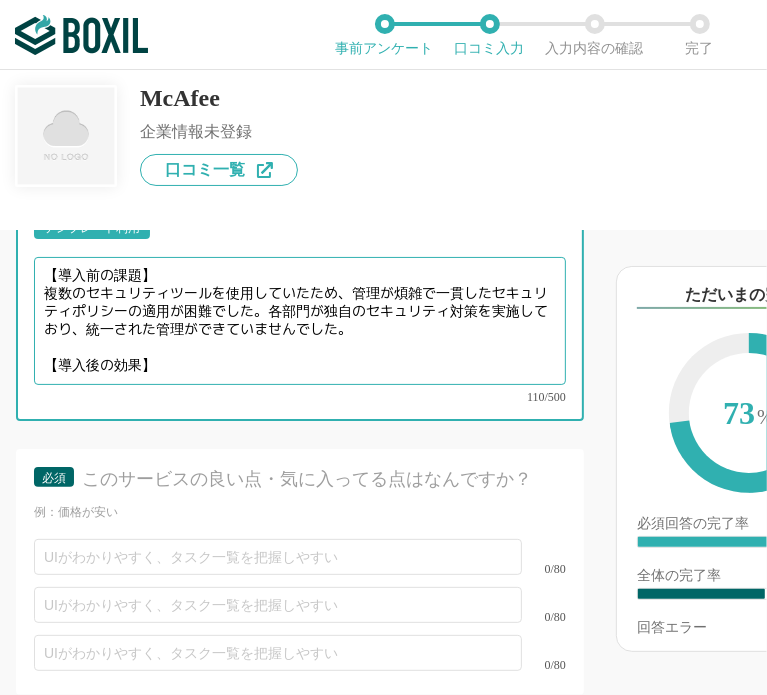 paste on "単一の管理コンソールからすべての端末のセキュリティ状況を[PERSON_NAME]管理できるようになり、IT部門の管理工数が約40%削減されました。リモートワーク中の従業員のデバイスも含め、すべての端末に一貫したセキュリティポリシーを適用できるようになりました。" 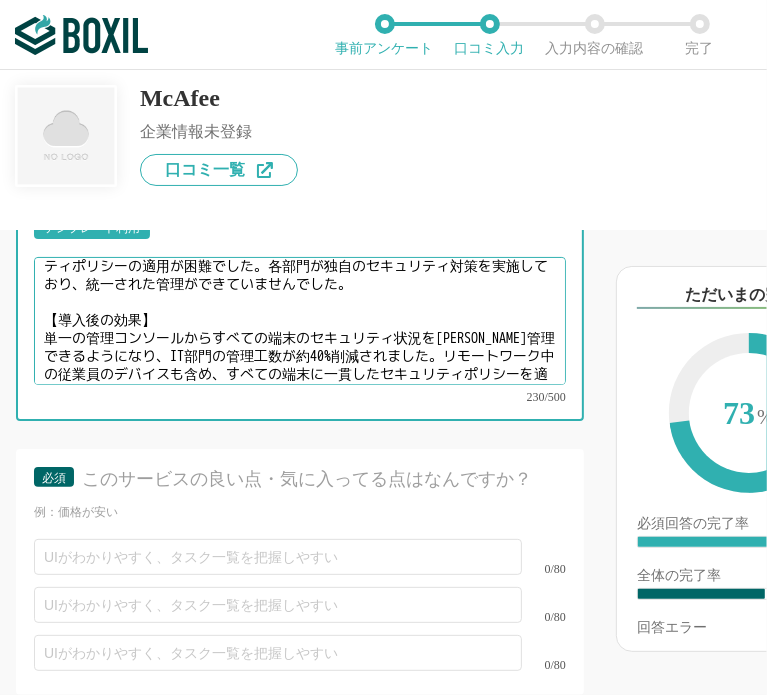 scroll, scrollTop: 0, scrollLeft: 0, axis: both 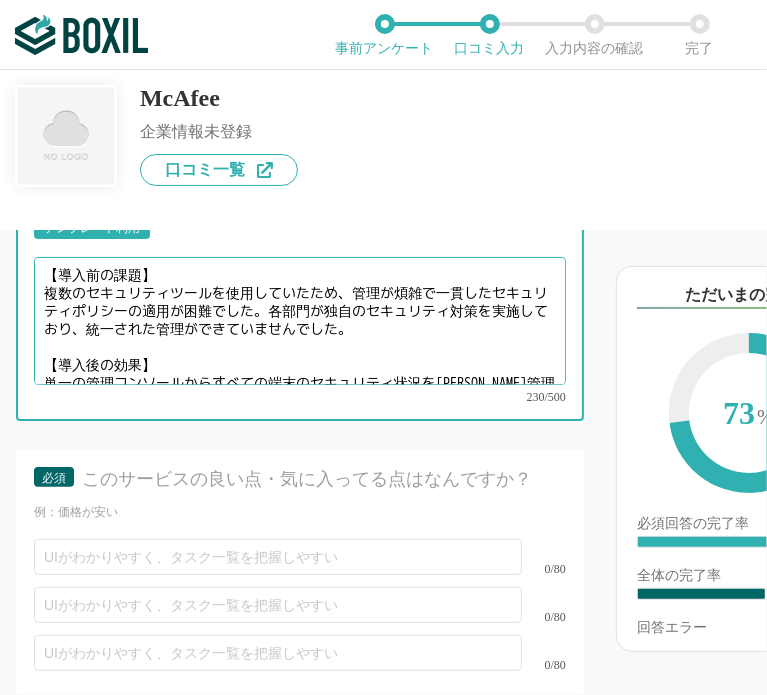 drag, startPoint x: 416, startPoint y: 310, endPoint x: 44, endPoint y: 282, distance: 373.05228 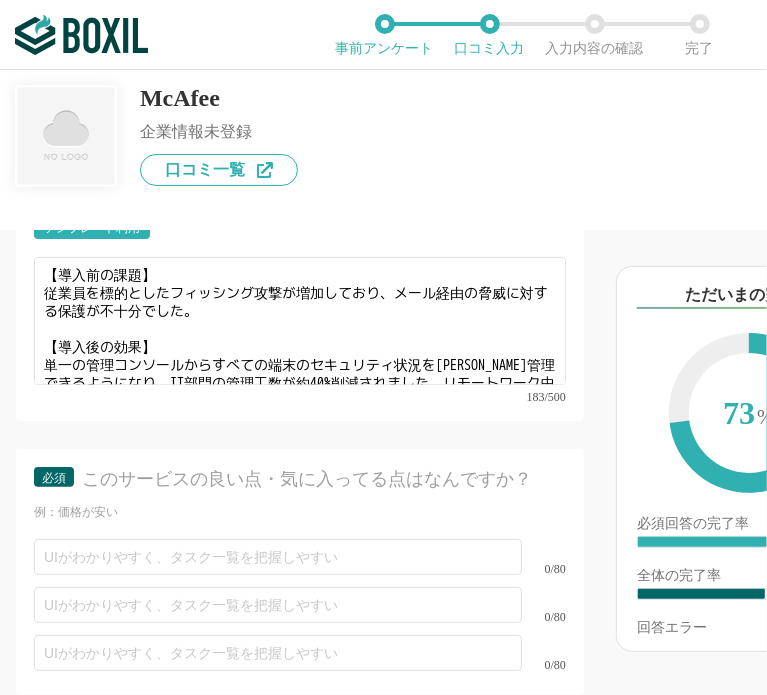 scroll, scrollTop: 40, scrollLeft: 0, axis: vertical 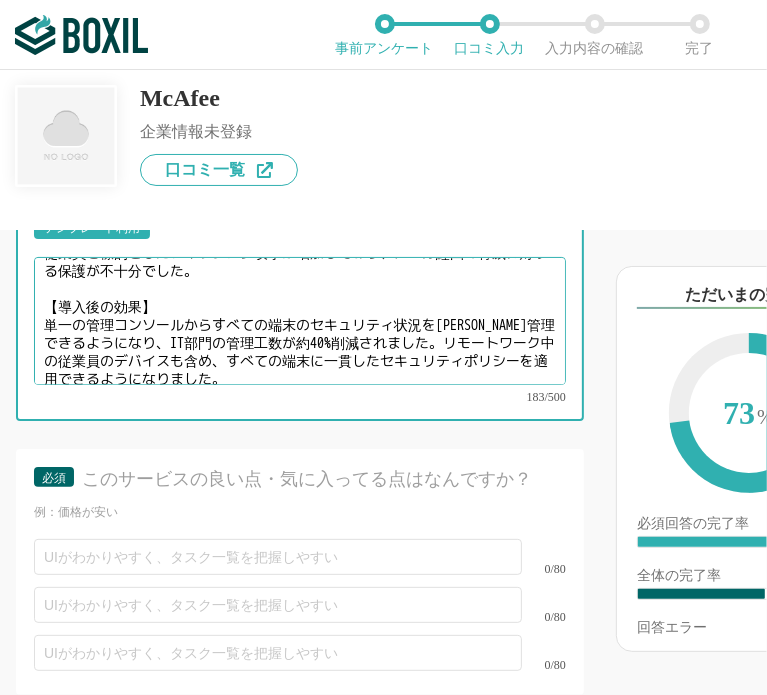 drag, startPoint x: 40, startPoint y: 288, endPoint x: 418, endPoint y: 328, distance: 380.1105 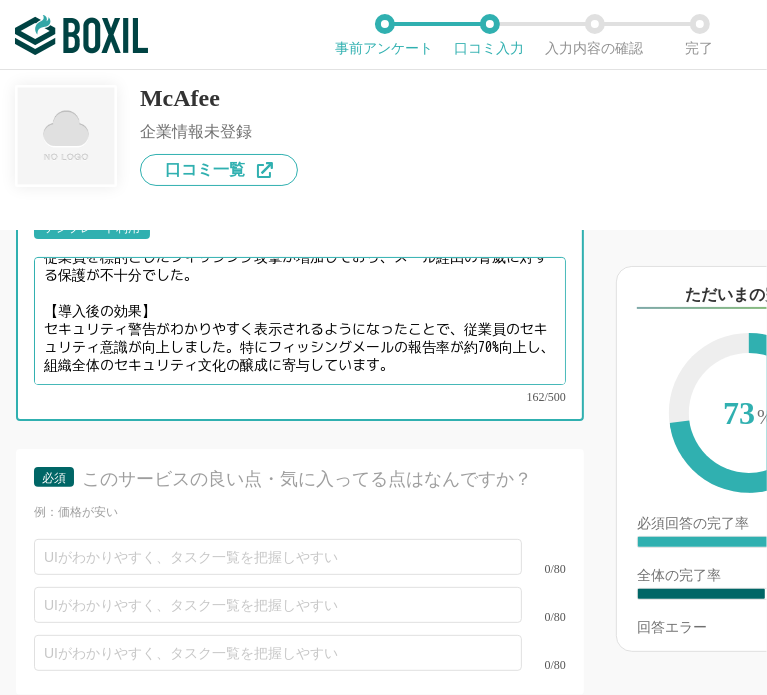 scroll, scrollTop: 27, scrollLeft: 0, axis: vertical 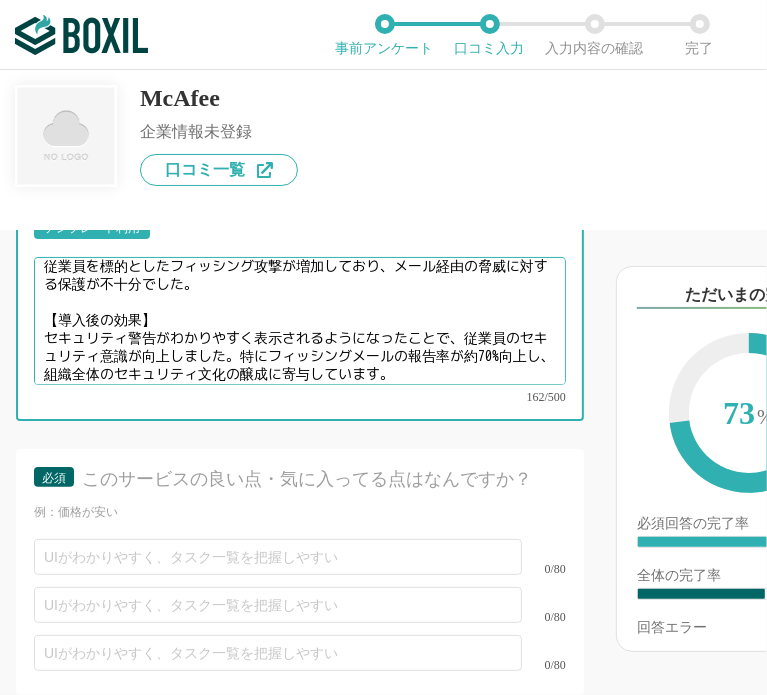 click on "【導入前の課題】
従業員を標的としたフィッシング攻撃が増加しており、メール経由の脅威に対する保護が不十分でした。
【導入後の効果】
セキュリティ警告がわかりやすく表示されるようになったことで、従業員のセキュリティ意識が向上しました。特にフィッシングメールの報告率が約70%向上し、組織全体のセキュリティ文化の醸成に寄与しています。" at bounding box center (300, 321) 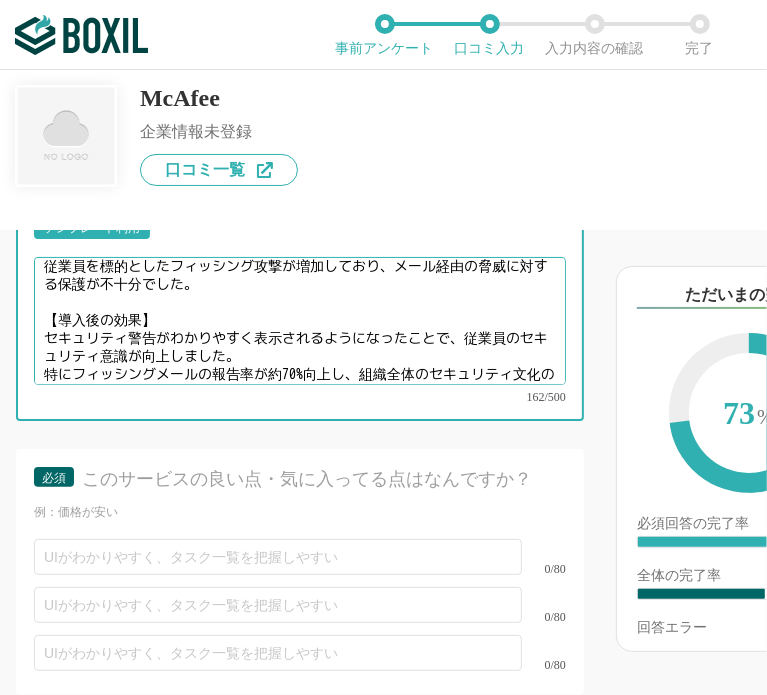 scroll, scrollTop: 40, scrollLeft: 0, axis: vertical 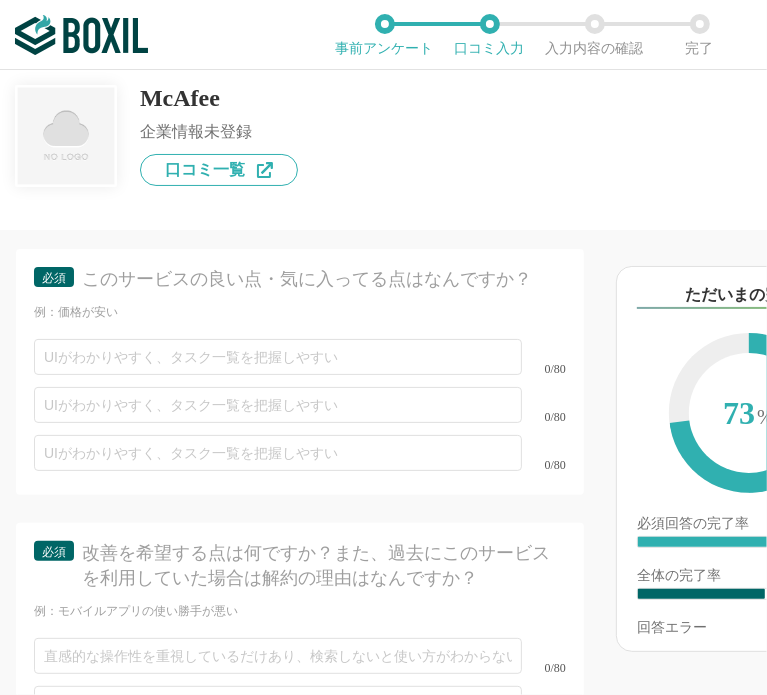 type on "【導入前の課題】
従業員を標的としたフィッシング攻撃が増加しており、メール経由の脅威に対する保護が不十分でした。
【導入後の効果】
セキュリティ警告がわかりやすく表示されるようになったことで、従業員のセキュリティ意識が向上しました。
特にフィッシングメールの報告率が約70%向上し、組織全体のセキュリティ文化の醸成に寄与しています。" 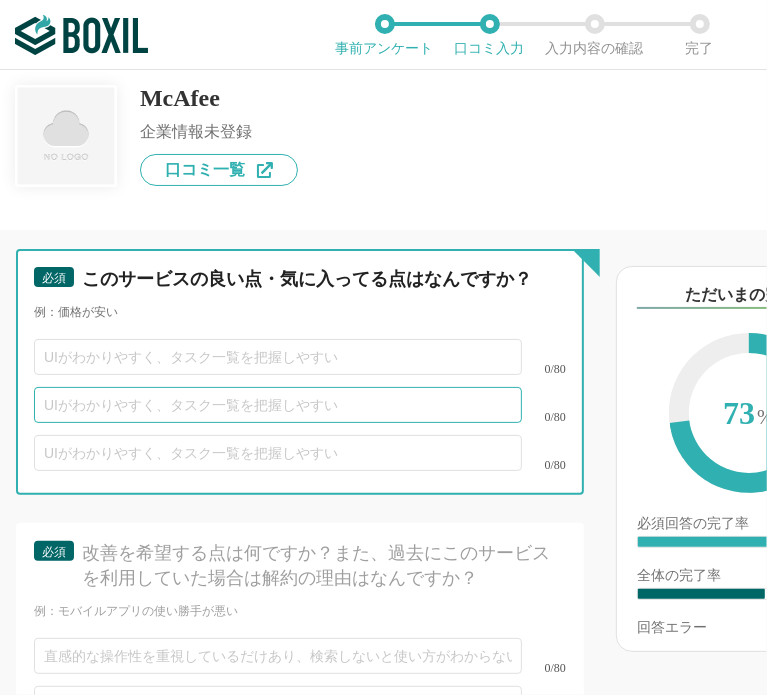 click at bounding box center (278, 405) 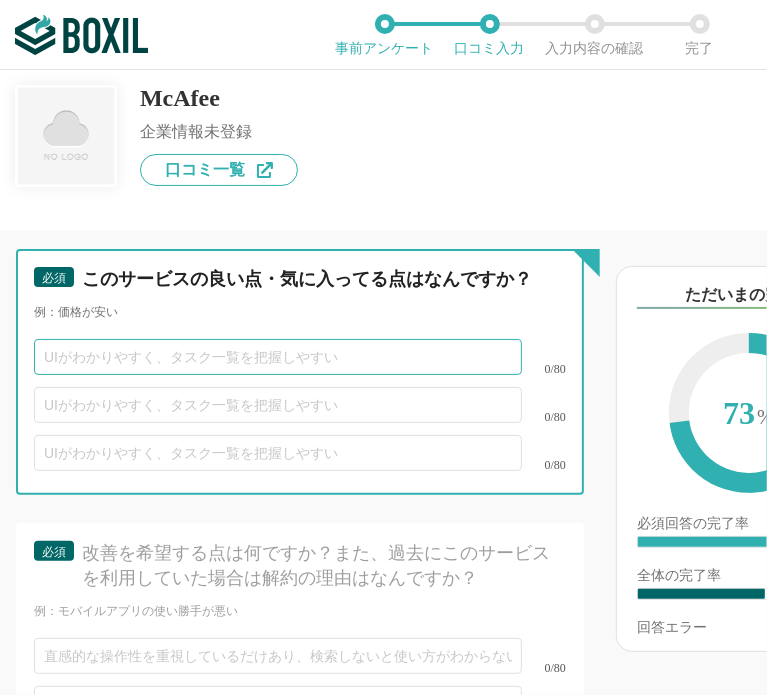 click at bounding box center (278, 357) 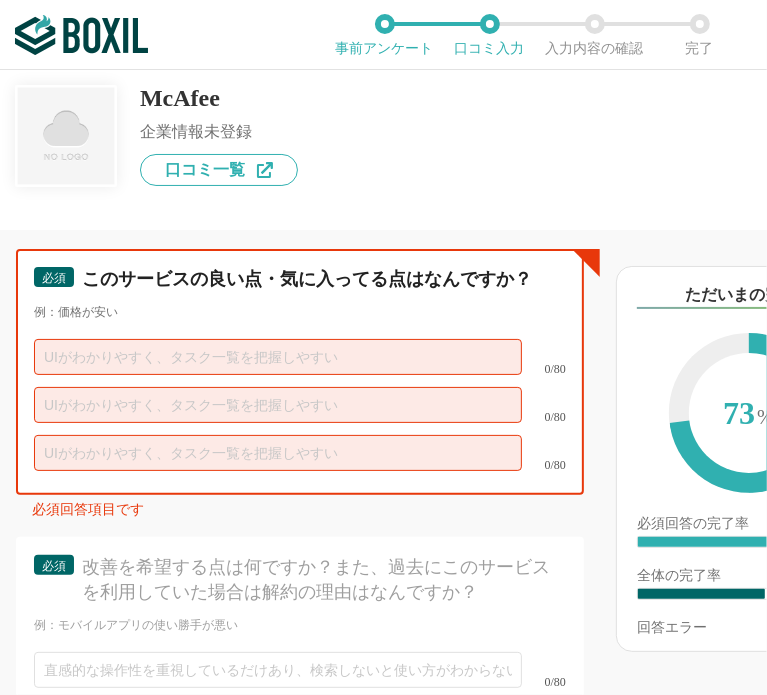 click at bounding box center [278, 357] 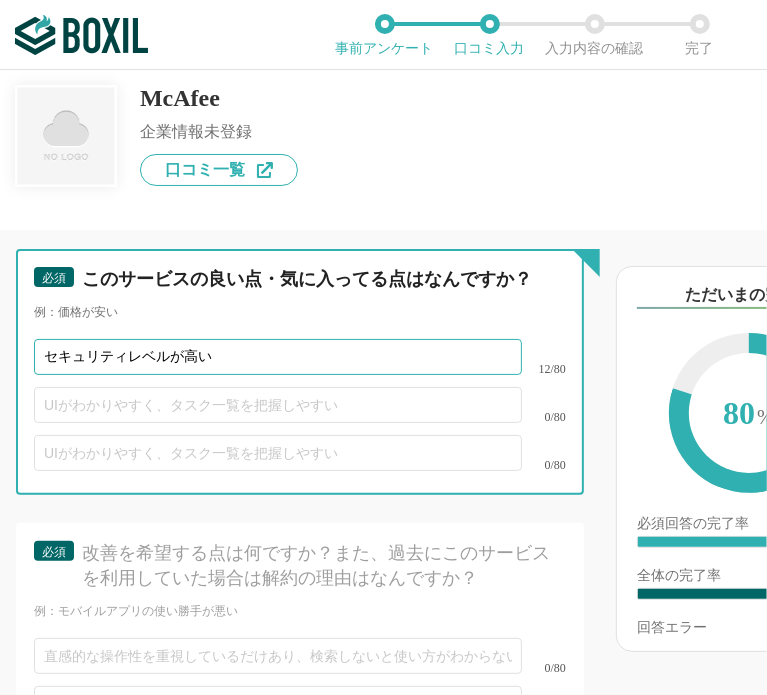 type on "セキュリティレベルが高い" 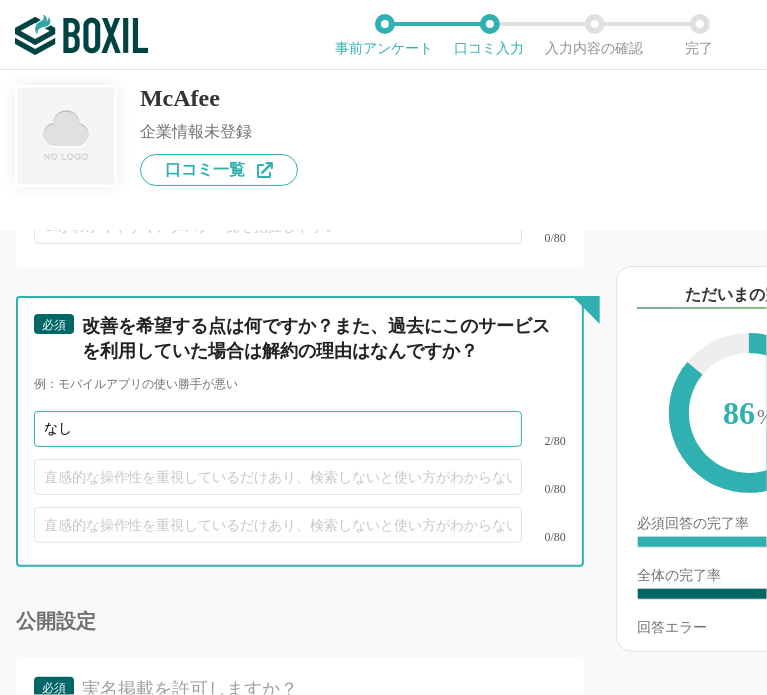scroll, scrollTop: 3210, scrollLeft: 0, axis: vertical 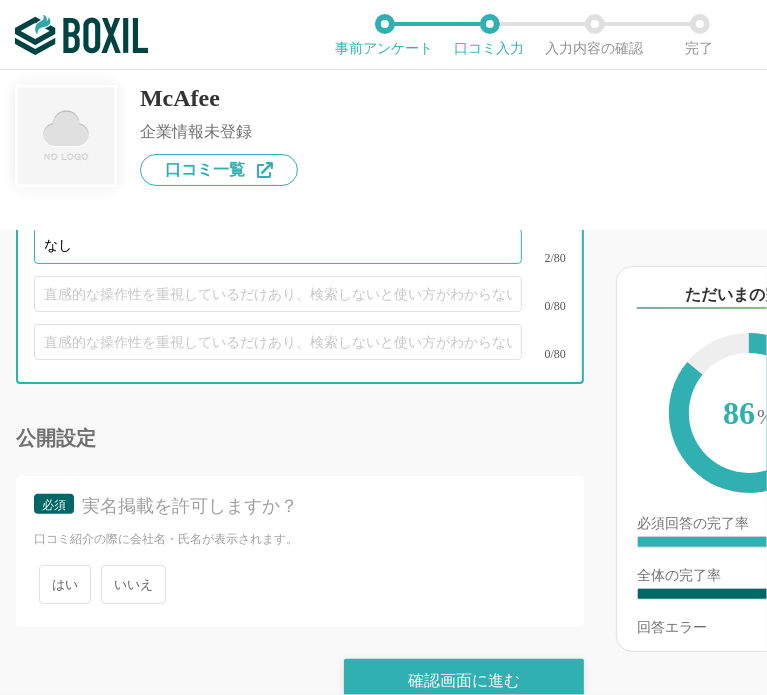 type on "なし" 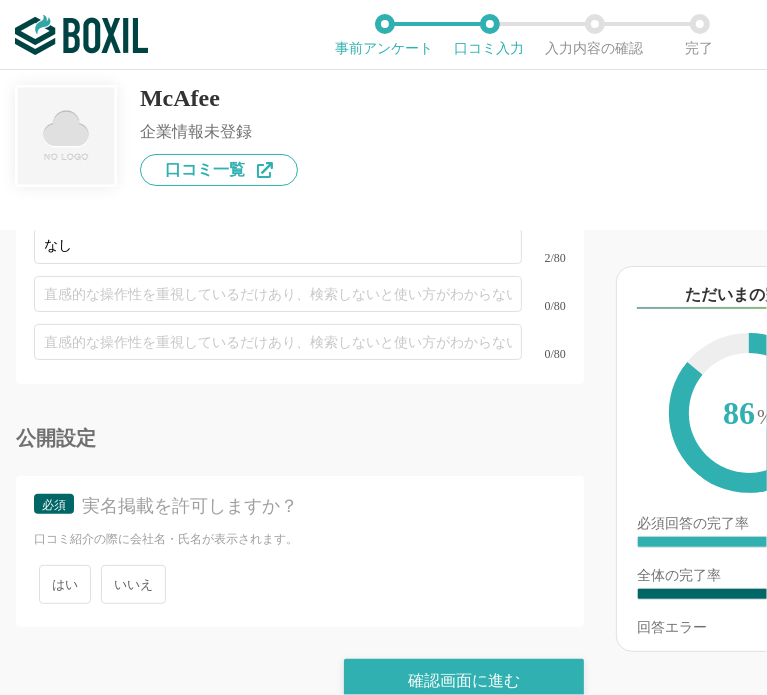 click on "いいえ" at bounding box center [133, 584] 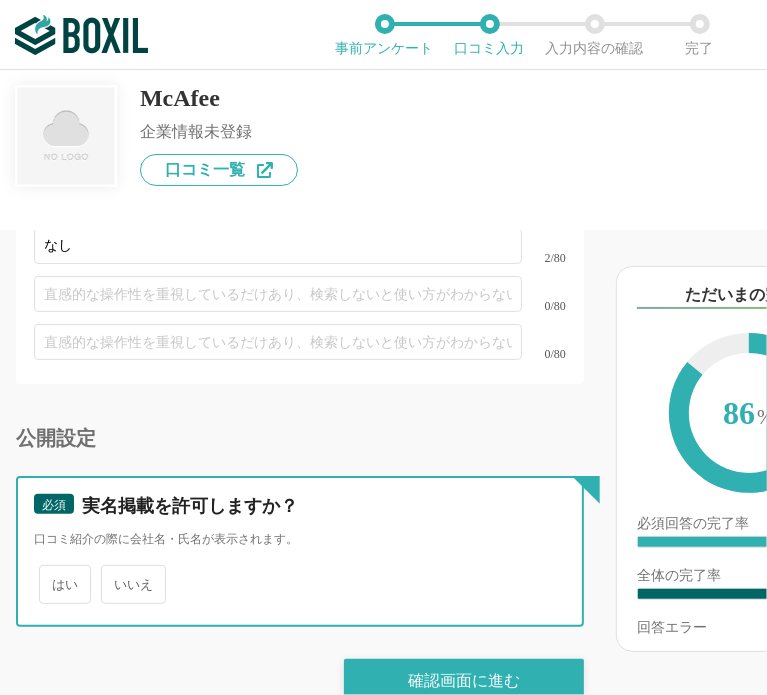 click on "いいえ" at bounding box center [112, 574] 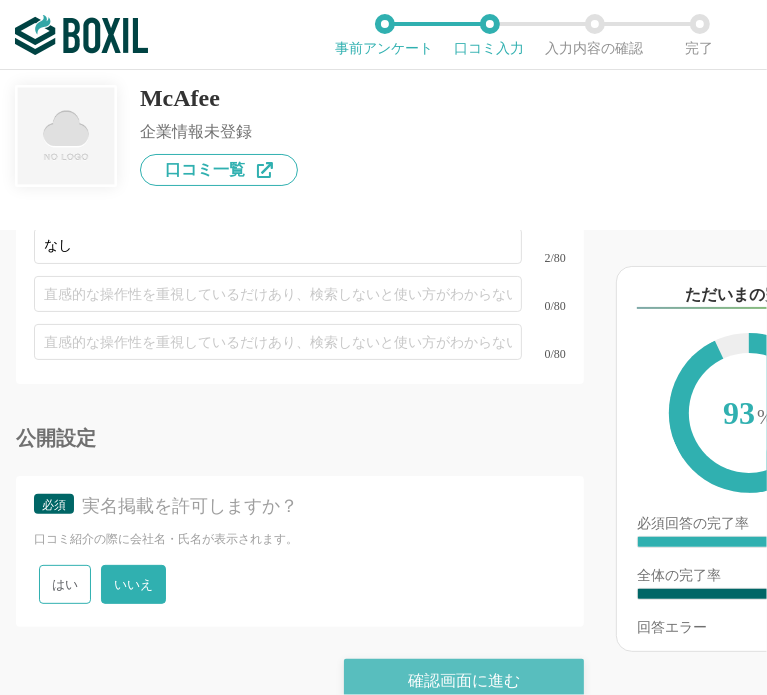 click on "確認画面に進む" at bounding box center [464, 681] 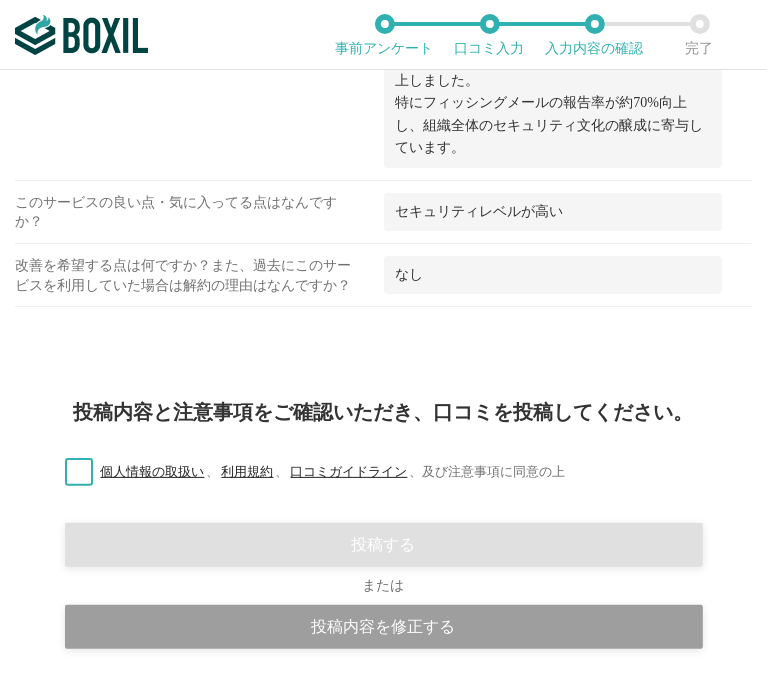 scroll, scrollTop: 1716, scrollLeft: 0, axis: vertical 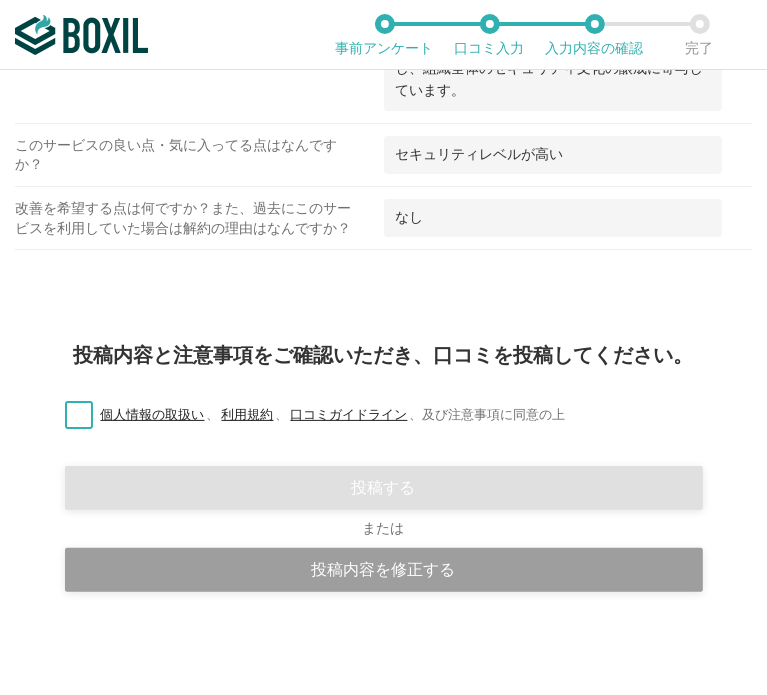 click on "個人情報の取扱い 、 利用規約 、 口コミガイドライン 、 及び注意事項に同意の上" at bounding box center [307, 415] 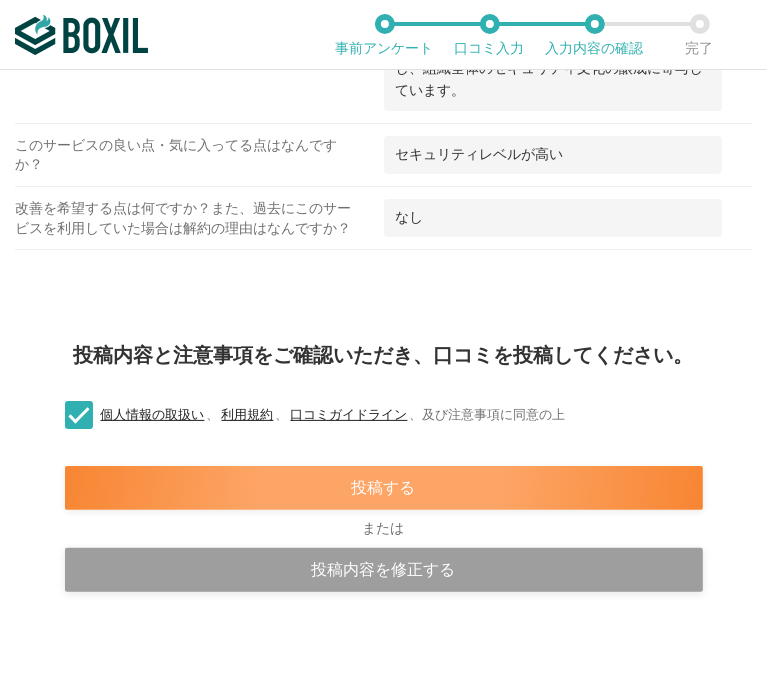 click on "投稿する" at bounding box center [384, 488] 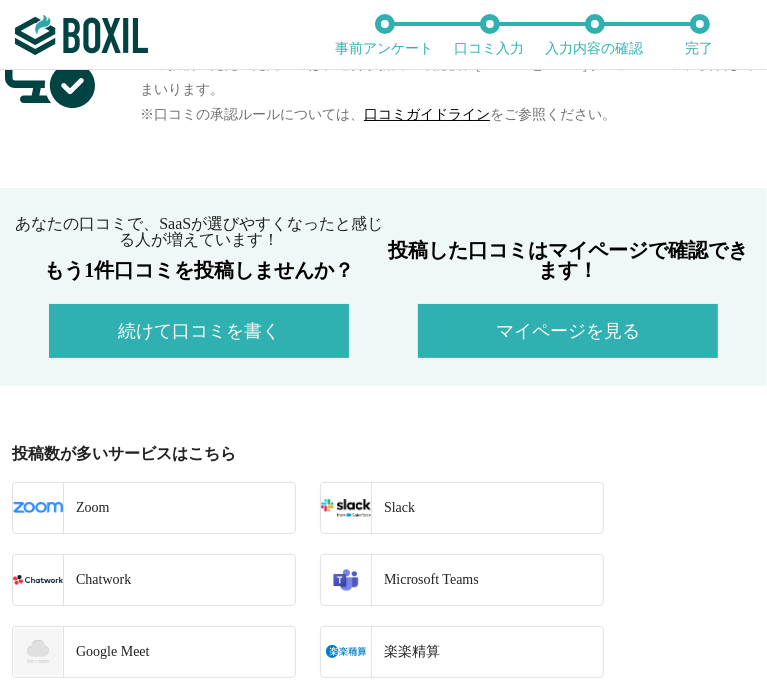 scroll, scrollTop: 300, scrollLeft: 0, axis: vertical 